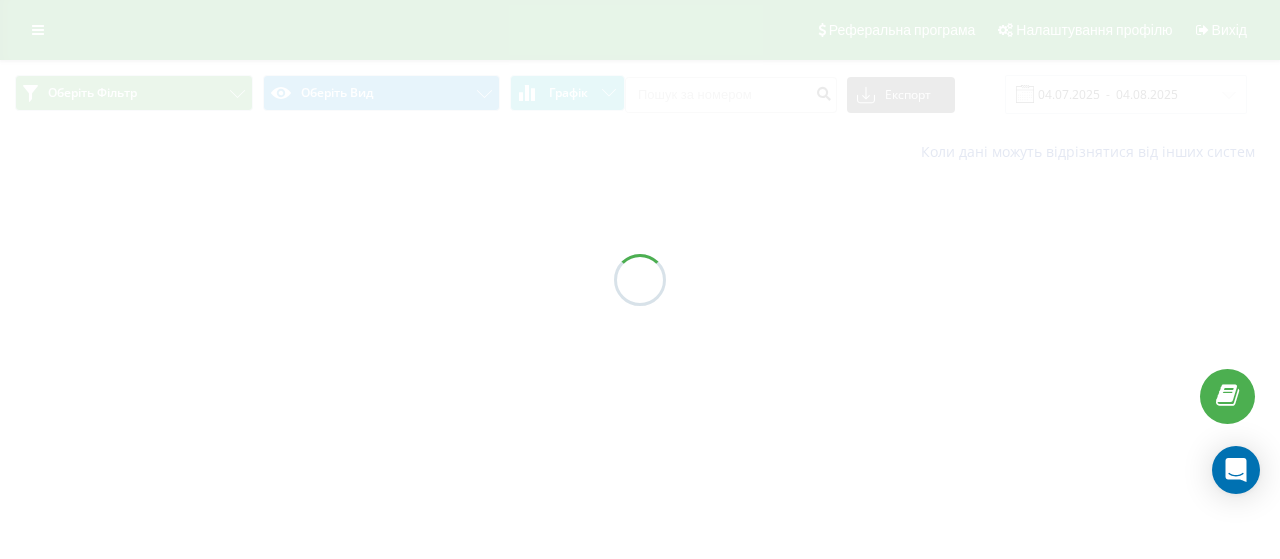 scroll, scrollTop: 0, scrollLeft: 0, axis: both 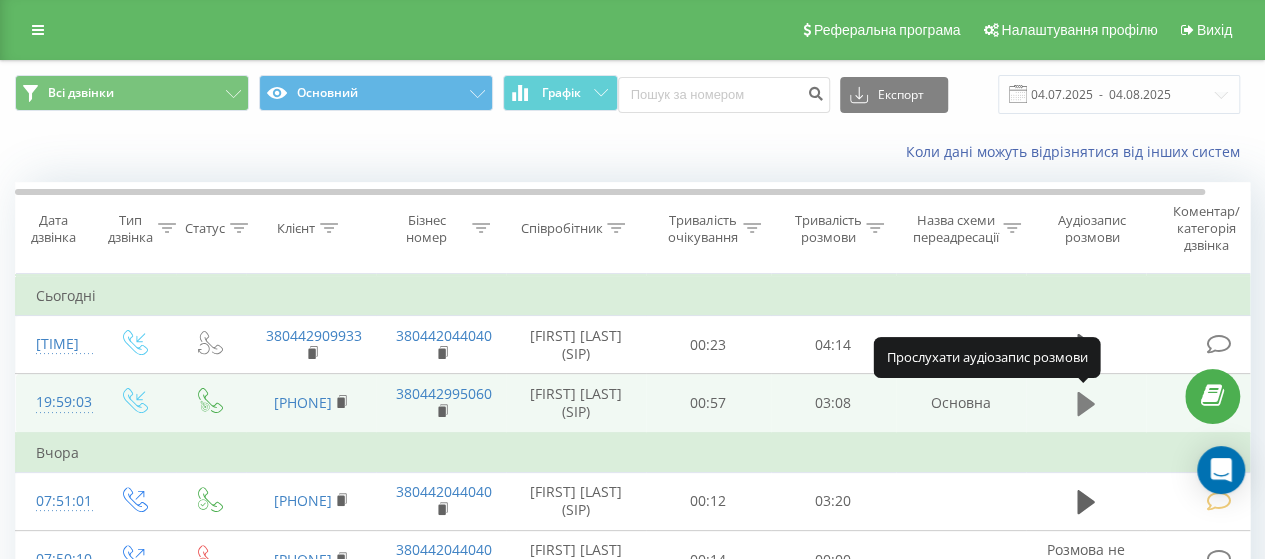 click 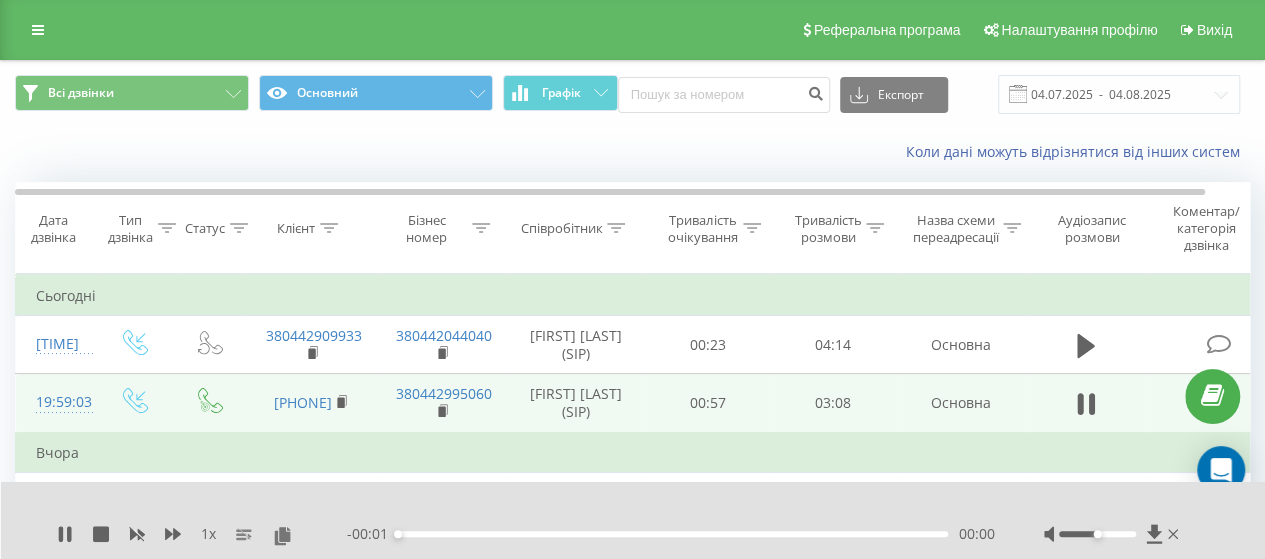 scroll, scrollTop: 100, scrollLeft: 0, axis: vertical 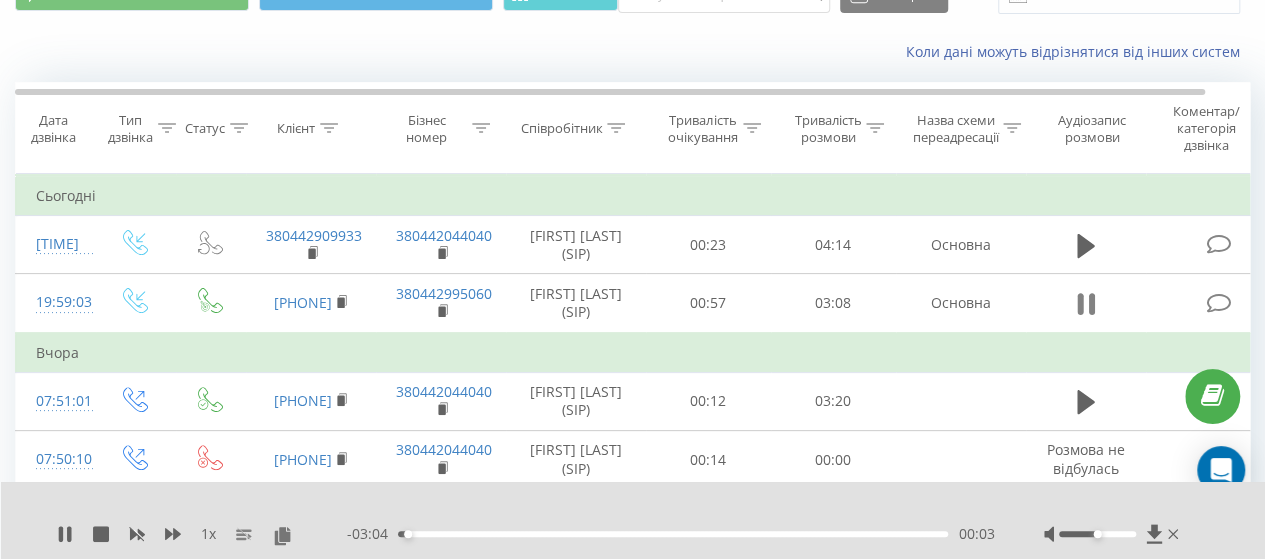 click 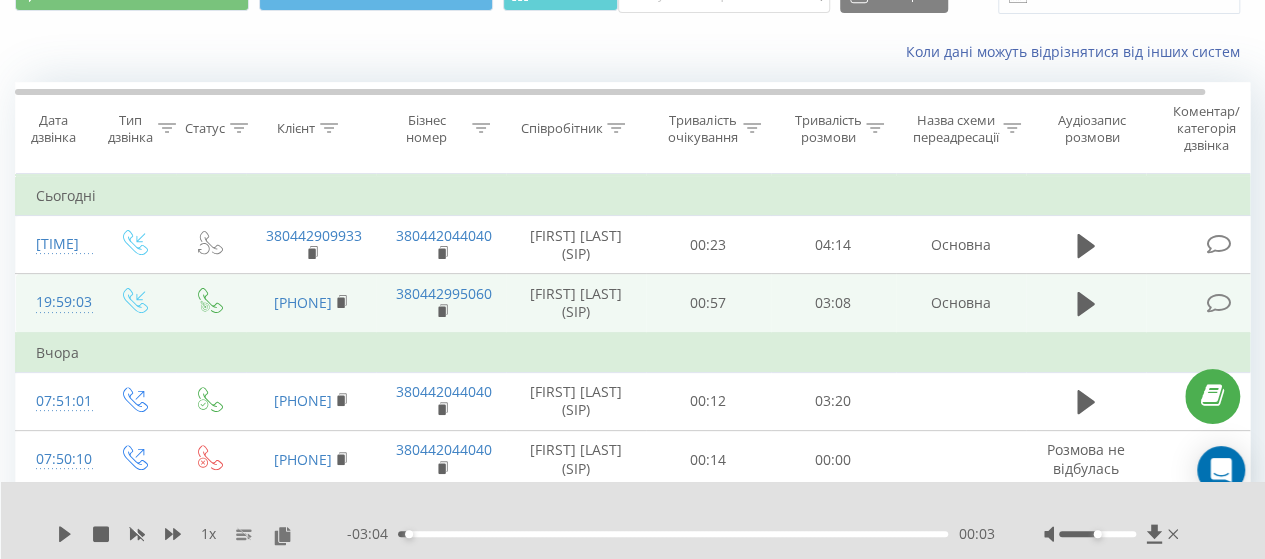 click at bounding box center [1218, 303] 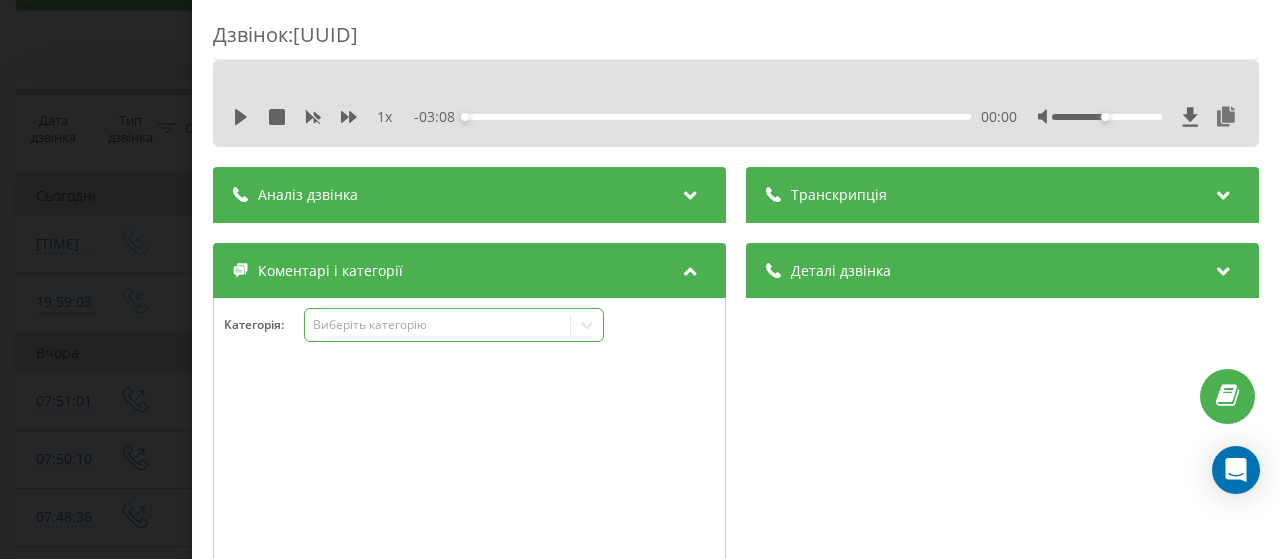 click 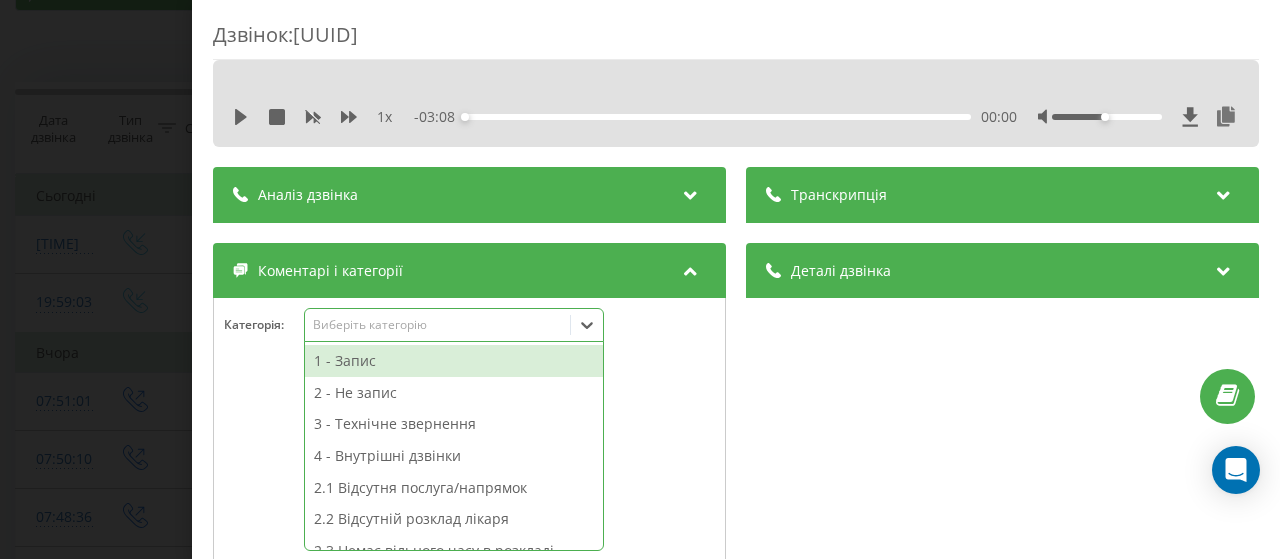 click on "1 - Запис" at bounding box center (454, 361) 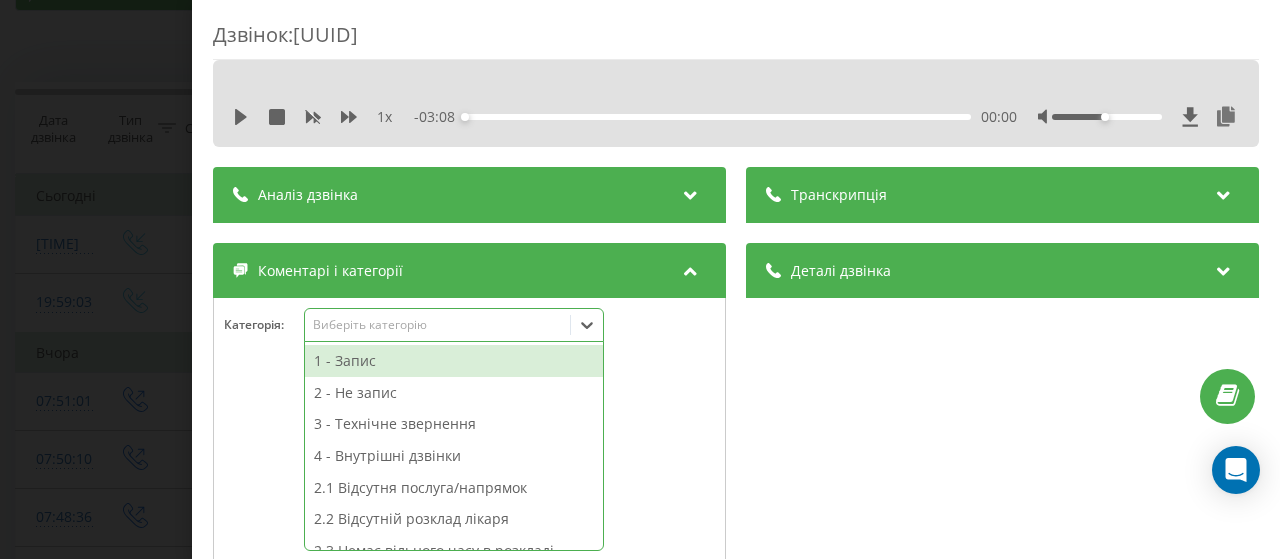 click on "1 - Запис" at bounding box center (454, 361) 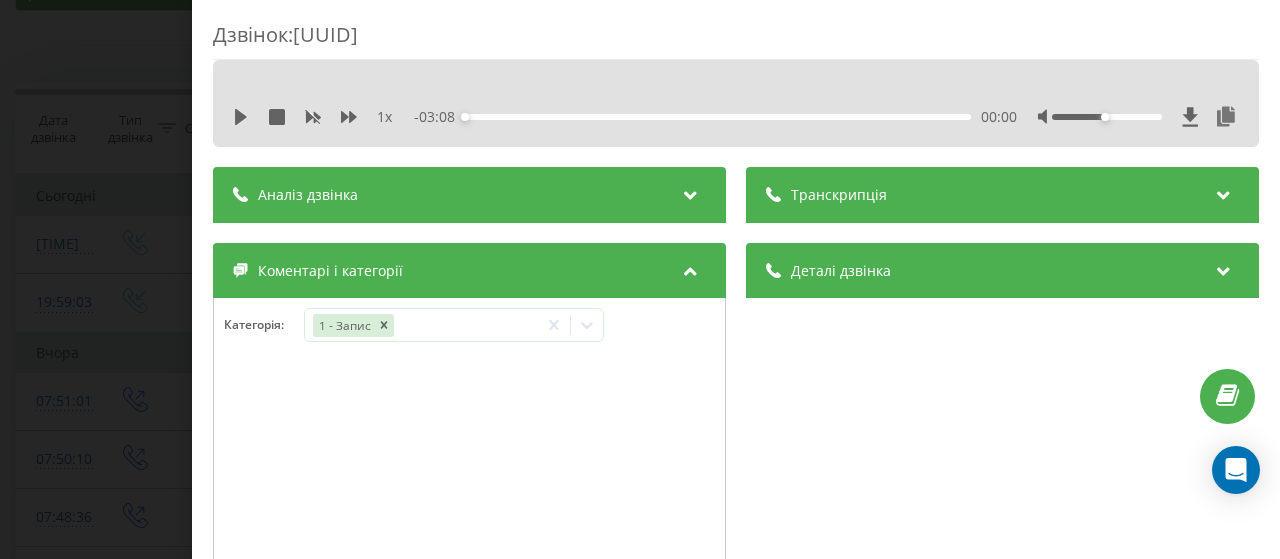 click on "Дзвінок :  ua3_-1754326743.12201316   1 x  - 03:08 00:00   00:00   Транскрипція Для AI-аналізу майбутніх дзвінків  налаштуйте та активуйте профіль на сторінці . Якщо профіль вже є і дзвінок відповідає його умовам, оновіть сторінку через 10 хвилин - AI аналізує поточний дзвінок. Аналіз дзвінка Для AI-аналізу майбутніх дзвінків  налаштуйте та активуйте профіль на сторінці . Якщо профіль вже є і дзвінок відповідає його умовам, оновіть сторінку через 10 хвилин - AI аналізує поточний дзвінок. Деталі дзвінка Загальне Дата дзвінка 2025-08-04 19:59:03 Тип дзвінка Вхідний Статус дзвінка Цільовий 380501913674 :" at bounding box center [640, 279] 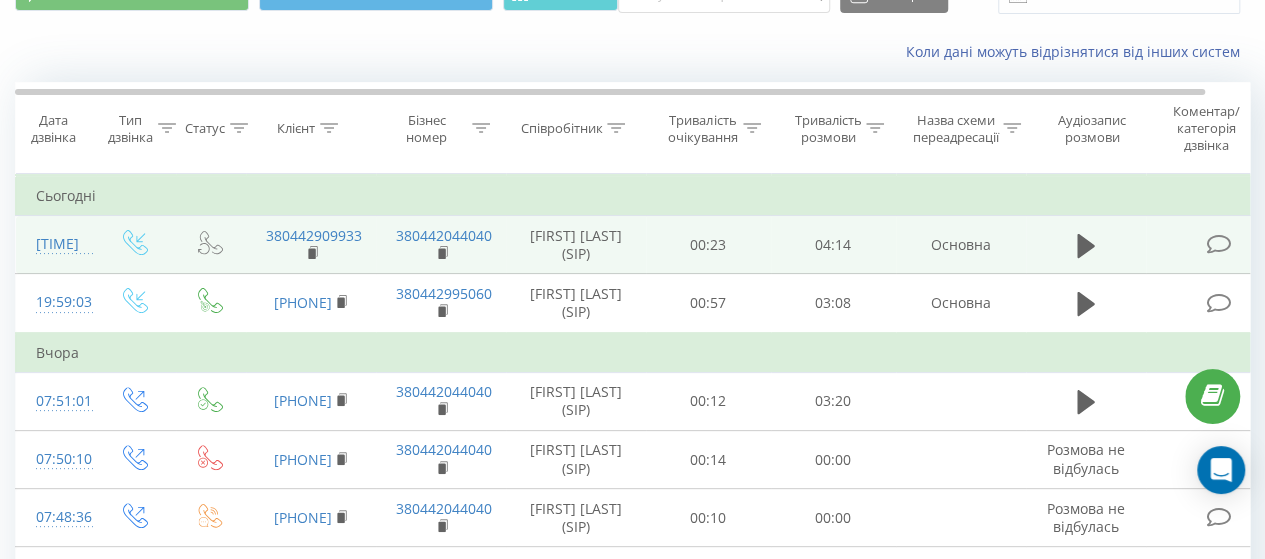 click at bounding box center (1218, 244) 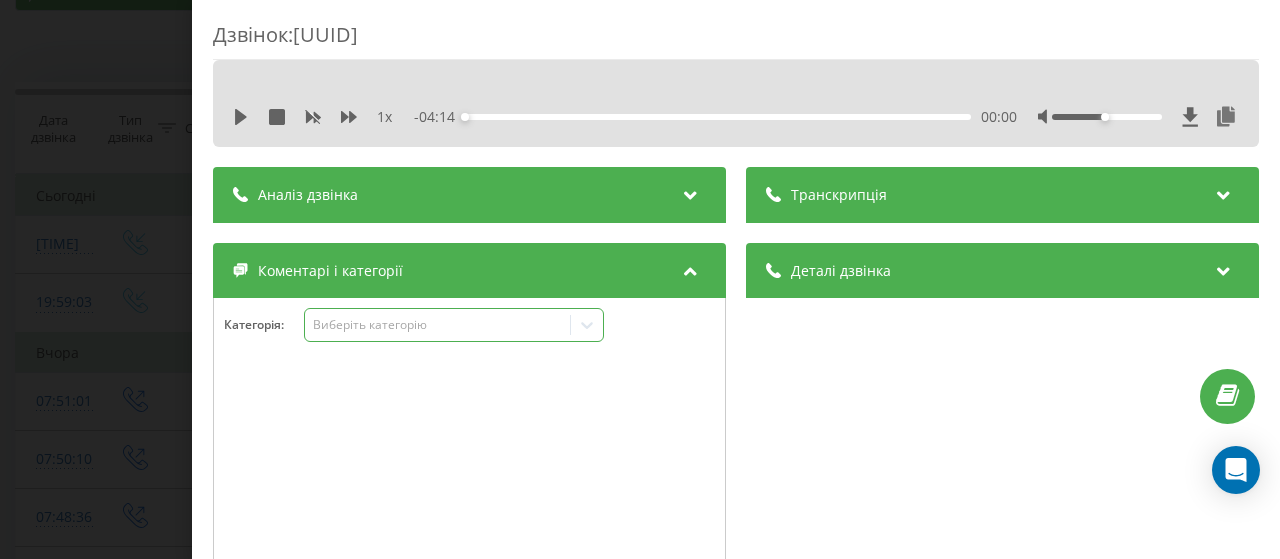 click 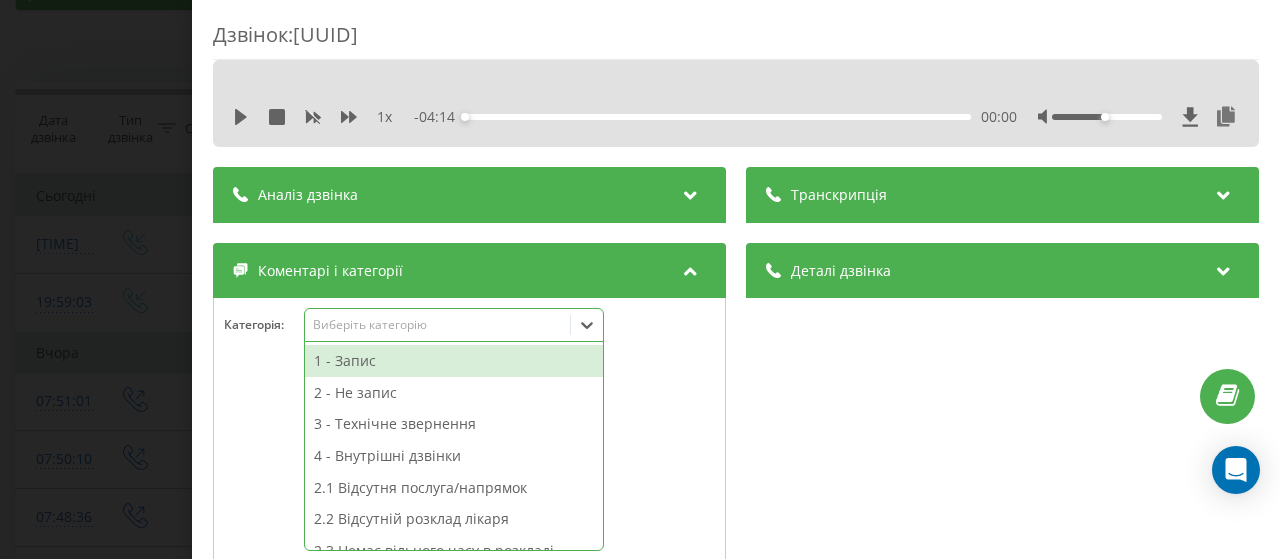 click on "1 - Запис" at bounding box center (454, 361) 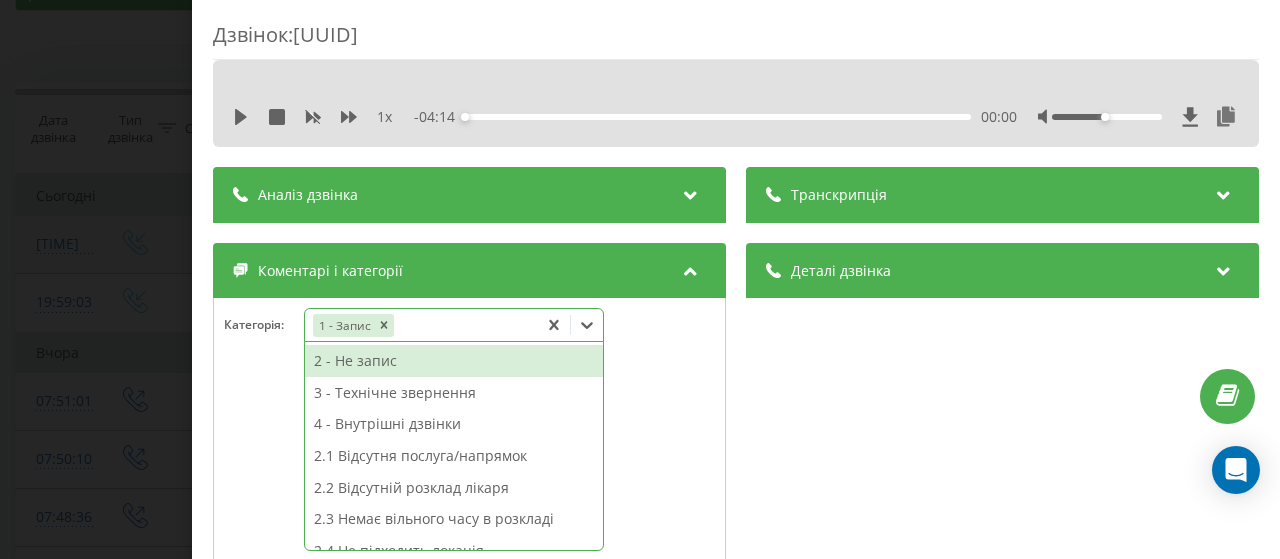 click on "Дзвінок :  ua9_-1754327002.7648218   1 x  - 04:14 00:00   00:00   Транскрипція Для AI-аналізу майбутніх дзвінків  налаштуйте та активуйте профіль на сторінці . Якщо профіль вже є і дзвінок відповідає його умовам, оновіть сторінку через 10 хвилин - AI аналізує поточний дзвінок. Аналіз дзвінка Для AI-аналізу майбутніх дзвінків  налаштуйте та активуйте профіль на сторінці . Якщо профіль вже є і дзвінок відповідає його умовам, оновіть сторінку через 10 хвилин - AI аналізує поточний дзвінок. Деталі дзвінка Загальне Дата дзвінка 2025-08-04 20:03:22 Тип дзвінка Вхідний Статус дзвінка Повторний 380442909933" at bounding box center [640, 279] 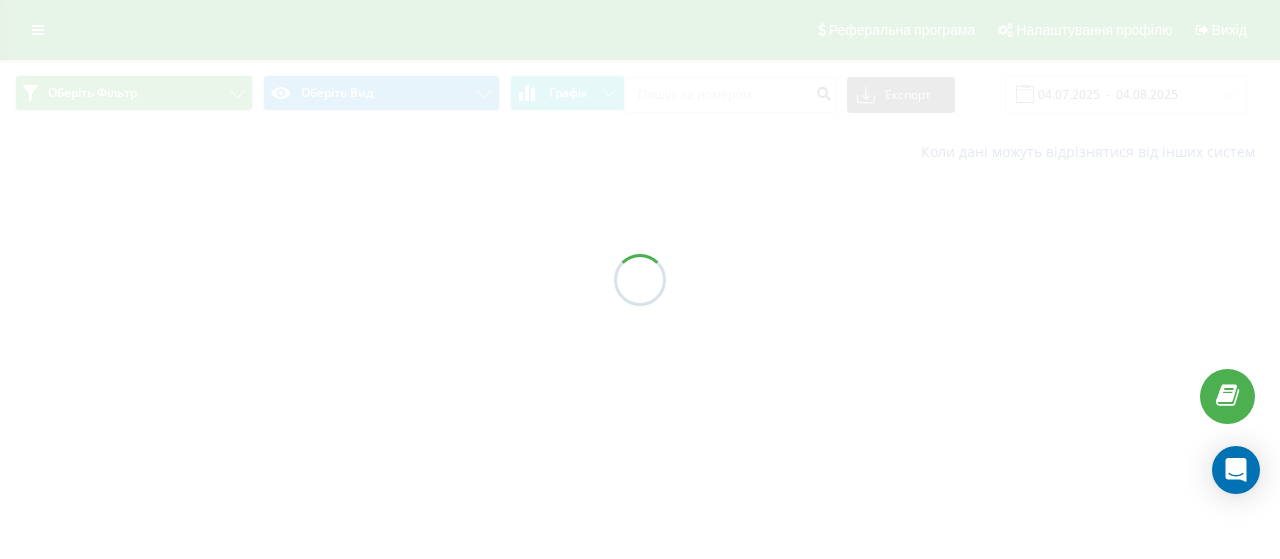 scroll, scrollTop: 0, scrollLeft: 0, axis: both 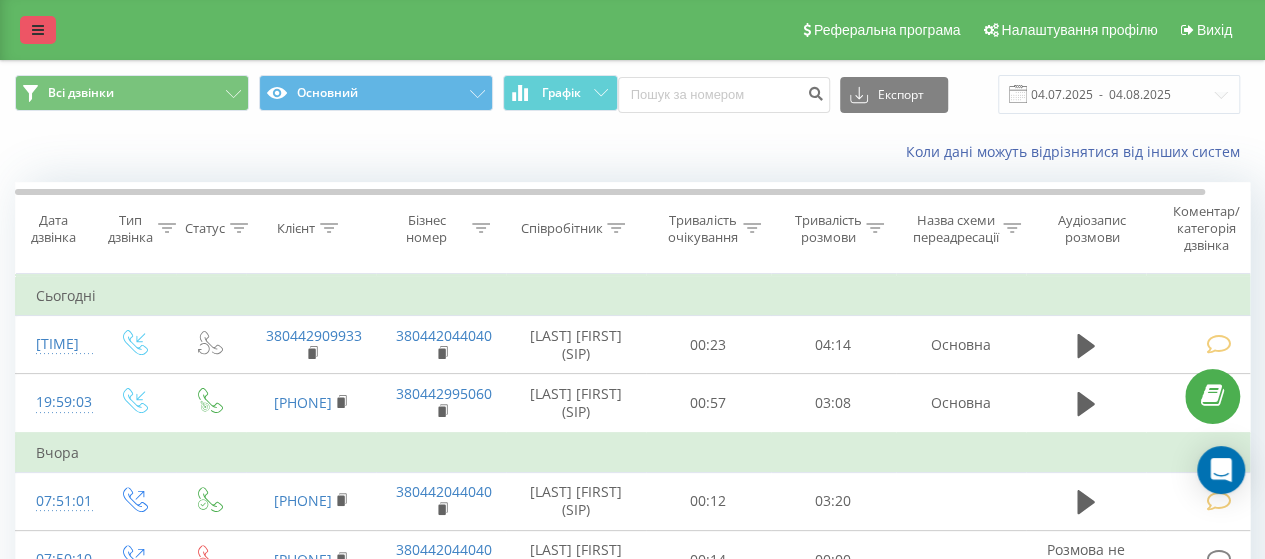 click at bounding box center [38, 30] 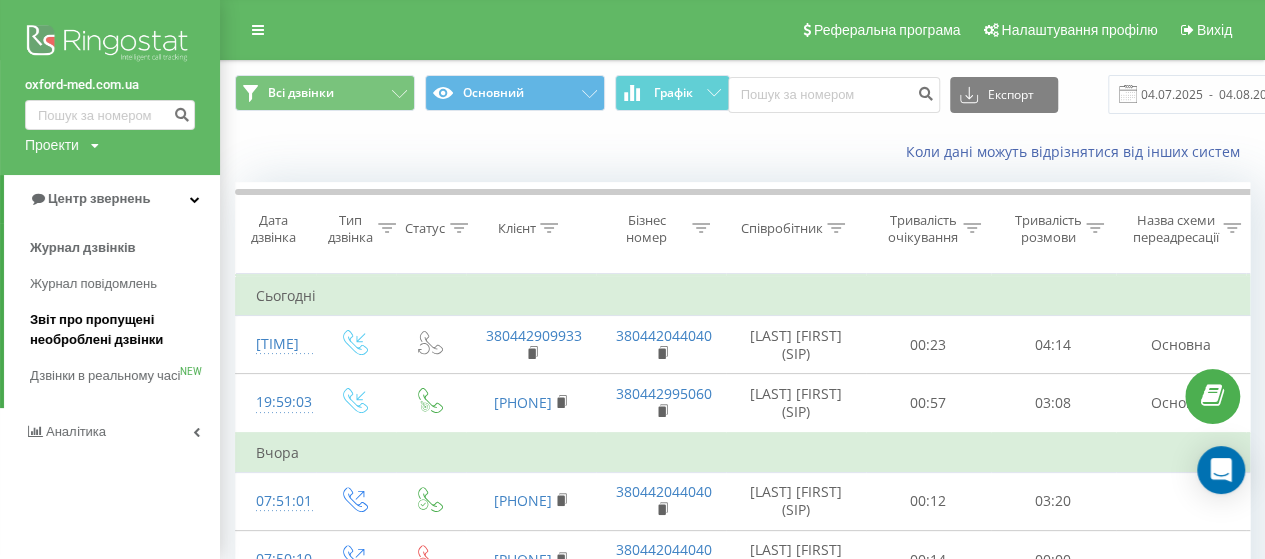 click on "Звіт про пропущені необроблені дзвінки" at bounding box center (120, 330) 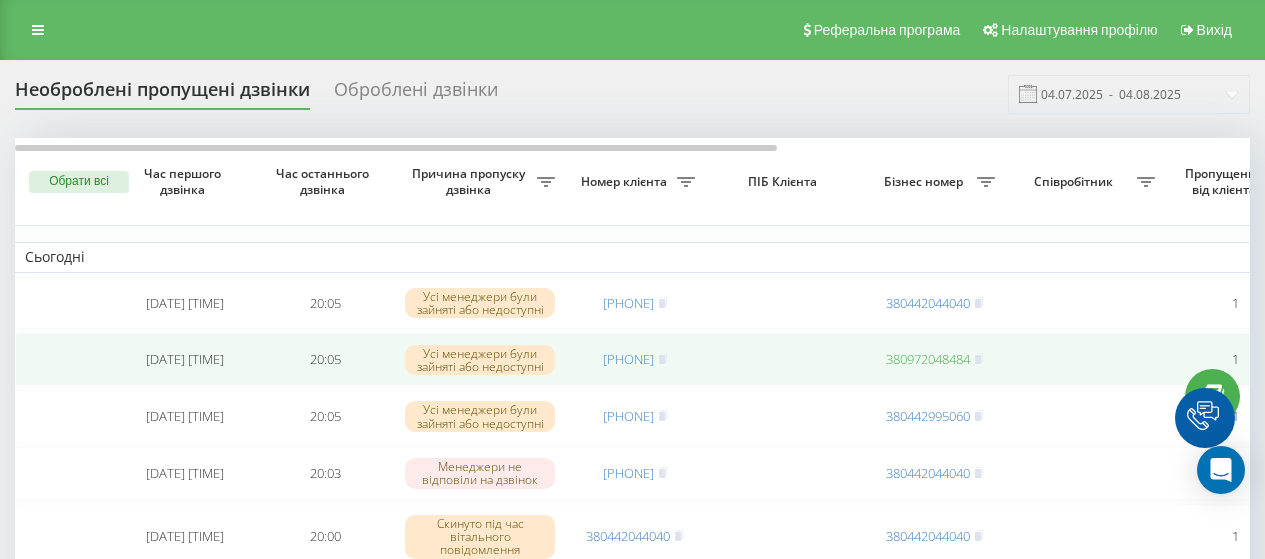 scroll, scrollTop: 0, scrollLeft: 0, axis: both 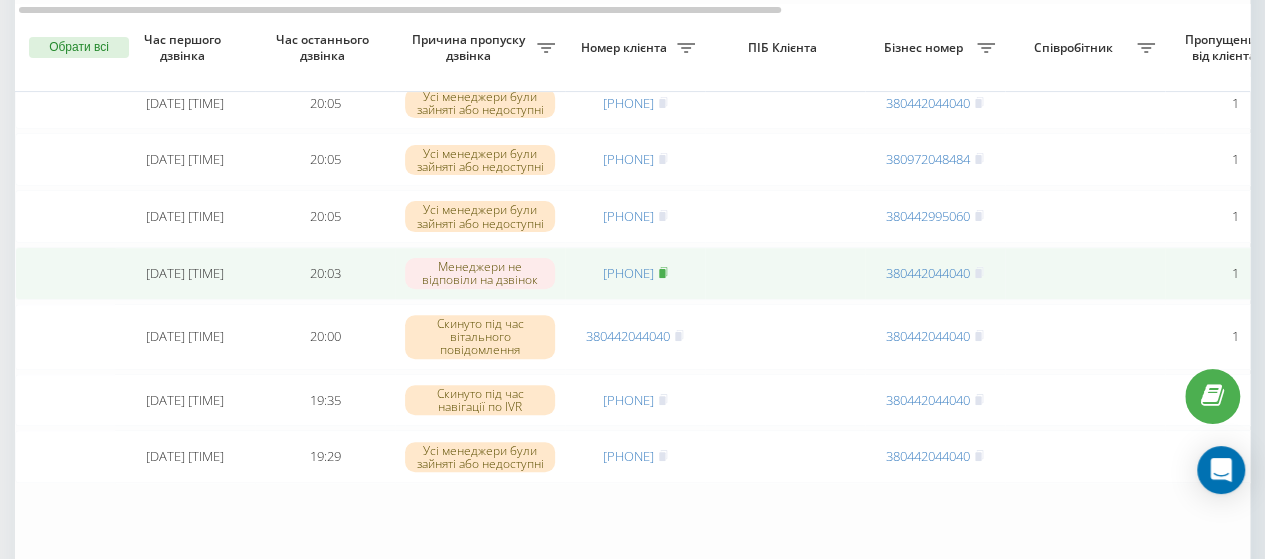 click 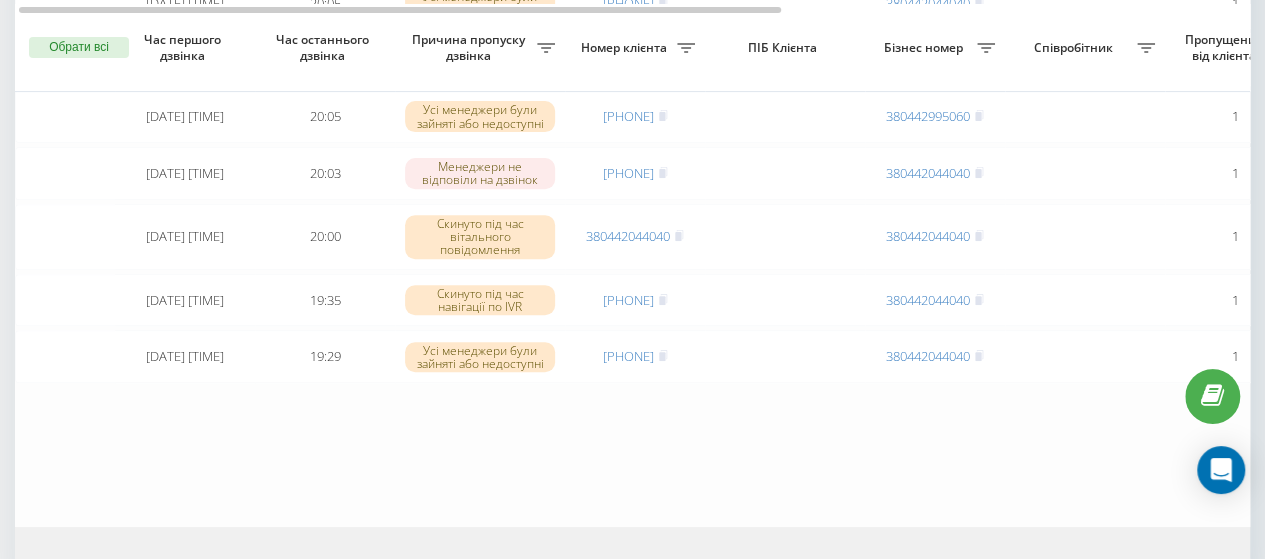 scroll, scrollTop: 0, scrollLeft: 0, axis: both 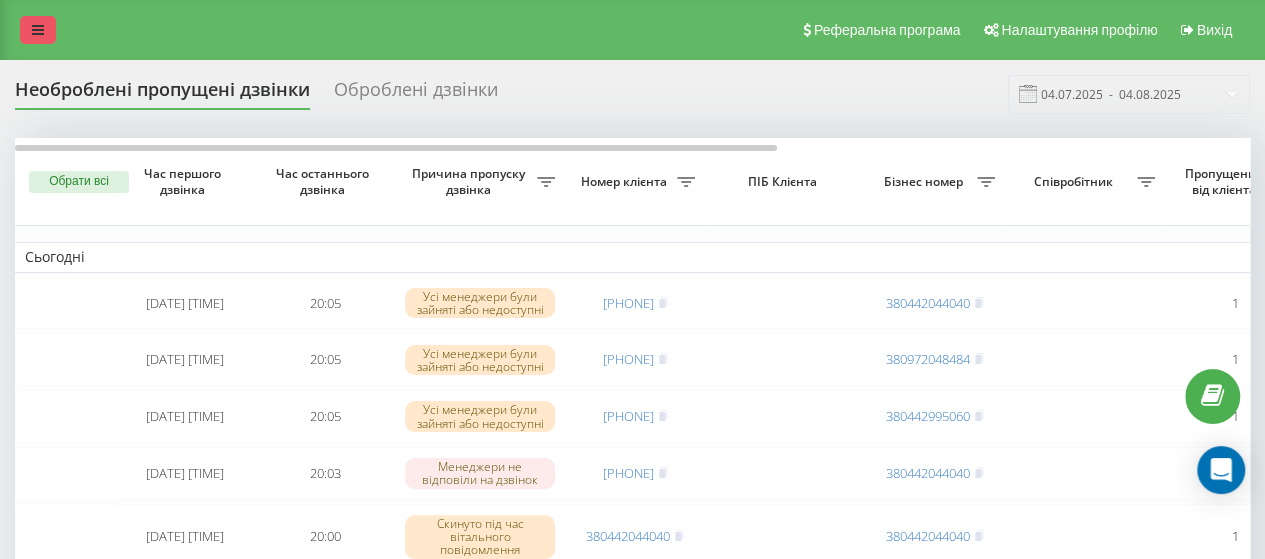 click at bounding box center (38, 30) 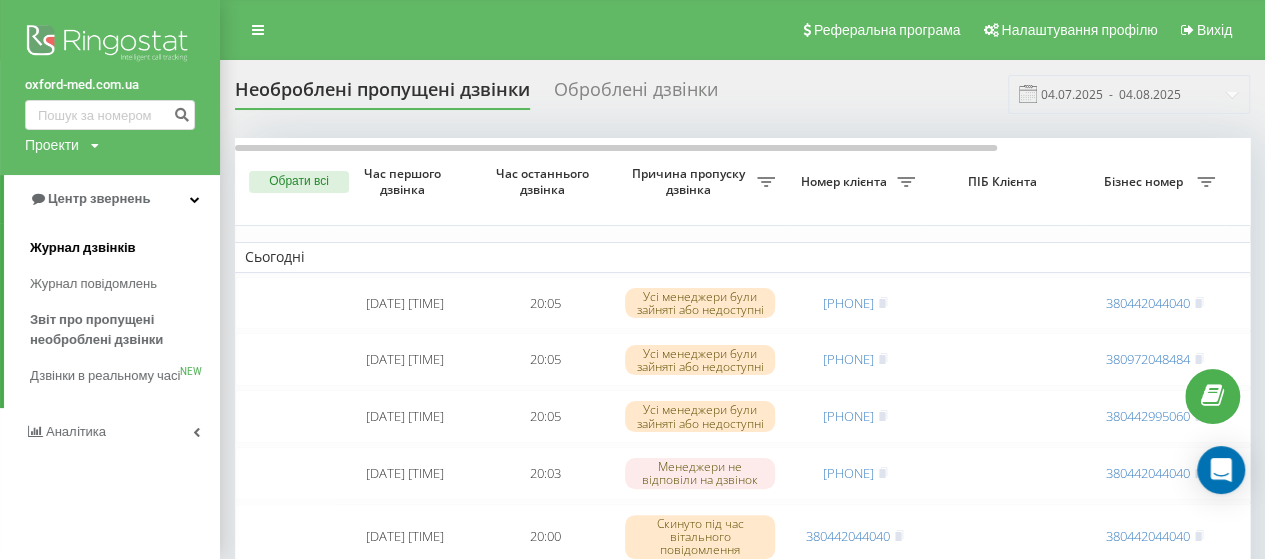click on "Журнал дзвінків" at bounding box center (83, 248) 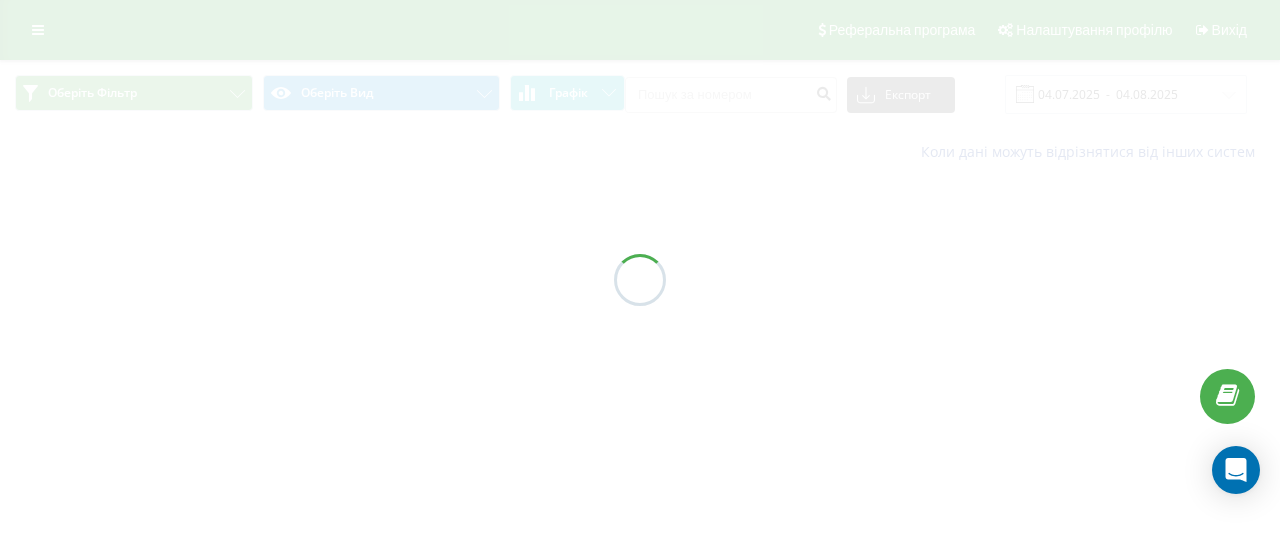 scroll, scrollTop: 0, scrollLeft: 0, axis: both 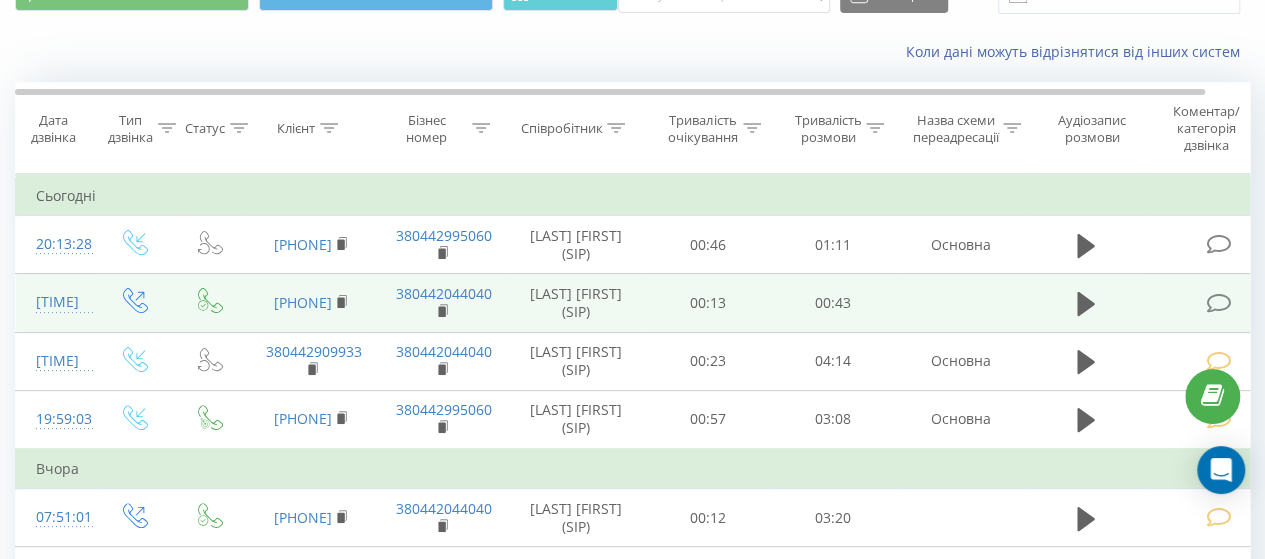 click at bounding box center (1218, 303) 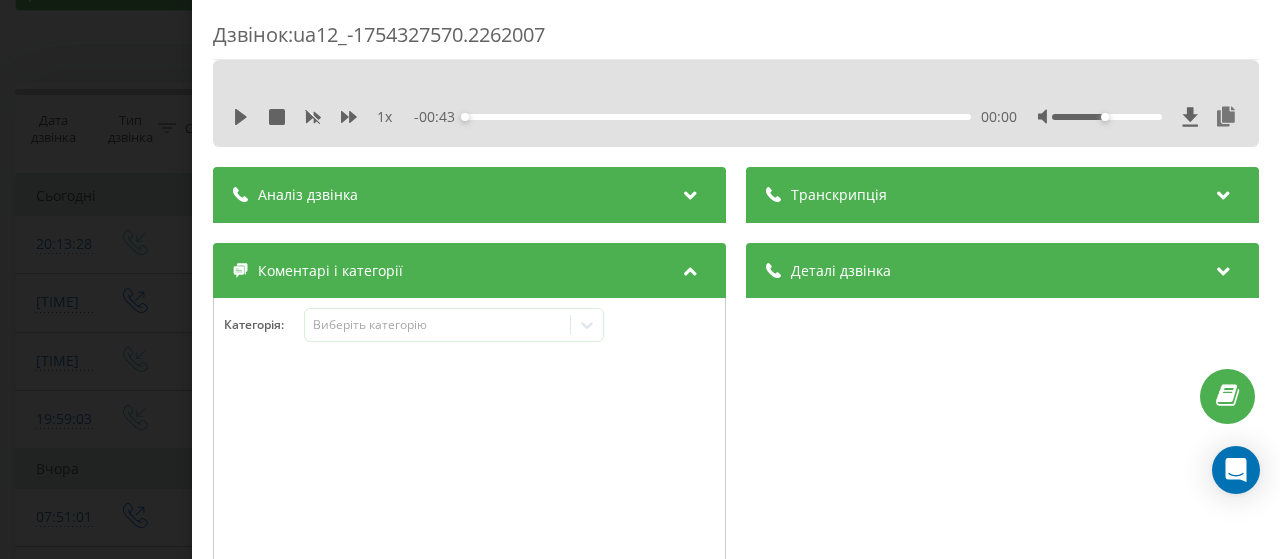 scroll, scrollTop: 300, scrollLeft: 0, axis: vertical 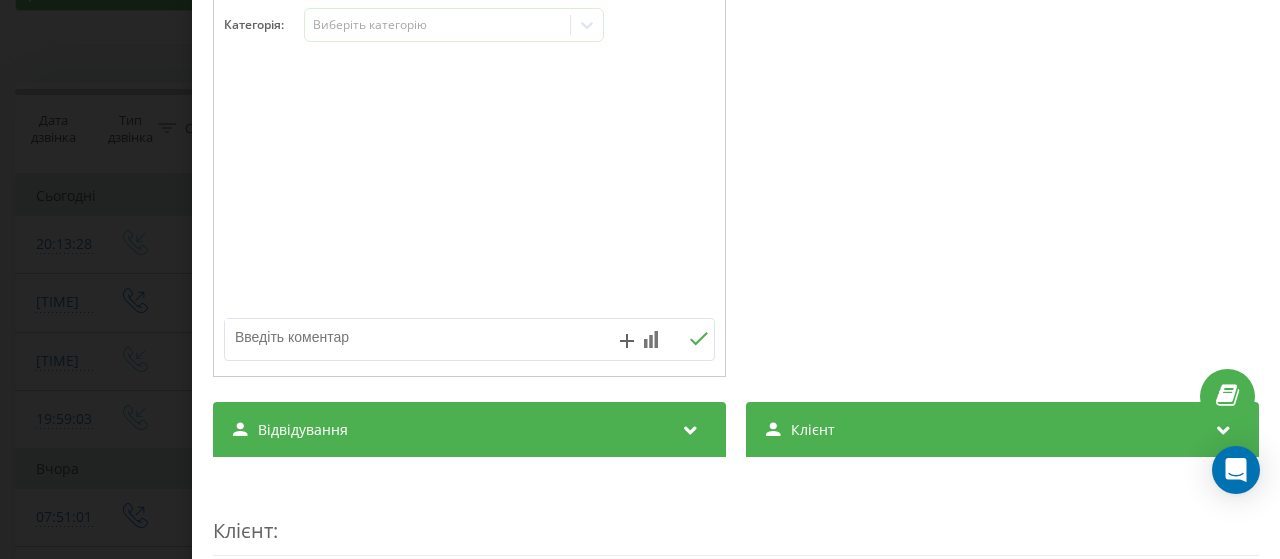 click at bounding box center [420, 337] 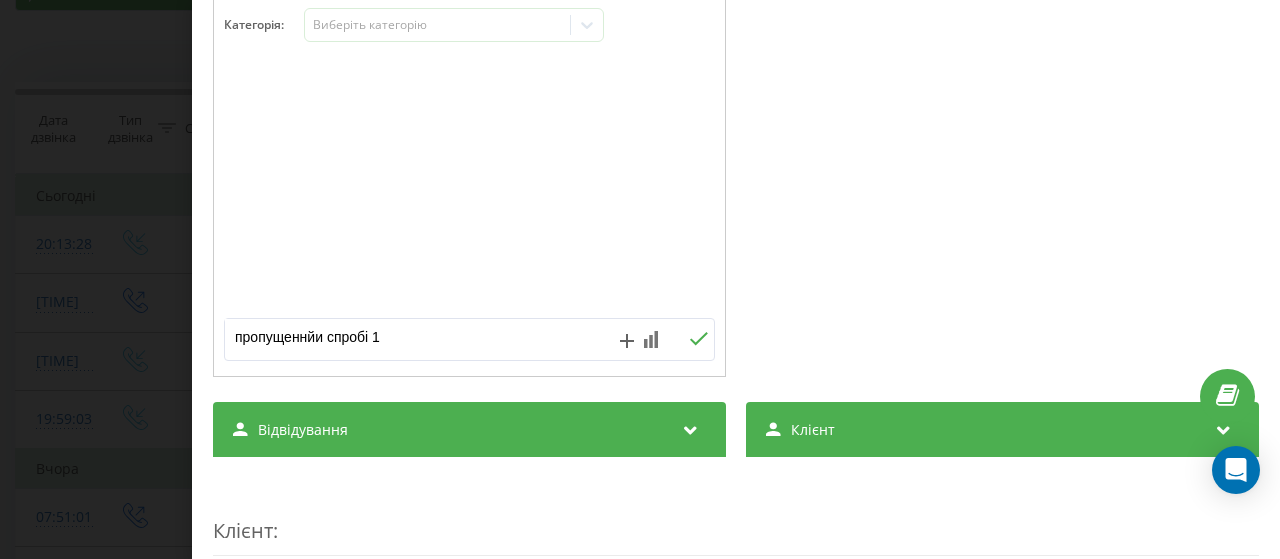 drag, startPoint x: 391, startPoint y: 331, endPoint x: 167, endPoint y: 329, distance: 224.00893 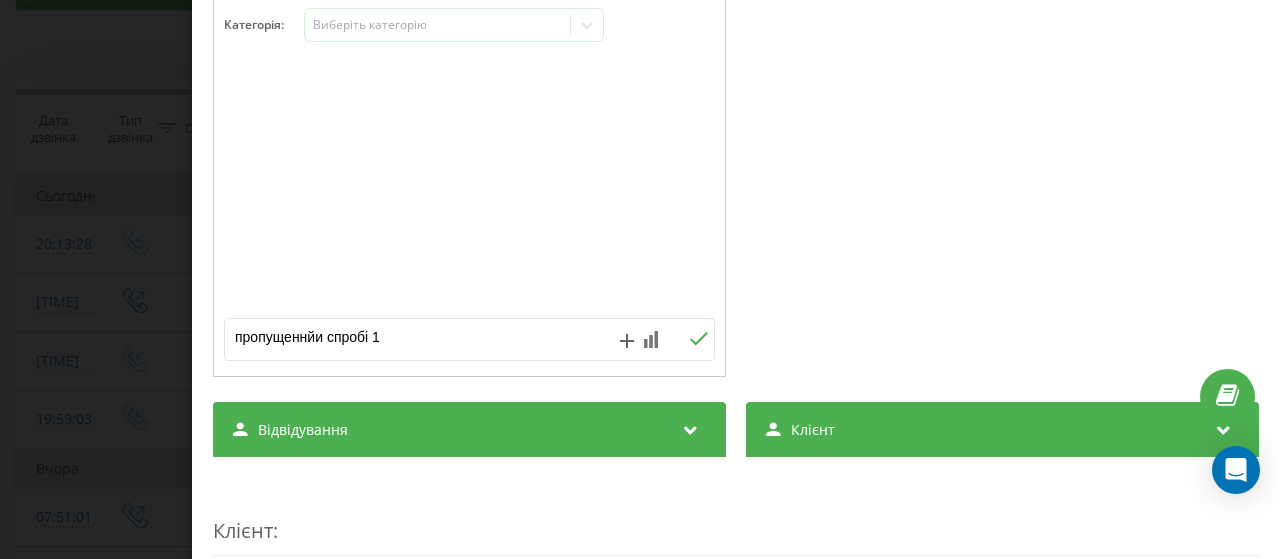 scroll, scrollTop: 0, scrollLeft: 0, axis: both 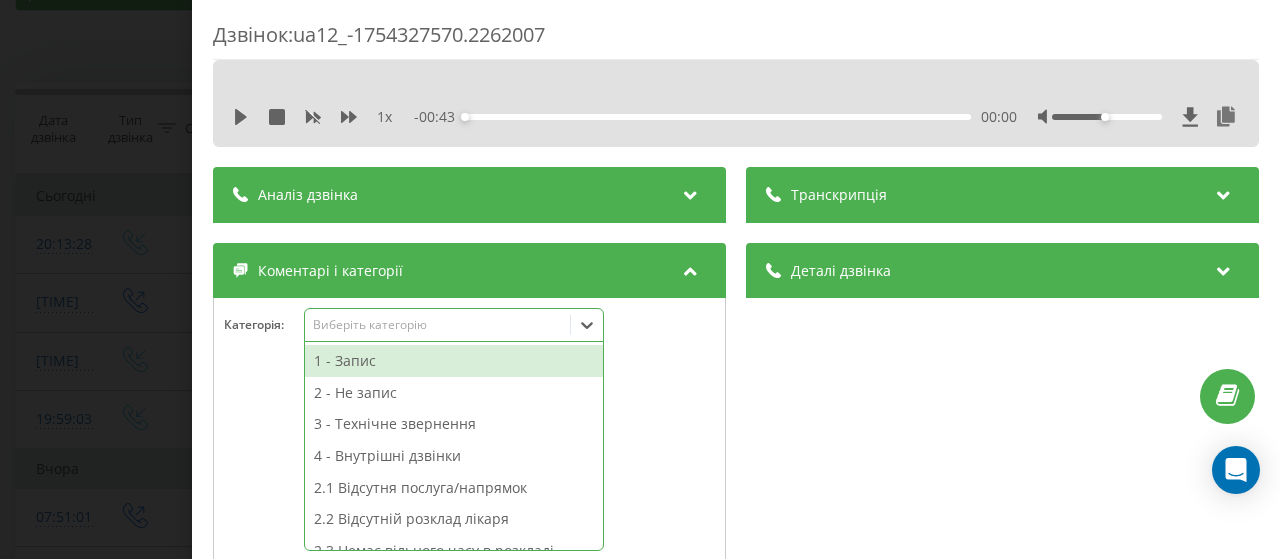 click 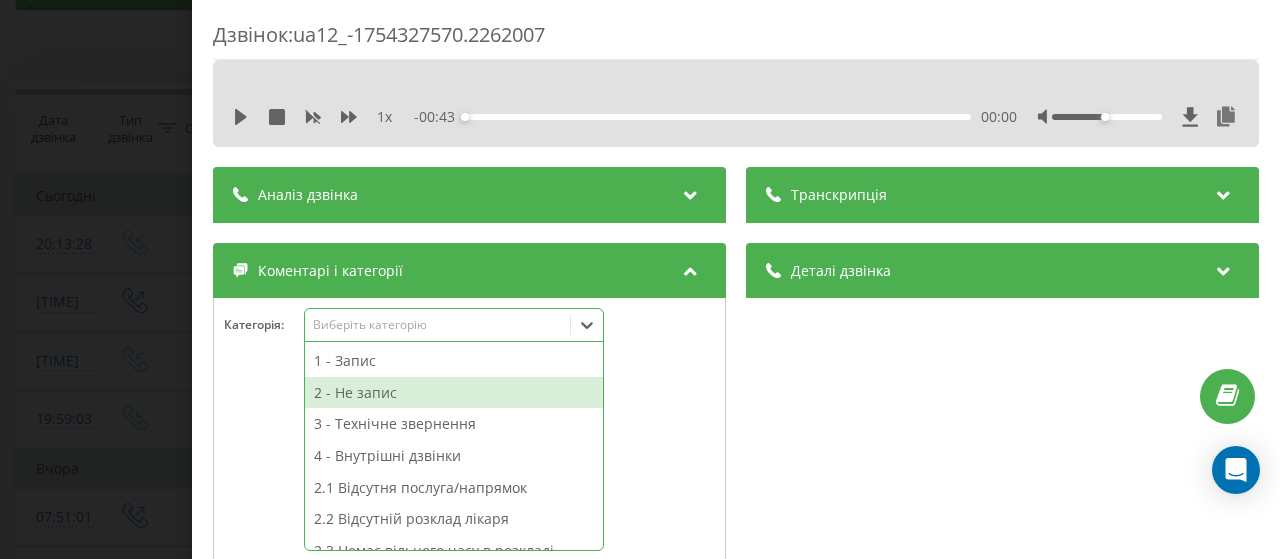 click on "2 - Не запис" at bounding box center [454, 393] 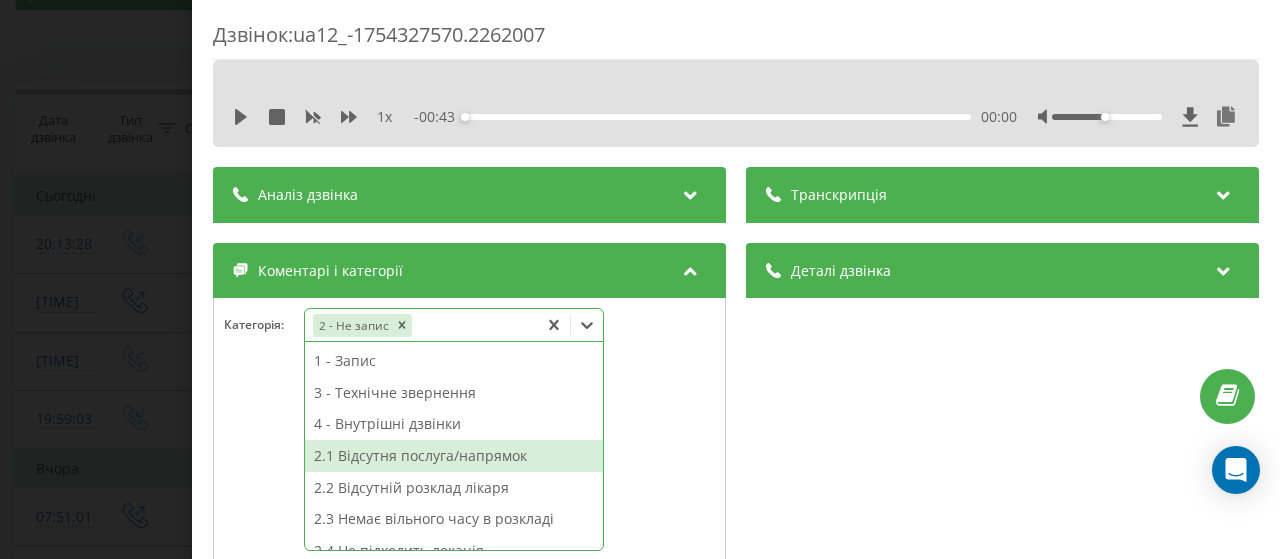 click on "2.1 Відсутня послуга/напрямок" at bounding box center [454, 456] 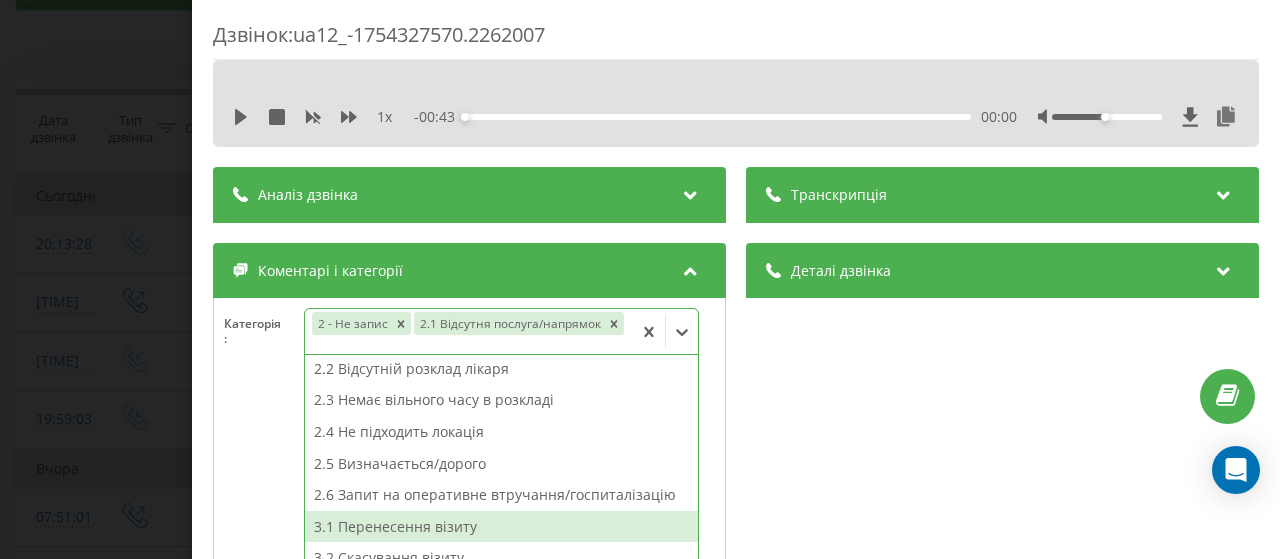 scroll, scrollTop: 200, scrollLeft: 0, axis: vertical 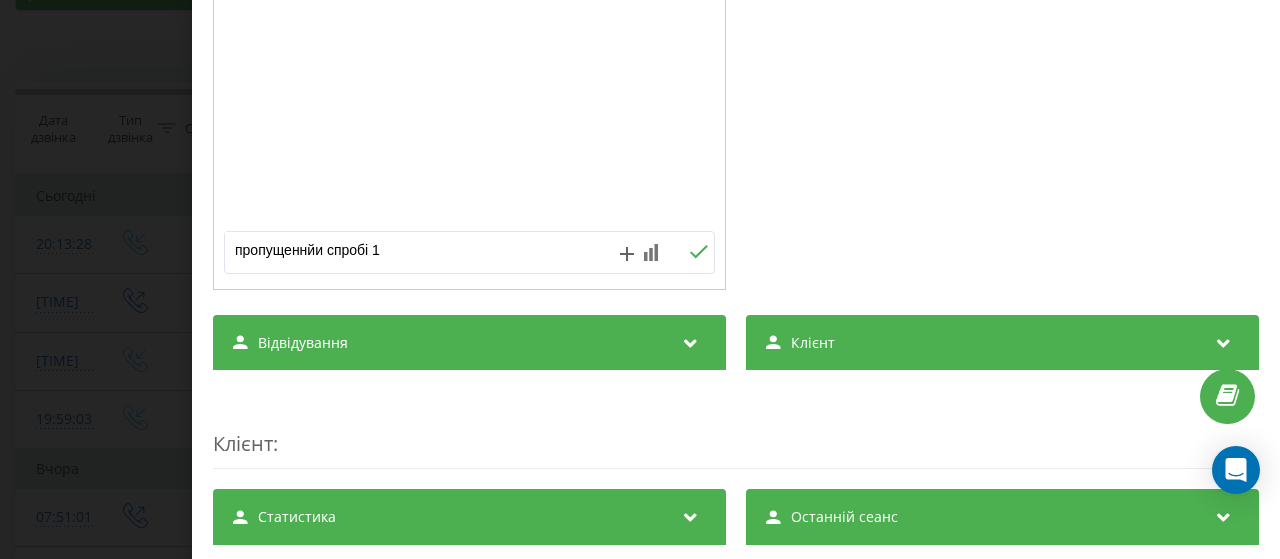 drag, startPoint x: 393, startPoint y: 253, endPoint x: 206, endPoint y: 256, distance: 187.02406 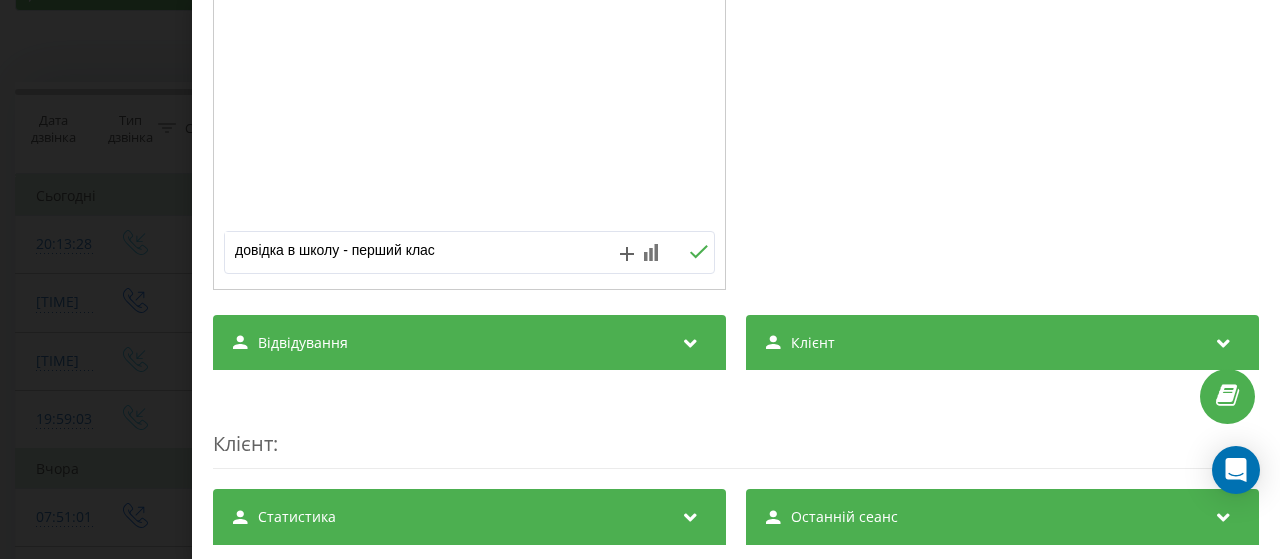 click on "довідка в школу - перший клас" at bounding box center (420, 250) 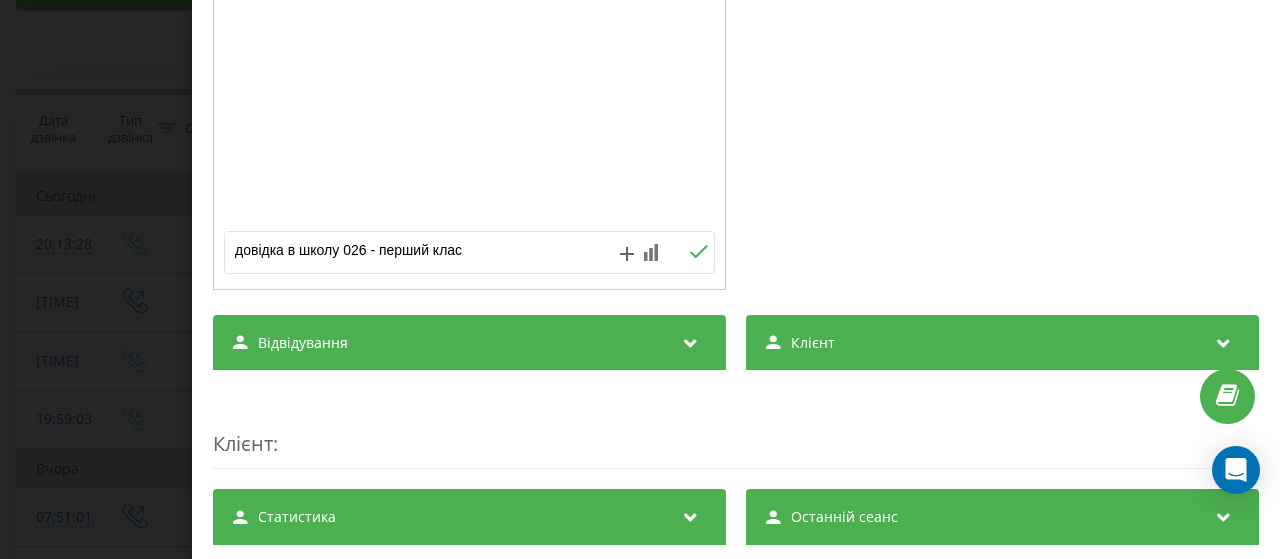 type on "довідка в школу 026 - перший клас" 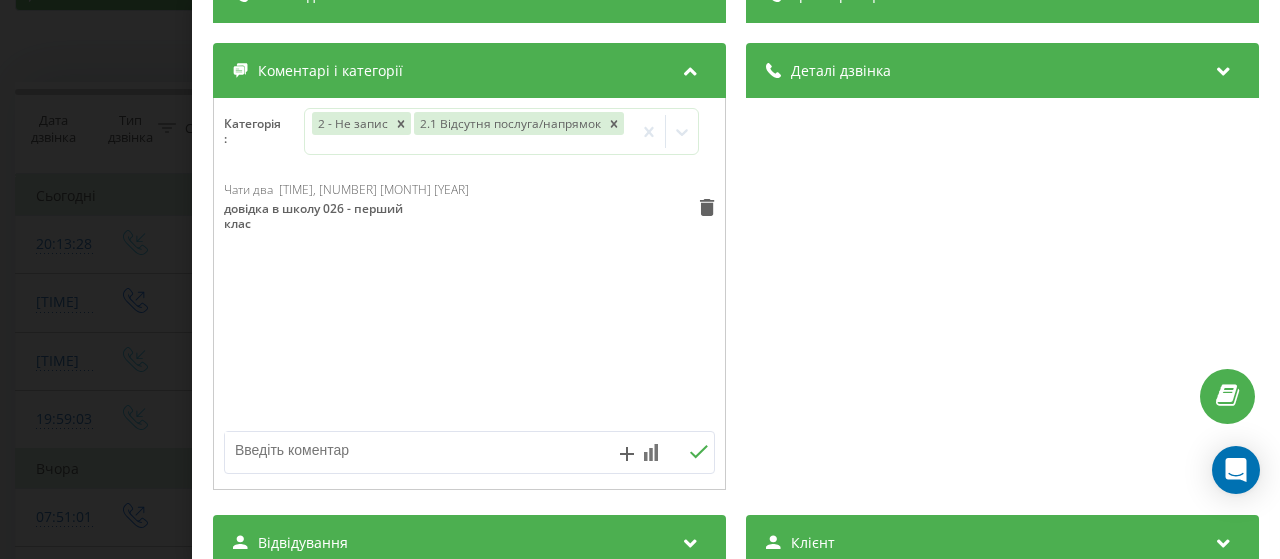 scroll, scrollTop: 0, scrollLeft: 0, axis: both 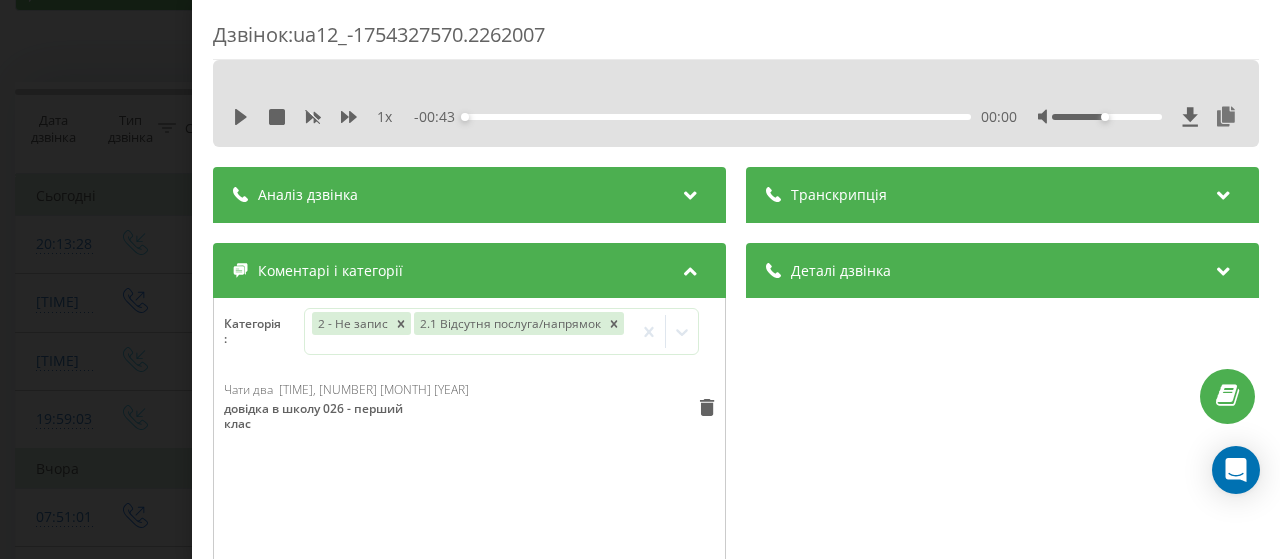 click on "Дзвінок :  ua12_-1754327570.2262007   1 x  - 00:43 00:00   00:00   Транскрипція Для AI-аналізу майбутніх дзвінків  налаштуйте та активуйте профіль на сторінці . Якщо профіль вже є і дзвінок відповідає його умовам, оновіть сторінку через 10 хвилин - AI аналізує поточний дзвінок. Аналіз дзвінка Для AI-аналізу майбутніх дзвінків  налаштуйте та активуйте профіль на сторінці . Якщо профіль вже є і дзвінок відповідає його умовам, оновіть сторінку через 10 хвилин - AI аналізує поточний дзвінок. Деталі дзвінка Загальне Дата дзвінка 2025-08-04 20:12:50 Тип дзвінка Вихідний Статус дзвінка Успішний 380442044040" at bounding box center [640, 279] 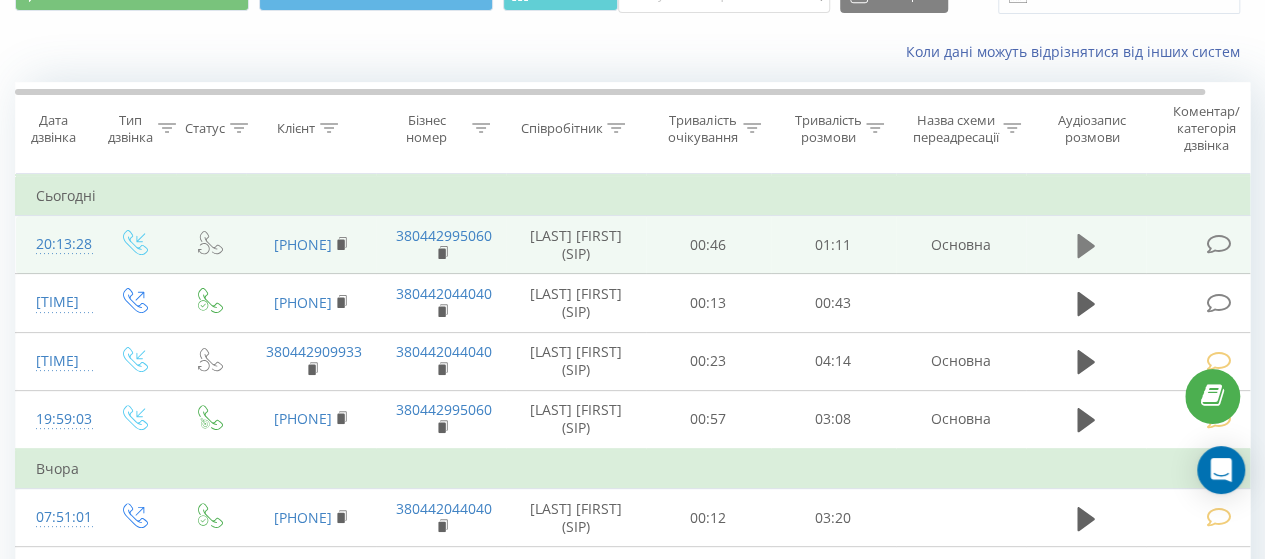 click 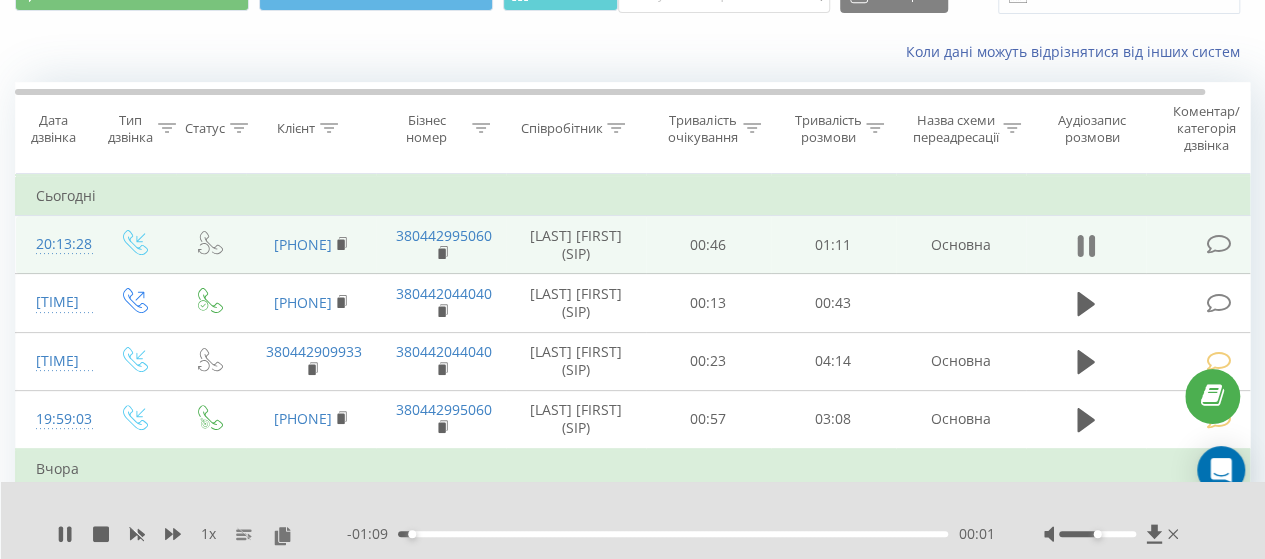click 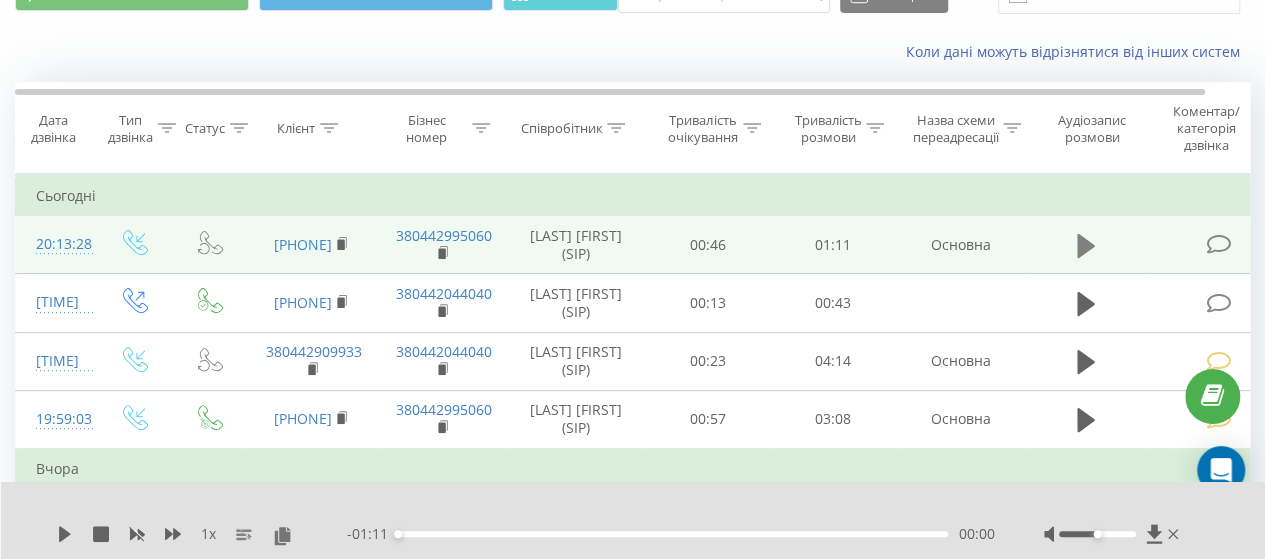 click 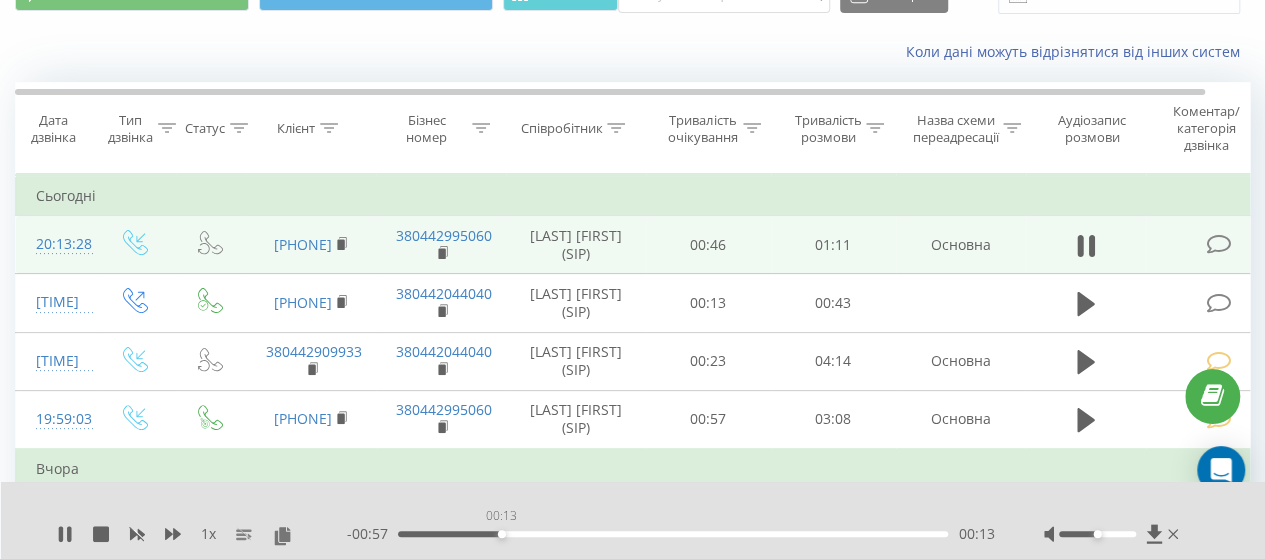 drag, startPoint x: 404, startPoint y: 533, endPoint x: 558, endPoint y: 537, distance: 154.05194 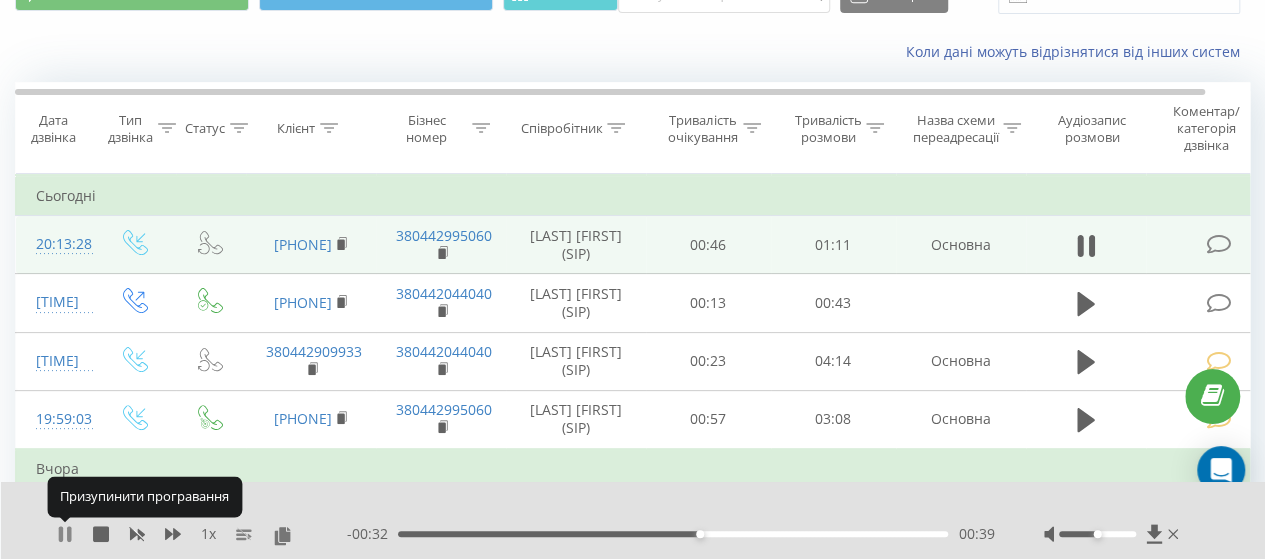 click 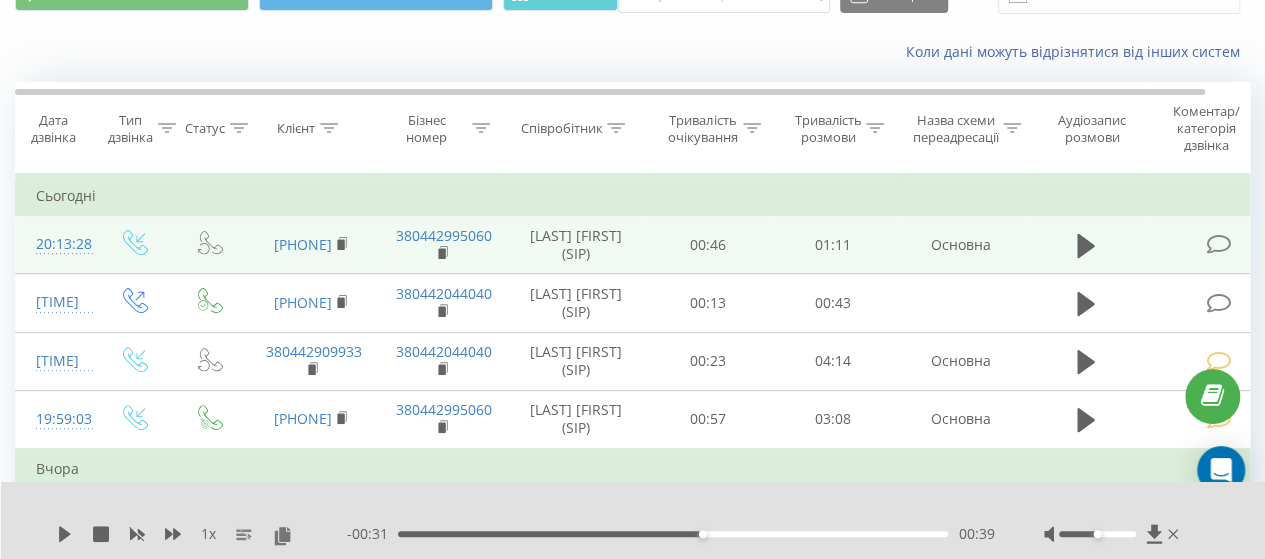 click at bounding box center [1218, 244] 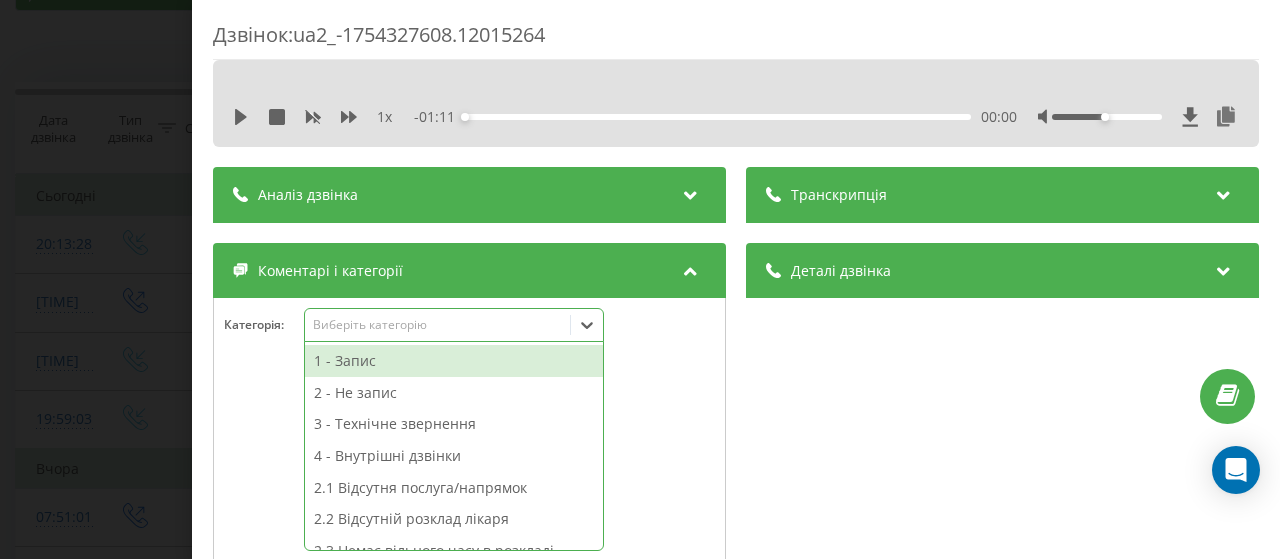 click 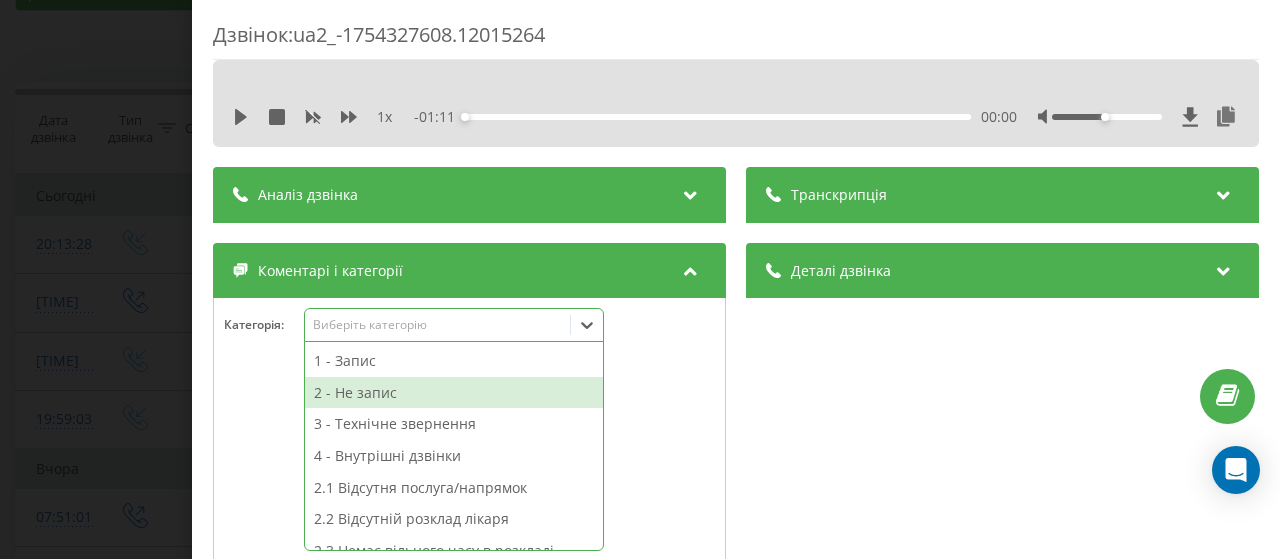 click on "2 - Не запис" at bounding box center [454, 393] 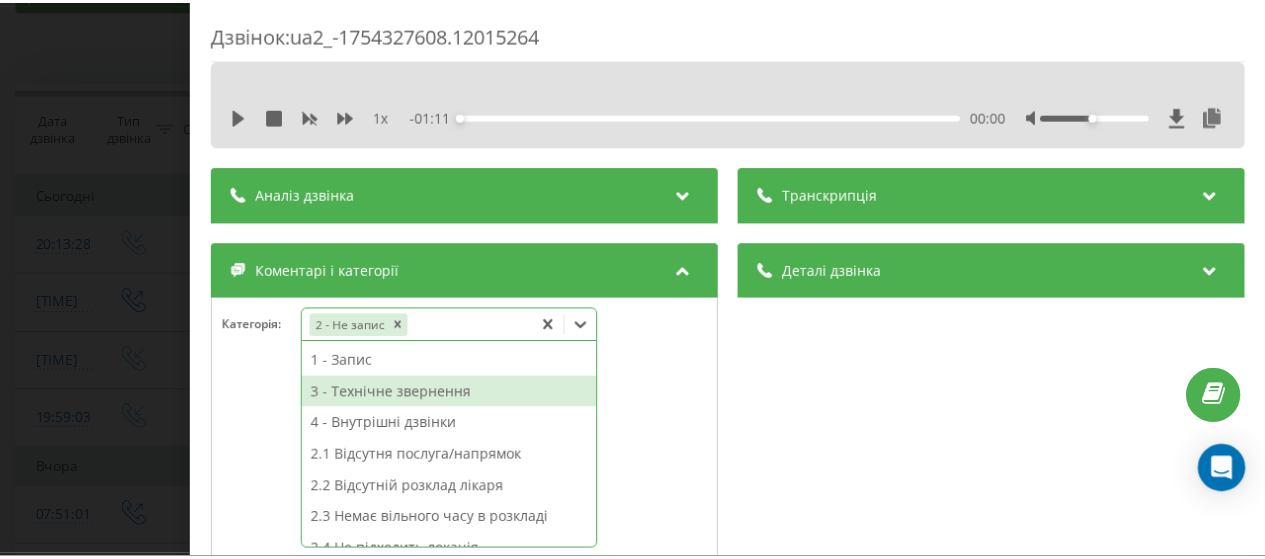 scroll, scrollTop: 100, scrollLeft: 0, axis: vertical 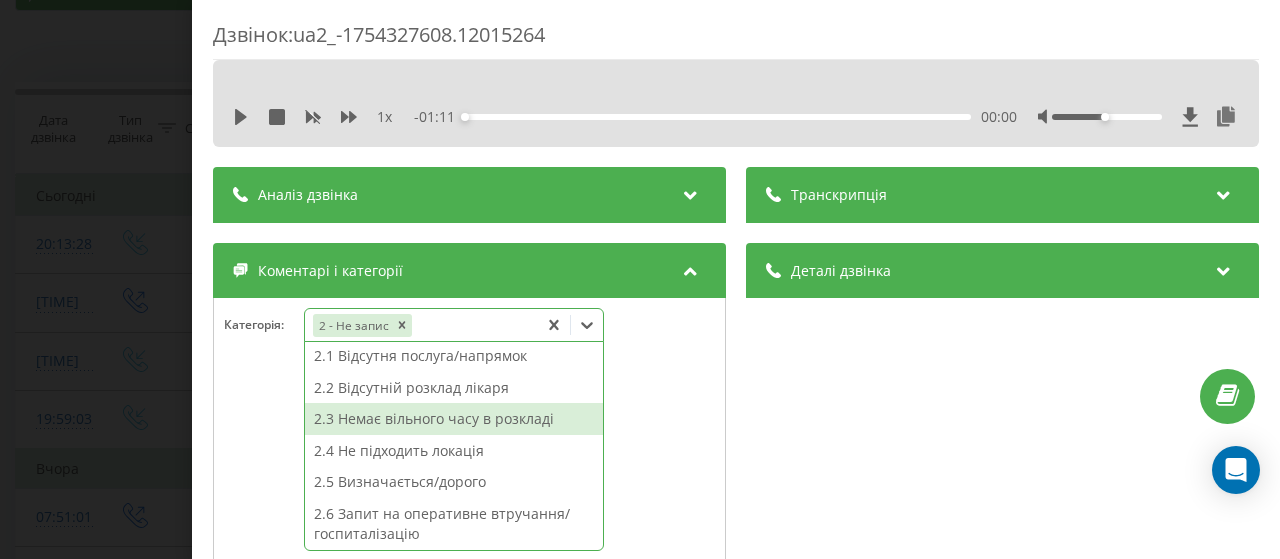 click on "2.3 Немає вільного часу в розкладі" at bounding box center (454, 419) 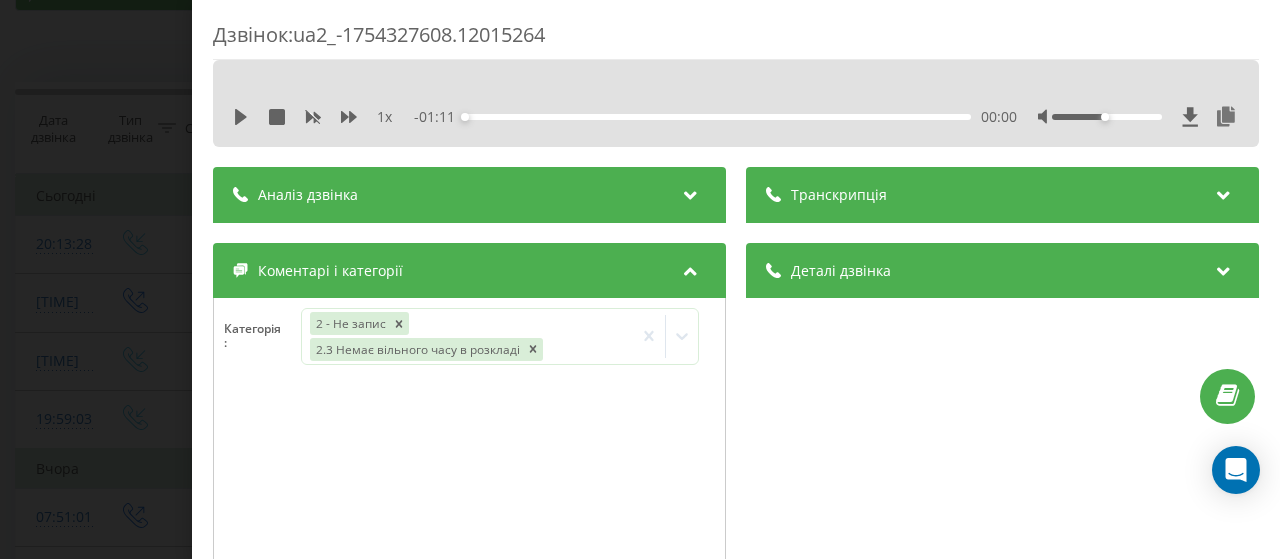 click on "Дзвінок :  ua2_-1754327608.12015264   1 x  - 01:11 00:00   00:00   Транскрипція Для AI-аналізу майбутніх дзвінків  налаштуйте та активуйте профіль на сторінці . Якщо профіль вже є і дзвінок відповідає його умовам, оновіть сторінку через 10 хвилин - AI аналізує поточний дзвінок. Аналіз дзвінка Для AI-аналізу майбутніх дзвінків  налаштуйте та активуйте профіль на сторінці . Якщо профіль вже є і дзвінок відповідає його умовам, оновіть сторінку через 10 хвилин - AI аналізує поточний дзвінок. Деталі дзвінка Загальне Дата дзвінка 2025-08-04 20:13:28 Тип дзвінка Вхідний Статус дзвінка Повторний 380955810389" at bounding box center [640, 279] 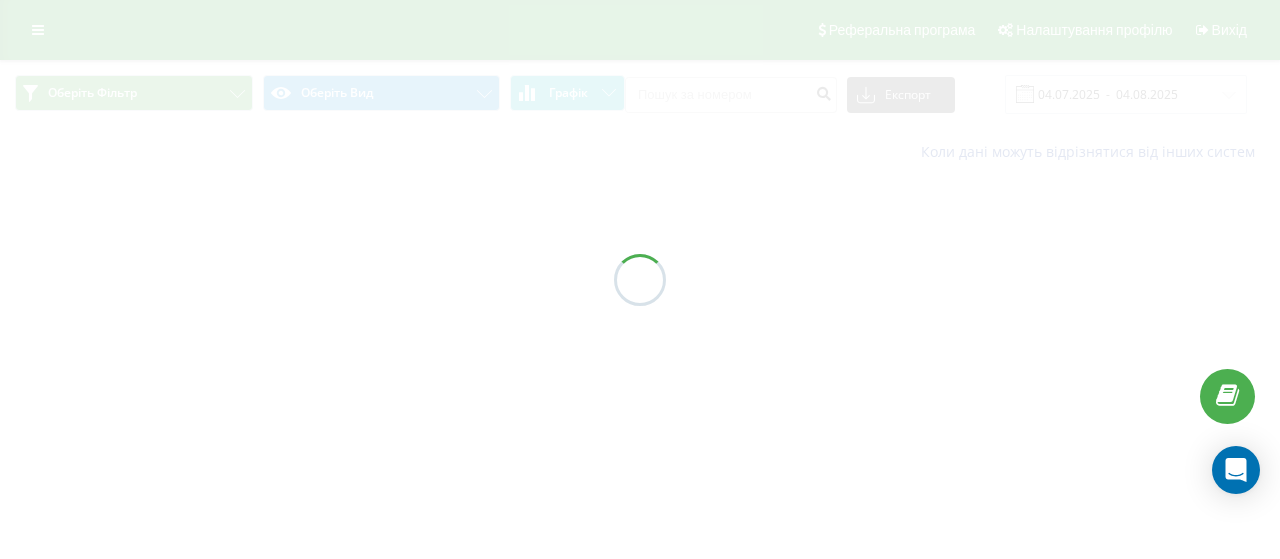 scroll, scrollTop: 0, scrollLeft: 0, axis: both 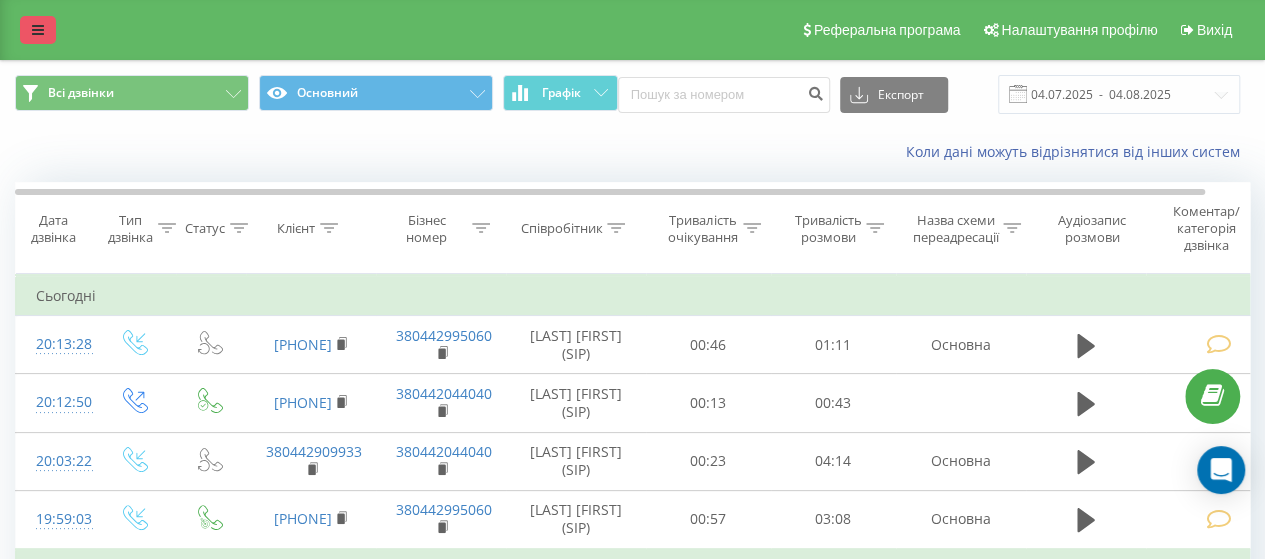 click at bounding box center (38, 30) 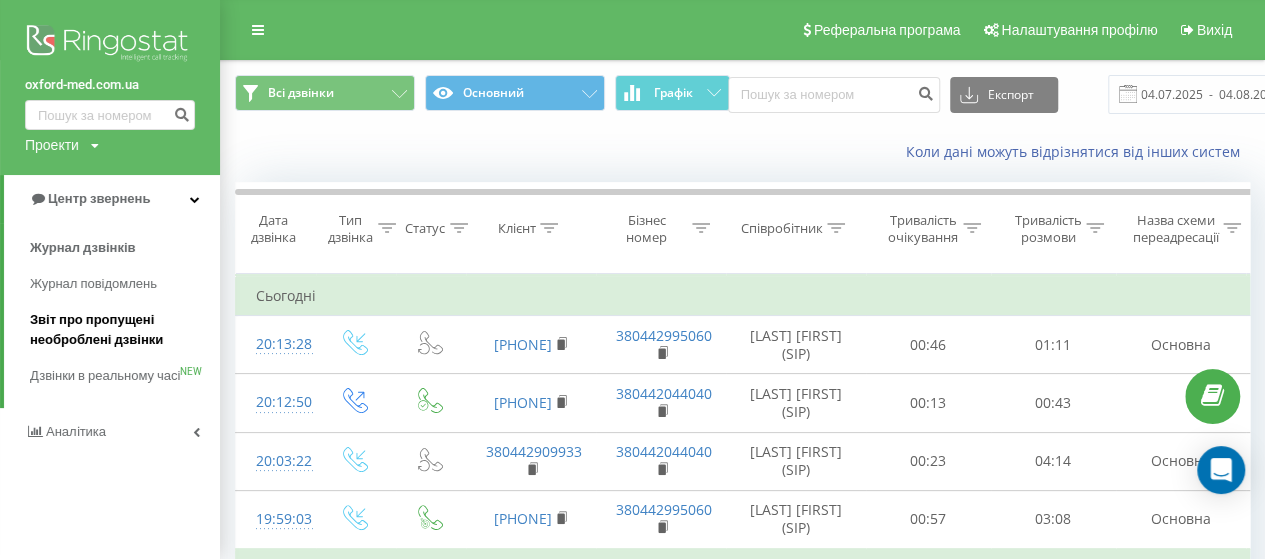 click on "Звіт про пропущені необроблені дзвінки" at bounding box center (120, 330) 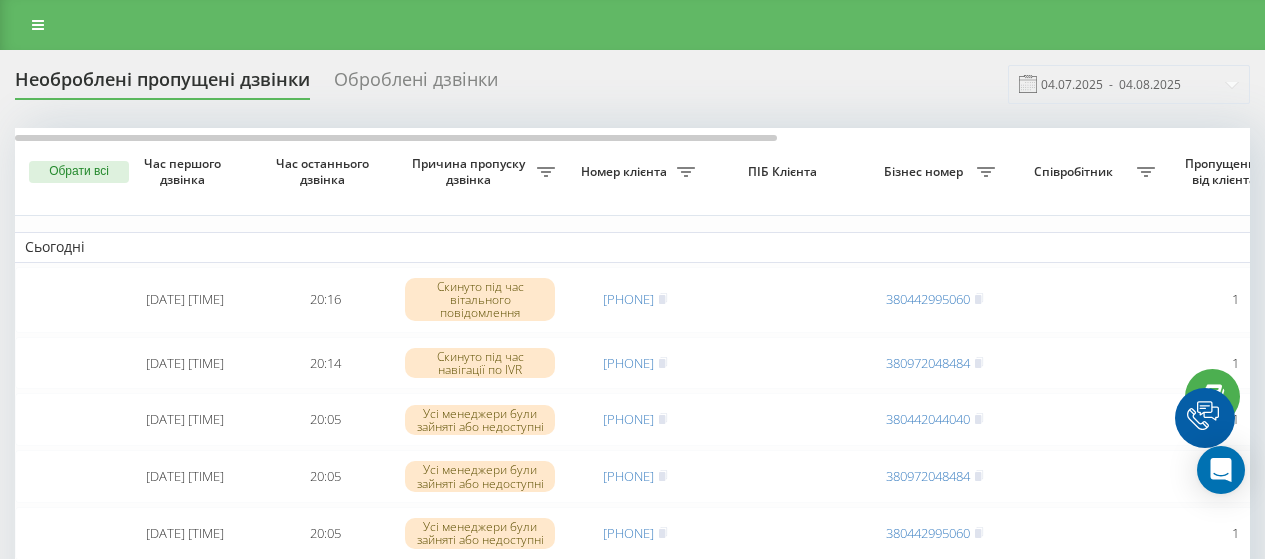 scroll, scrollTop: 0, scrollLeft: 0, axis: both 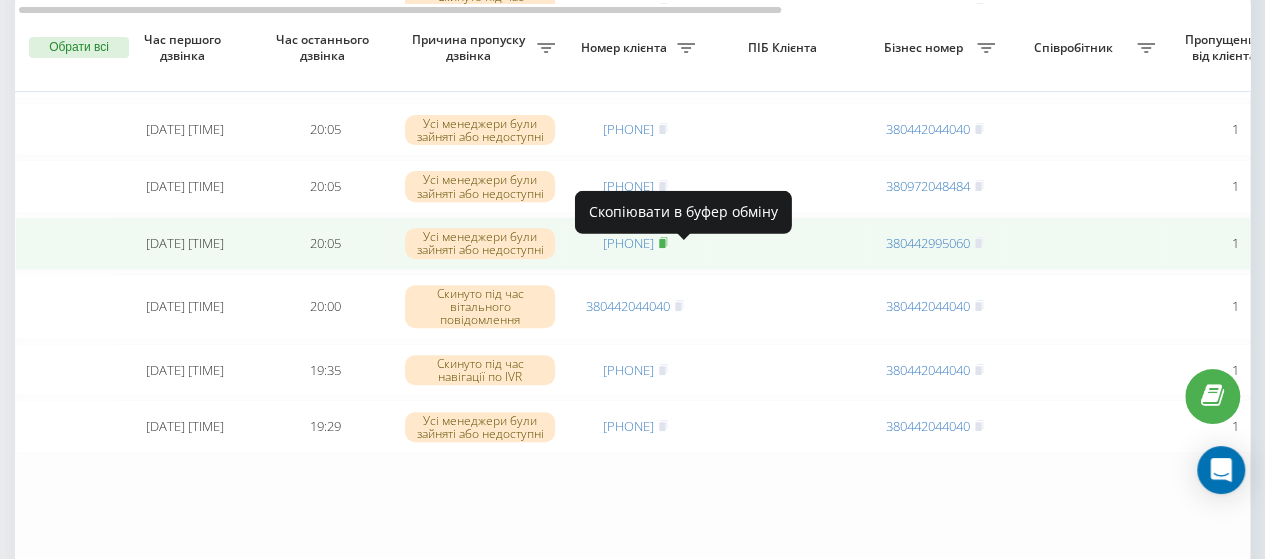 click 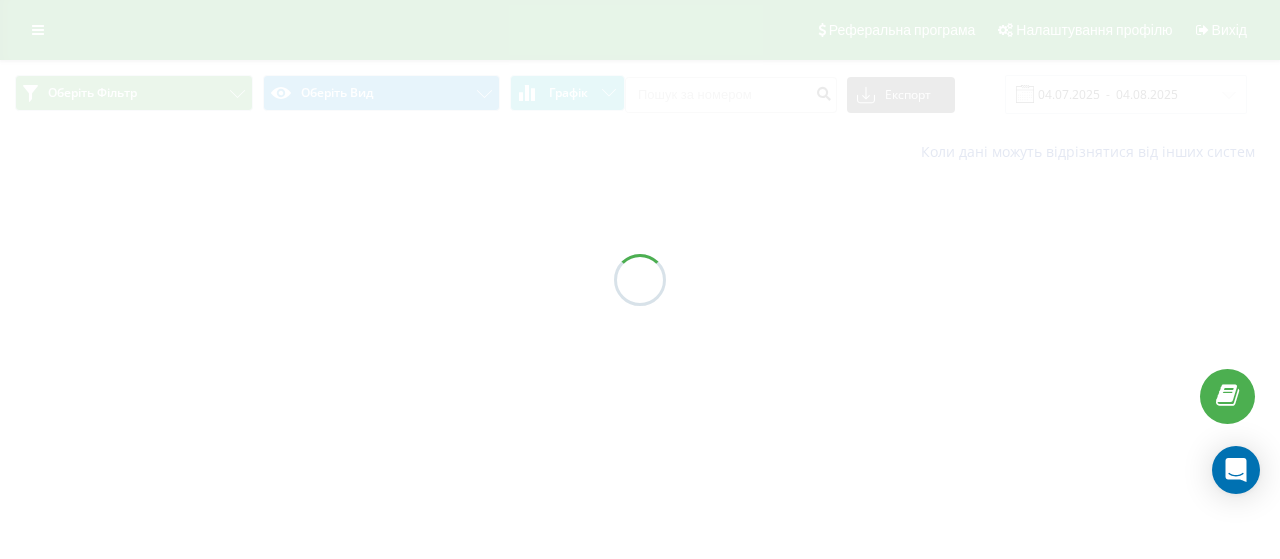 scroll, scrollTop: 0, scrollLeft: 0, axis: both 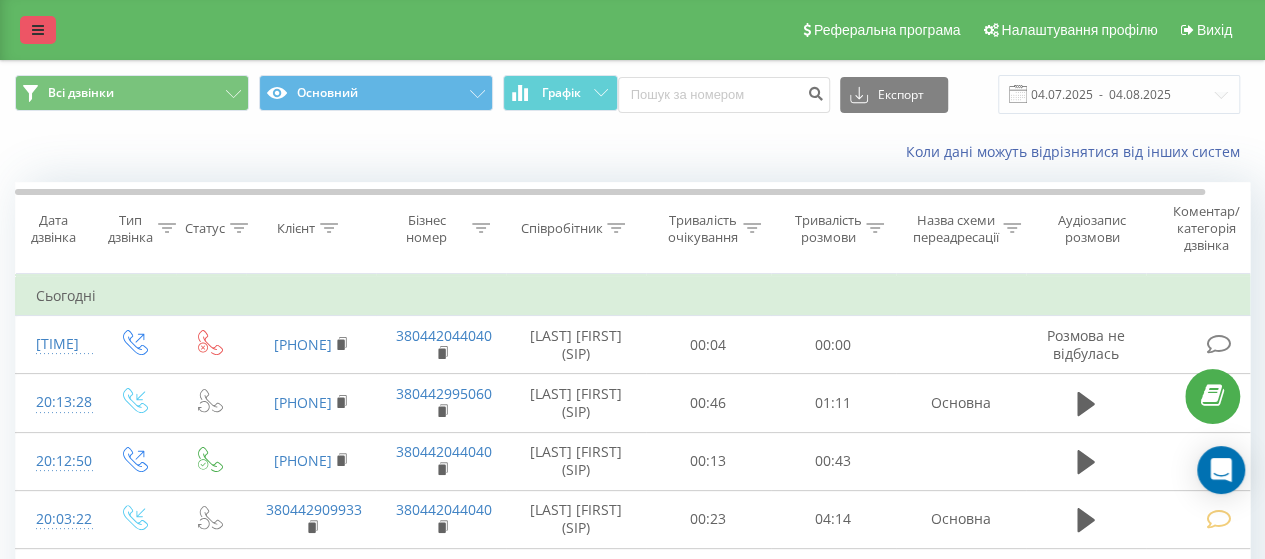 click at bounding box center [38, 30] 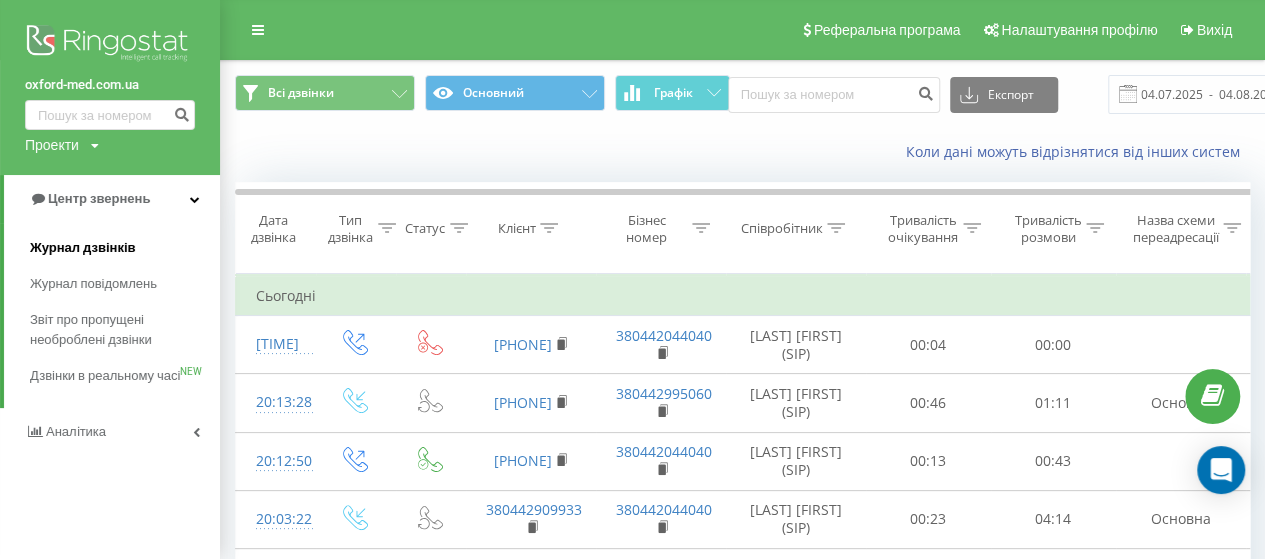 click on "Журнал дзвінків" at bounding box center [83, 248] 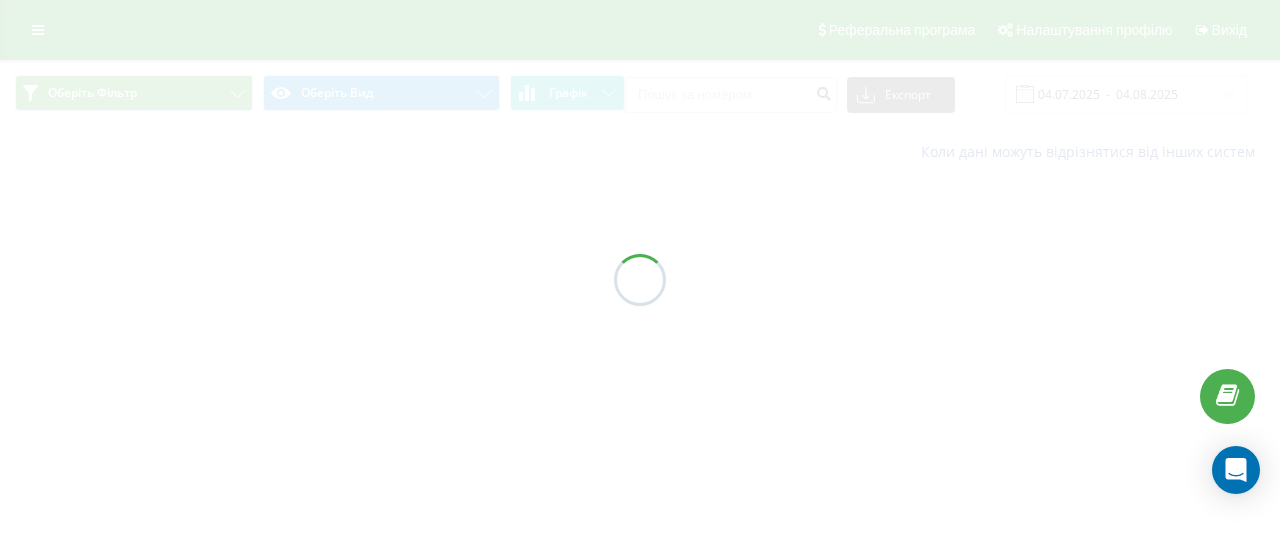 scroll, scrollTop: 0, scrollLeft: 0, axis: both 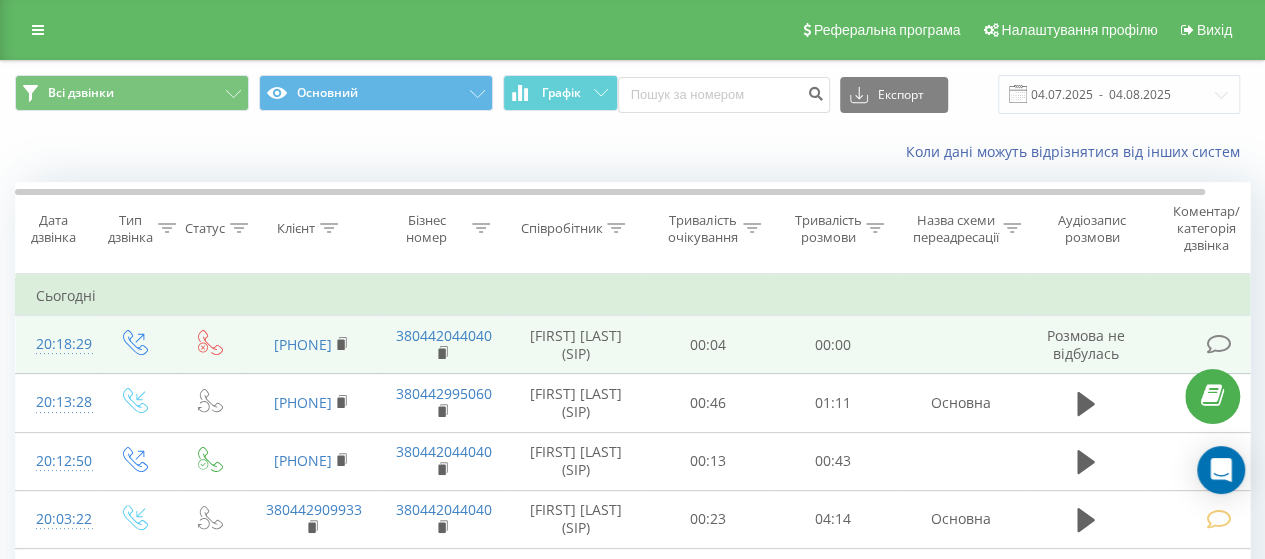 click at bounding box center [1218, 344] 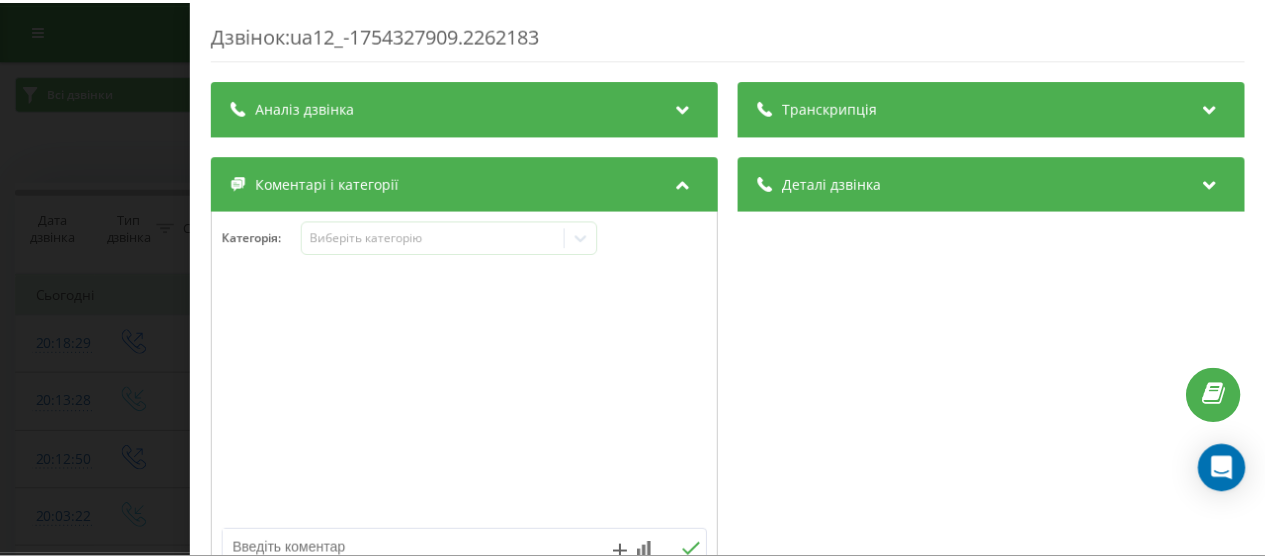 scroll, scrollTop: 200, scrollLeft: 0, axis: vertical 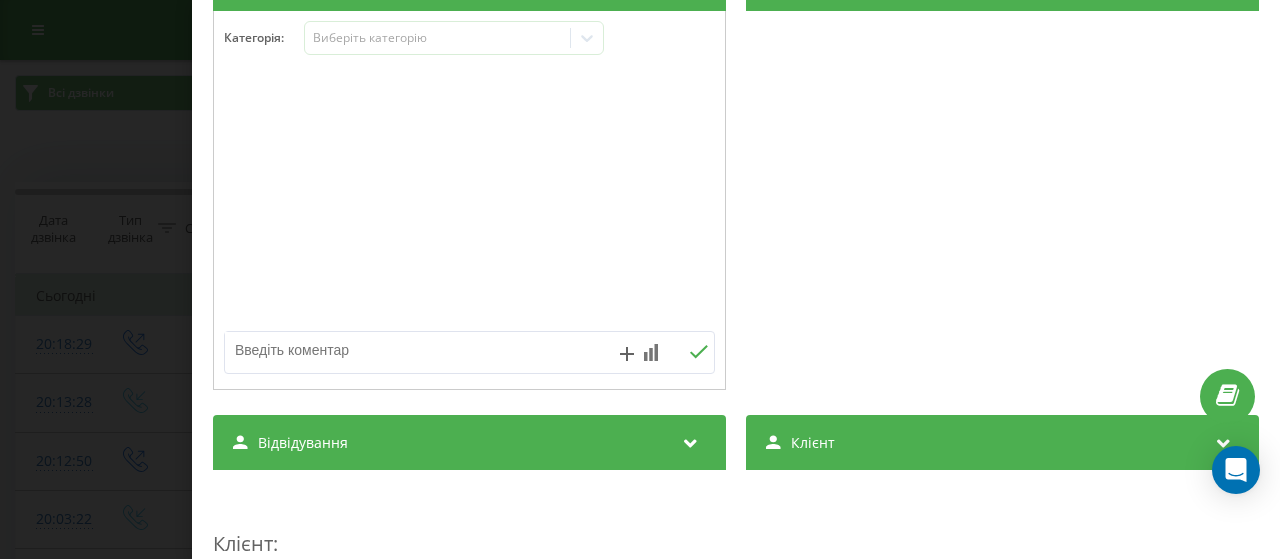 click at bounding box center (420, 350) 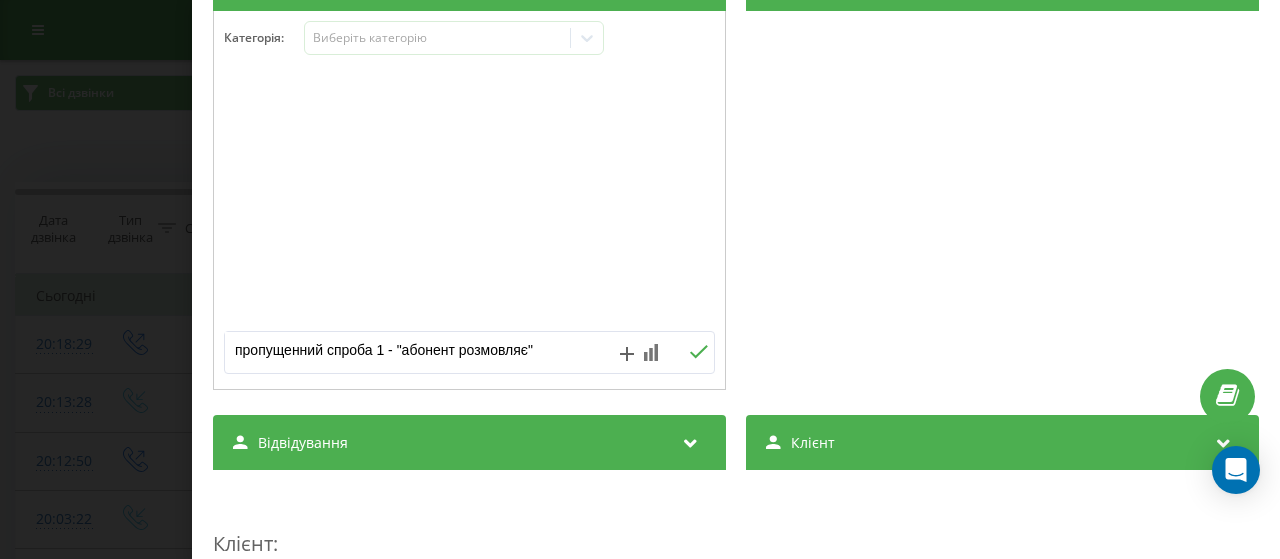 type on "пропущенний спроба 1 - "абонент розмовляє"" 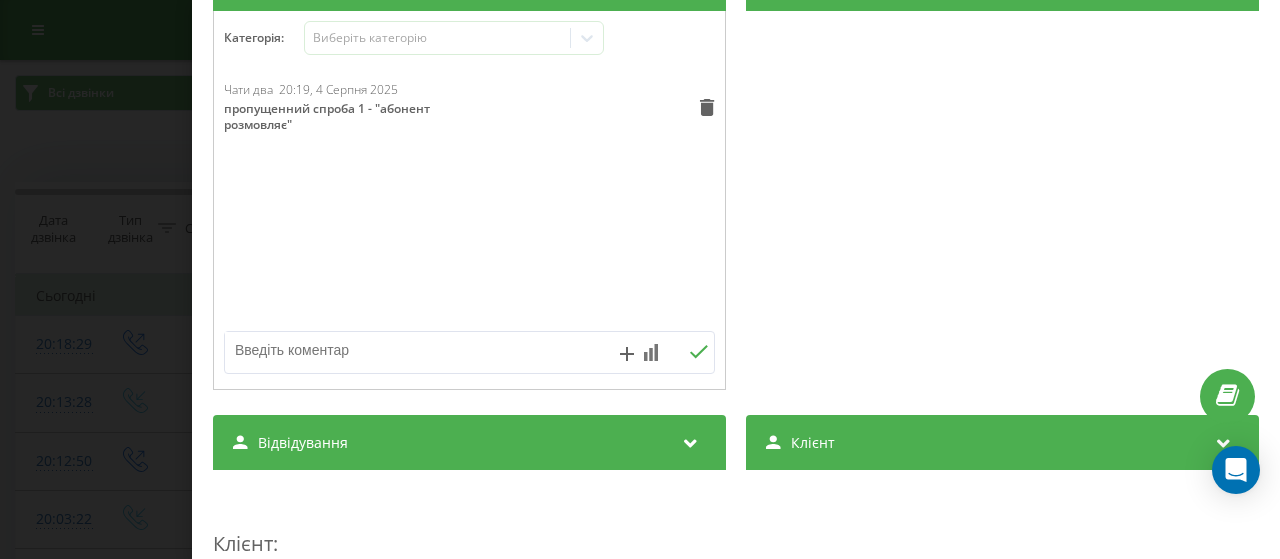 click on "Дзвінок :  ua12_-1754327909.2262183 Транскрипція Для AI-аналізу майбутніх дзвінків  налаштуйте та активуйте профіль на сторінці . Якщо профіль вже є і дзвінок відповідає його умовам, оновіть сторінку через 10 хвилин - AI аналізує поточний дзвінок. Аналіз дзвінка Для AI-аналізу майбутніх дзвінків  налаштуйте та активуйте профіль на сторінці . Якщо профіль вже є і дзвінок відповідає його умовам, оновіть сторінку через 10 хвилин - AI аналізує поточний дзвінок. Деталі дзвінка Загальне Дата дзвінка 2025-08-04 20:18:29 Тип дзвінка Вихідний Статус дзвінка Немає відповіді Хто дзвонив - n/a :" at bounding box center (640, 279) 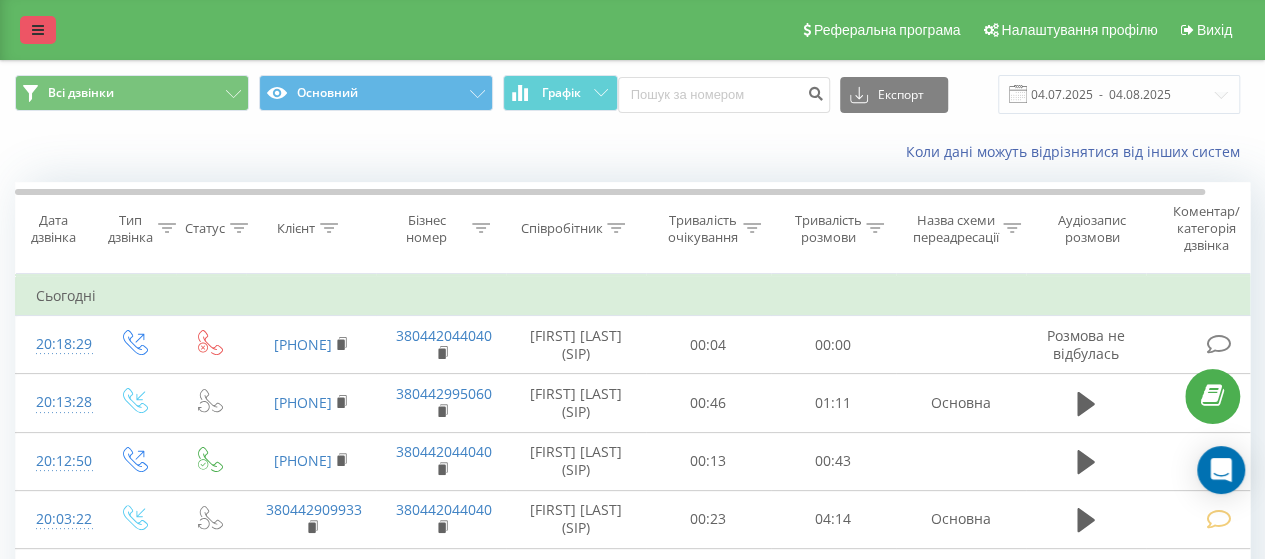 click at bounding box center [38, 30] 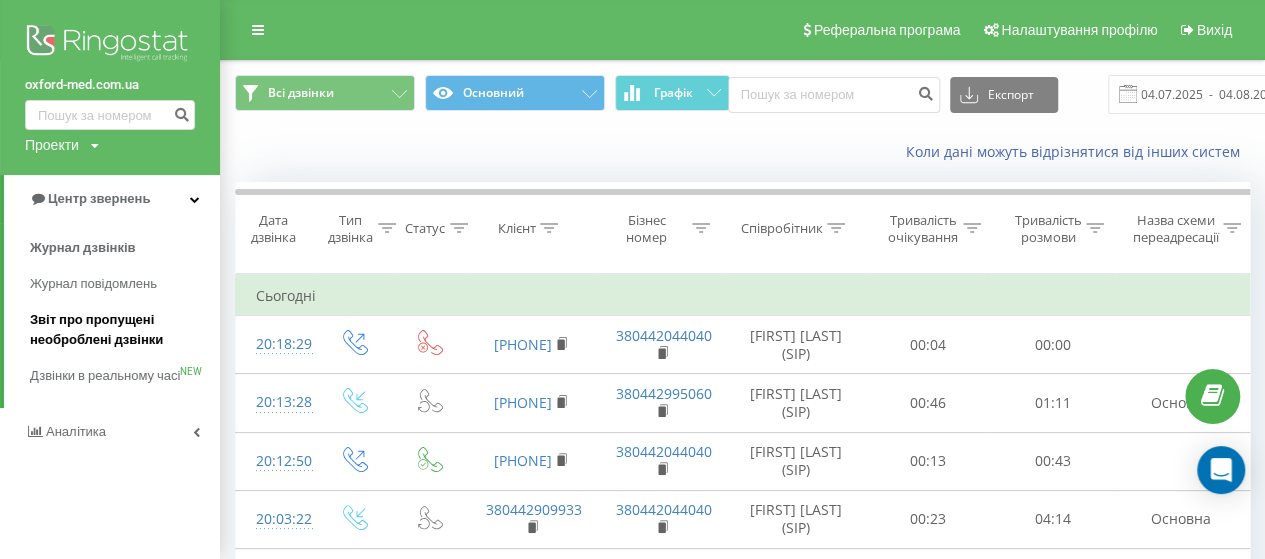 click on "Звіт про пропущені необроблені дзвінки" at bounding box center (120, 330) 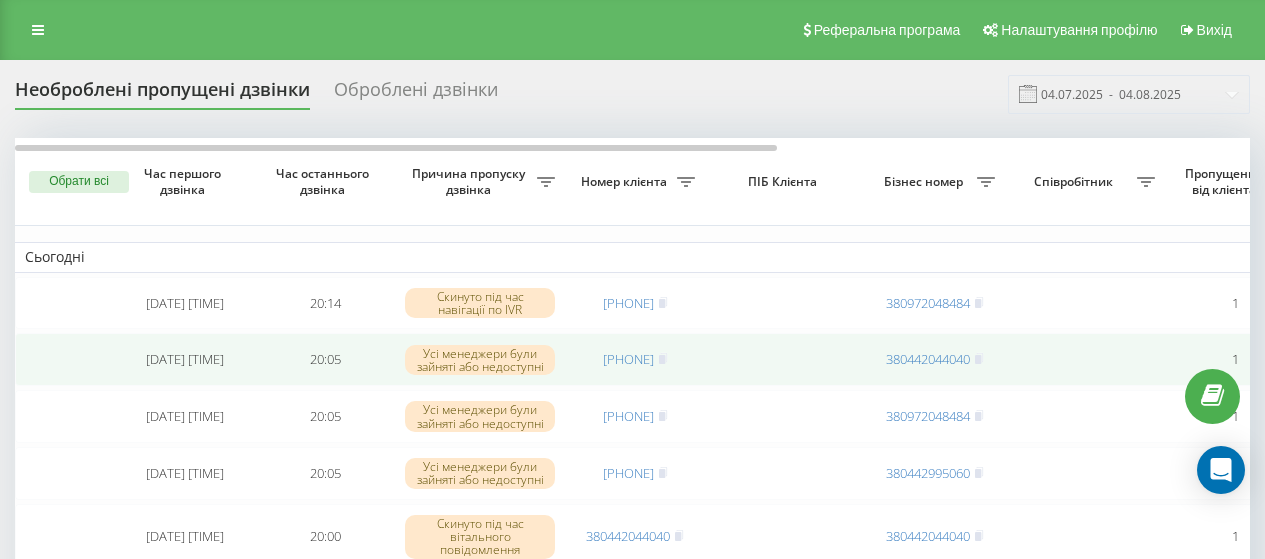 scroll, scrollTop: 0, scrollLeft: 0, axis: both 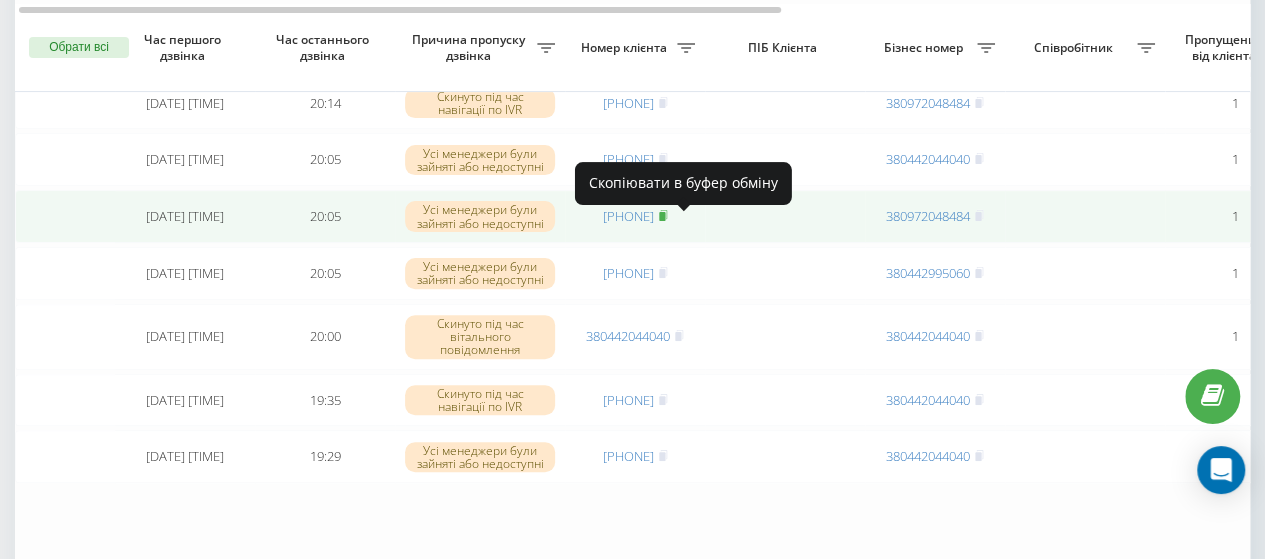click 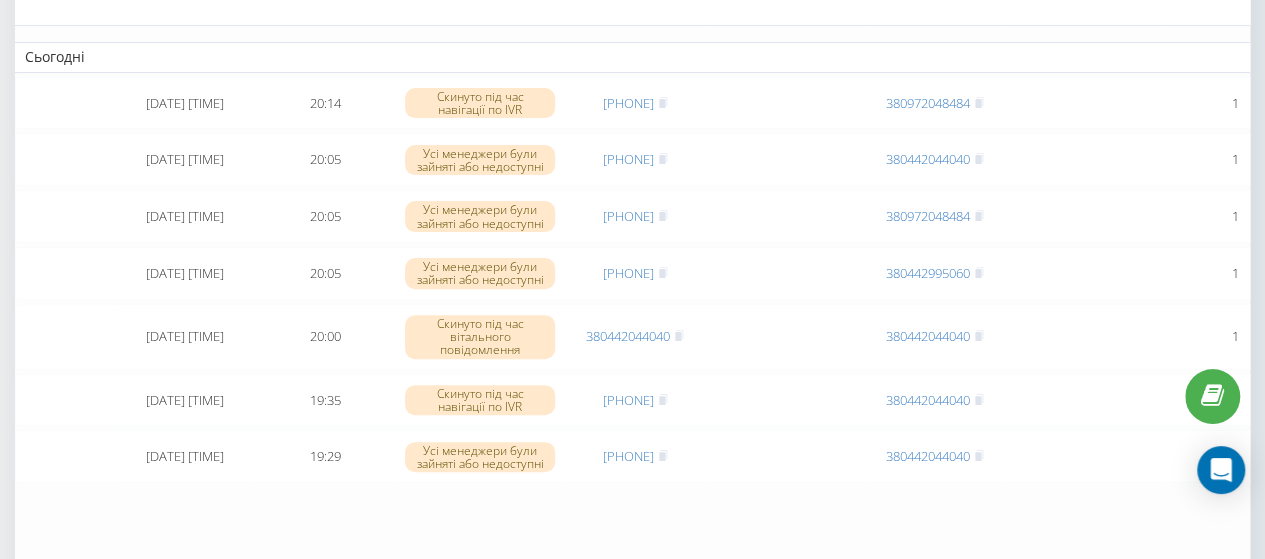 scroll, scrollTop: 0, scrollLeft: 0, axis: both 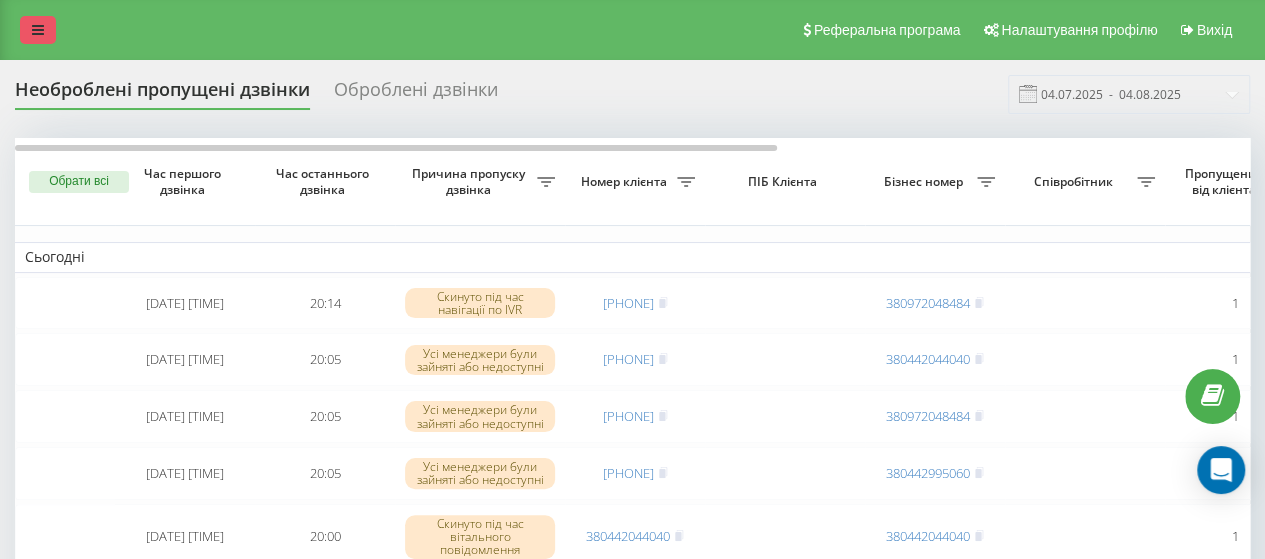 click at bounding box center [38, 30] 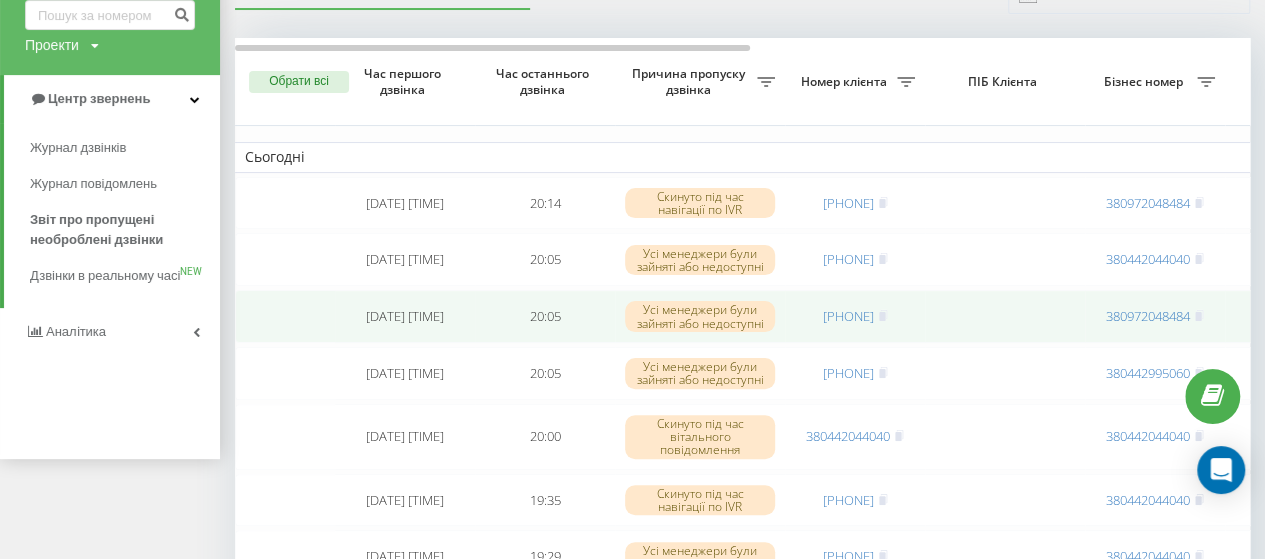 scroll, scrollTop: 200, scrollLeft: 0, axis: vertical 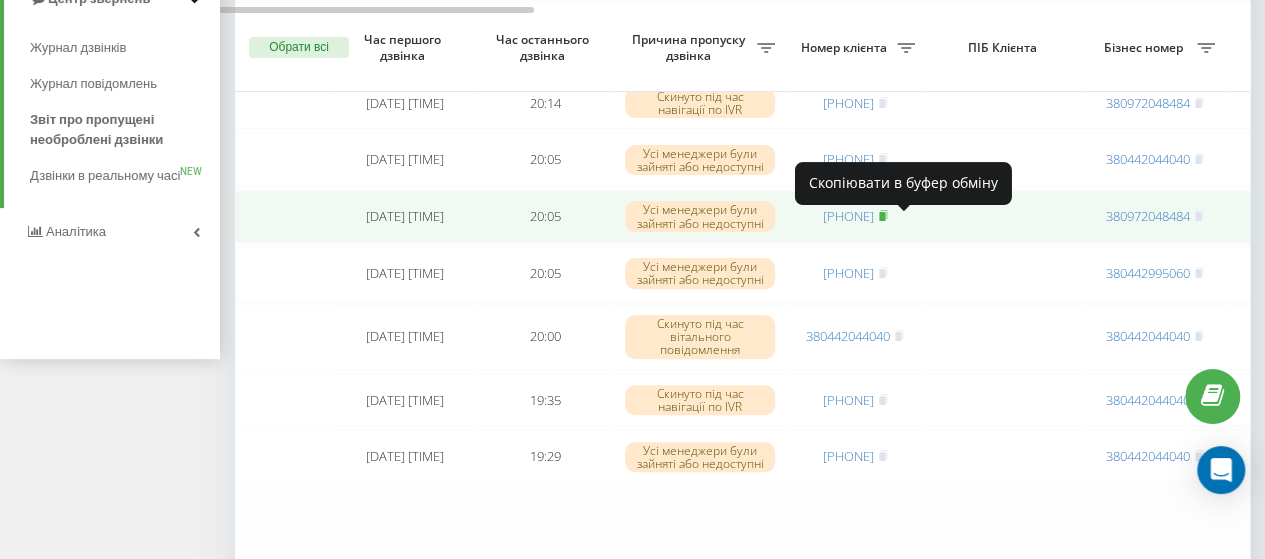 click 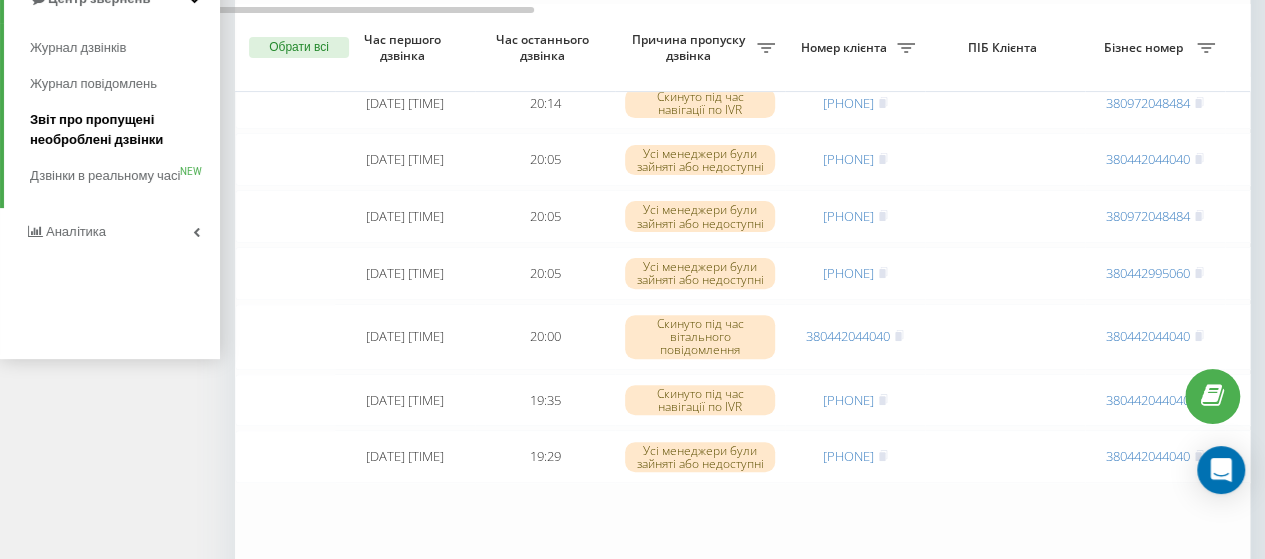 scroll, scrollTop: 100, scrollLeft: 0, axis: vertical 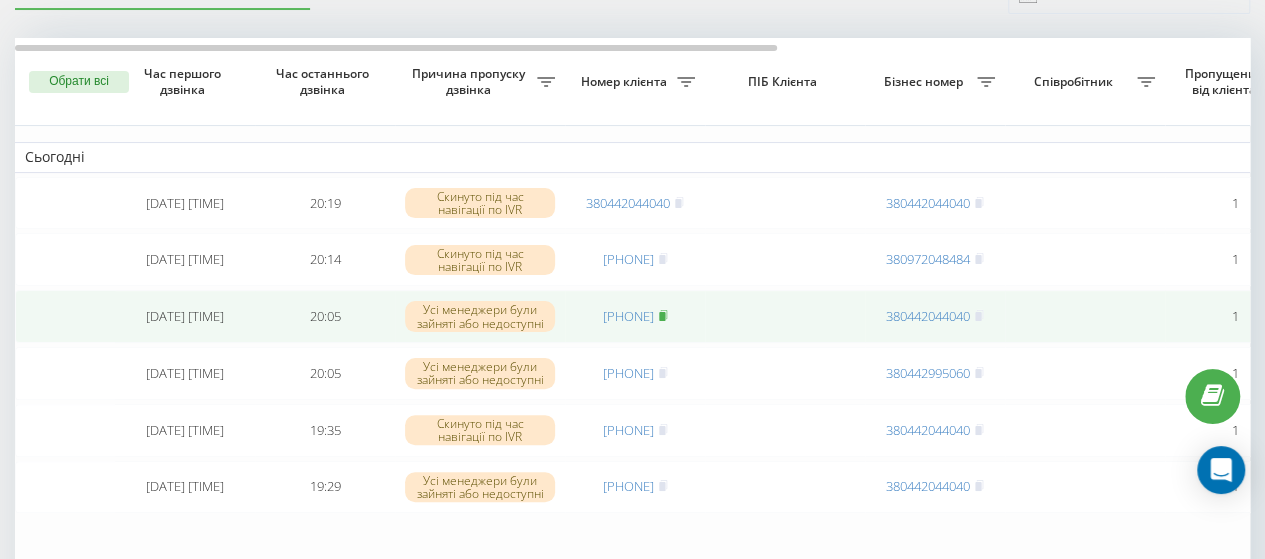 click 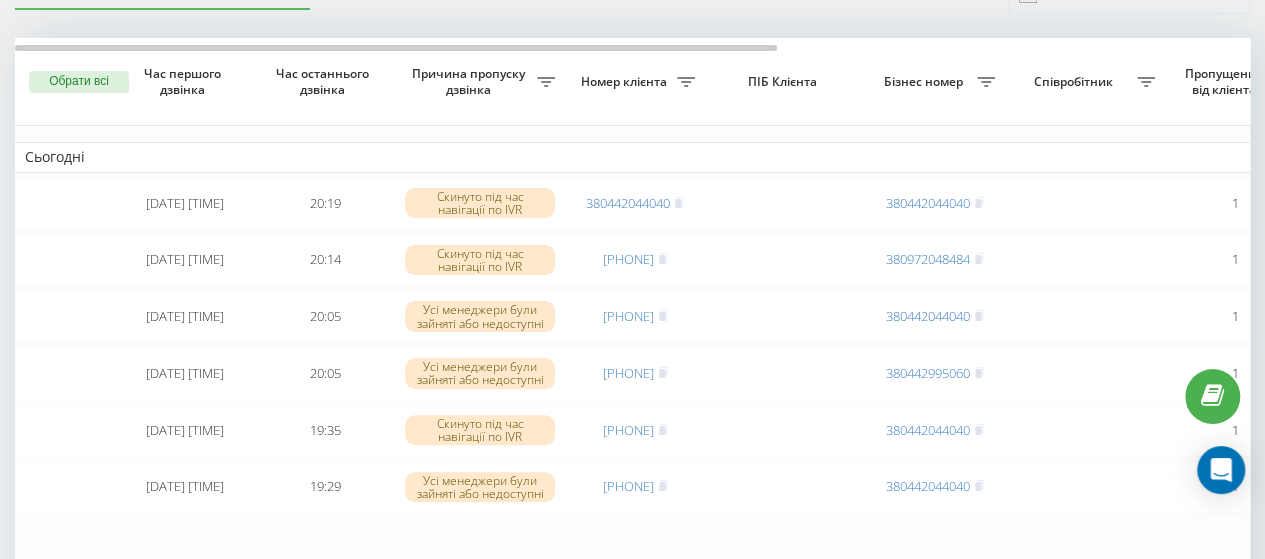 scroll, scrollTop: 0, scrollLeft: 0, axis: both 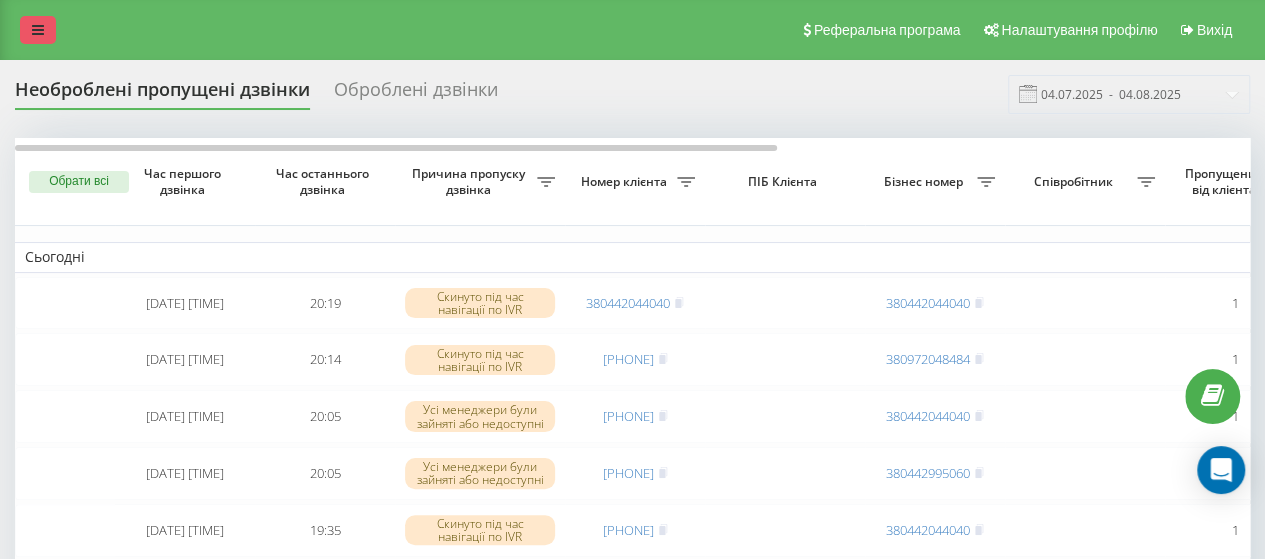 click at bounding box center (38, 30) 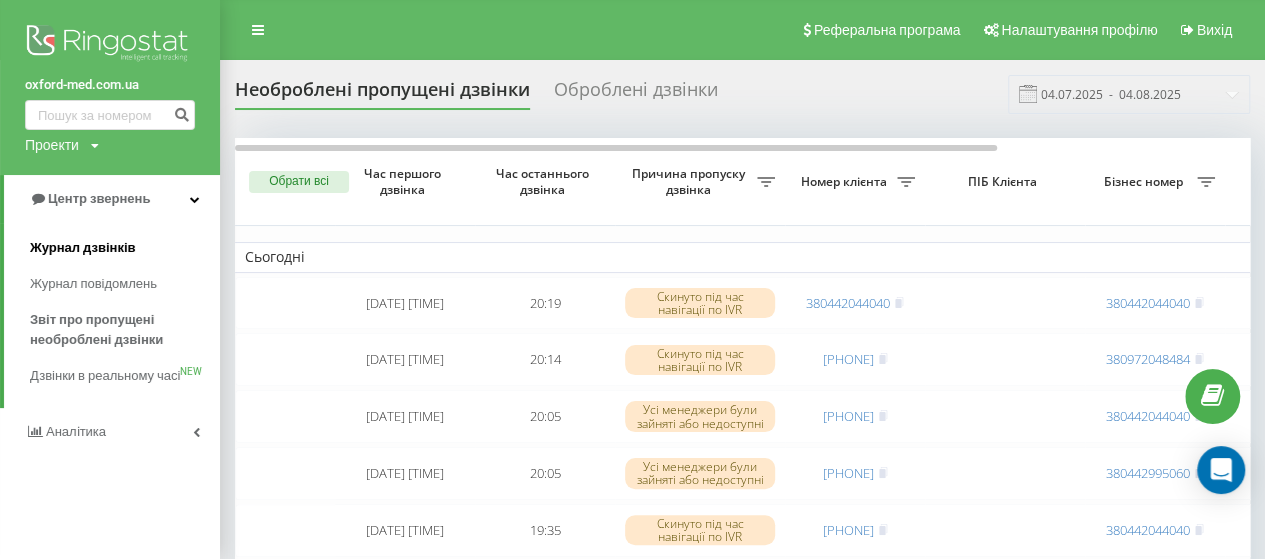 click on "Журнал дзвінків" at bounding box center [83, 248] 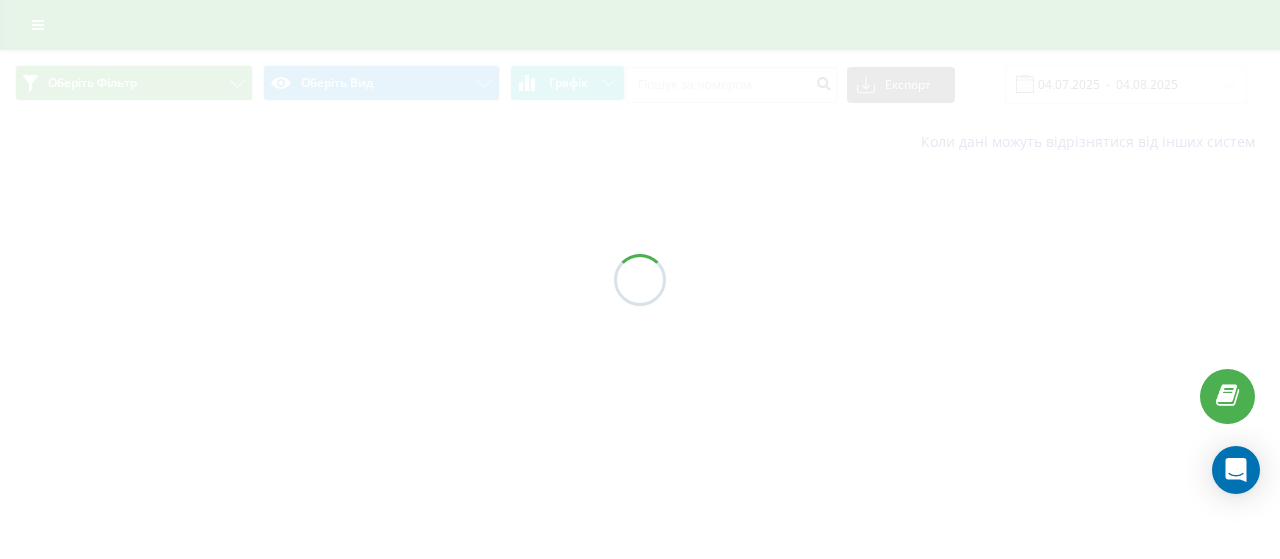 scroll, scrollTop: 0, scrollLeft: 0, axis: both 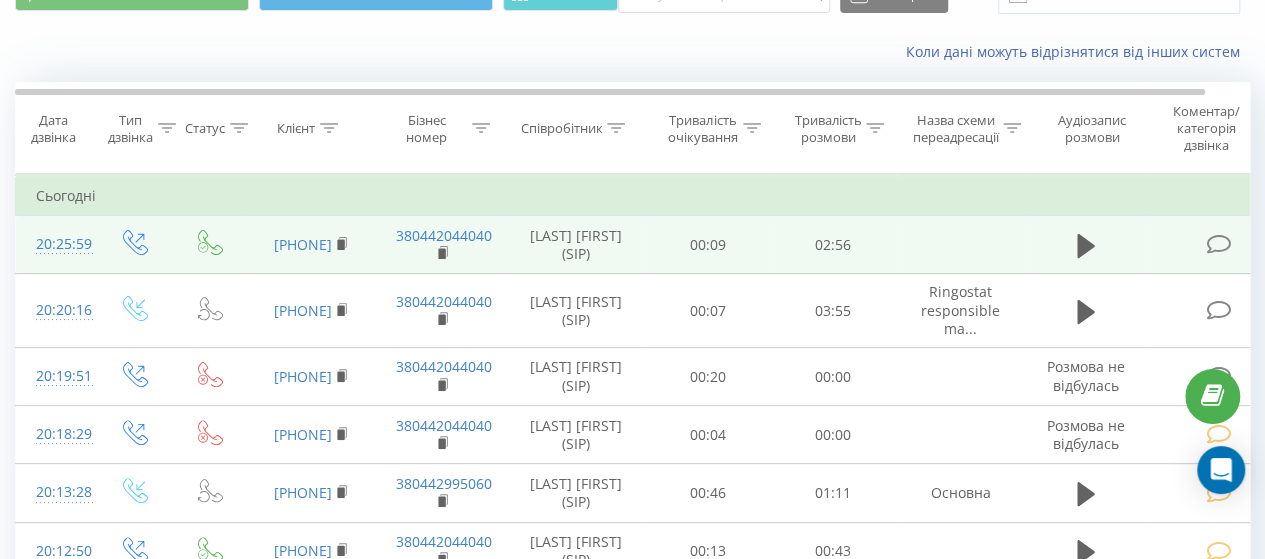 click at bounding box center (1218, 244) 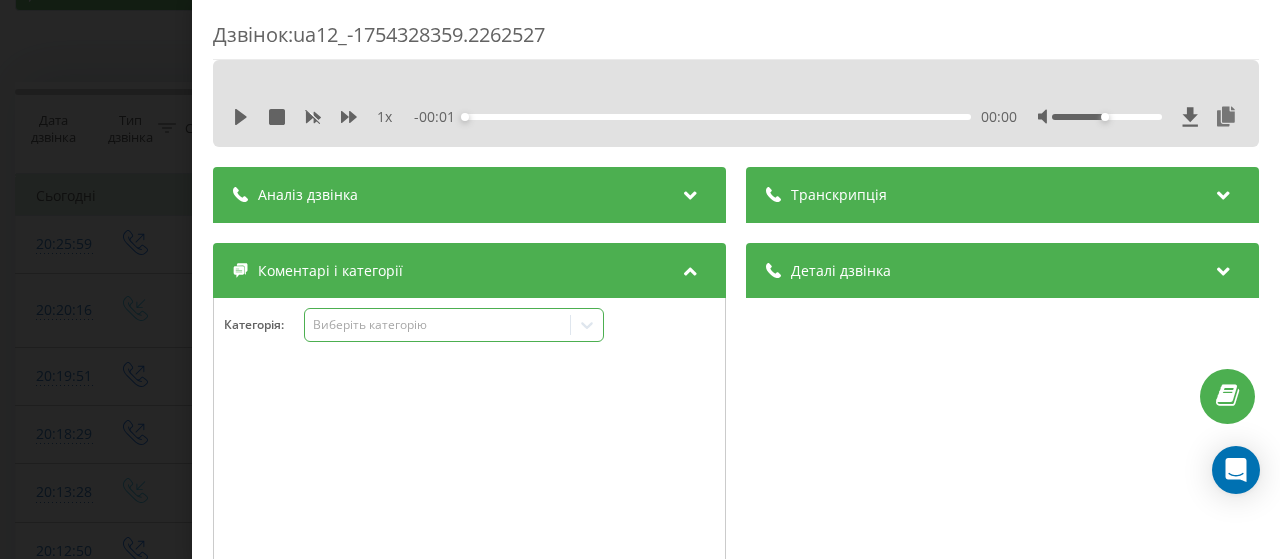 click 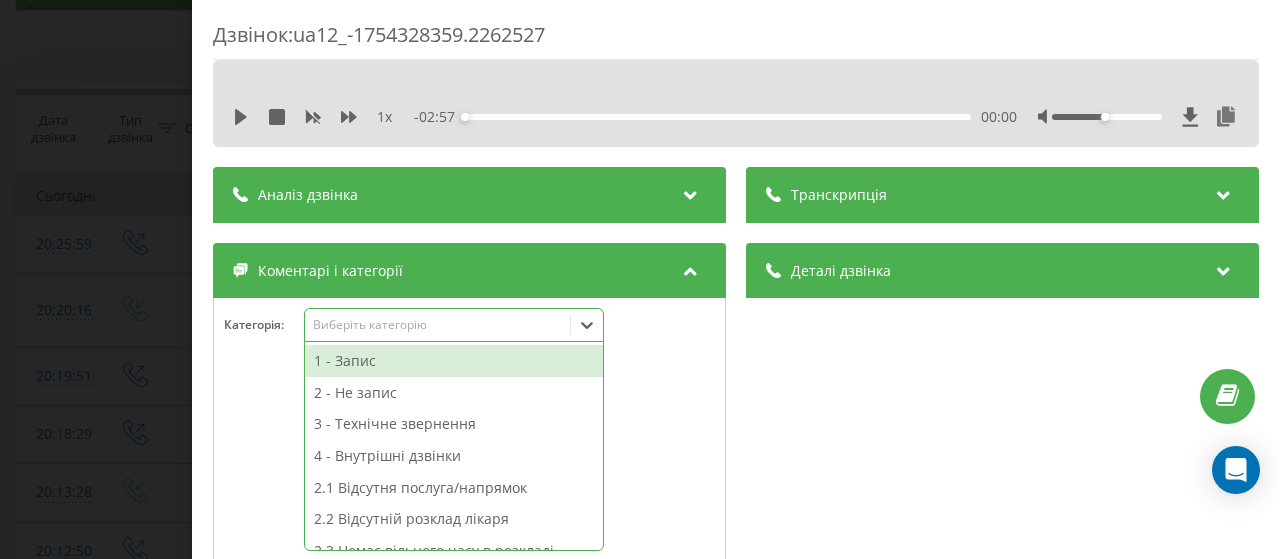 click on "1 - Запис" at bounding box center [454, 361] 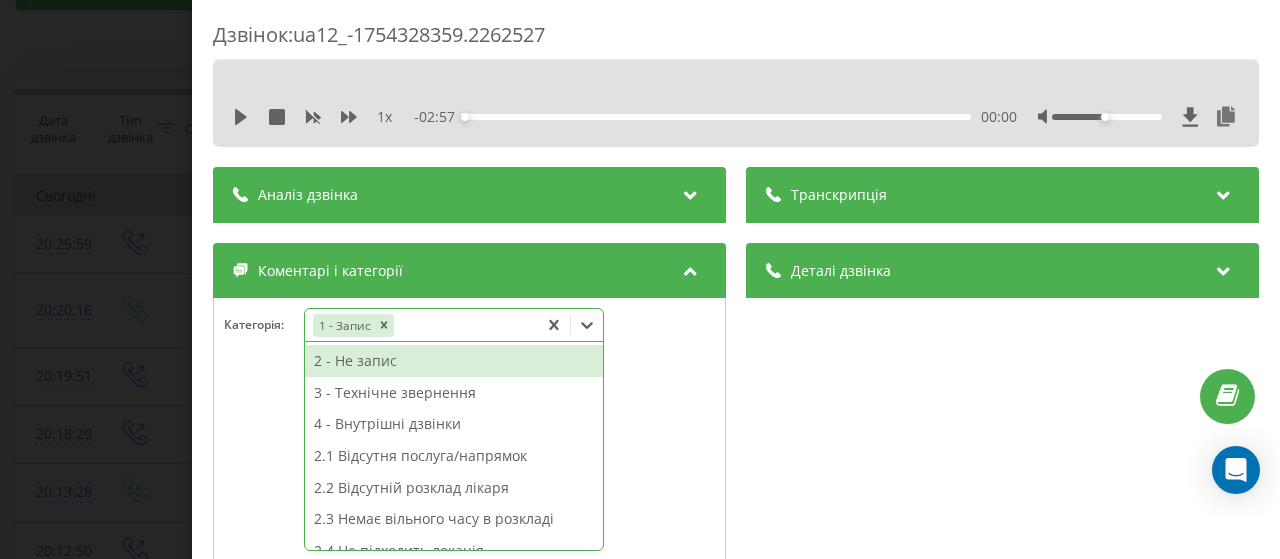 click on "Дзвінок : ua12_-1754328359.2262527 1 x - 02:57 00:00 00:00 Транскрипція Для AI-аналізу майбутніх дзвінків налаштуйте та активуйте профіль на сторінці . Якщо профіль вже є і дзвінок відповідає його умовам, оновіть сторінку через 10 хвилин - AI аналізує поточний дзвінок. Аналіз дзвінка Для AI-аналізу майбутніх дзвінків налаштуйте та активуйте профіль на сторінці . Якщо профіль вже є і дзвінок відповідає його умовам, оновіть сторінку через 10 хвилин - AI аналізує поточний дзвінок. Деталі дзвінка Загальне Дата дзвінка 2025-08-04 20:25:59 Тип дзвінка Вихідний Статус дзвінка Успішний [PHONE]" at bounding box center [640, 279] 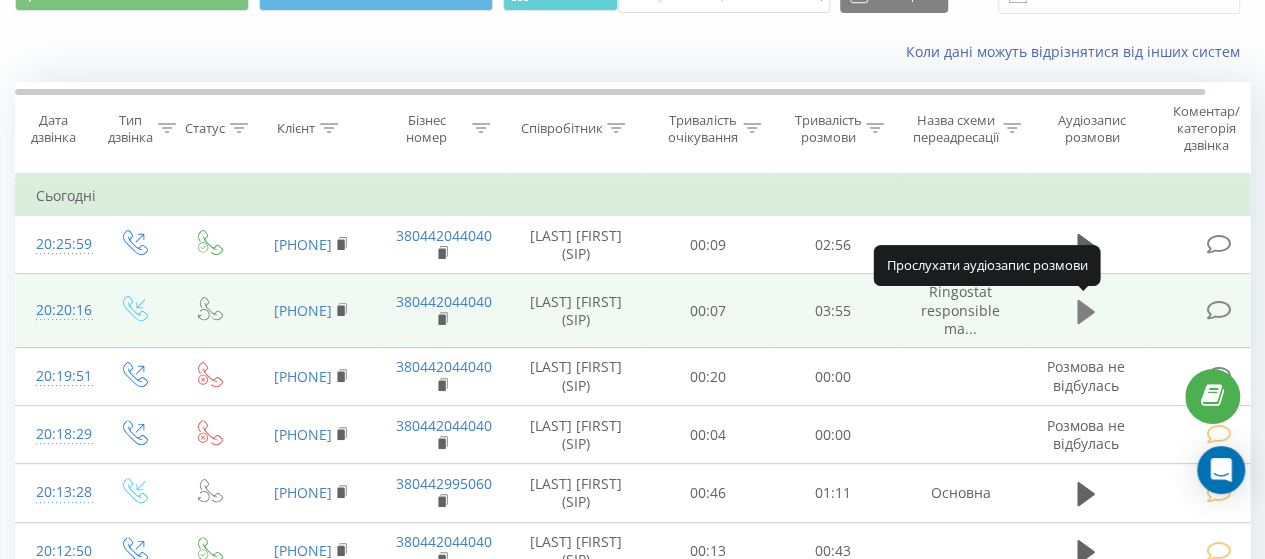 click 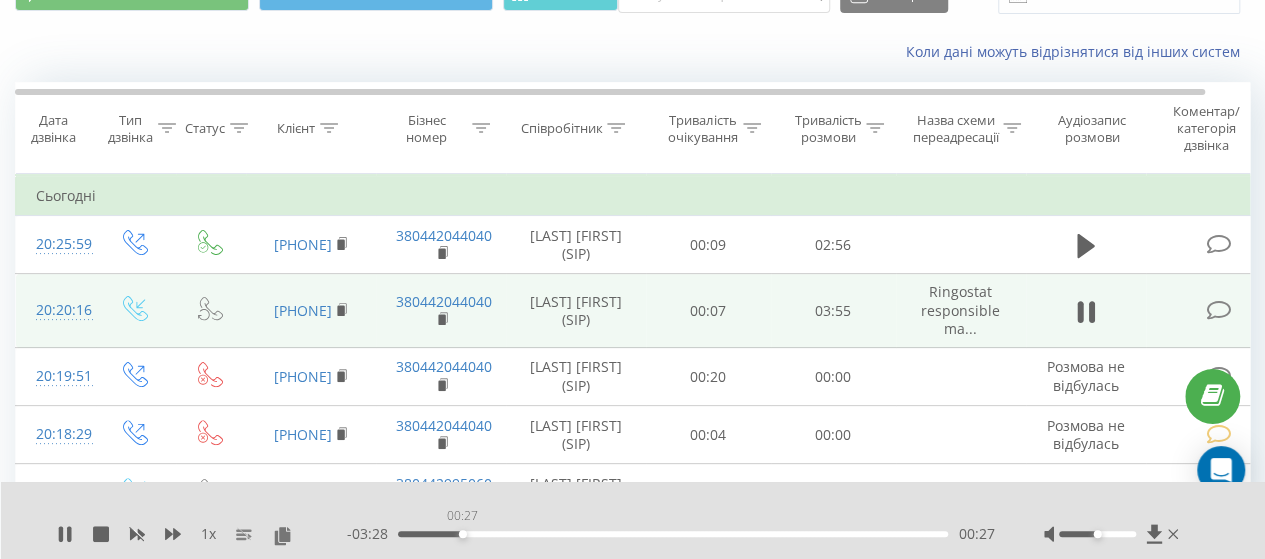 drag, startPoint x: 406, startPoint y: 534, endPoint x: 500, endPoint y: 535, distance: 94.00532 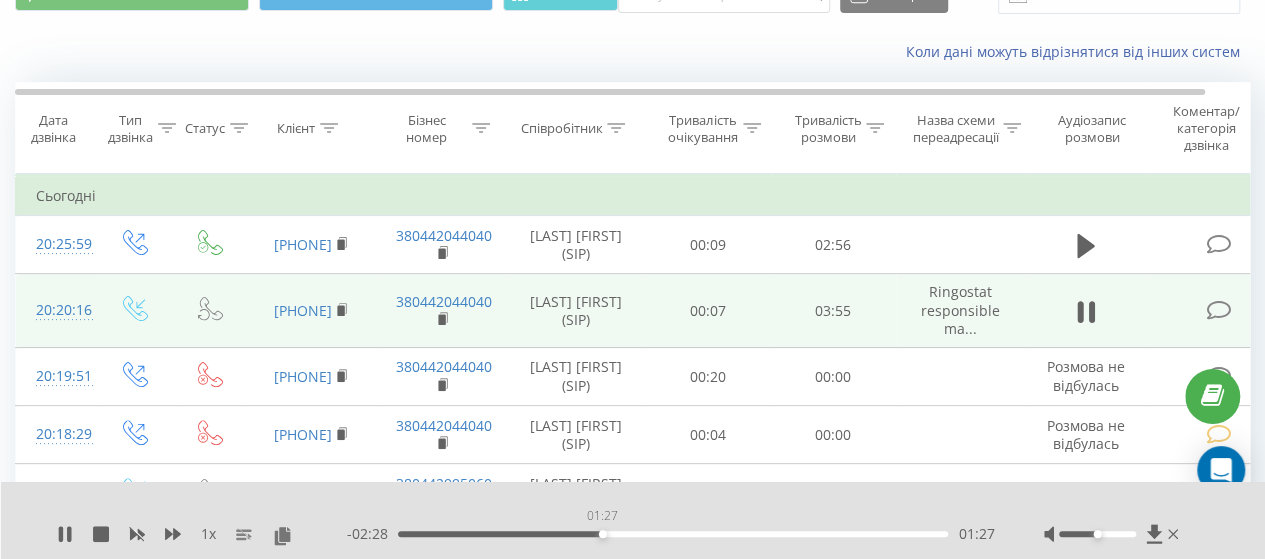 drag, startPoint x: 508, startPoint y: 534, endPoint x: 603, endPoint y: 537, distance: 95.047356 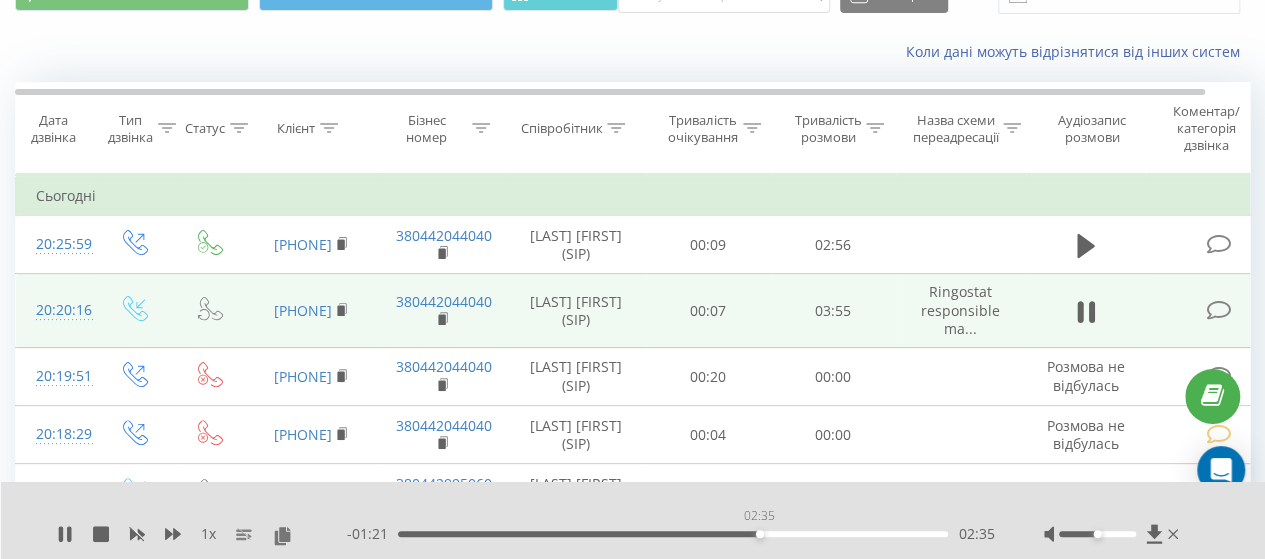 drag, startPoint x: 607, startPoint y: 535, endPoint x: 759, endPoint y: 540, distance: 152.08221 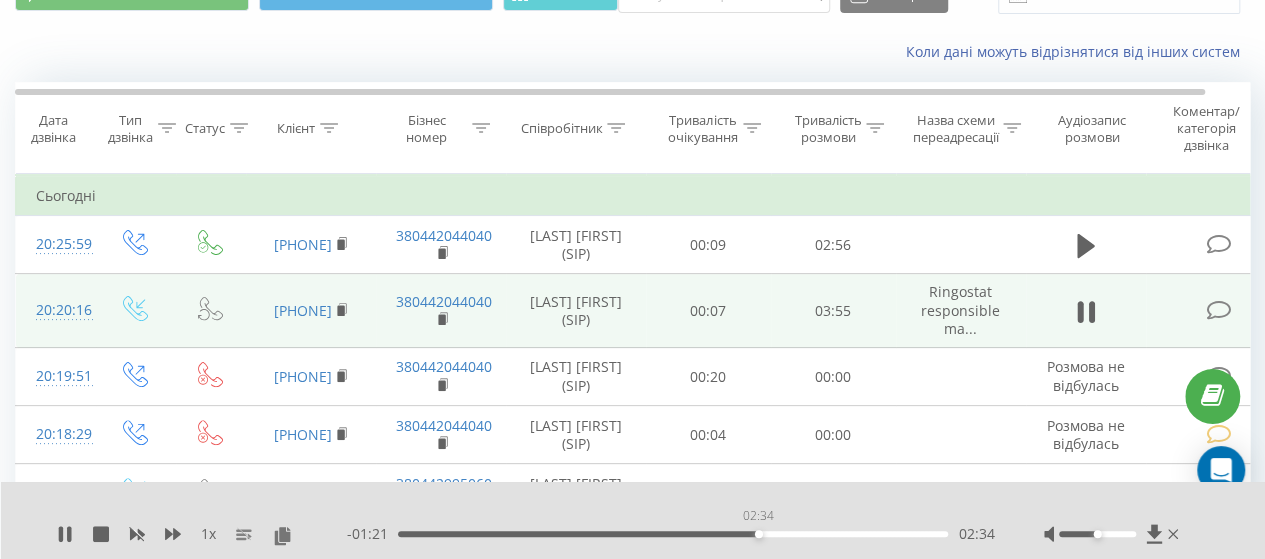 drag, startPoint x: 758, startPoint y: 533, endPoint x: 840, endPoint y: 537, distance: 82.0975 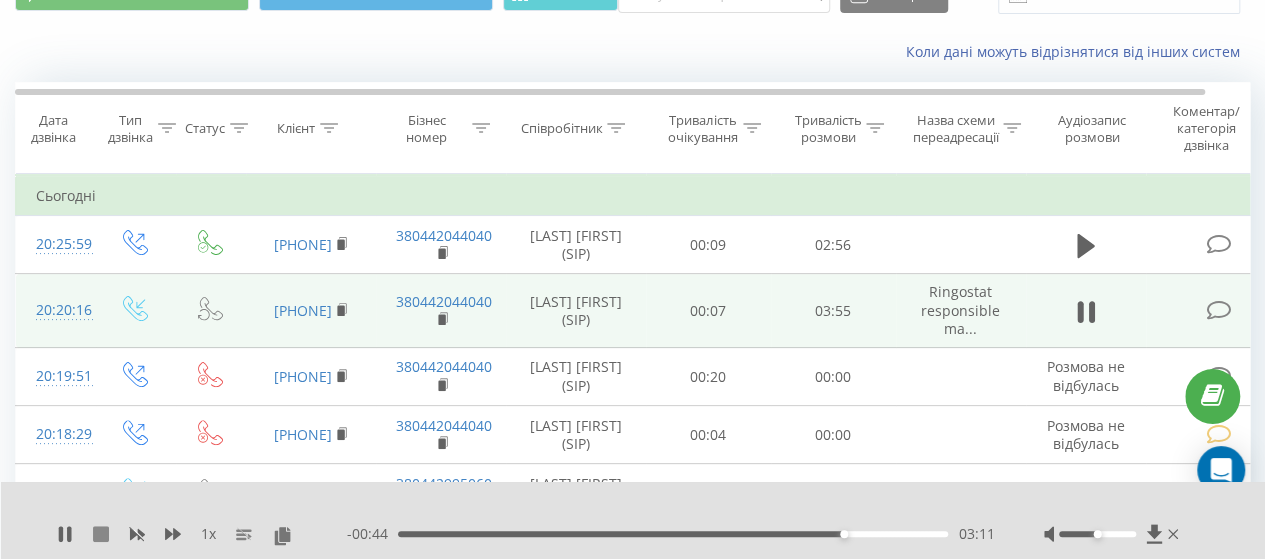 click 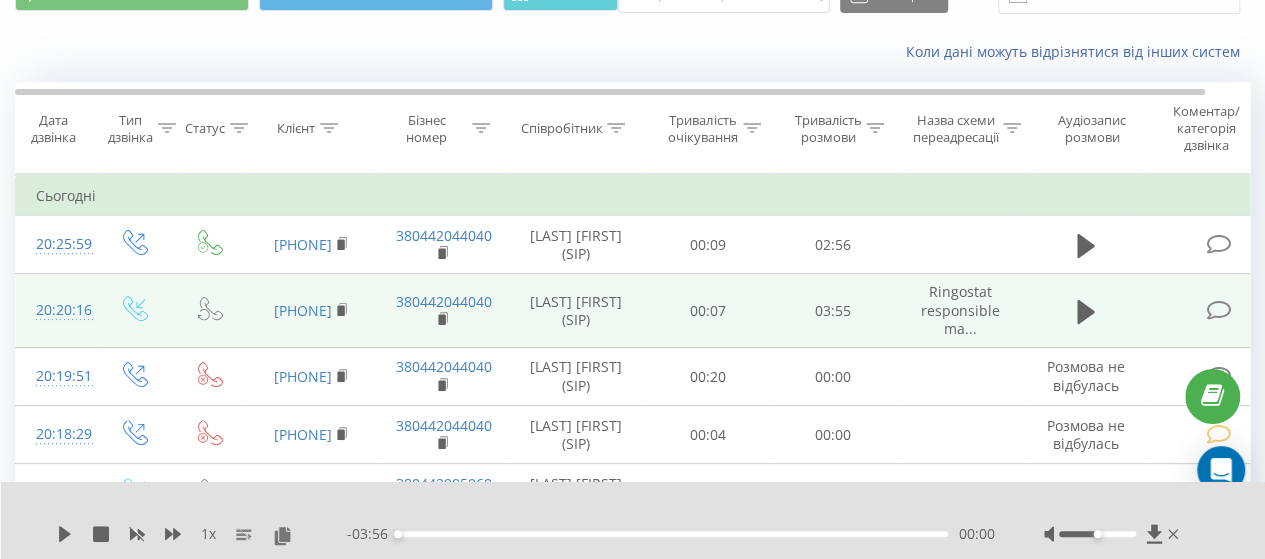 click at bounding box center [1218, 310] 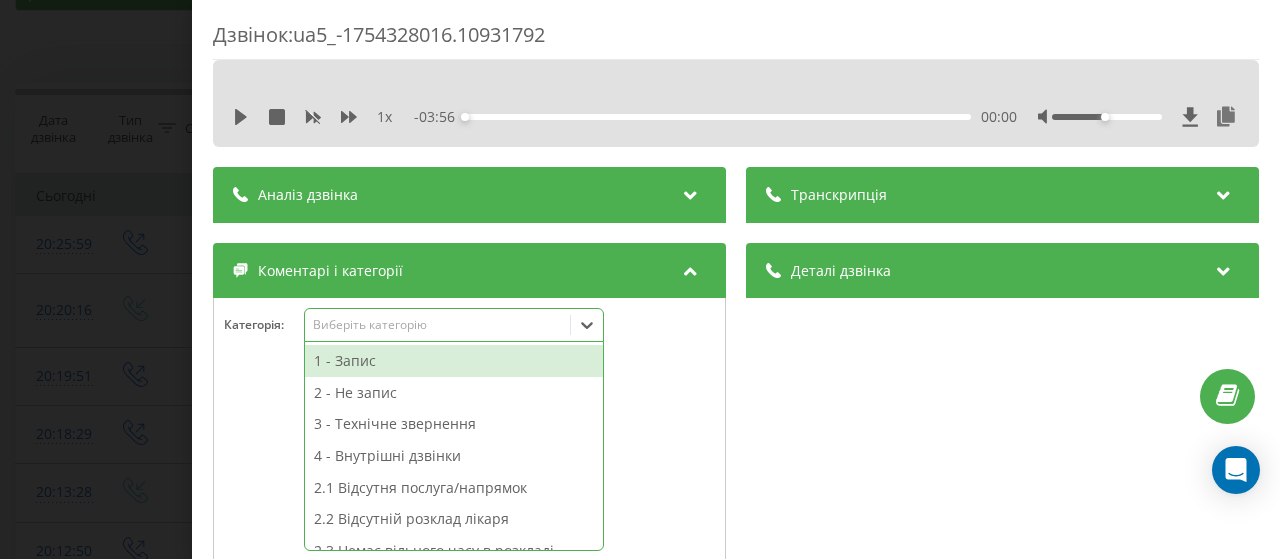 click 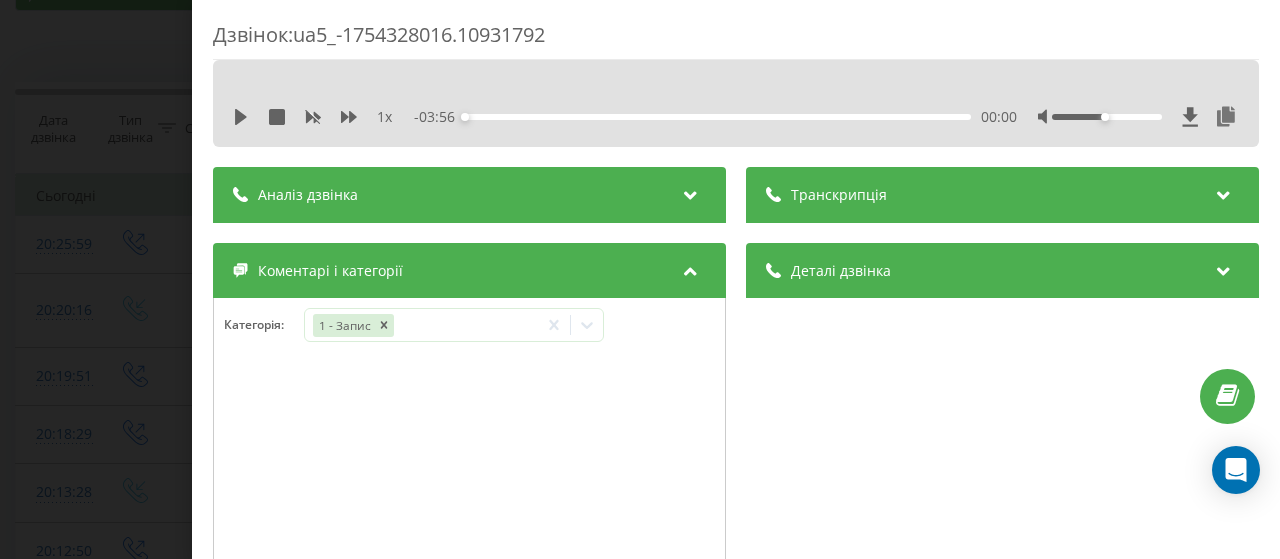 click on "Дзвінок :  ua5_-1754328016.10931792   1 x  - 03:56 00:00   00:00   Транскрипція Для AI-аналізу майбутніх дзвінків  налаштуйте та активуйте профіль на сторінці . Якщо профіль вже є і дзвінок відповідає його умовам, оновіть сторінку через 10 хвилин - AI аналізує поточний дзвінок. Аналіз дзвінка Для AI-аналізу майбутніх дзвінків  налаштуйте та активуйте профіль на сторінці . Якщо профіль вже є і дзвінок відповідає його умовам, оновіть сторінку через 10 хвилин - AI аналізує поточний дзвінок. Деталі дзвінка Загальне Дата дзвінка 2025-08-04 20:20:16 Тип дзвінка Вхідний Статус дзвінка Повторний 380635765522" at bounding box center [640, 279] 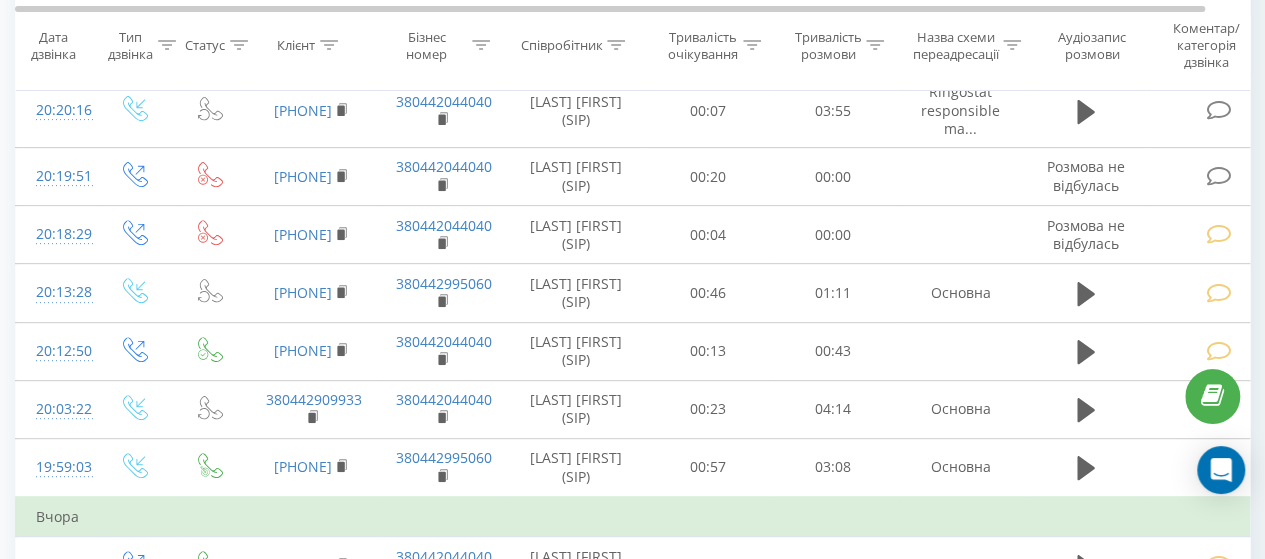 scroll, scrollTop: 100, scrollLeft: 0, axis: vertical 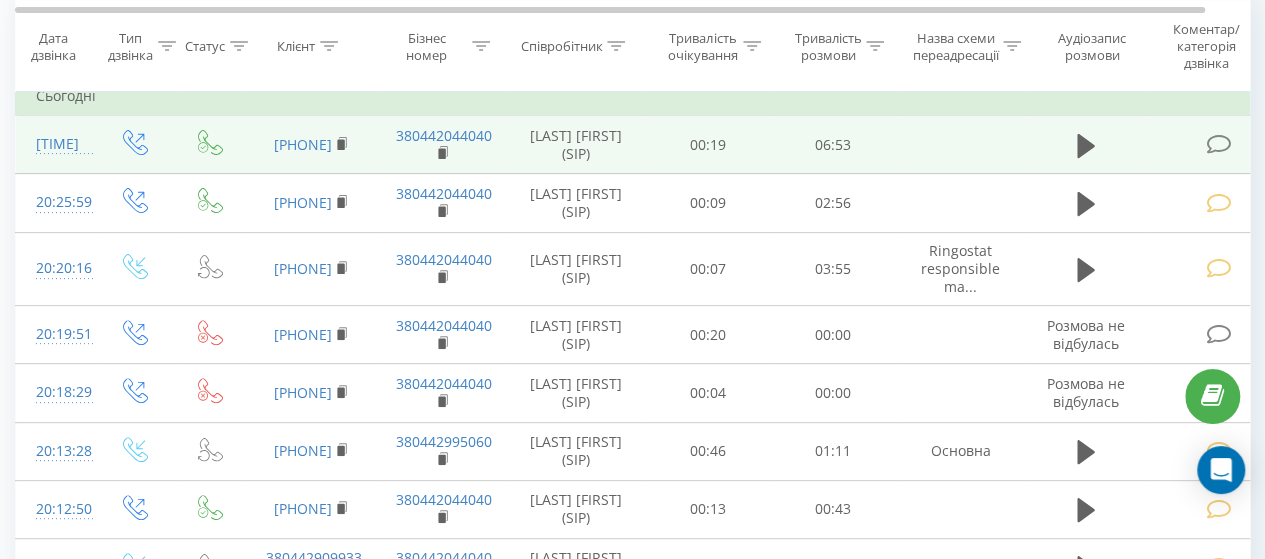 click at bounding box center (1218, 144) 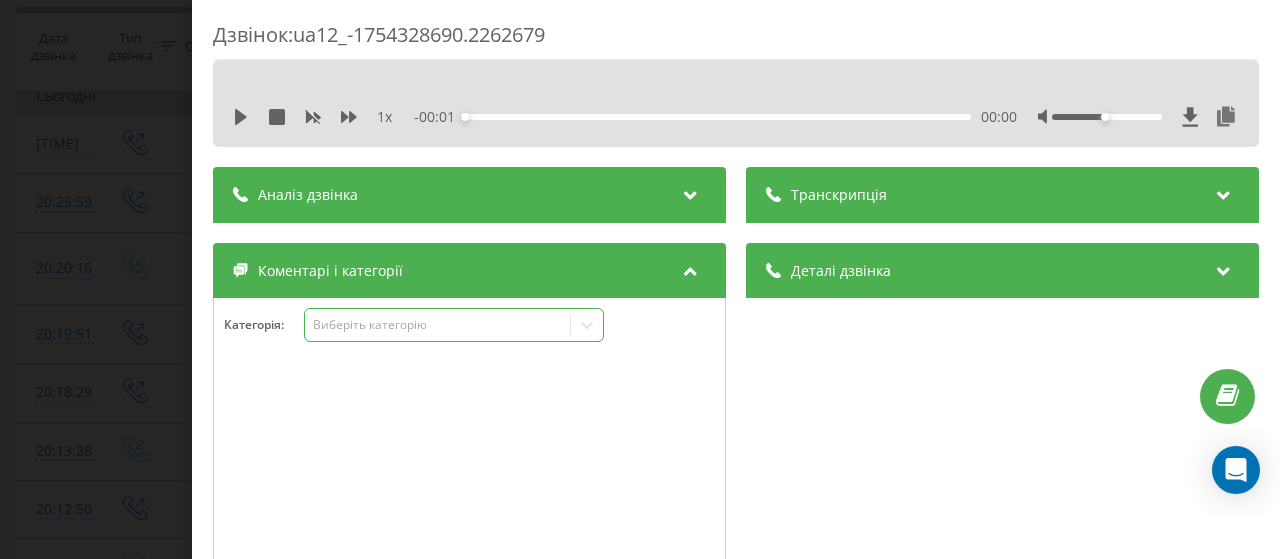 click 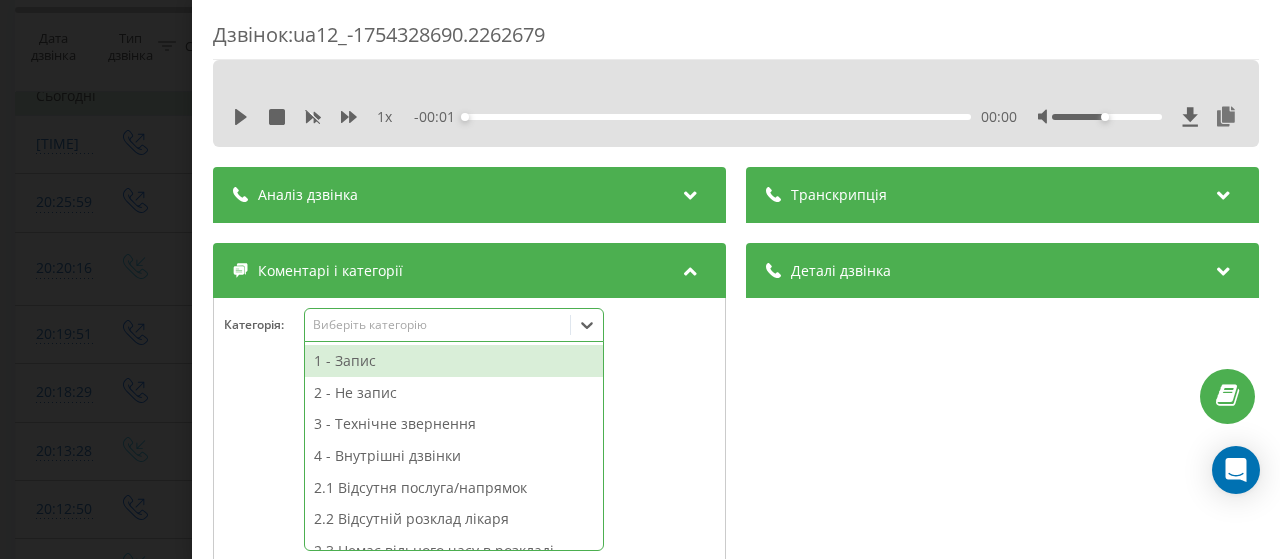 click on "1 - Запис" at bounding box center [454, 361] 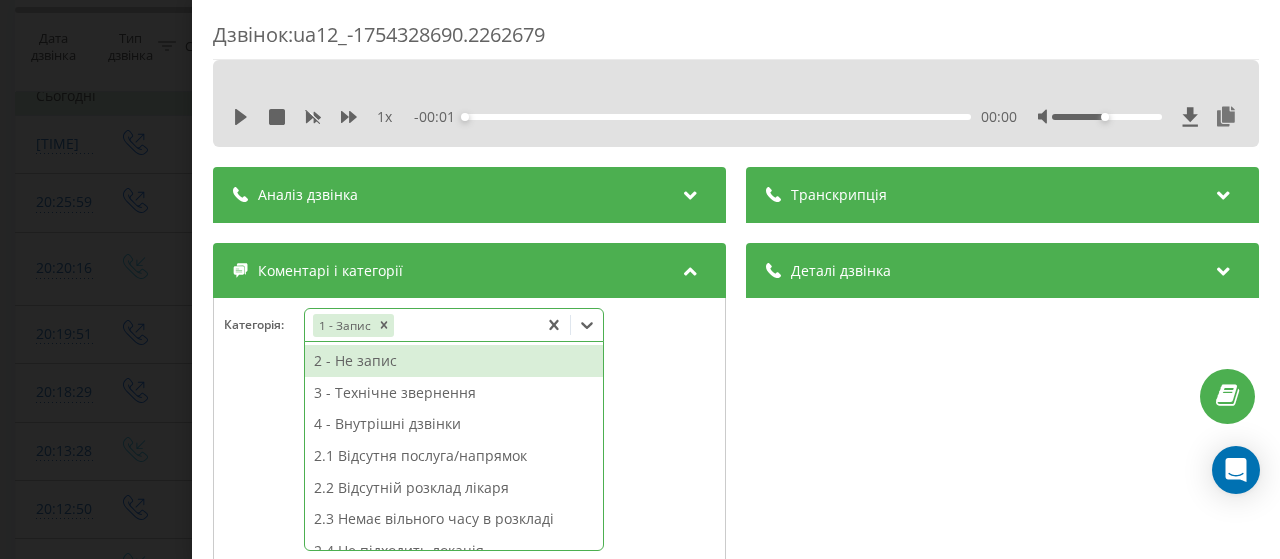 click on "Дзвінок :  ua12_-1754328690.2262679   1 x  - 00:01 00:00   00:00   Транскрипція Для AI-аналізу майбутніх дзвінків  налаштуйте та активуйте профіль на сторінці . Якщо профіль вже є і дзвінок відповідає його умовам, оновіть сторінку через 10 хвилин - AI аналізує поточний дзвінок. Аналіз дзвінка Для AI-аналізу майбутніх дзвінків  налаштуйте та активуйте профіль на сторінці . Якщо профіль вже є і дзвінок відповідає його умовам, оновіть сторінку через 10 хвилин - AI аналізує поточний дзвінок. Деталі дзвінка Загальне Дата дзвінка 2025-08-04 20:31:30 Тип дзвінка Вихідний Статус дзвінка Успішний 380442044040" at bounding box center (640, 279) 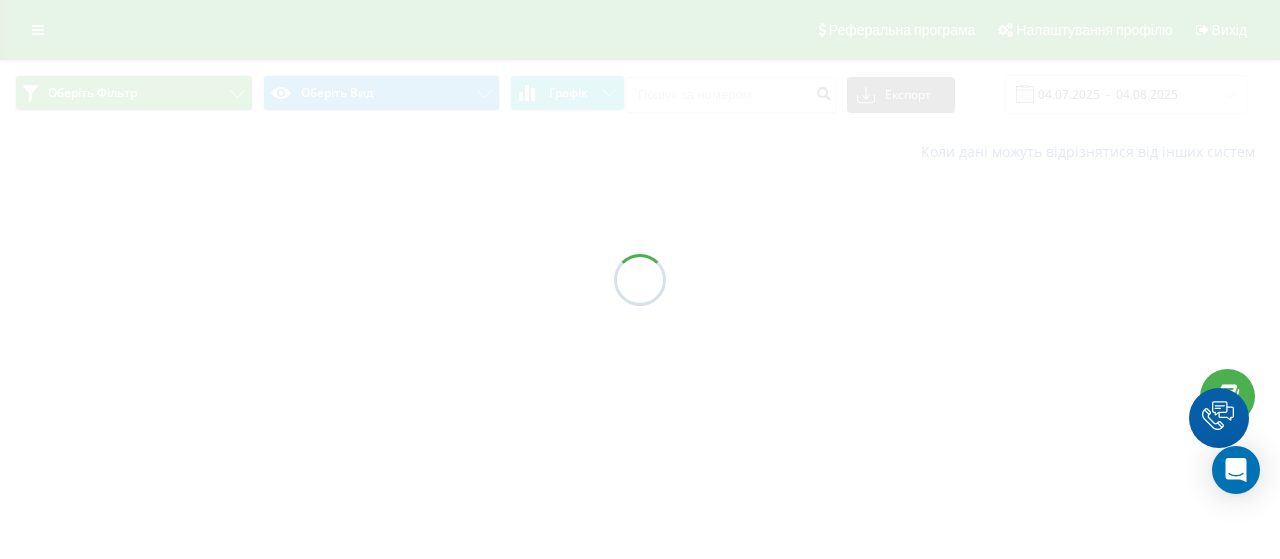 scroll, scrollTop: 0, scrollLeft: 0, axis: both 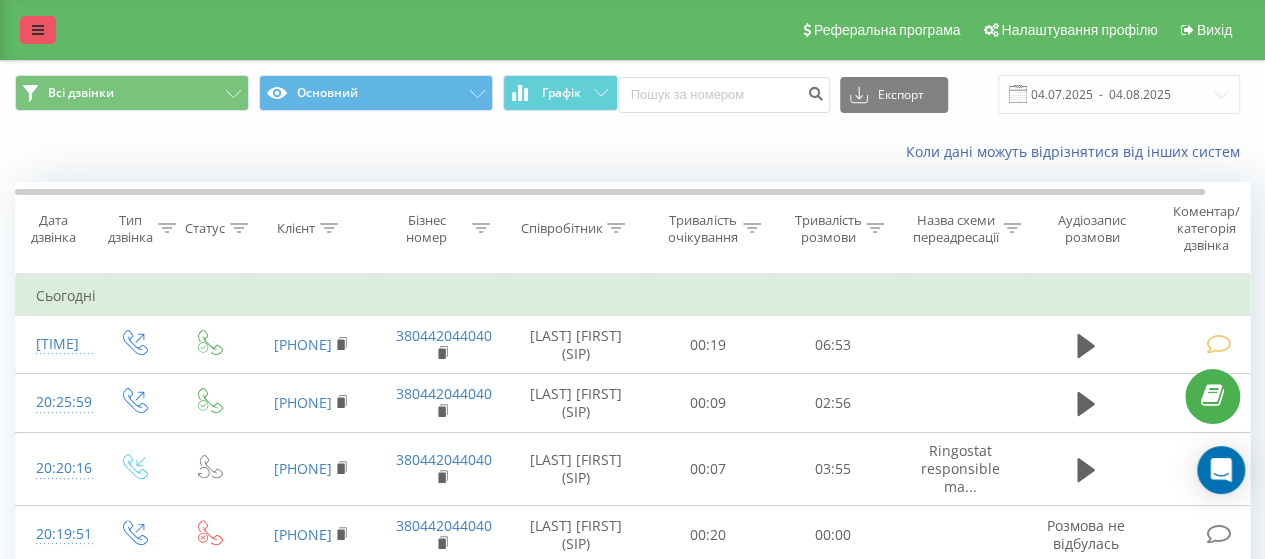 click at bounding box center [38, 30] 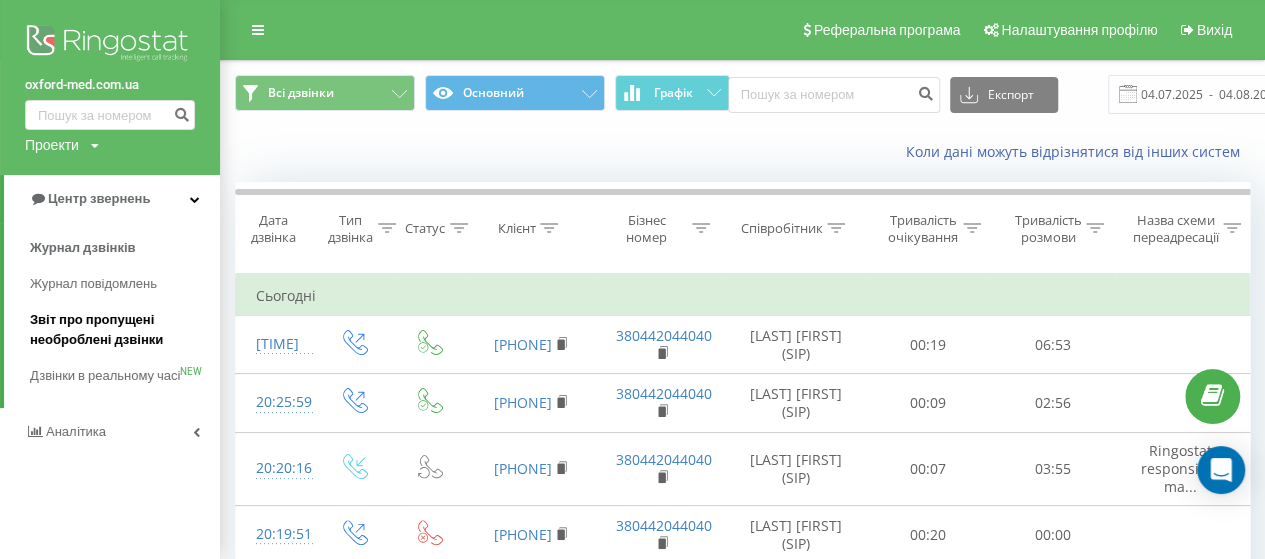 click on "Звіт про пропущені необроблені дзвінки" at bounding box center [120, 330] 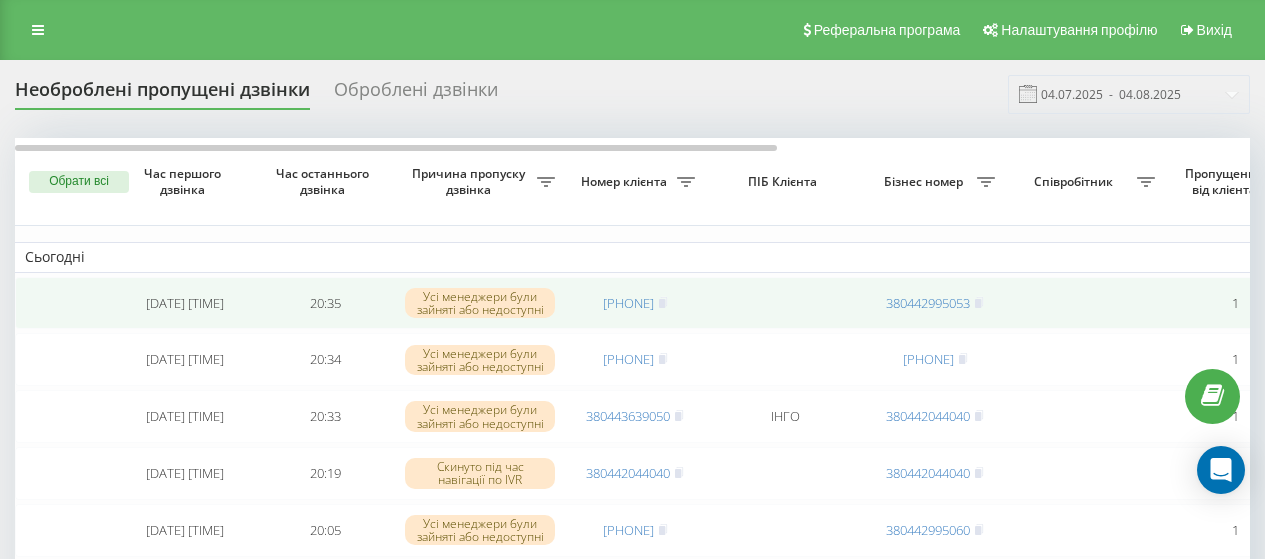 scroll, scrollTop: 0, scrollLeft: 0, axis: both 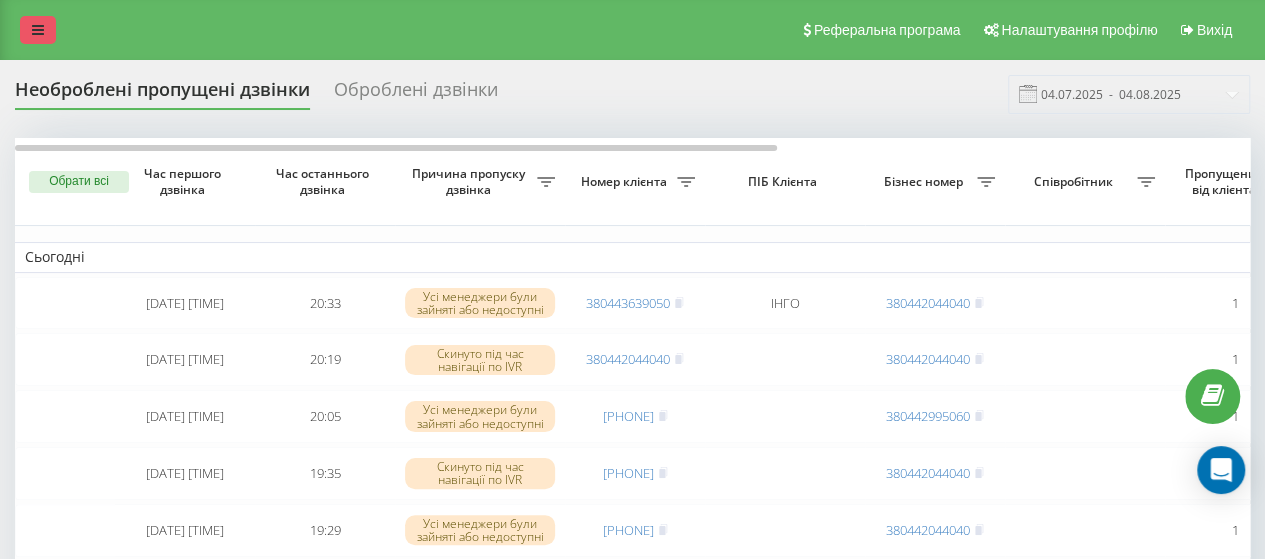 click at bounding box center [38, 30] 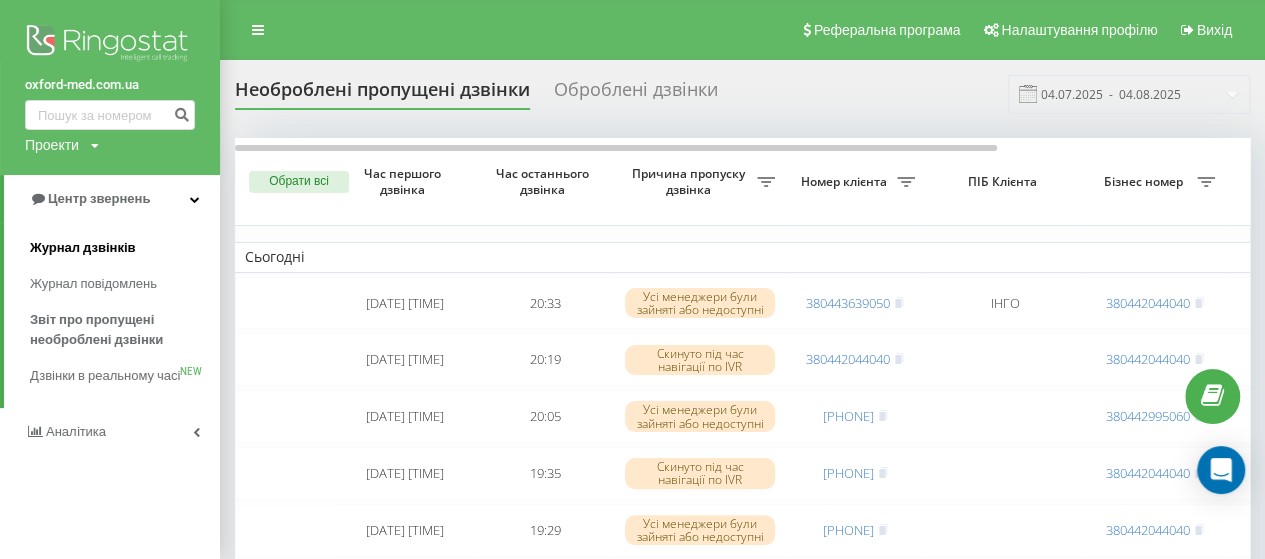 click on "Журнал дзвінків" at bounding box center [83, 248] 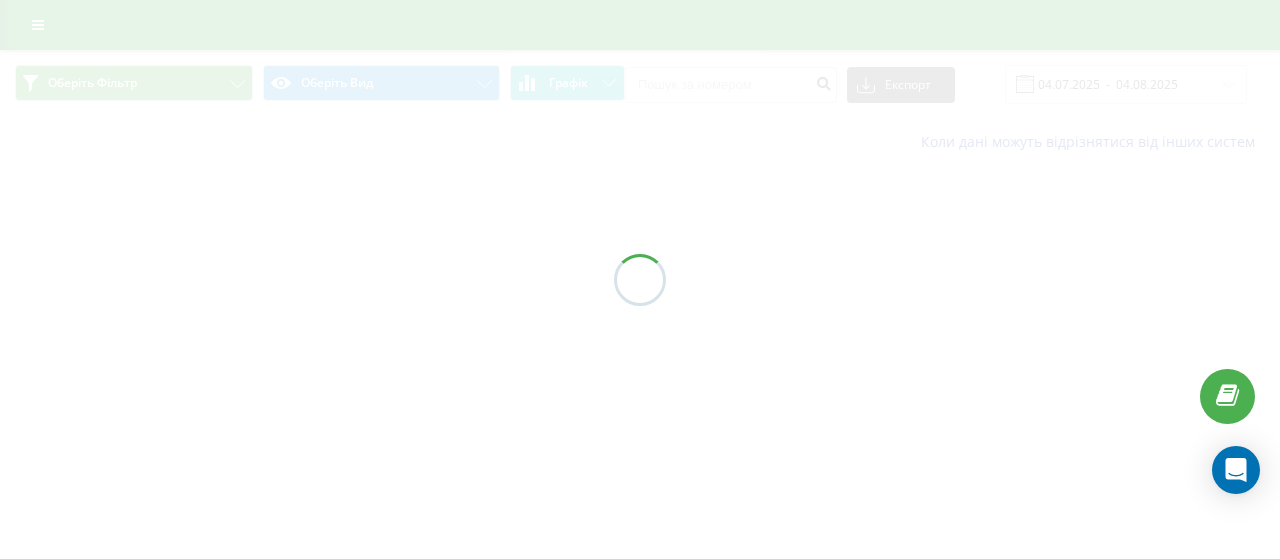 scroll, scrollTop: 0, scrollLeft: 0, axis: both 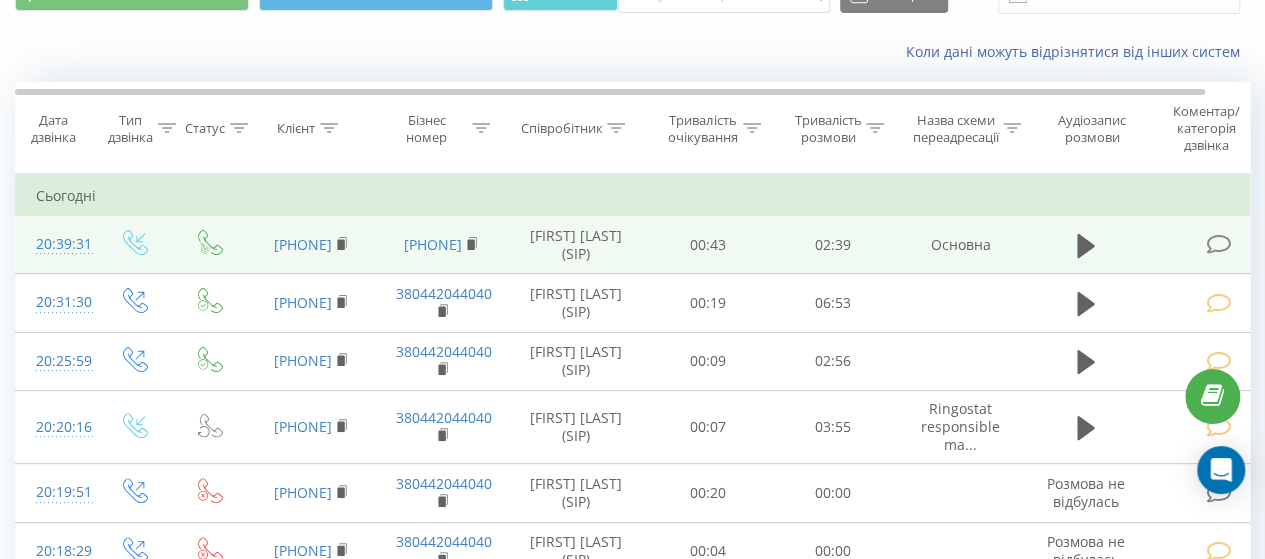 click at bounding box center [1218, 244] 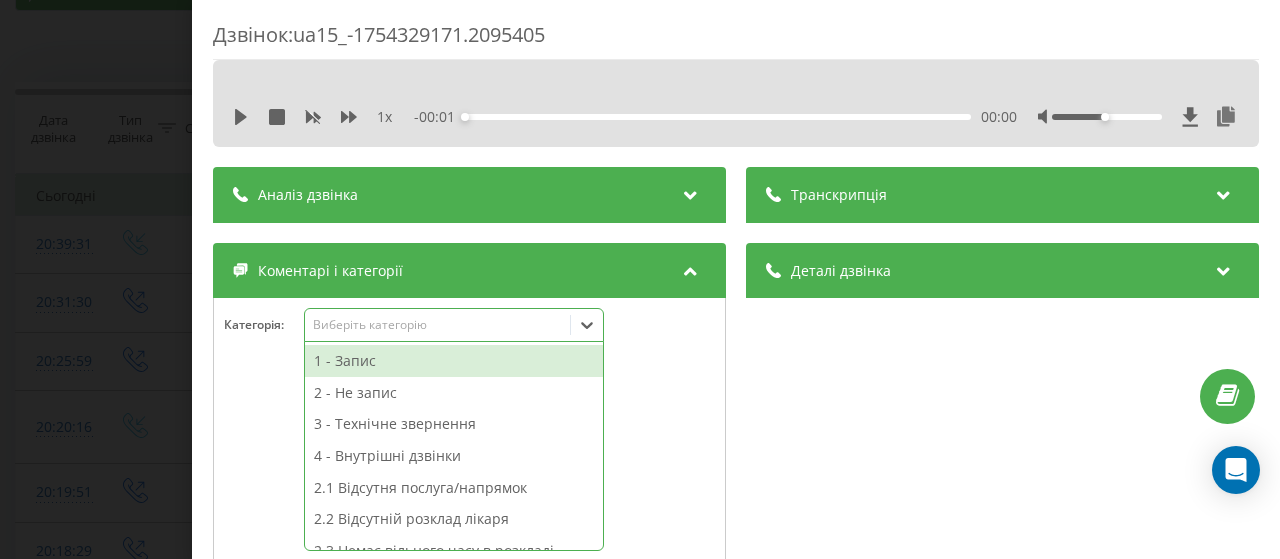click 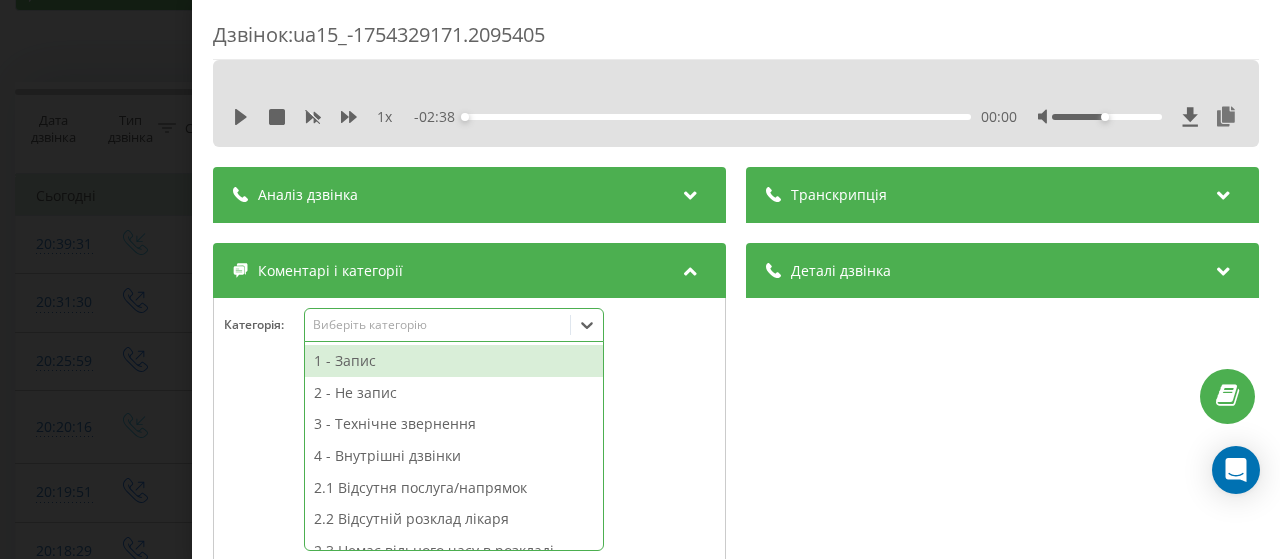 click on "3 - Технічне звернення" at bounding box center (454, 424) 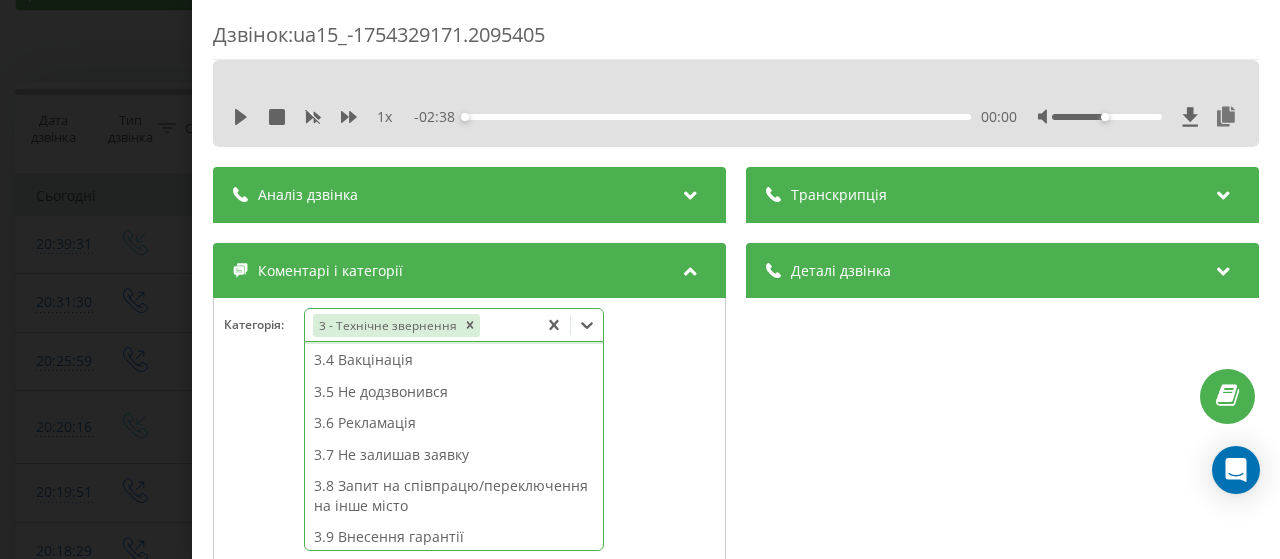 scroll, scrollTop: 300, scrollLeft: 0, axis: vertical 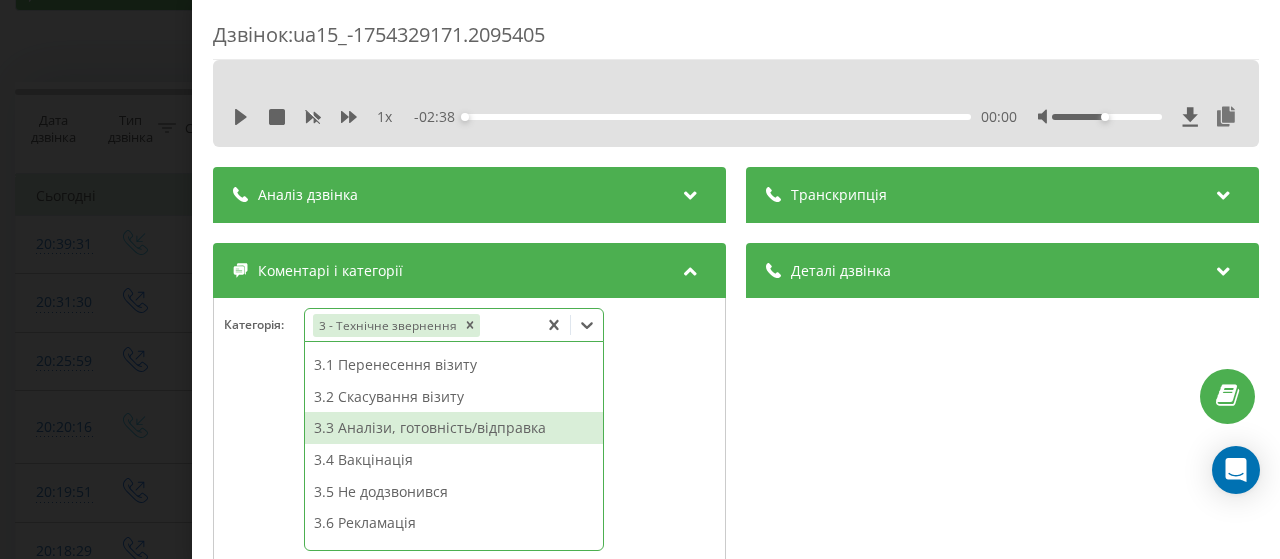 click on "3.3 Аналізи, готовність/відправка" at bounding box center (454, 428) 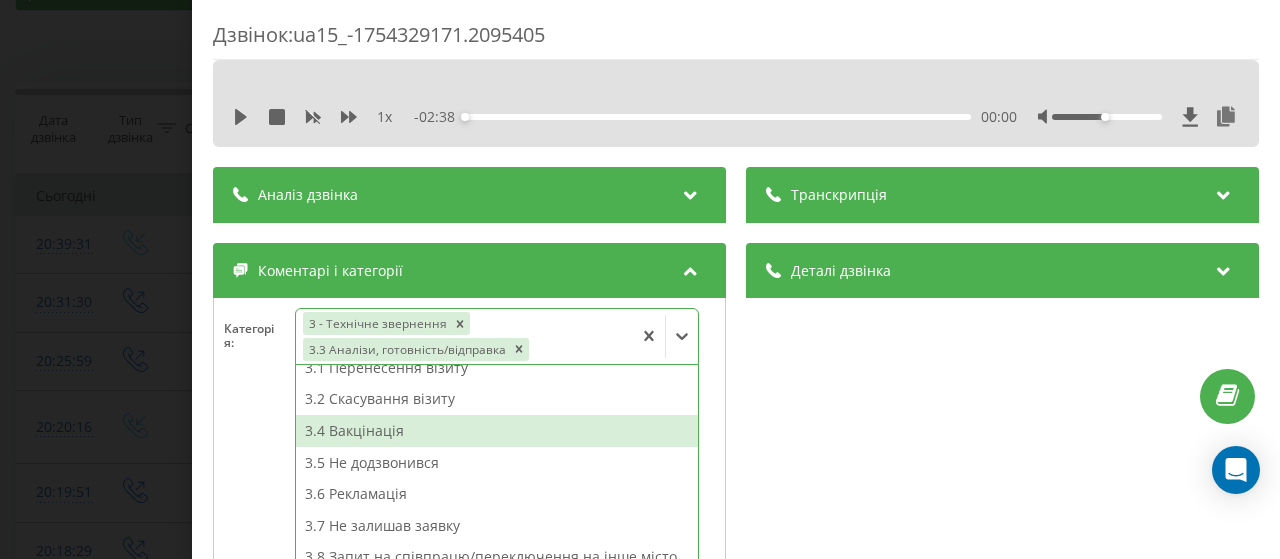click at bounding box center (469, 511) 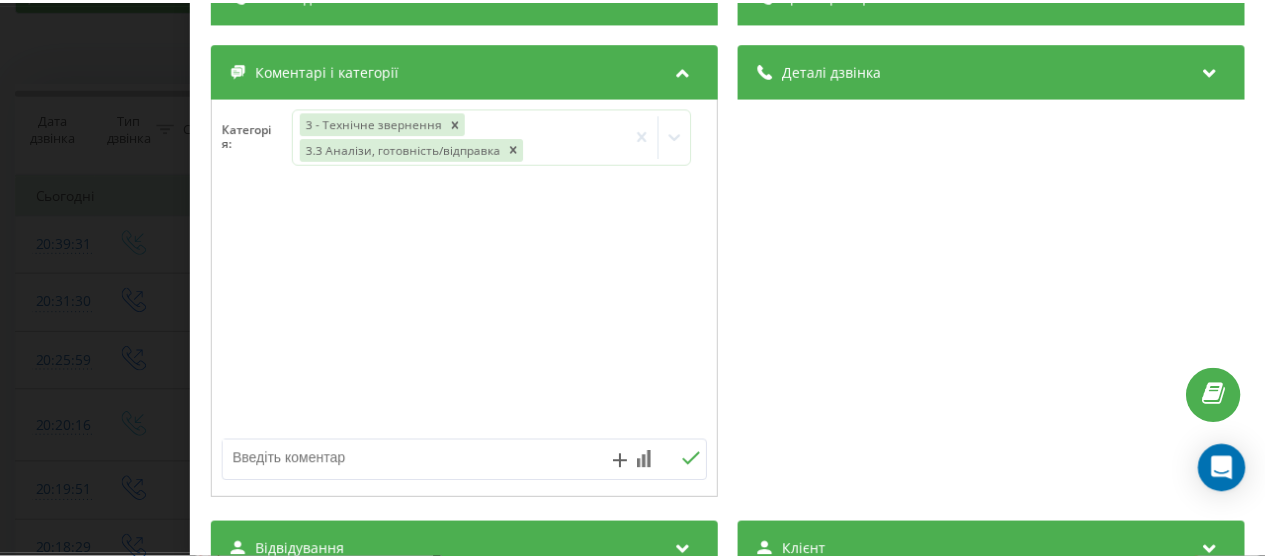 scroll, scrollTop: 300, scrollLeft: 0, axis: vertical 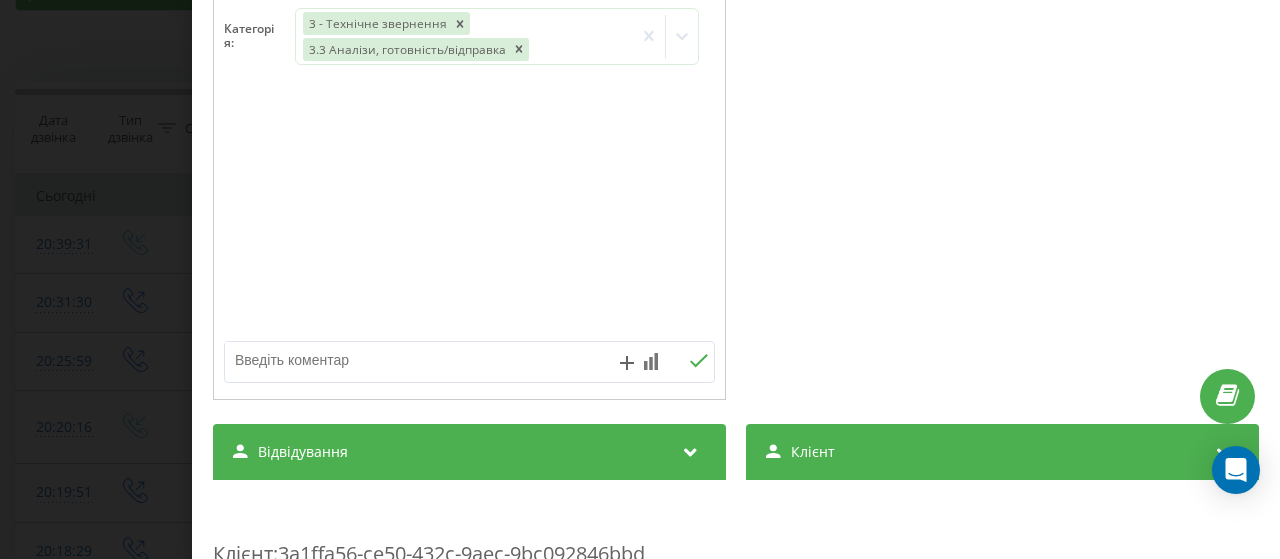 click at bounding box center [420, 360] 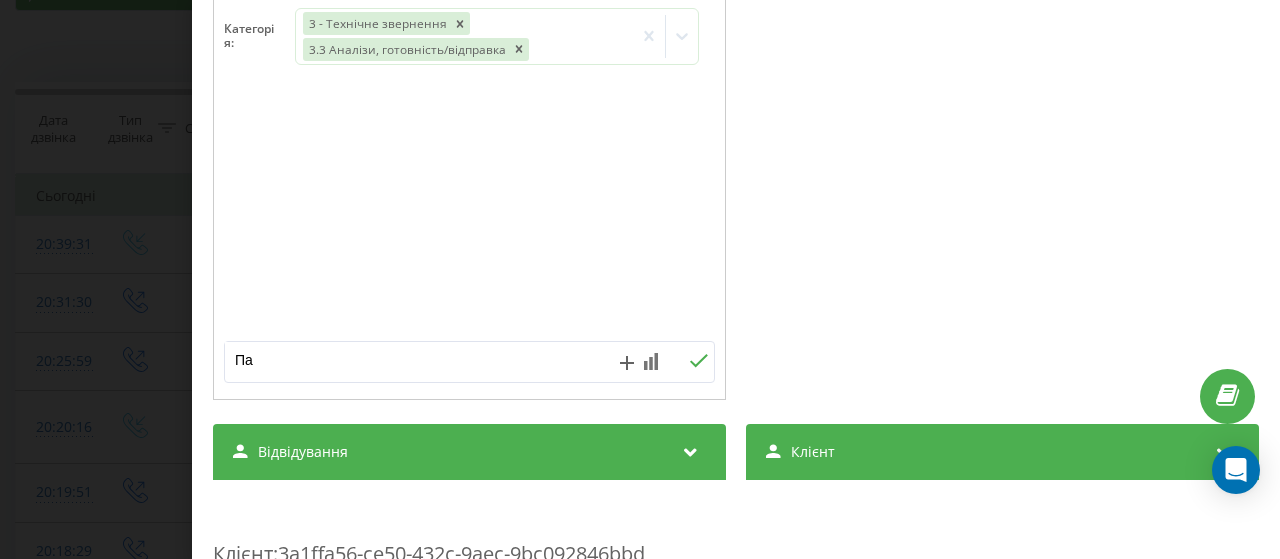 type on "П" 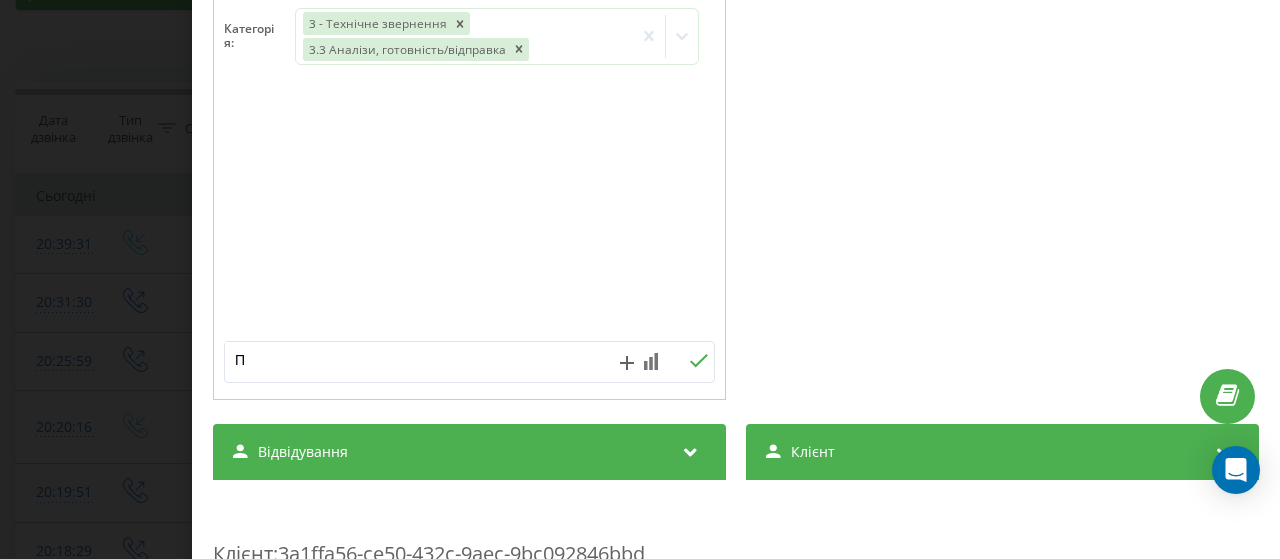 type 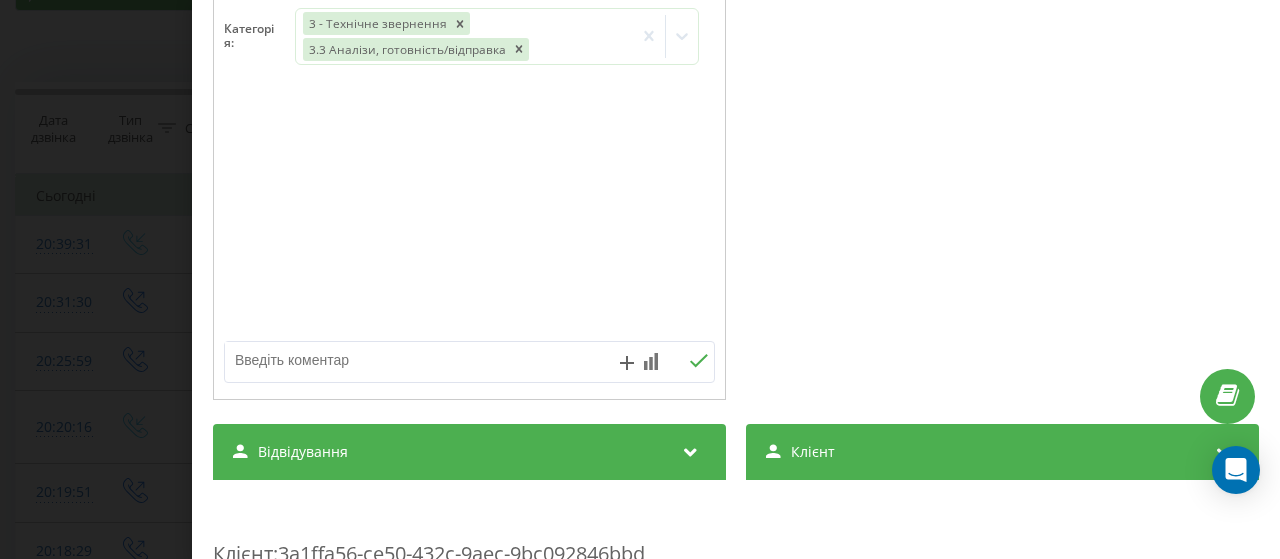 click on "Дзвінок :  ua15_-1754329171.2095405   1 x  - 02:38 00:00   00:00   Транскрипція Для AI-аналізу майбутніх дзвінків  налаштуйте та активуйте профіль на сторінці . Якщо профіль вже є і дзвінок відповідає його умовам, оновіть сторінку через 10 хвилин - AI аналізує поточний дзвінок. Аналіз дзвінка Для AI-аналізу майбутніх дзвінків  налаштуйте та активуйте профіль на сторінці . Якщо профіль вже є і дзвінок відповідає його умовам, оновіть сторінку через 10 хвилин - AI аналізує поточний дзвінок. Деталі дзвінка Загальне Дата дзвінка 2025-08-04 20:39:31 Тип дзвінка Вхідний Статус дзвінка Цільовий 380662260968 :" at bounding box center [640, 279] 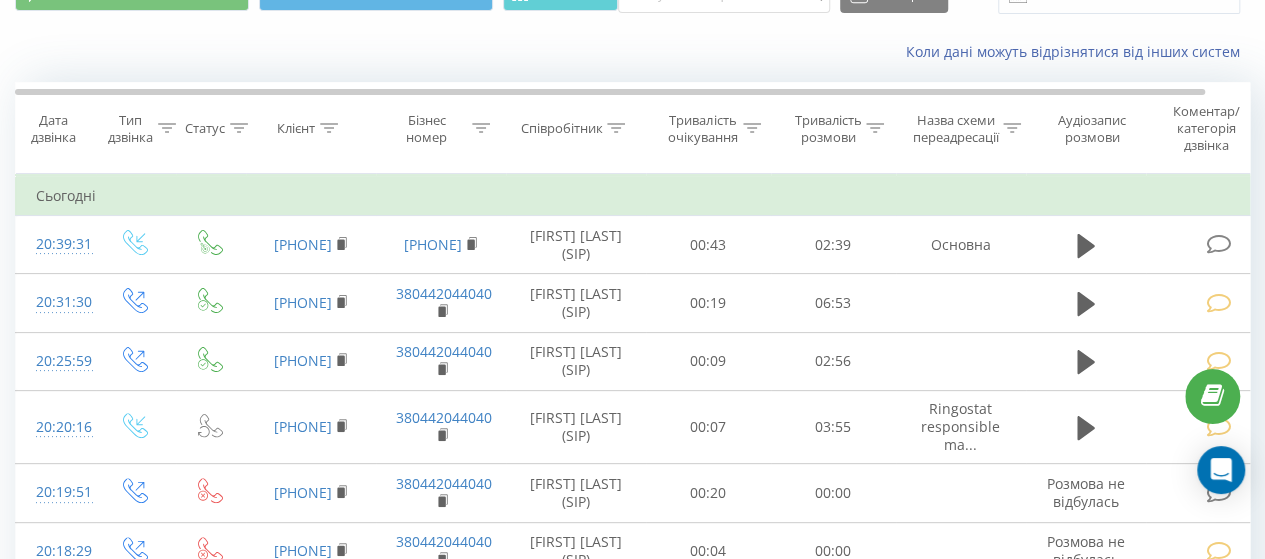 scroll, scrollTop: 0, scrollLeft: 0, axis: both 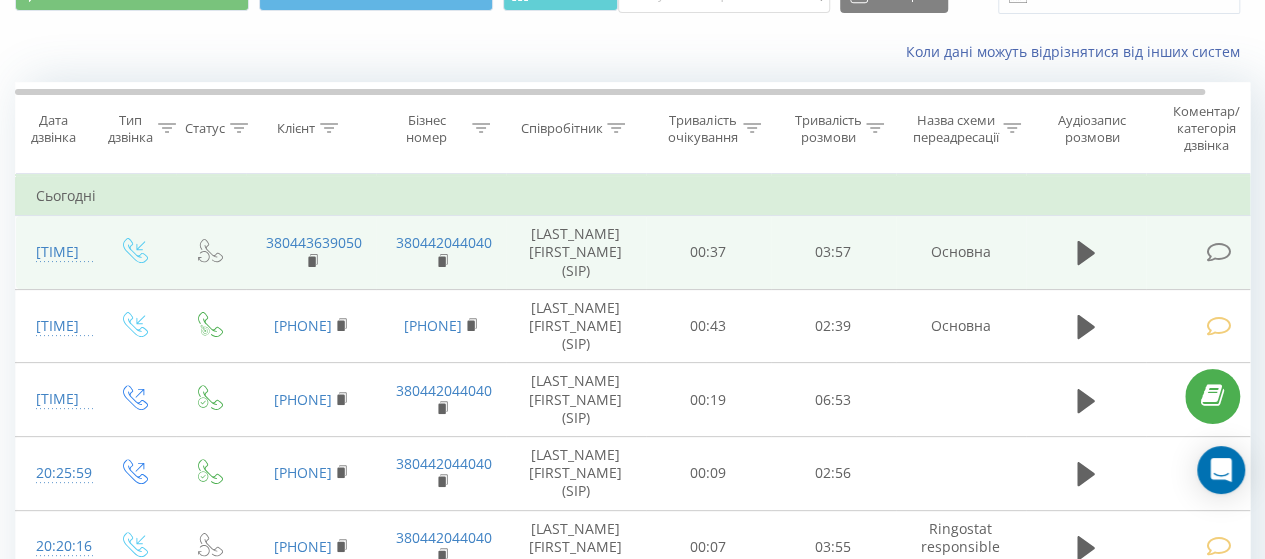 click at bounding box center (1218, 252) 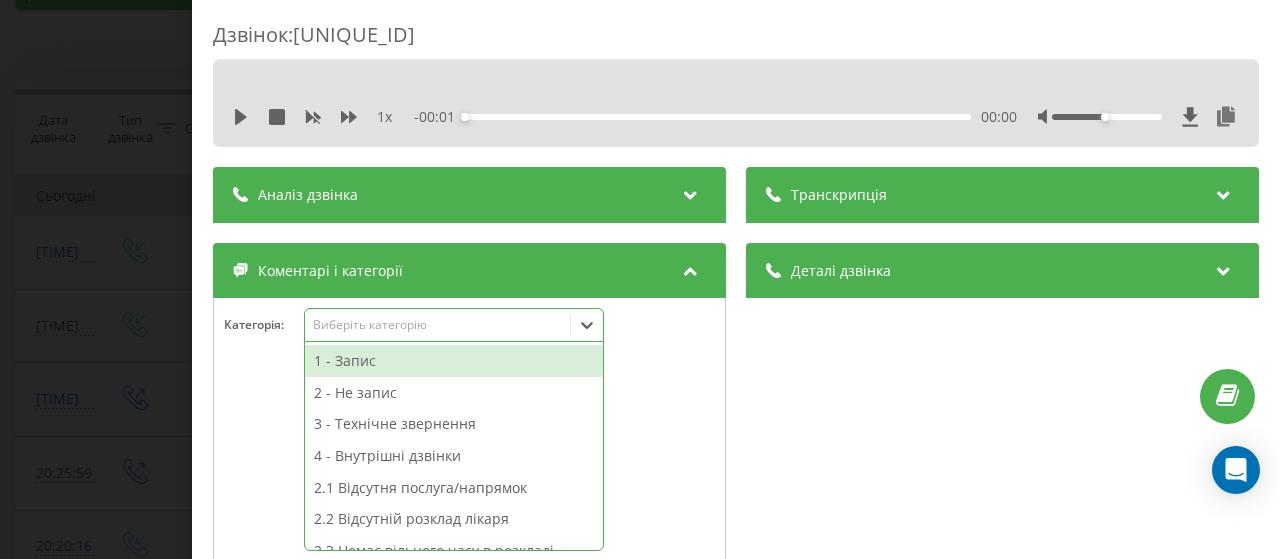 click 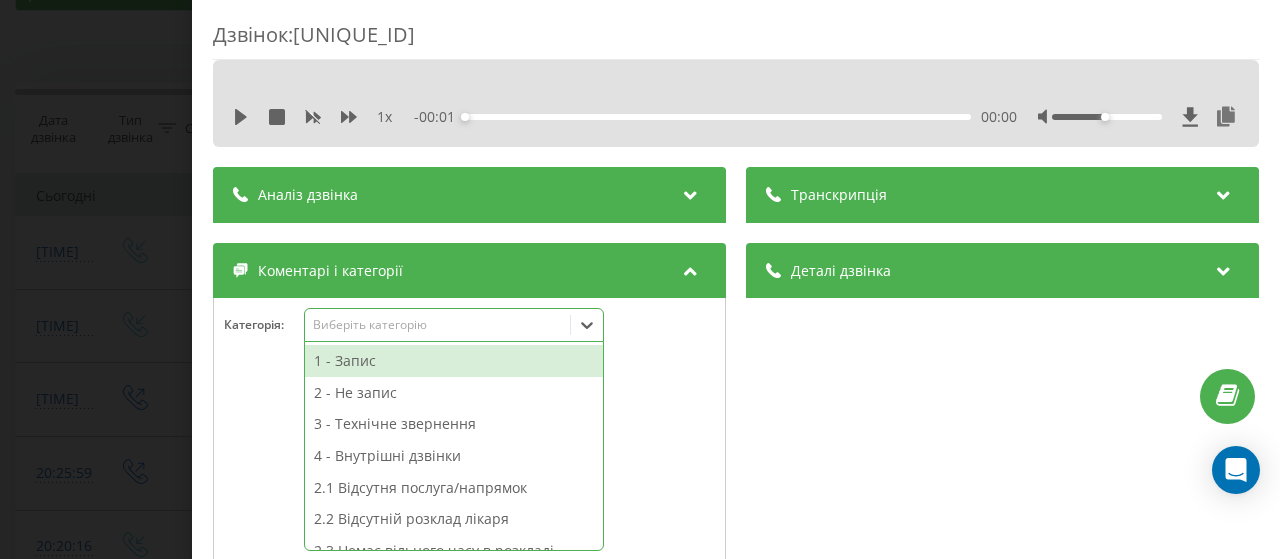 click on "1 - Запис" at bounding box center [454, 361] 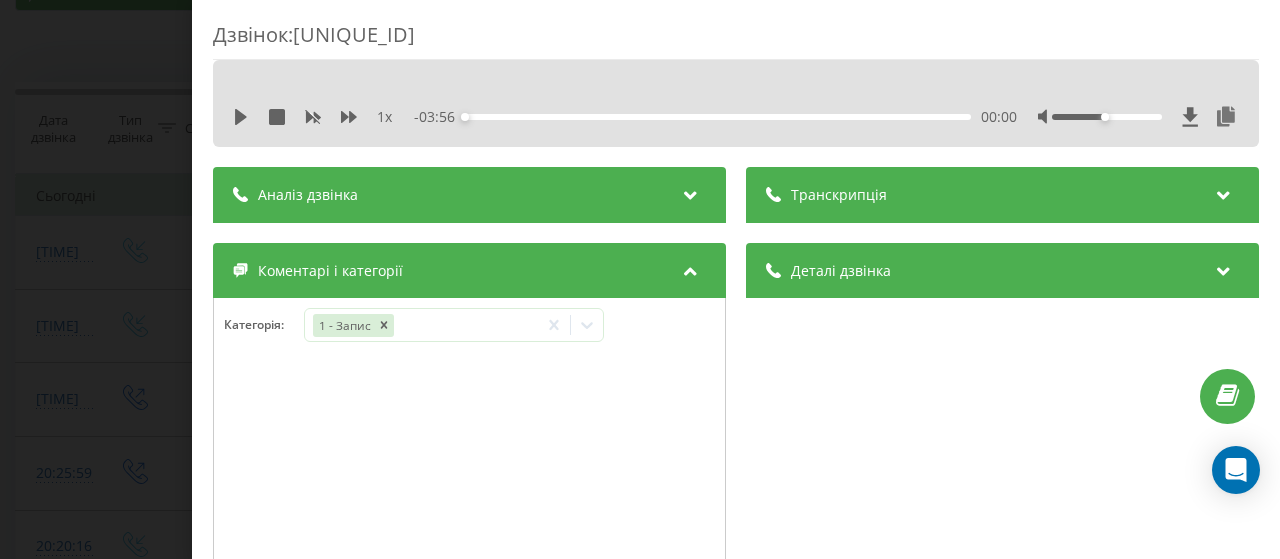 click on "Дзвінок :  ua3_-1754329422.12203180   1 x  - 03:56 00:00   00:00   Транскрипція Для AI-аналізу майбутніх дзвінків  налаштуйте та активуйте профіль на сторінці . Якщо профіль вже є і дзвінок відповідає його умовам, оновіть сторінку через 10 хвилин - AI аналізує поточний дзвінок. Аналіз дзвінка Для AI-аналізу майбутніх дзвінків  налаштуйте та активуйте профіль на сторінці . Якщо профіль вже є і дзвінок відповідає його умовам, оновіть сторінку через 10 хвилин - AI аналізує поточний дзвінок. Деталі дзвінка Загальне Дата дзвінка 2025-08-04 20:43:42 Тип дзвінка Вхідний Статус дзвінка Повторний 380443639050" at bounding box center [640, 279] 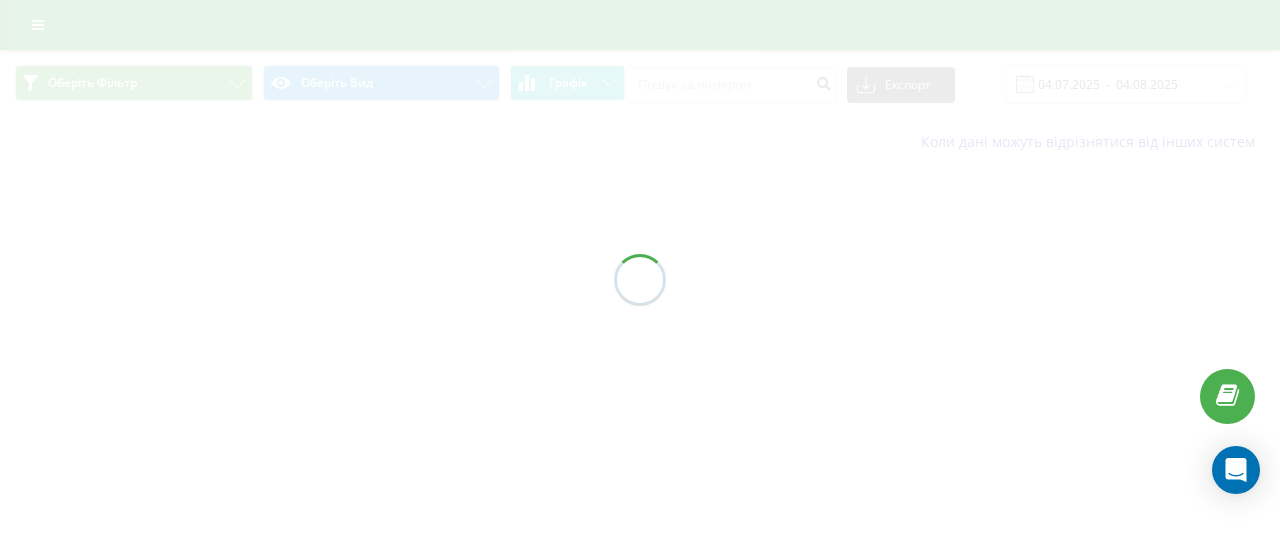 scroll, scrollTop: 0, scrollLeft: 0, axis: both 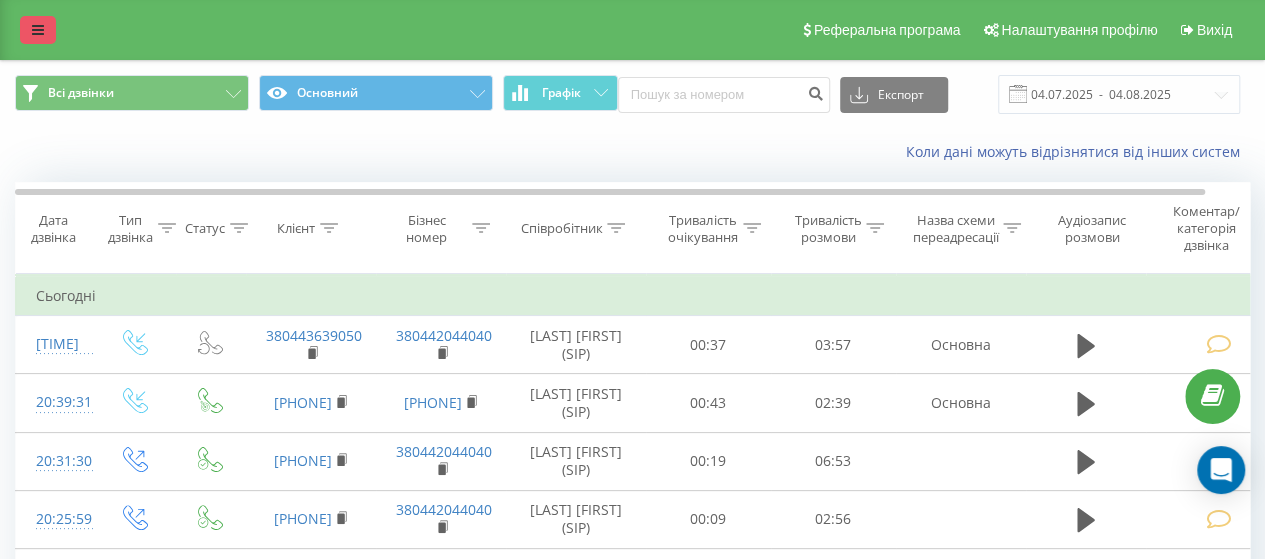 click at bounding box center [38, 30] 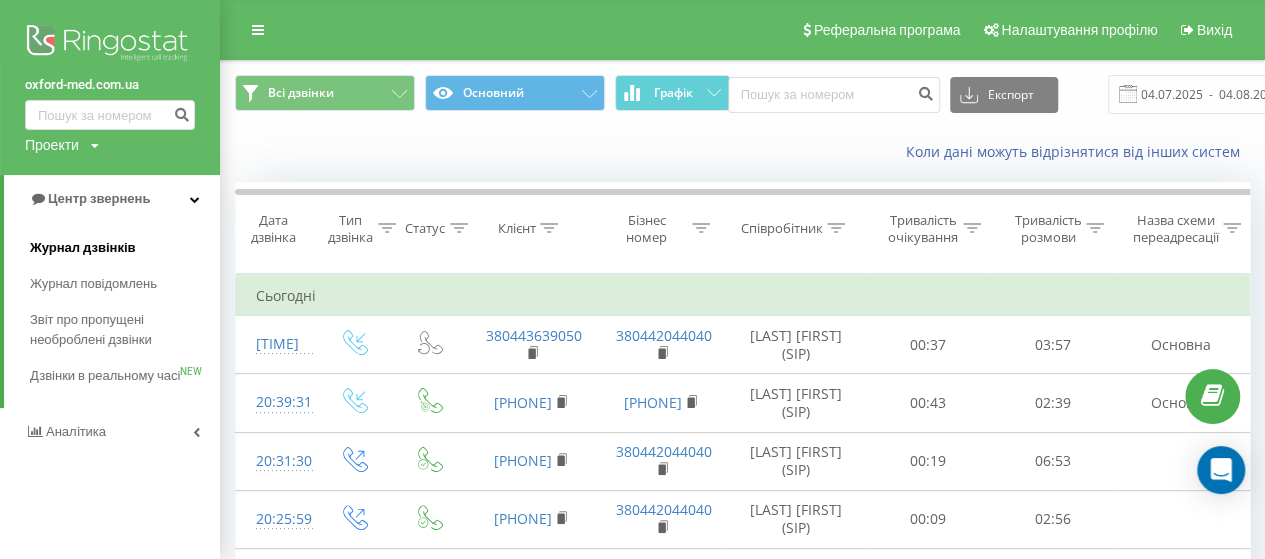 click on "Журнал дзвінків" at bounding box center (83, 248) 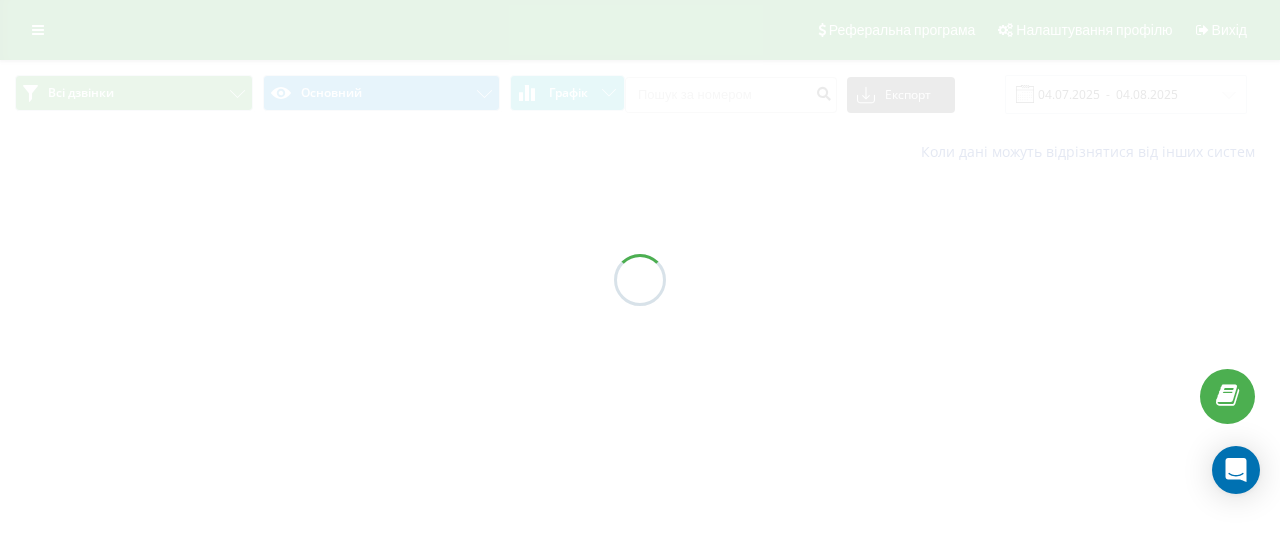 scroll, scrollTop: 0, scrollLeft: 0, axis: both 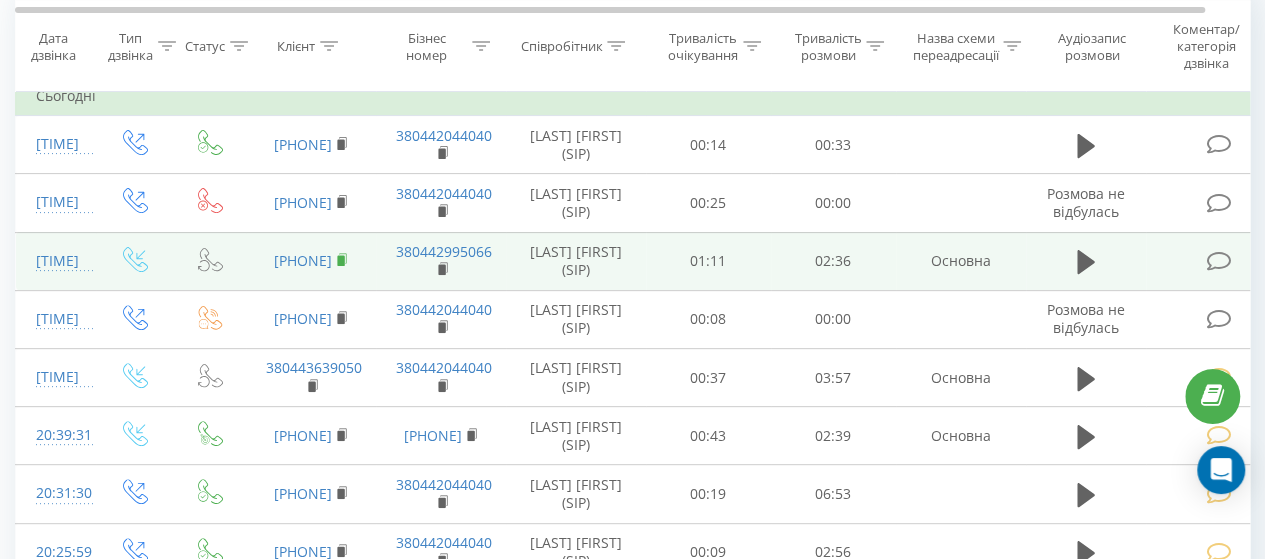 click 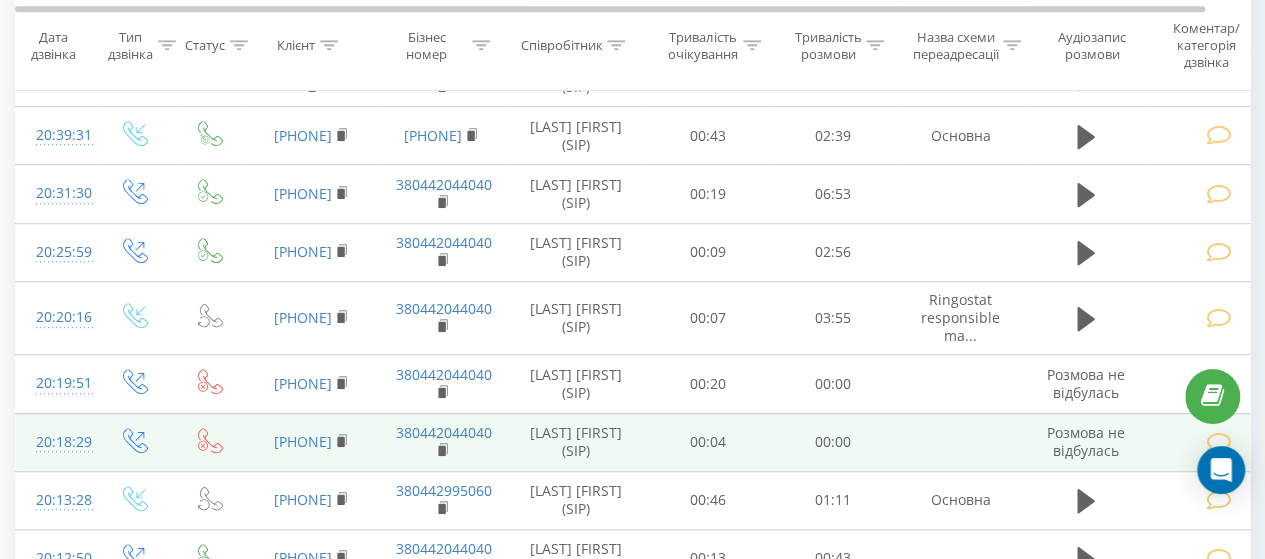 scroll, scrollTop: 300, scrollLeft: 0, axis: vertical 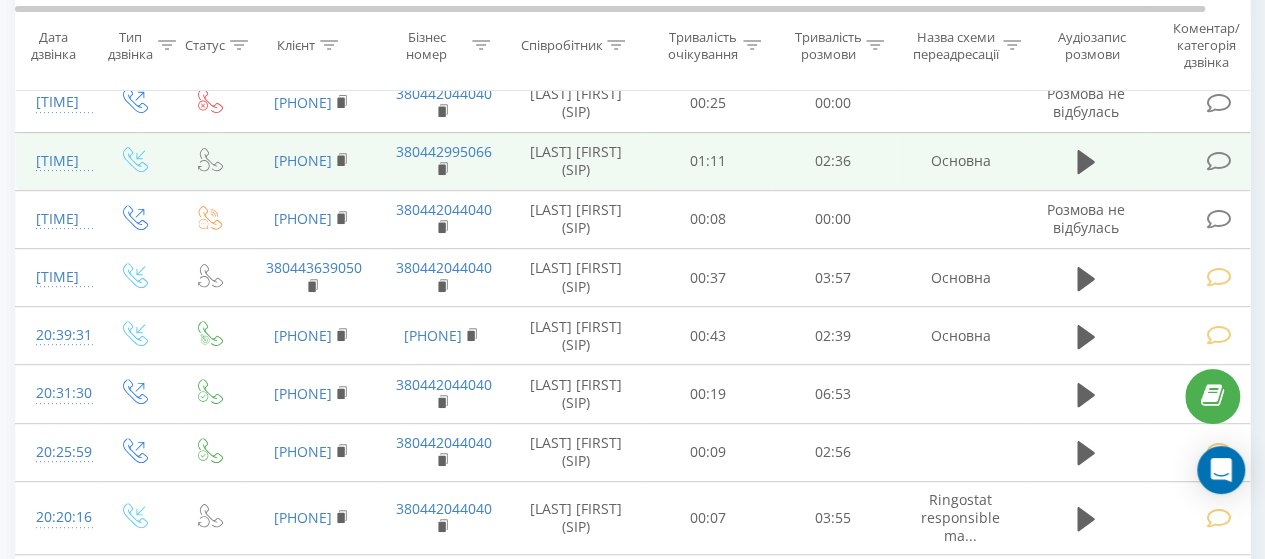 click at bounding box center (1220, 159) 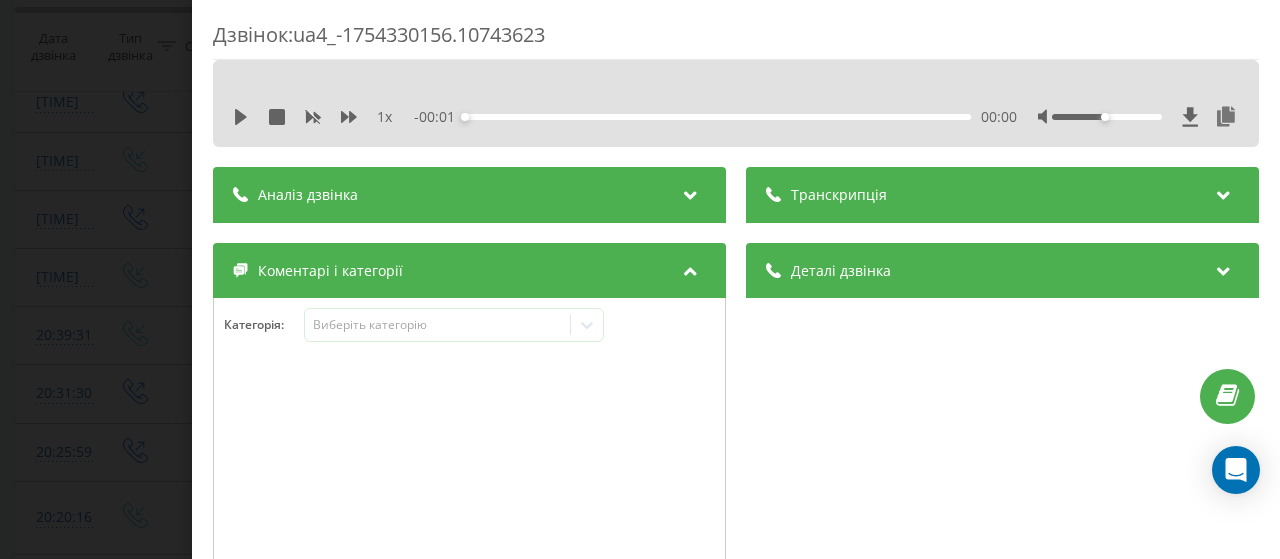 click on "Дзвінок : ua4_-1754330156.10743623 1 x - 00:01 00:00 00:00 Транскрипція Для AI-аналізу майбутніх дзвінків налаштуйте та активуйте профіль на сторінці . Якщо профіль вже є і дзвінок відповідає його умовам, оновіть сторінку через 10 хвилин - AI аналізує поточний дзвінок. Аналіз дзвінка Для AI-аналізу майбутніх дзвінків налаштуйте та активуйте профіль на сторінці . Якщо профіль вже є і дзвінок відповідає його умовам, оновіть сторінку через 10 хвилин - AI аналізує поточний дзвінок. Деталі дзвінка Загальне Дата дзвінка [DATE] [TIME] Тип дзвінка Вхідний Статус дзвінка Повторний [PHONE]" at bounding box center [640, 279] 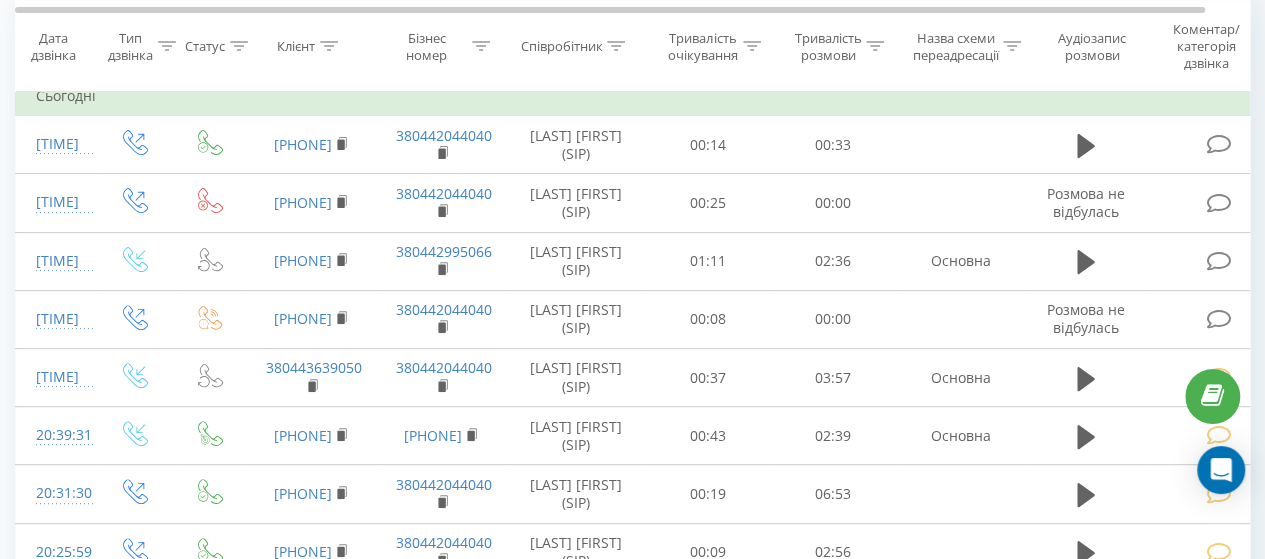 scroll, scrollTop: 0, scrollLeft: 0, axis: both 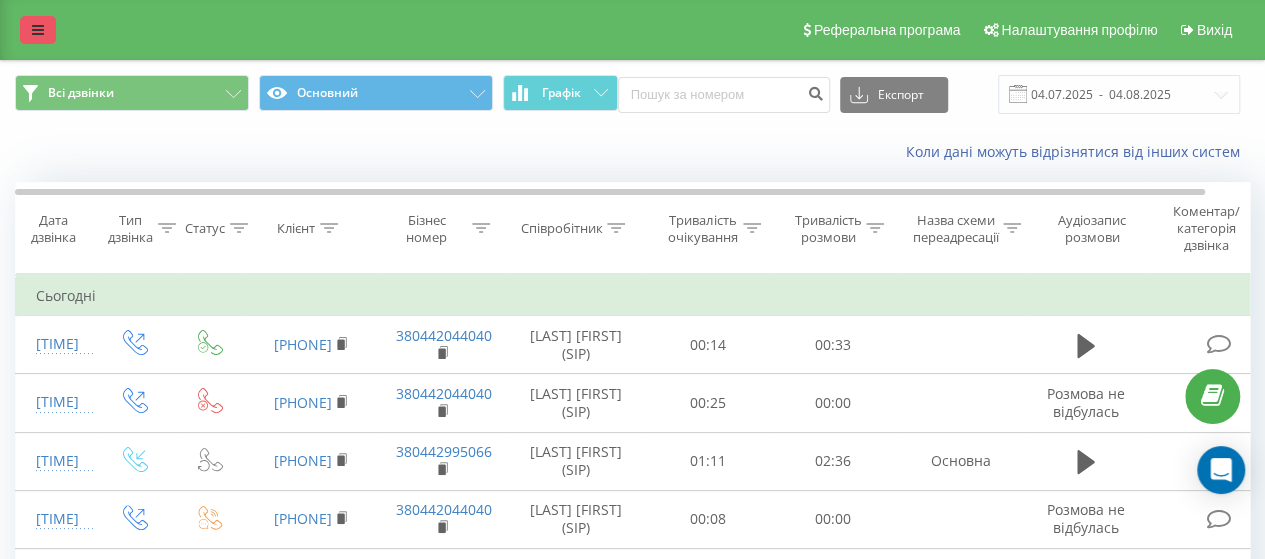click at bounding box center (38, 30) 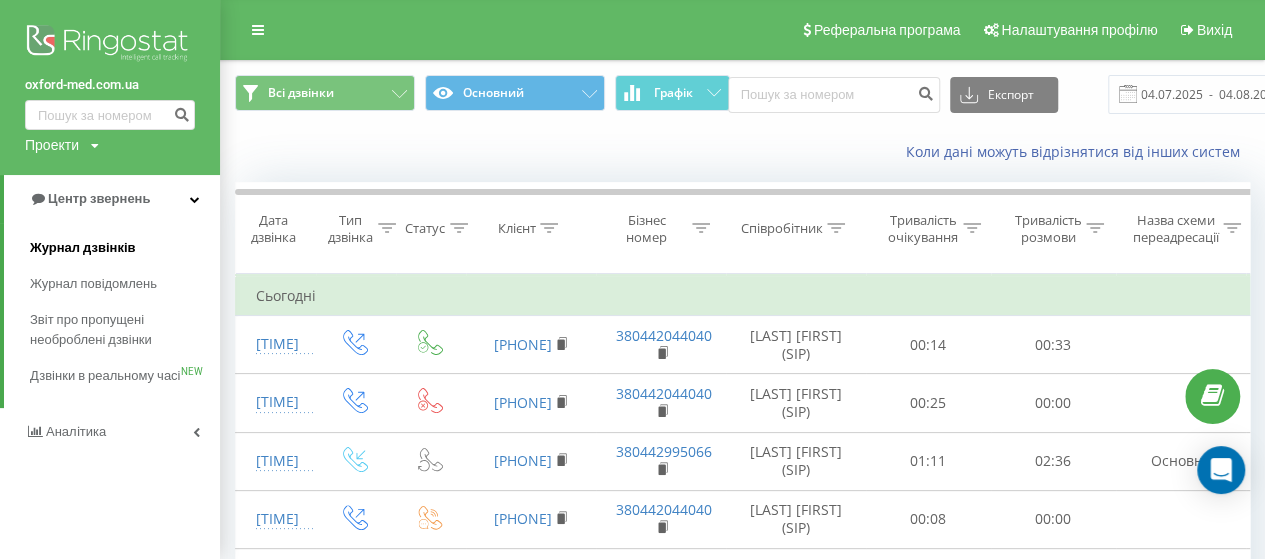 click on "Журнал дзвінків" at bounding box center [83, 248] 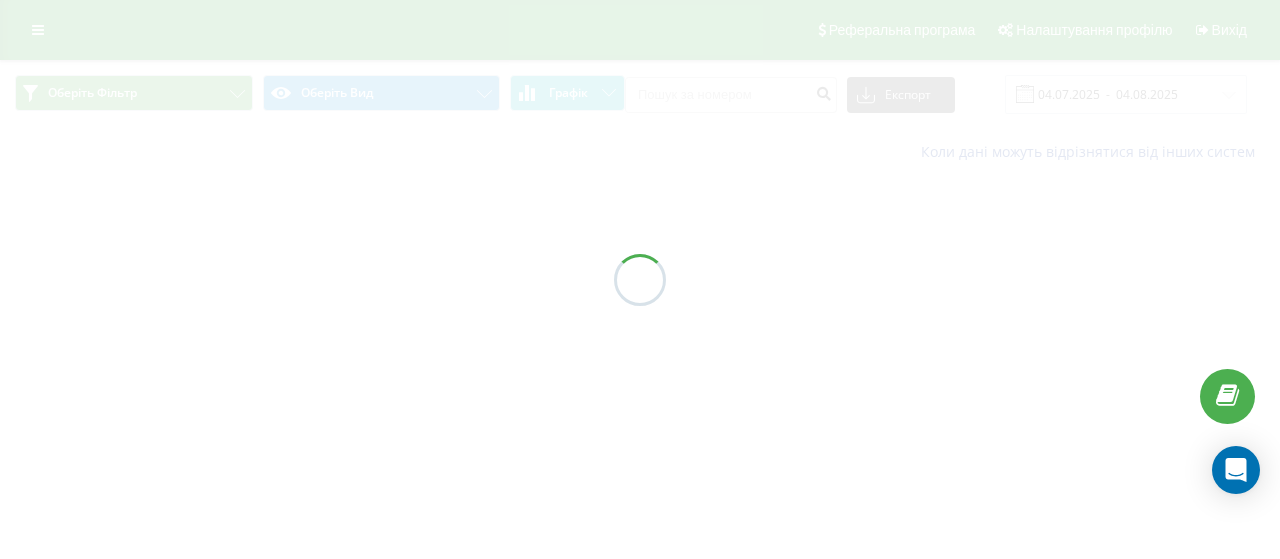 scroll, scrollTop: 0, scrollLeft: 0, axis: both 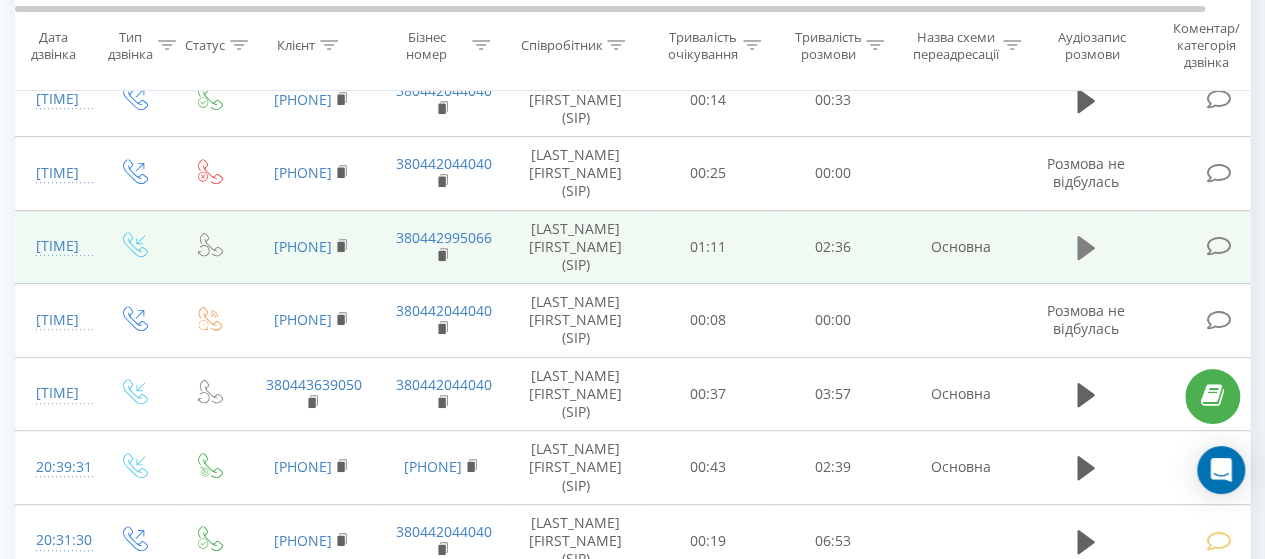 click 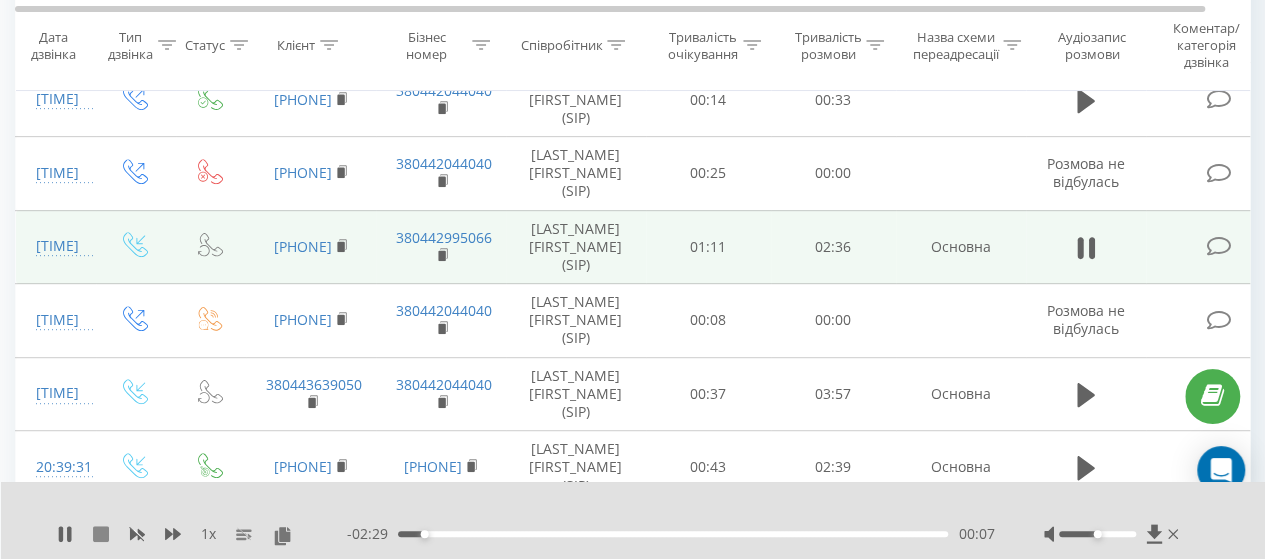 click 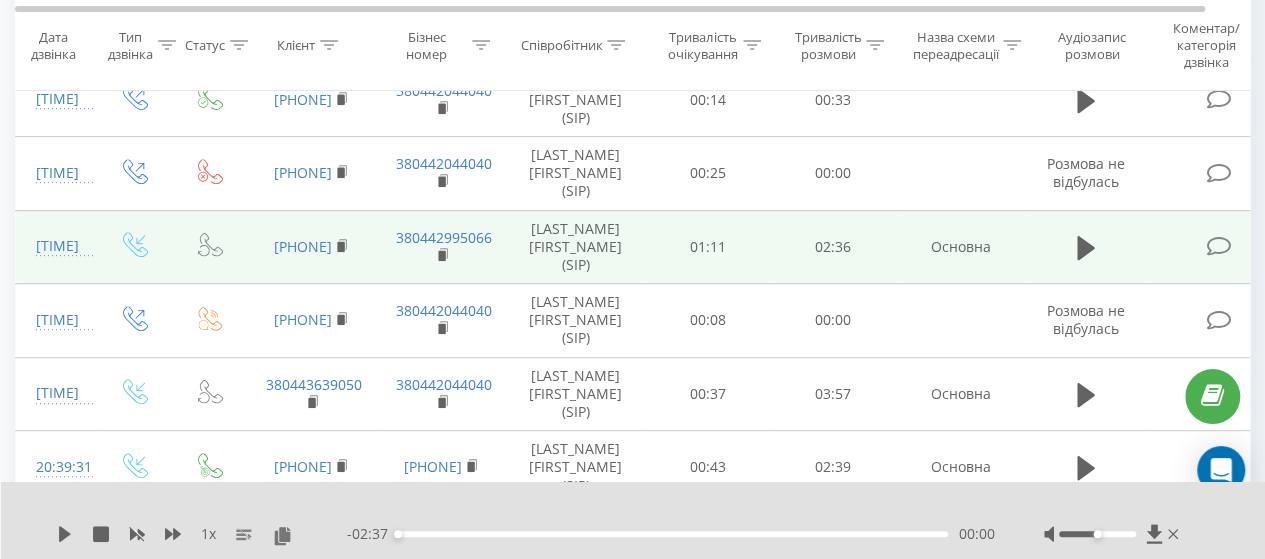 click at bounding box center (1218, 246) 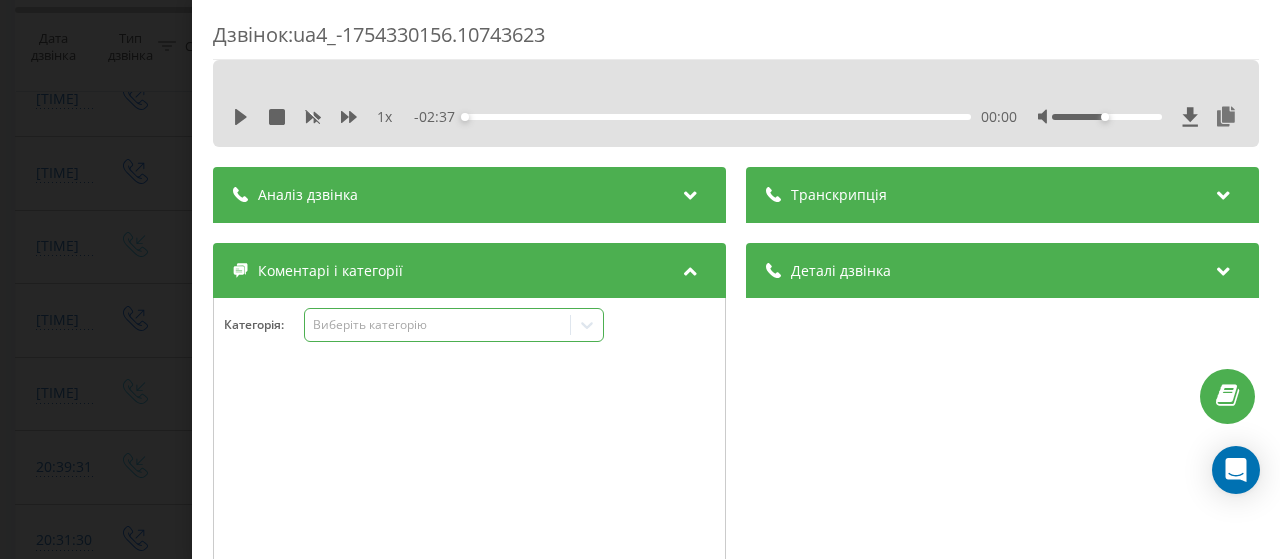 click 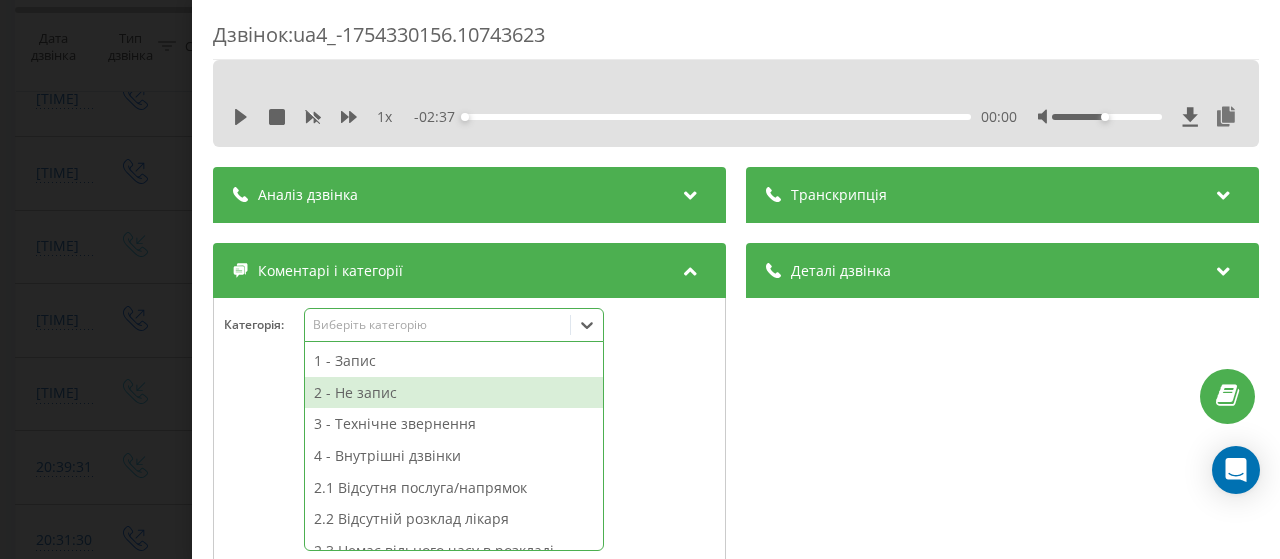 click on "2 - Не запис" at bounding box center (454, 393) 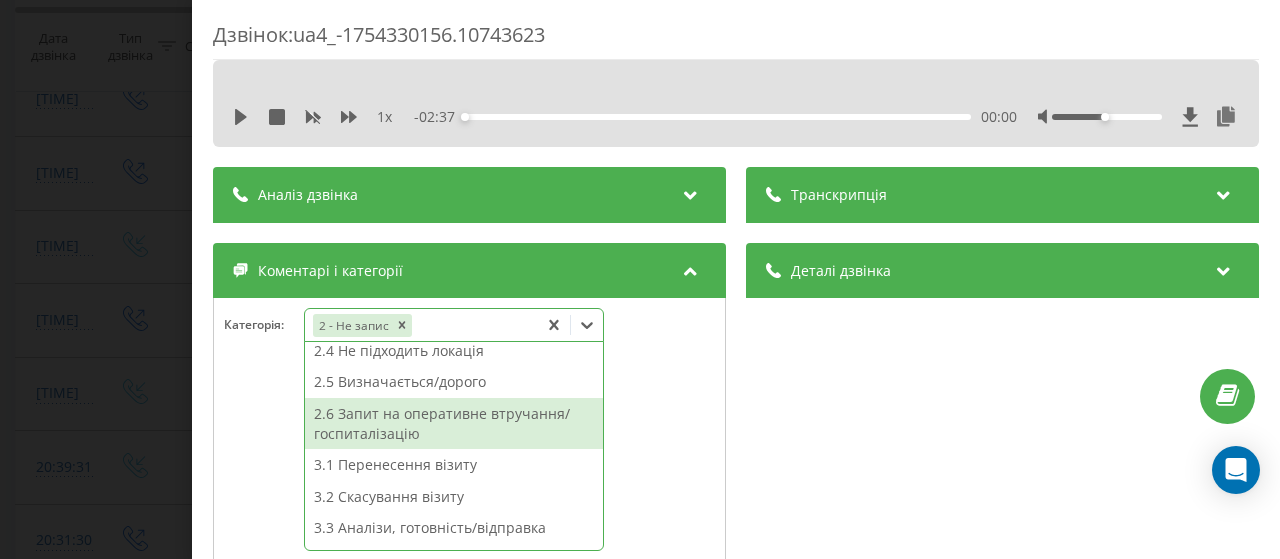 scroll, scrollTop: 0, scrollLeft: 0, axis: both 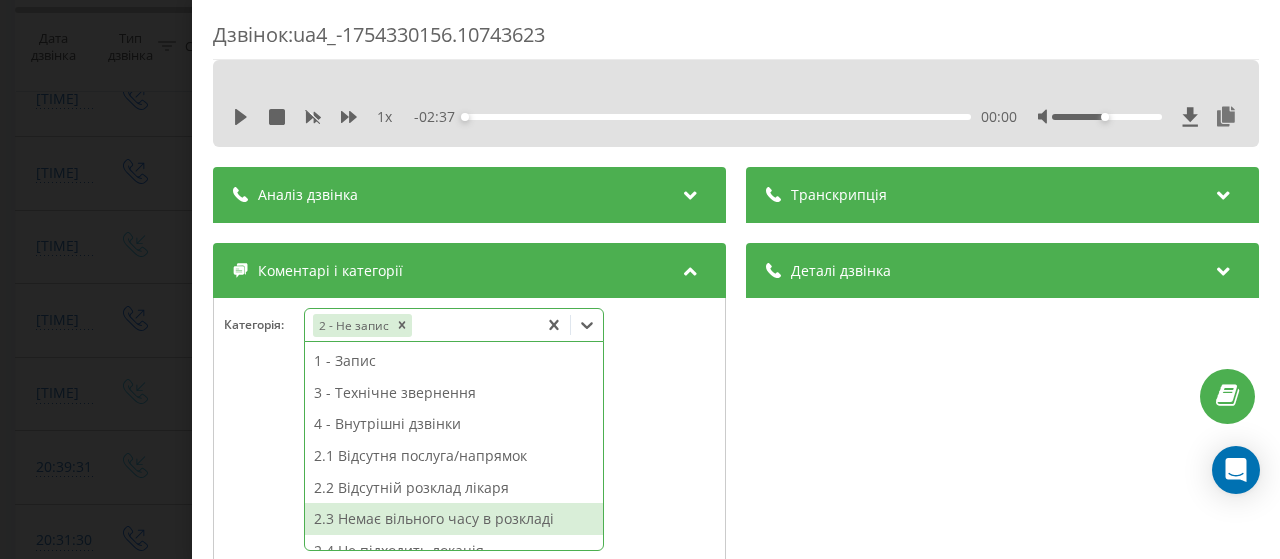 click on "2.3 Немає вільного часу в розкладі" at bounding box center (454, 519) 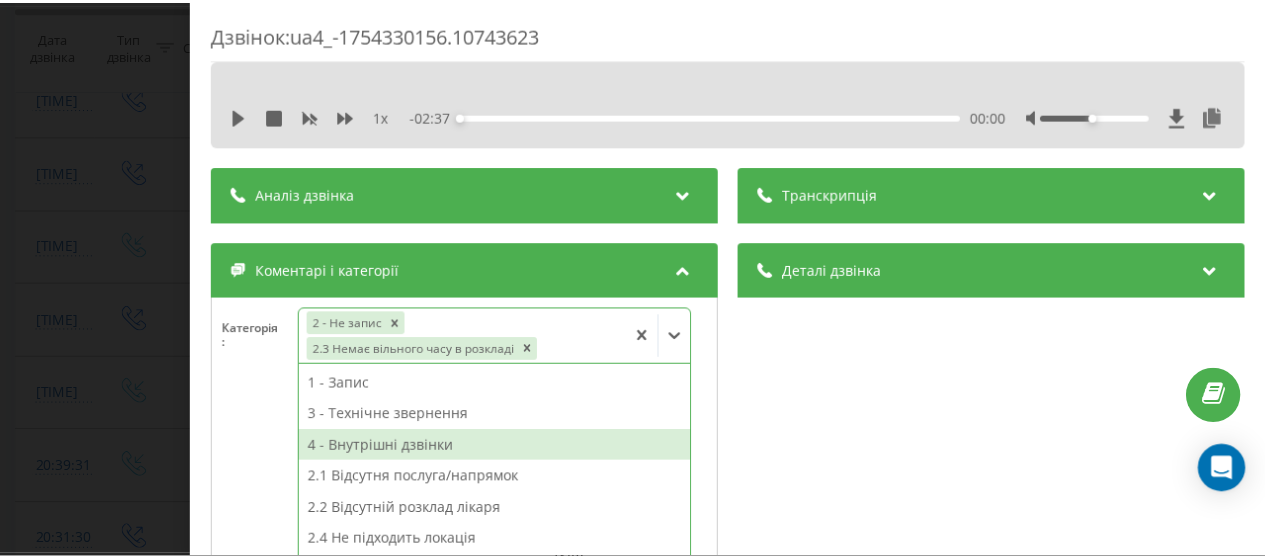 scroll, scrollTop: 200, scrollLeft: 0, axis: vertical 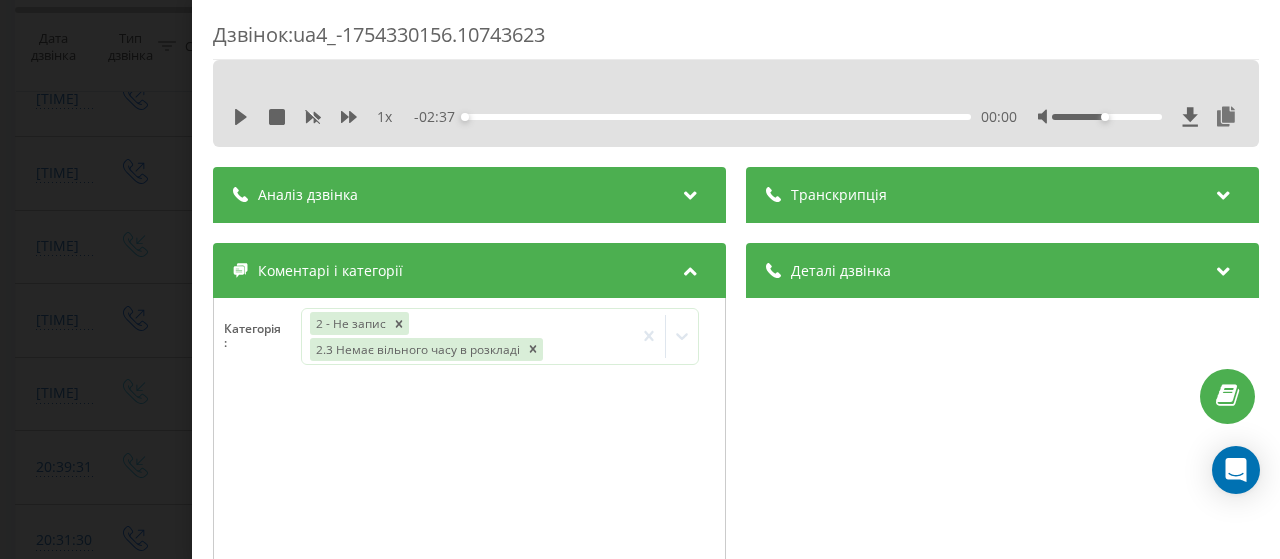 click on "Дзвінок :  ua4_-1754330156.10743623   1 x  - 02:37 00:00   00:00   Транскрипція Для AI-аналізу майбутніх дзвінків  налаштуйте та активуйте профіль на сторінці . Якщо профіль вже є і дзвінок відповідає його умовам, оновіть сторінку через 10 хвилин - AI аналізує поточний дзвінок. Аналіз дзвінка Для AI-аналізу майбутніх дзвінків  налаштуйте та активуйте профіль на сторінці . Якщо профіль вже є і дзвінок відповідає його умовам, оновіть сторінку через 10 хвилин - AI аналізує поточний дзвінок. Деталі дзвінка Загальне Дата дзвінка 2025-08-04 20:55:56 Тип дзвінка Вхідний Статус дзвінка Повторний 380637565113" at bounding box center (640, 279) 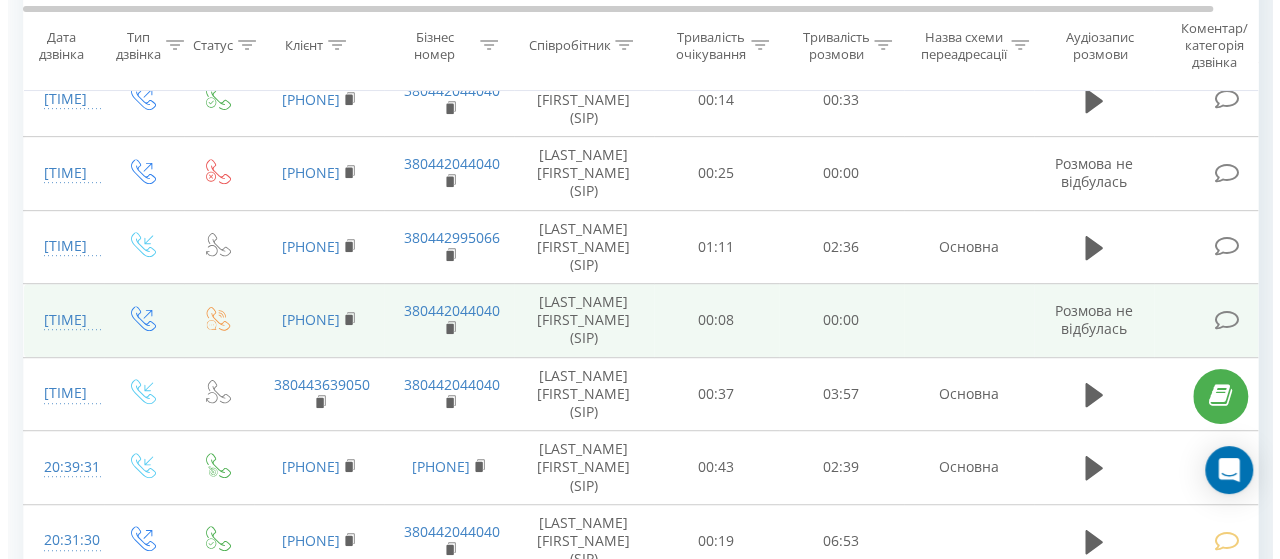 scroll, scrollTop: 300, scrollLeft: 0, axis: vertical 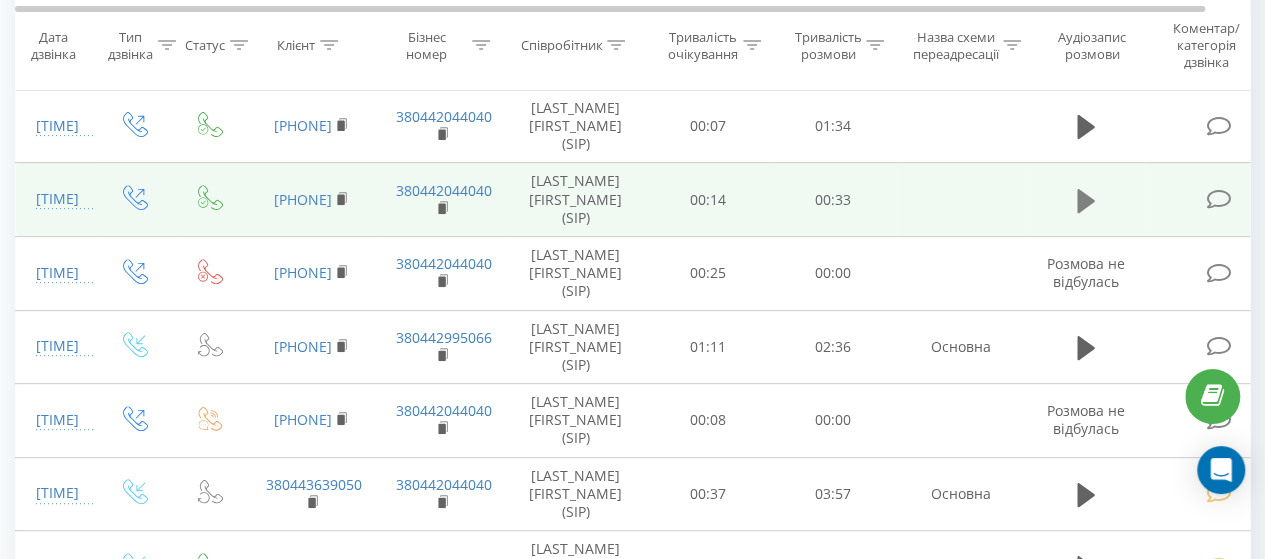 click 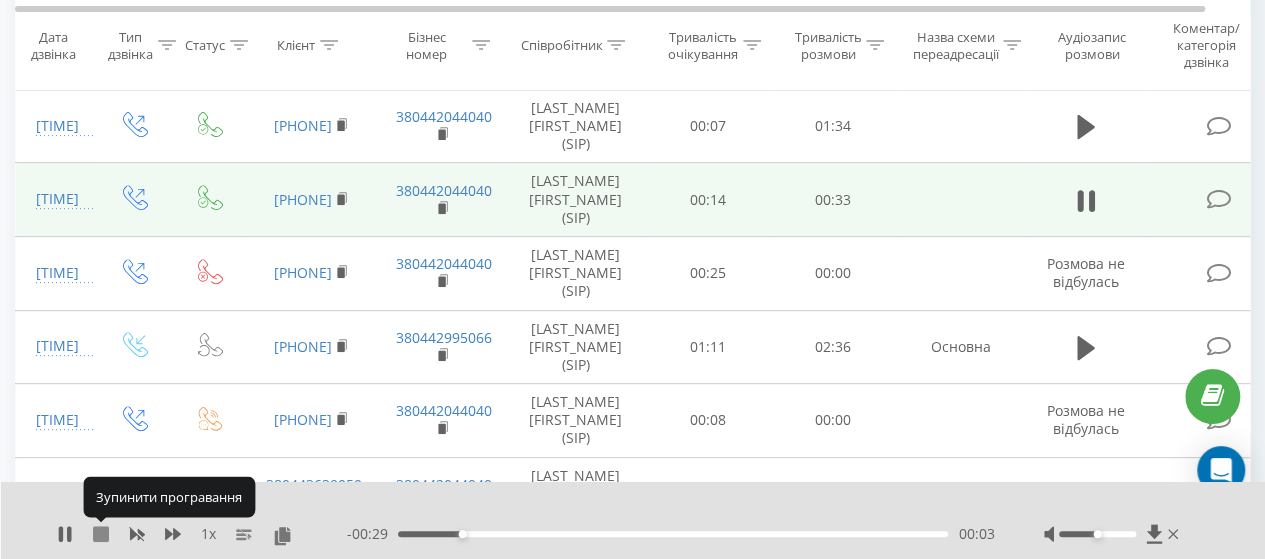 click 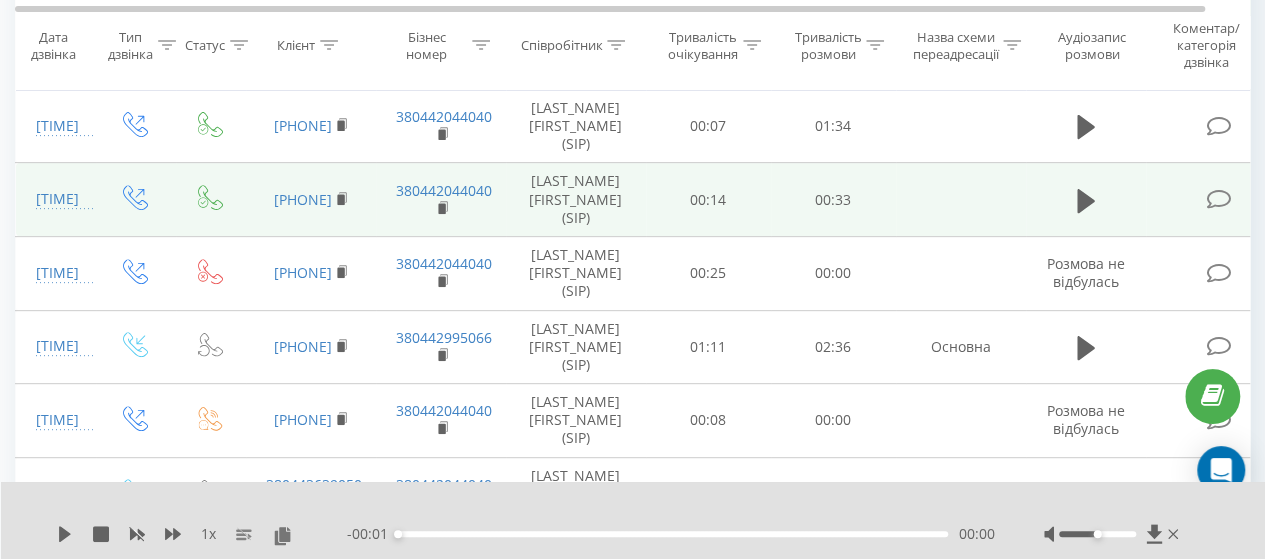 click at bounding box center [1218, 199] 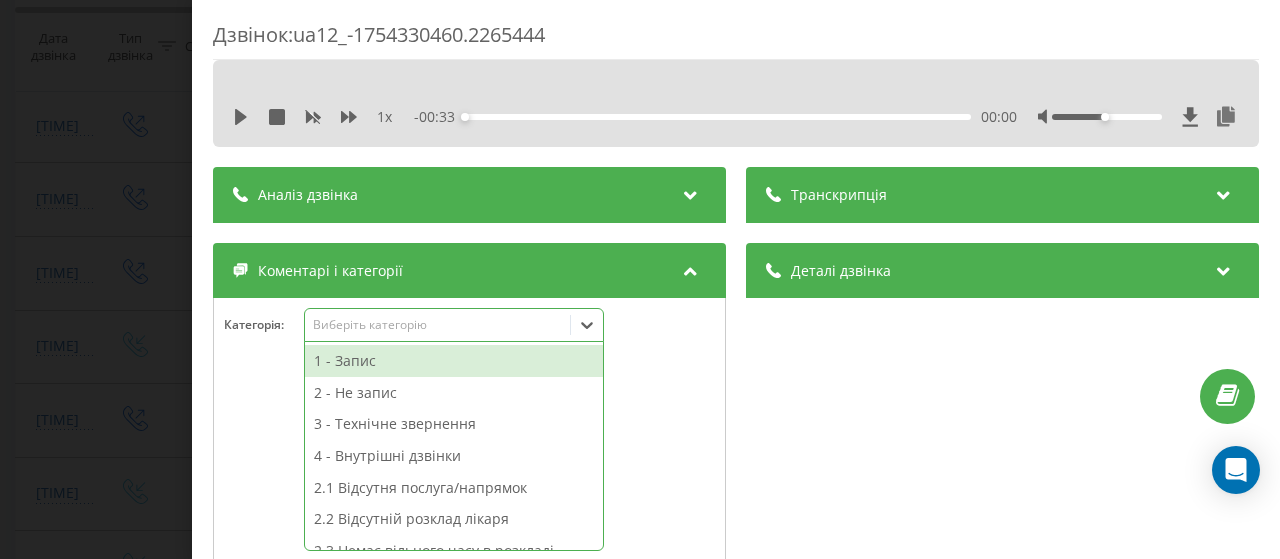 click 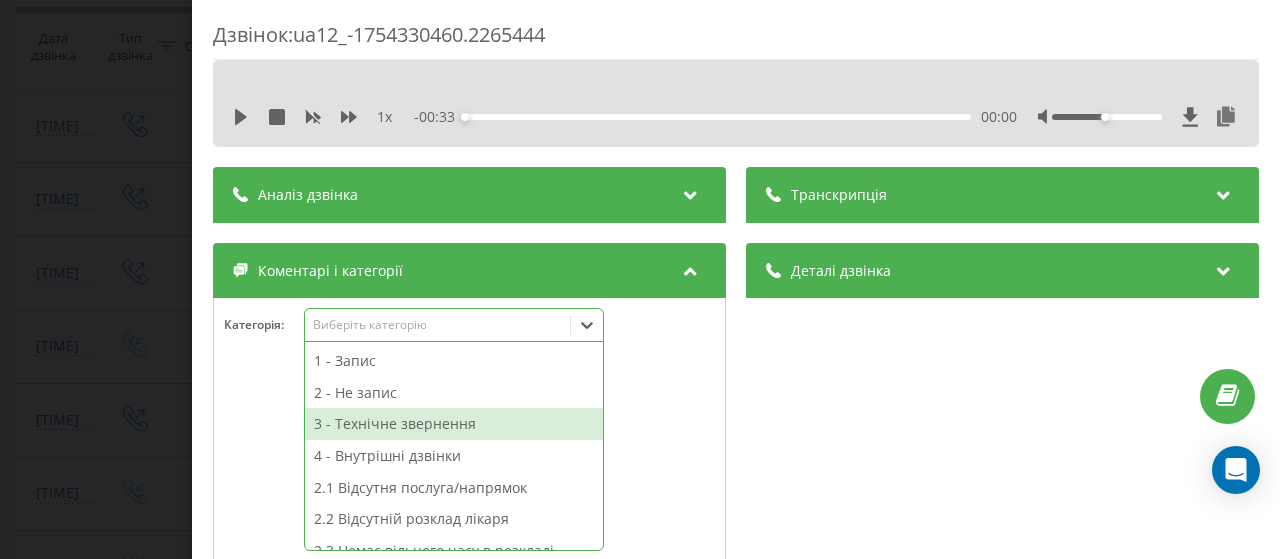 scroll, scrollTop: 100, scrollLeft: 0, axis: vertical 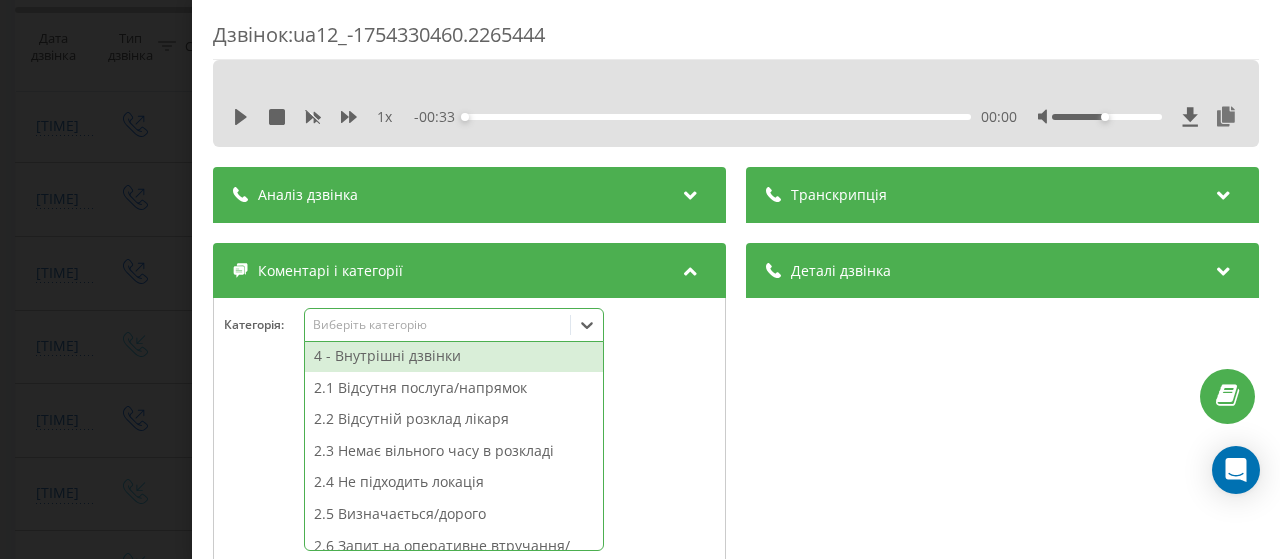 click on "4 - Внутрішні дзвінки" at bounding box center [454, 356] 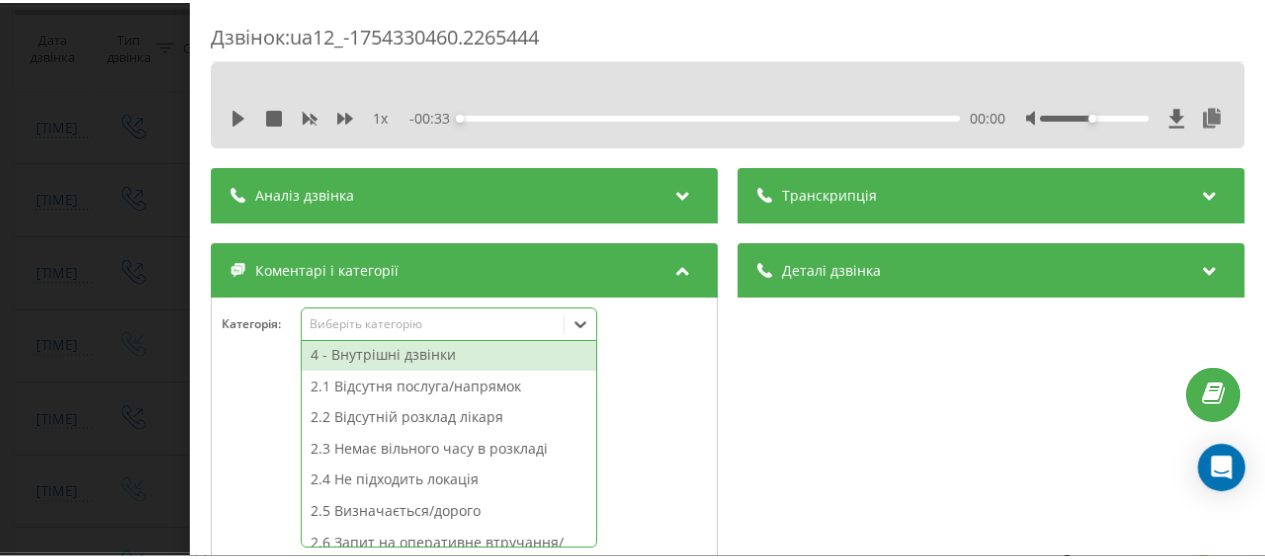 scroll, scrollTop: 68, scrollLeft: 0, axis: vertical 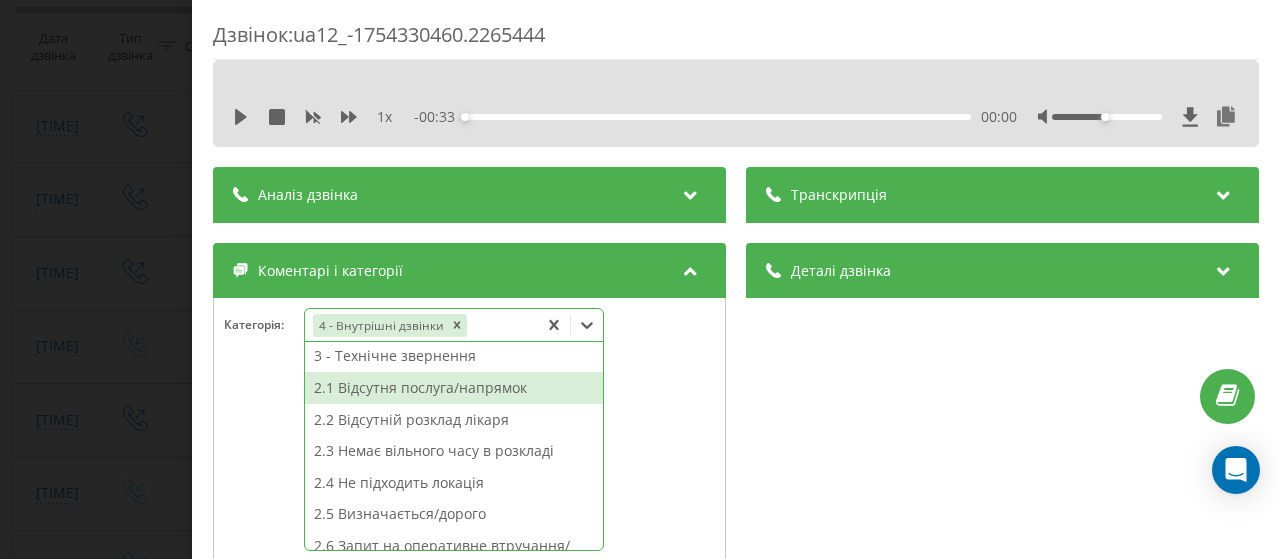 click on "Дзвінок :  ua12_-1754330460.2265444   1 x  - 00:33 00:00   00:00   Транскрипція Для AI-аналізу майбутніх дзвінків  налаштуйте та активуйте профіль на сторінці . Якщо профіль вже є і дзвінок відповідає його умовам, оновіть сторінку через 10 хвилин - AI аналізує поточний дзвінок. Аналіз дзвінка Для AI-аналізу майбутніх дзвінків  налаштуйте та активуйте профіль на сторінці . Якщо профіль вже є і дзвінок відповідає його умовам, оновіть сторінку через 10 хвилин - AI аналізує поточний дзвінок. Деталі дзвінка Загальне Дата дзвінка 2025-08-04 21:01:00 Тип дзвінка Вихідний Статус дзвінка Успішний 380442044040" at bounding box center [640, 279] 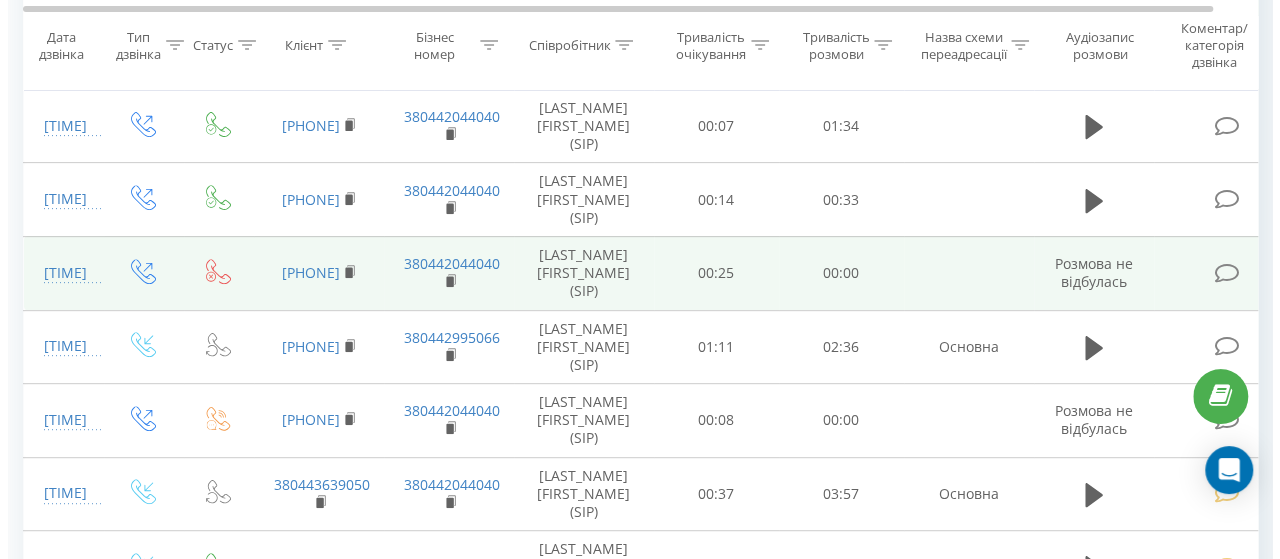 scroll, scrollTop: 200, scrollLeft: 0, axis: vertical 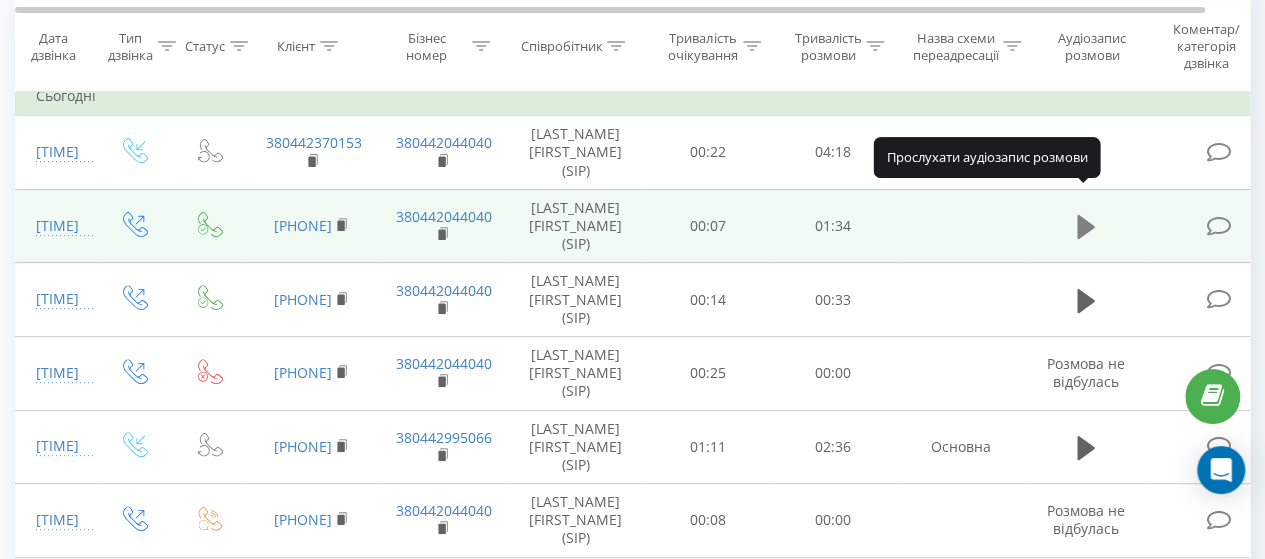 click 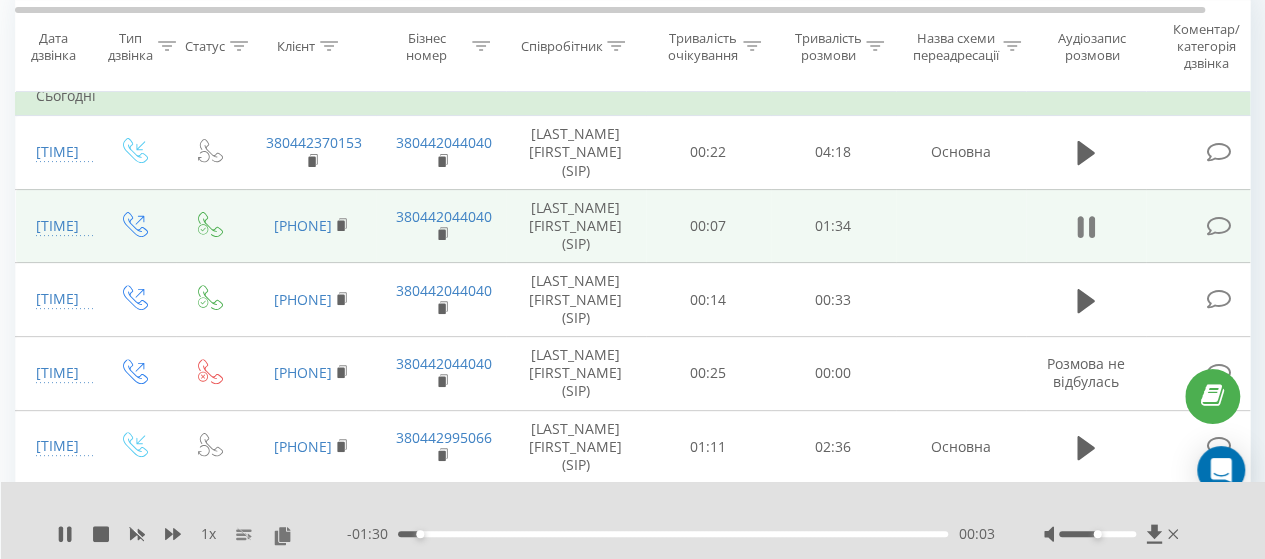 click 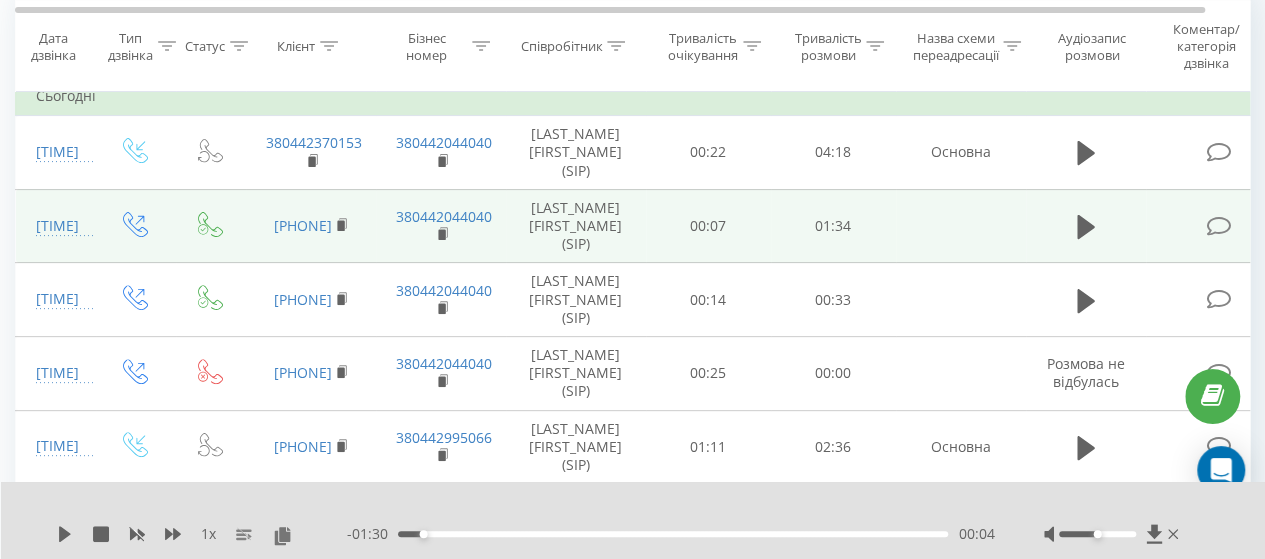 click at bounding box center [1218, 226] 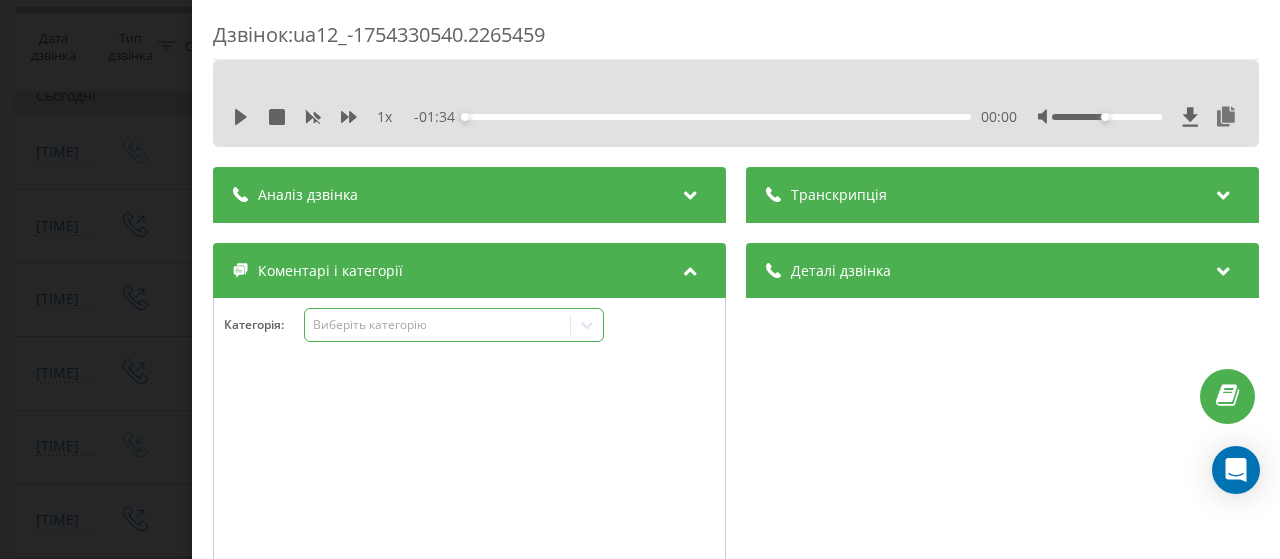 click 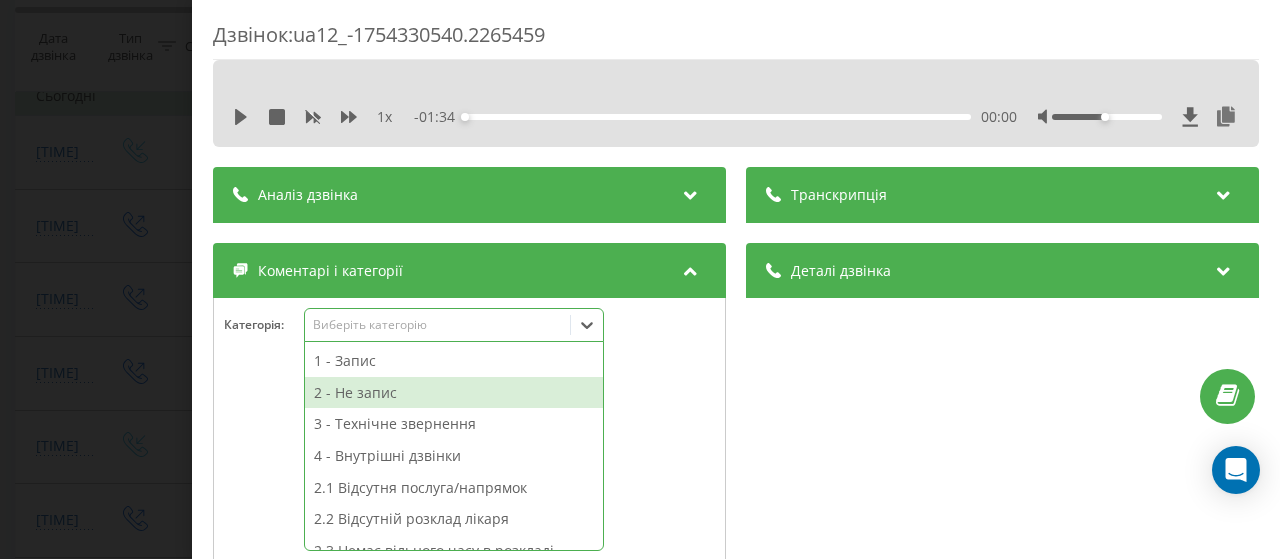 click on "2 - Не запис" at bounding box center (454, 393) 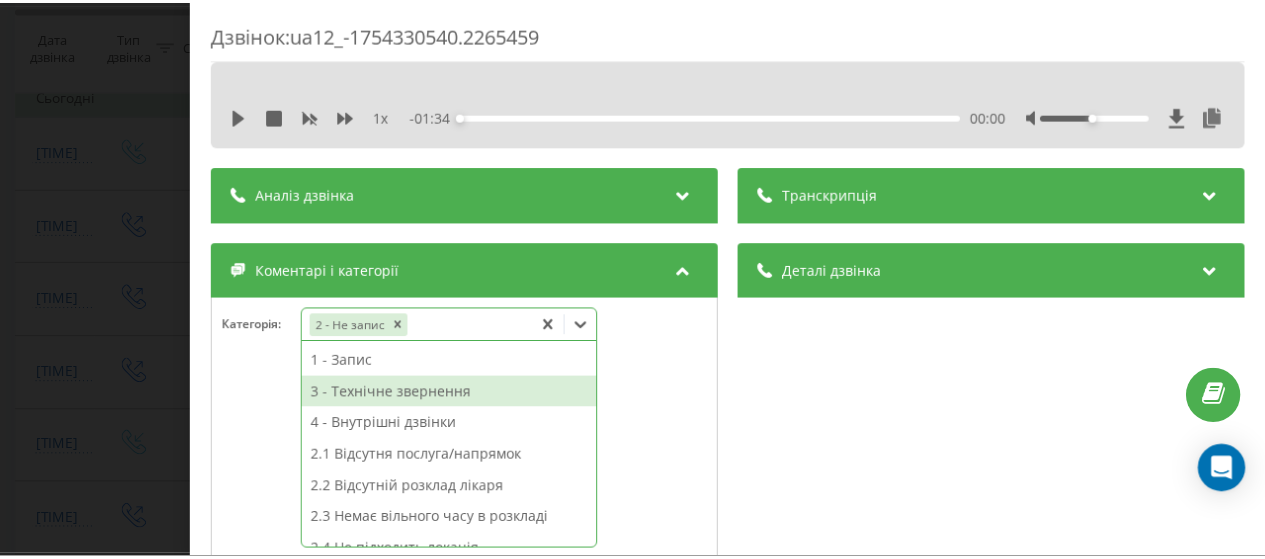 scroll, scrollTop: 100, scrollLeft: 0, axis: vertical 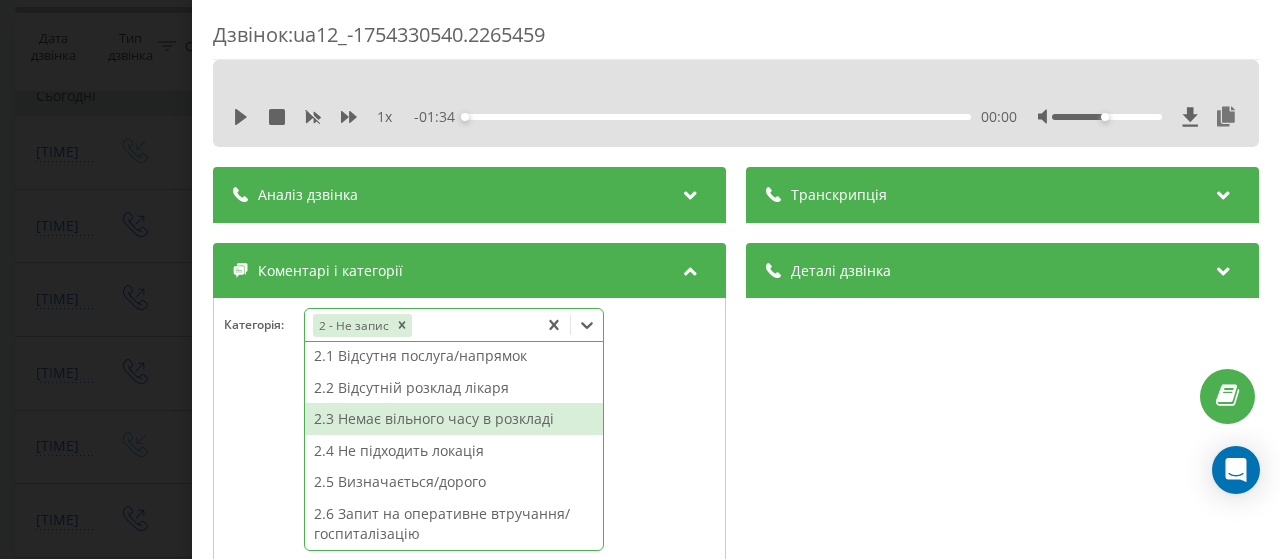click on "2.3 Немає вільного часу в розкладі" at bounding box center [454, 419] 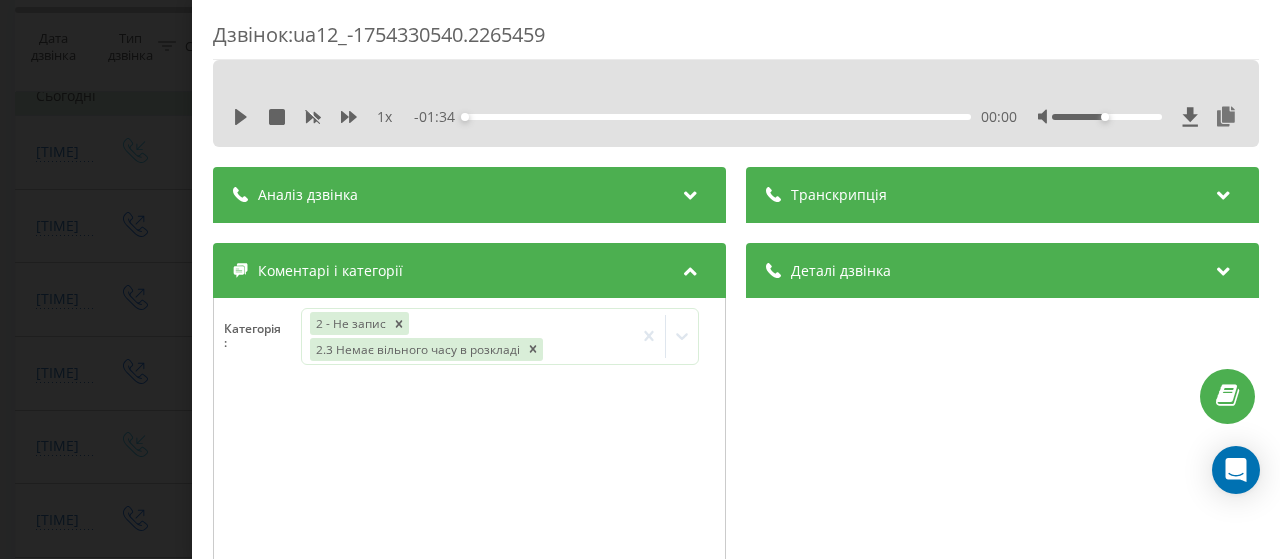 click on "Дзвінок :  ua12_-1754330540.2265459   1 x  - 01:34 00:00   00:00   Транскрипція Для AI-аналізу майбутніх дзвінків  налаштуйте та активуйте профіль на сторінці . Якщо профіль вже є і дзвінок відповідає його умовам, оновіть сторінку через 10 хвилин - AI аналізує поточний дзвінок. Аналіз дзвінка Для AI-аналізу майбутніх дзвінків  налаштуйте та активуйте профіль на сторінці . Якщо профіль вже є і дзвінок відповідає його умовам, оновіть сторінку через 10 хвилин - AI аналізує поточний дзвінок. Деталі дзвінка Загальне Дата дзвінка 2025-08-04 21:02:20 Тип дзвінка Вихідний Статус дзвінка Успішний 380442044040" at bounding box center [640, 279] 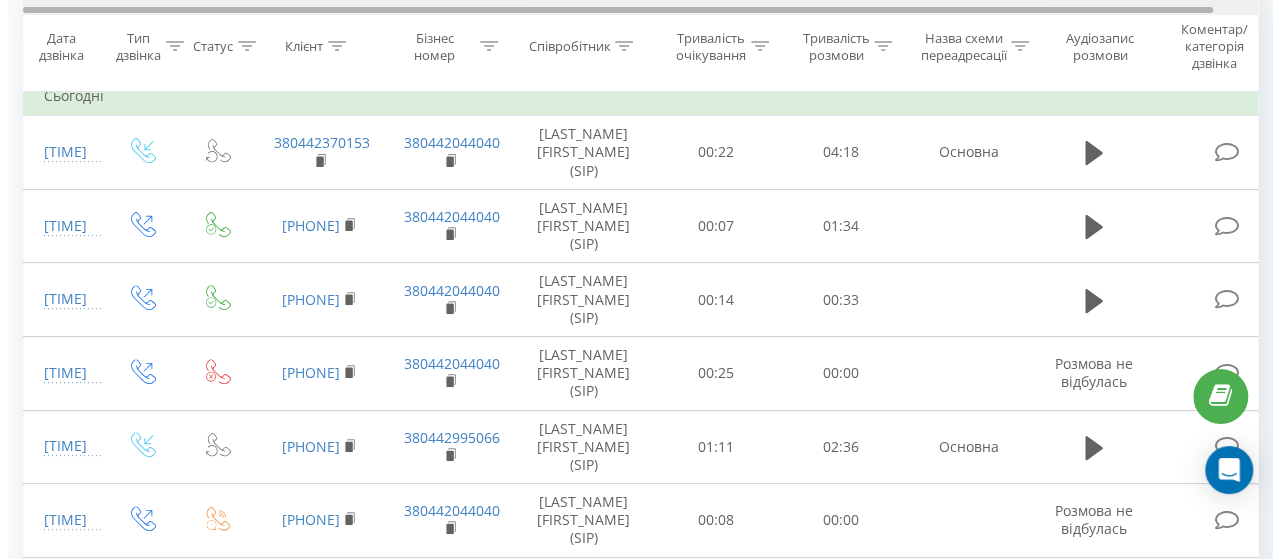 scroll, scrollTop: 0, scrollLeft: 0, axis: both 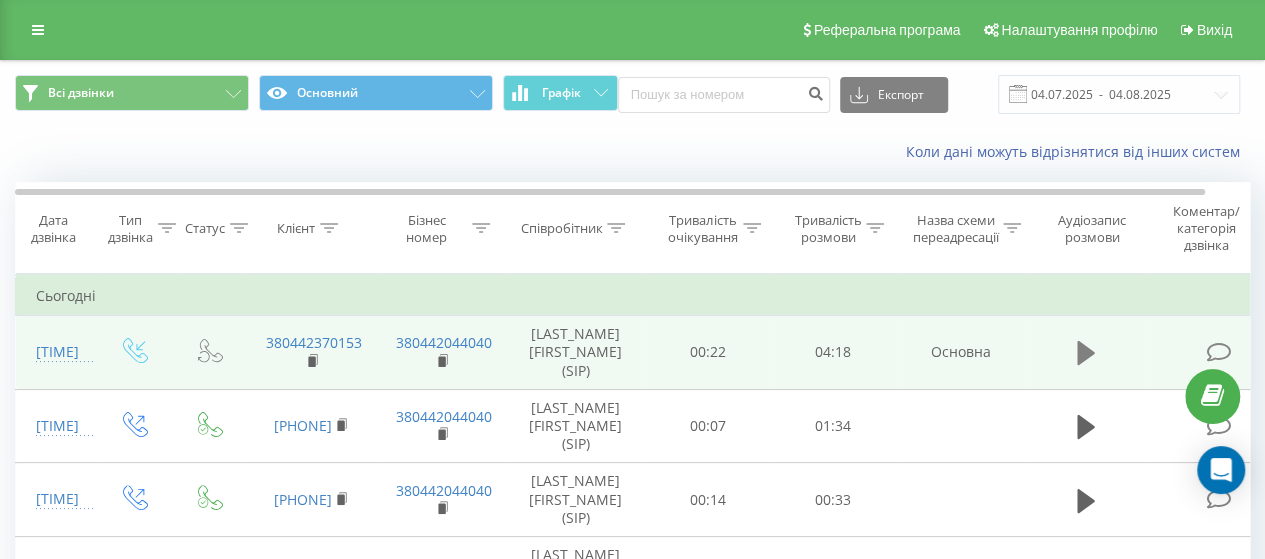 click 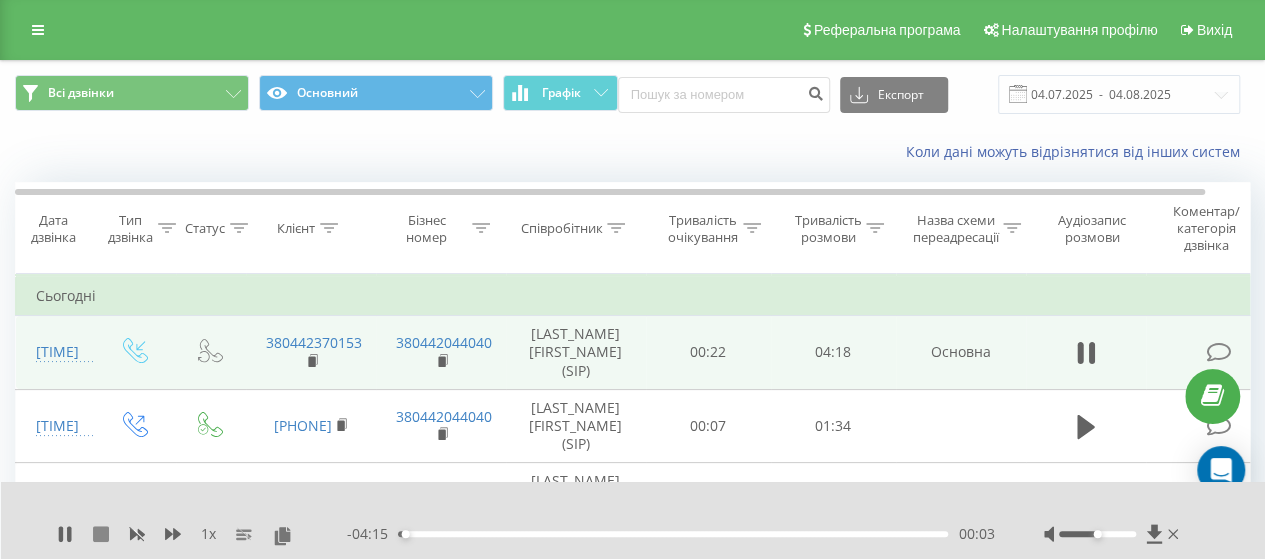click 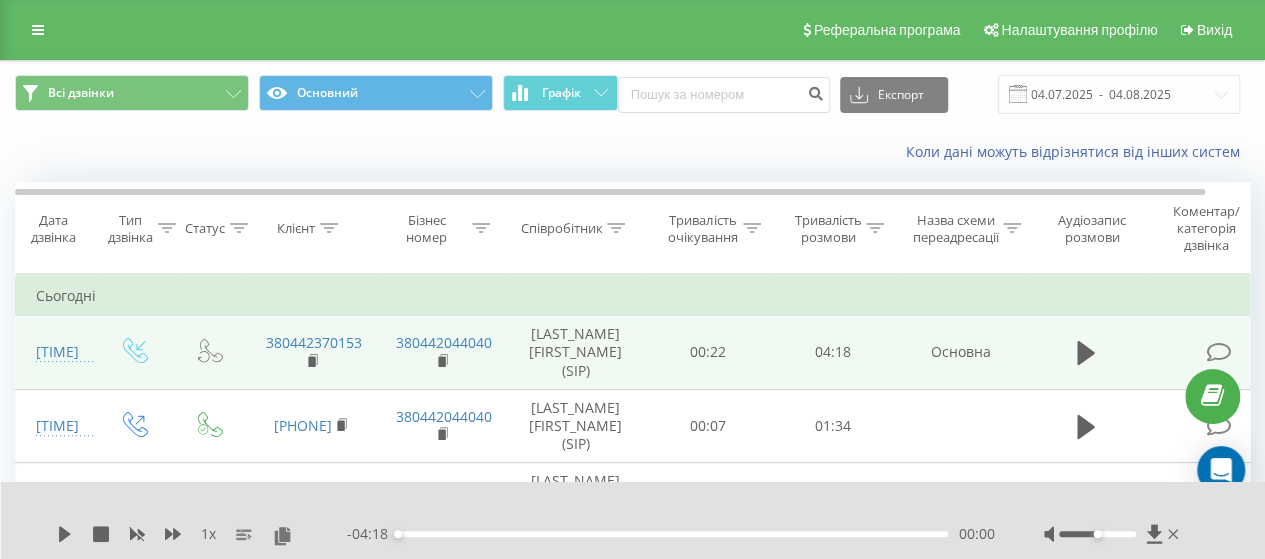 click at bounding box center [1218, 352] 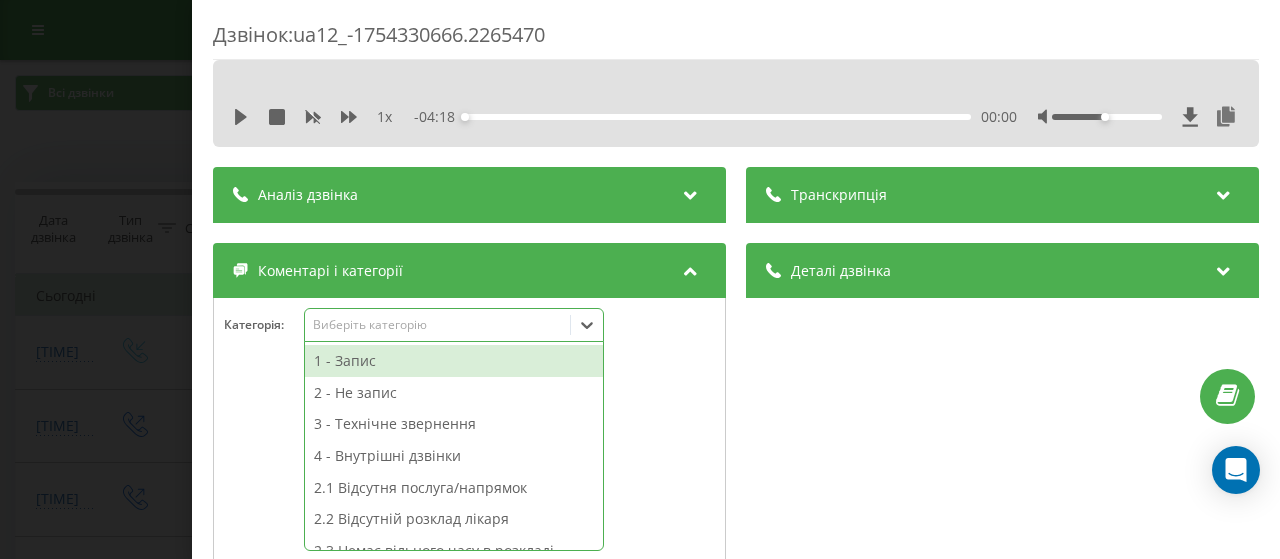 click 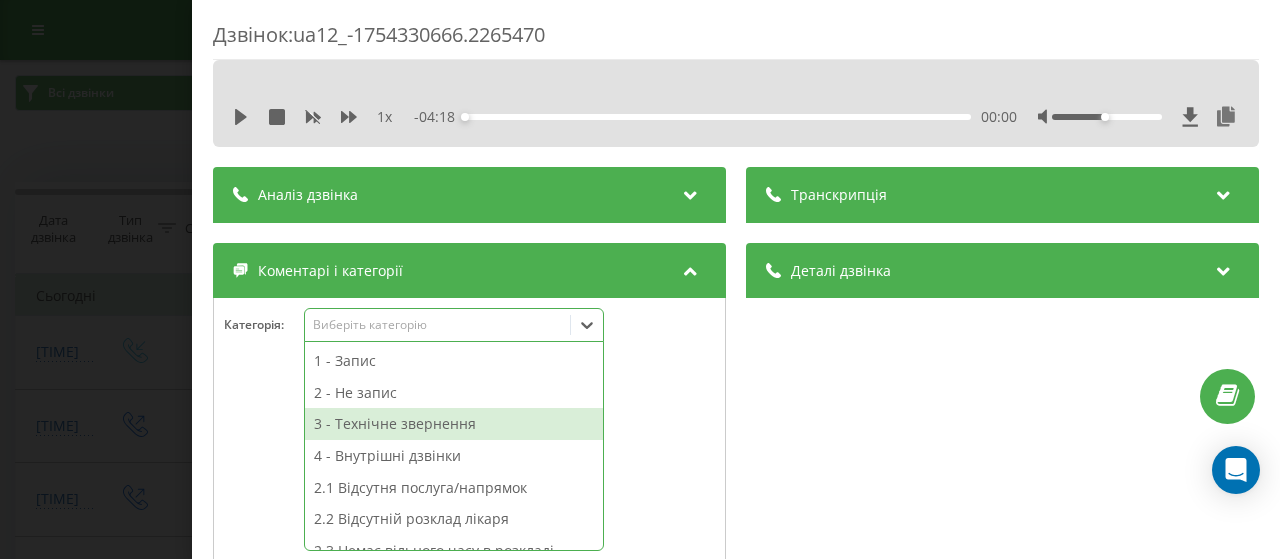 click on "3 - Технічне звернення" at bounding box center (454, 424) 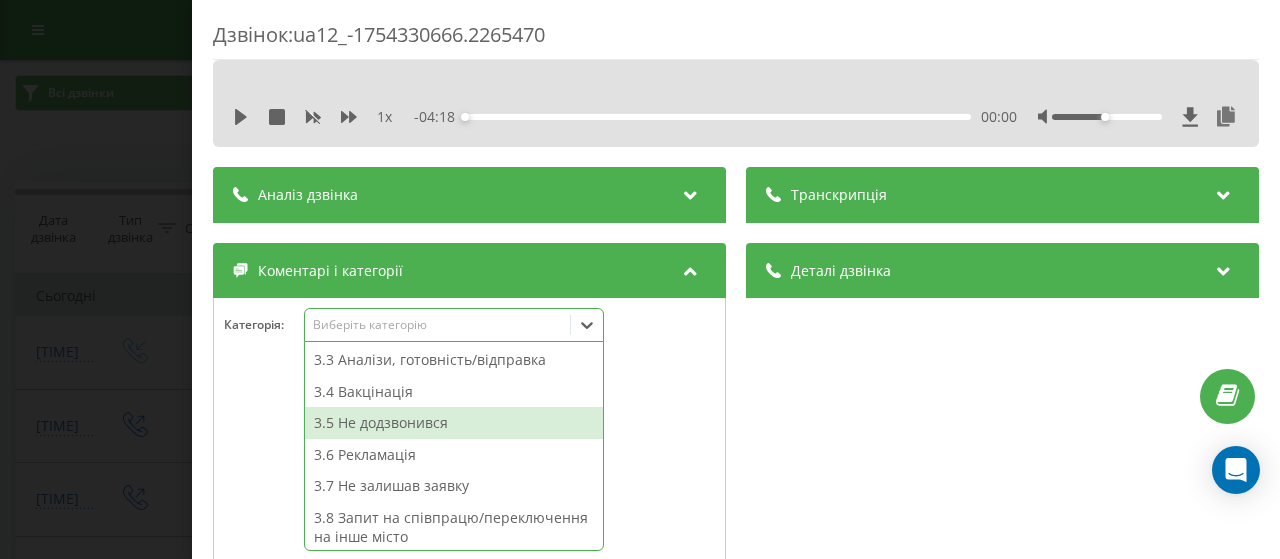 scroll, scrollTop: 437, scrollLeft: 0, axis: vertical 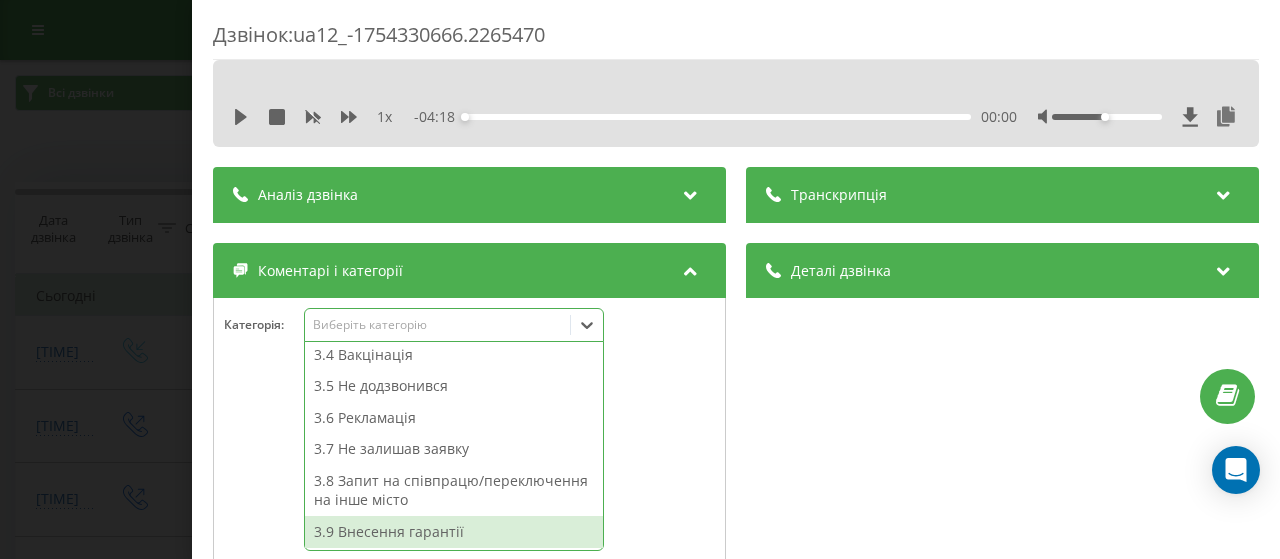 click on "3.9 Внесення гарантії" at bounding box center [454, 532] 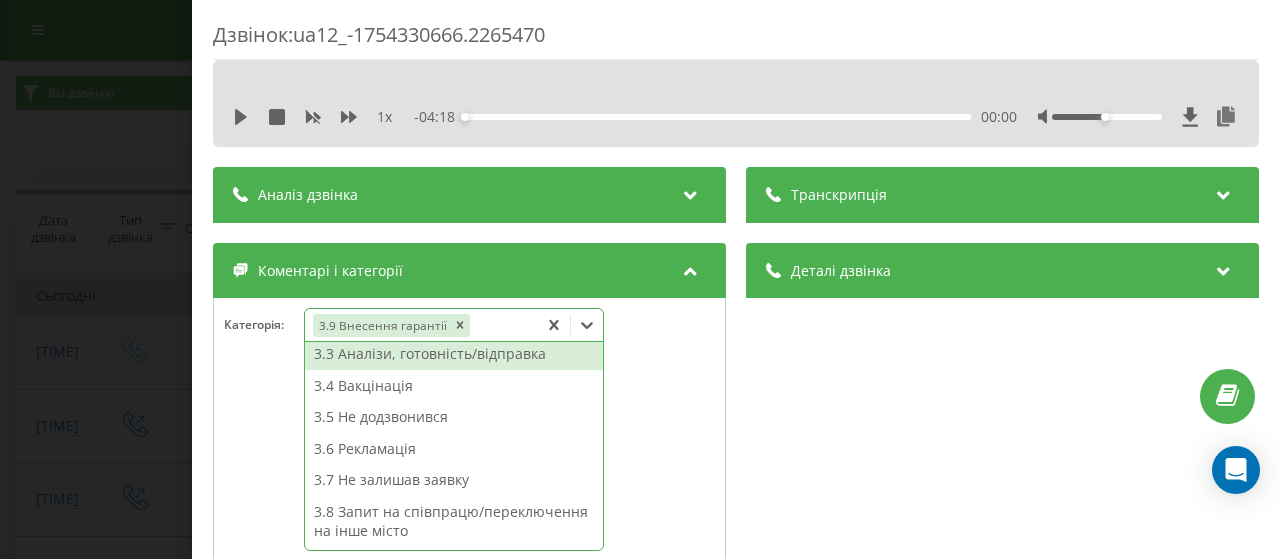 scroll, scrollTop: 206, scrollLeft: 0, axis: vertical 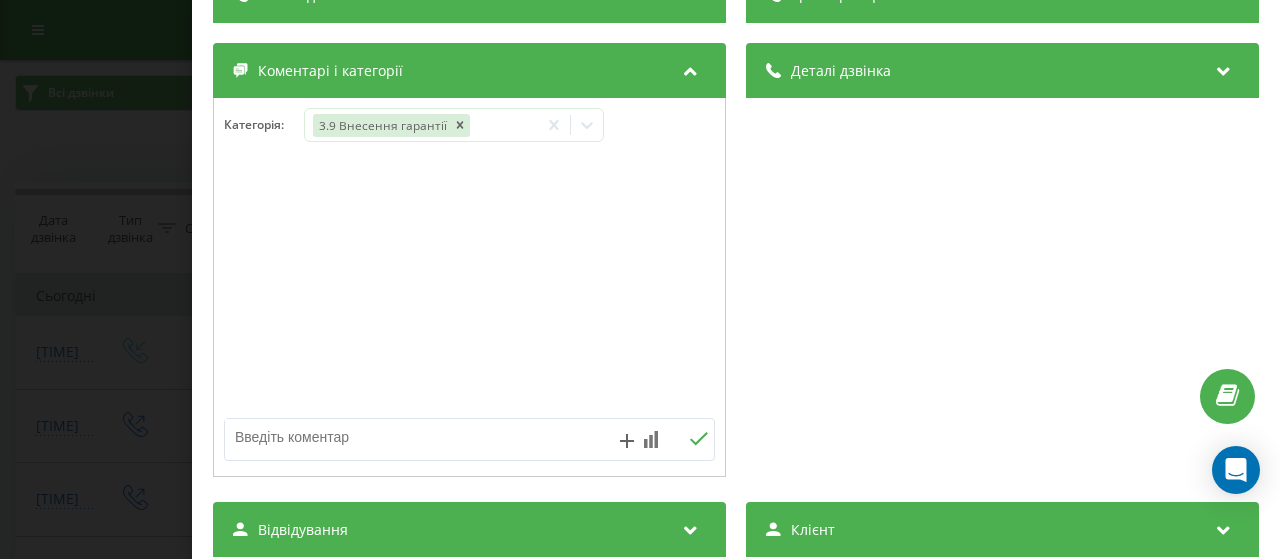 click at bounding box center (420, 437) 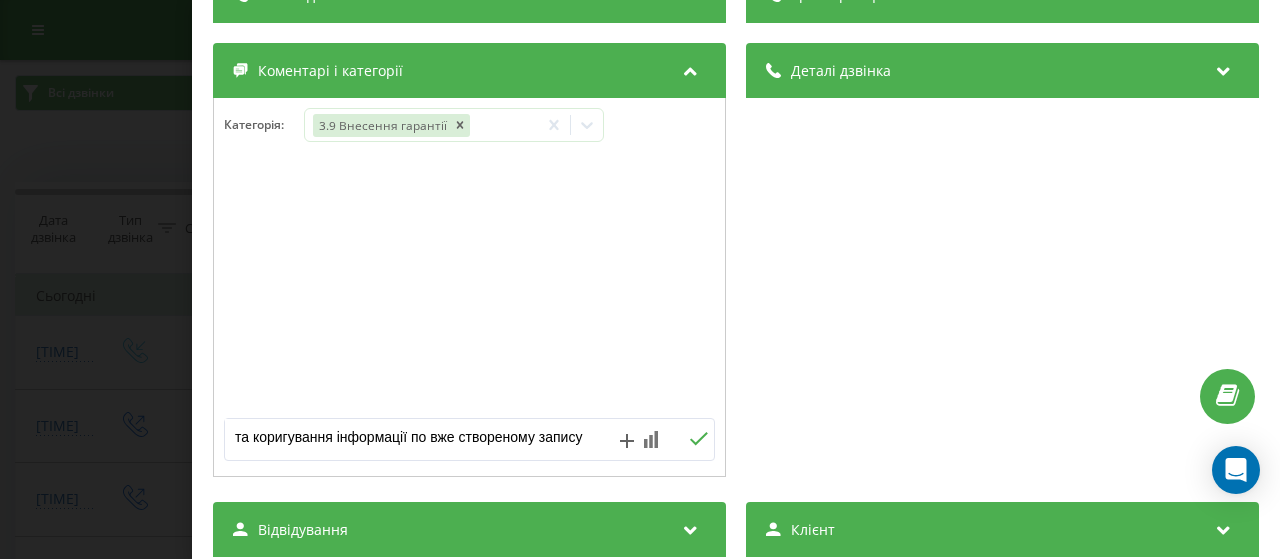 scroll, scrollTop: 300, scrollLeft: 0, axis: vertical 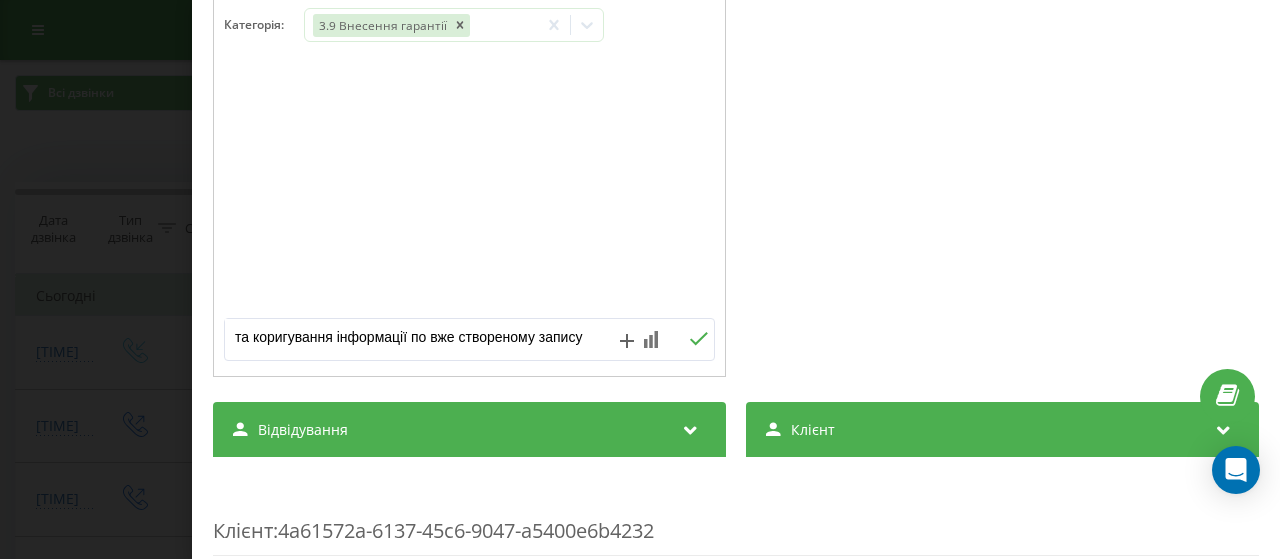 type on "та коригування інформації по вже створеному запису" 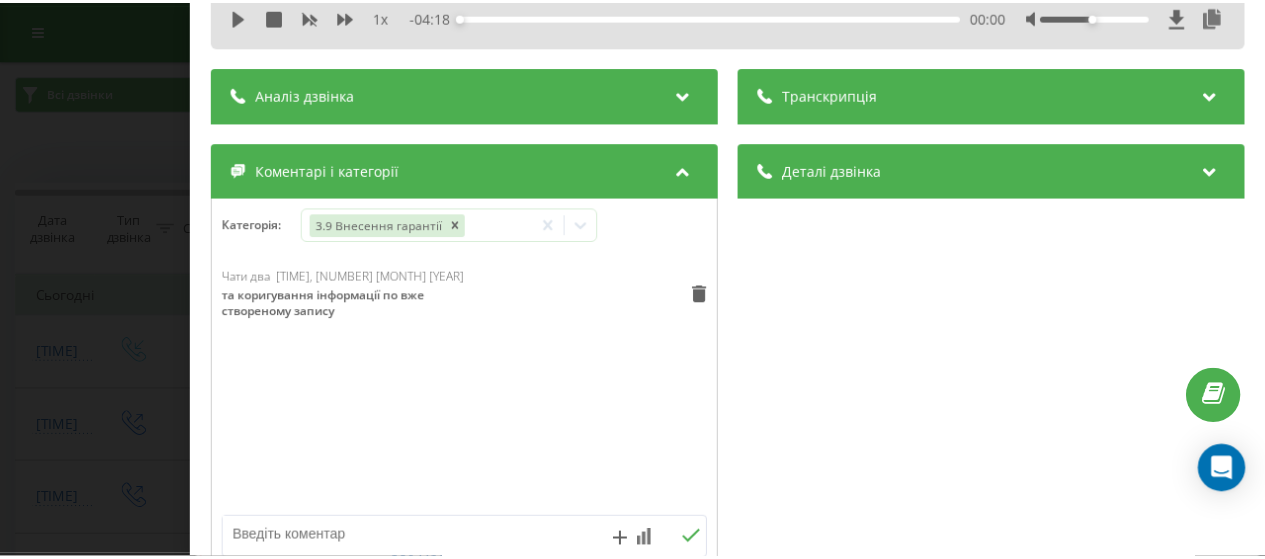 scroll, scrollTop: 400, scrollLeft: 0, axis: vertical 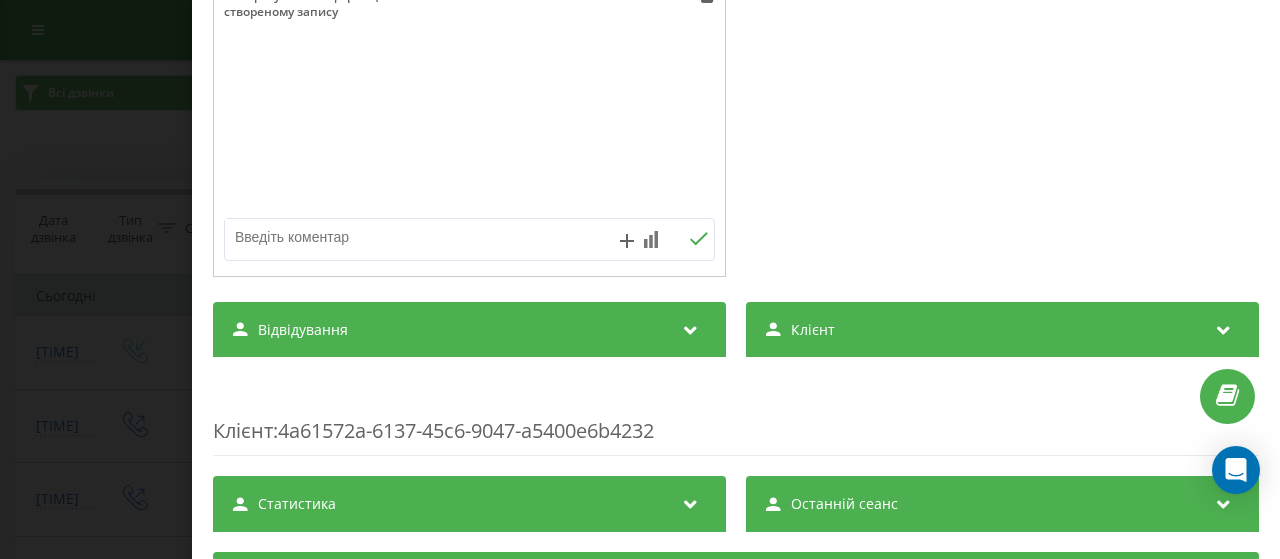 click on "Дзвінок :  ua12_-1754330666.2265470   1 x  - 04:18 00:00   00:00   Транскрипція Для AI-аналізу майбутніх дзвінків  налаштуйте та активуйте профіль на сторінці . Якщо профіль вже є і дзвінок відповідає його умовам, оновіть сторінку через 10 хвилин - AI аналізує поточний дзвінок. Аналіз дзвінка Для AI-аналізу майбутніх дзвінків  налаштуйте та активуйте профіль на сторінці . Якщо профіль вже є і дзвінок відповідає його умовам, оновіть сторінку через 10 хвилин - AI аналізує поточний дзвінок. Деталі дзвінка Загальне Дата дзвінка 2025-08-04 21:04:26 Тип дзвінка Вхідний Статус дзвінка Повторний 380442370153" at bounding box center [640, 279] 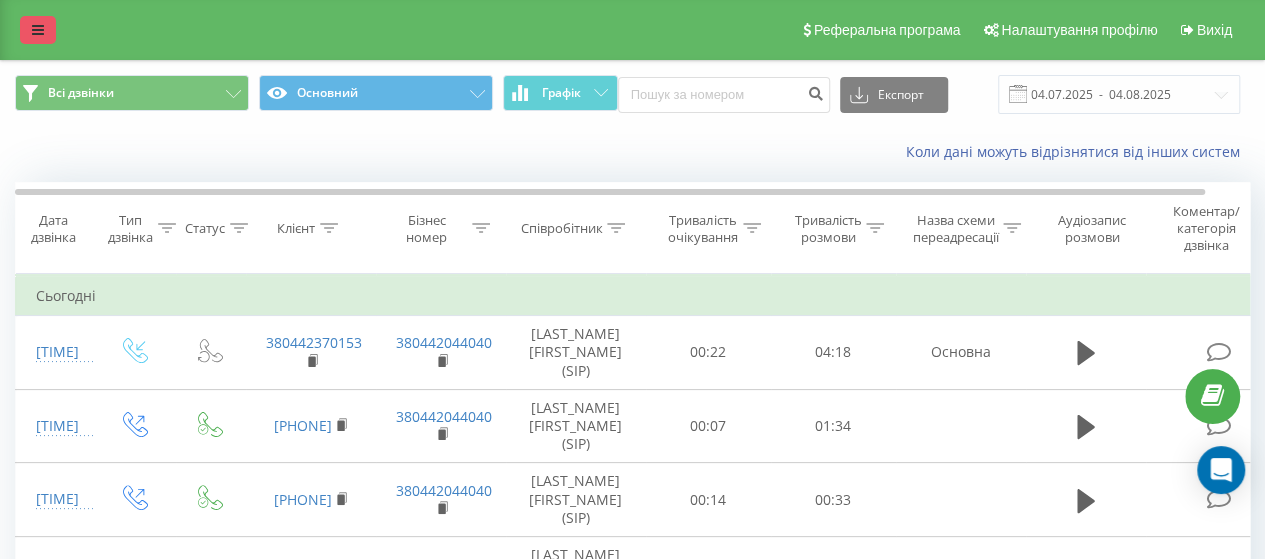 click at bounding box center (38, 30) 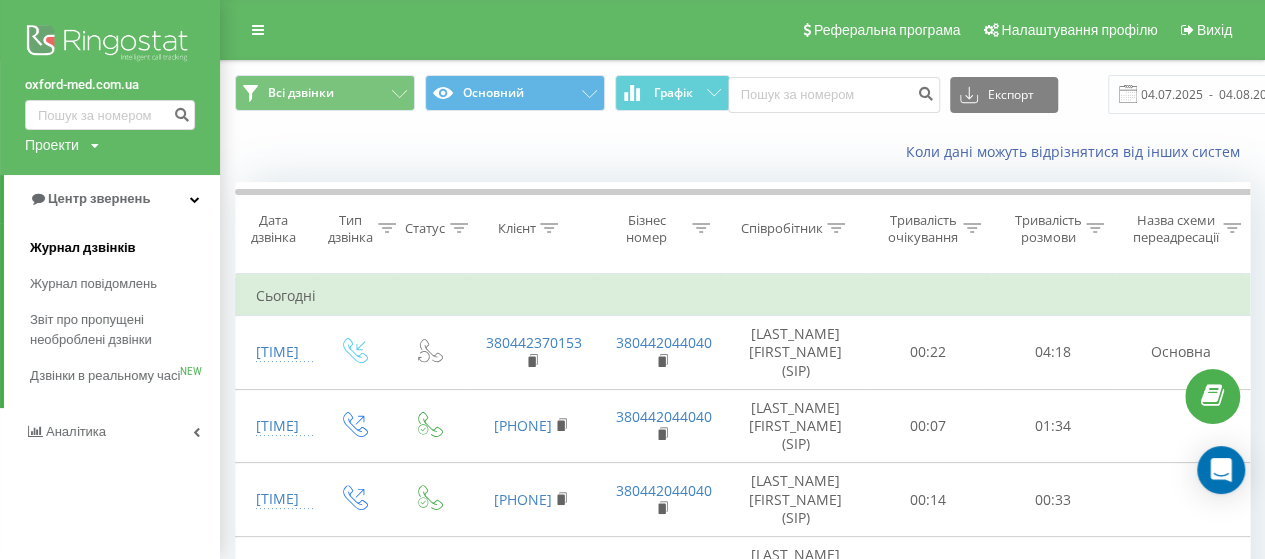 click on "Журнал дзвінків" at bounding box center [83, 248] 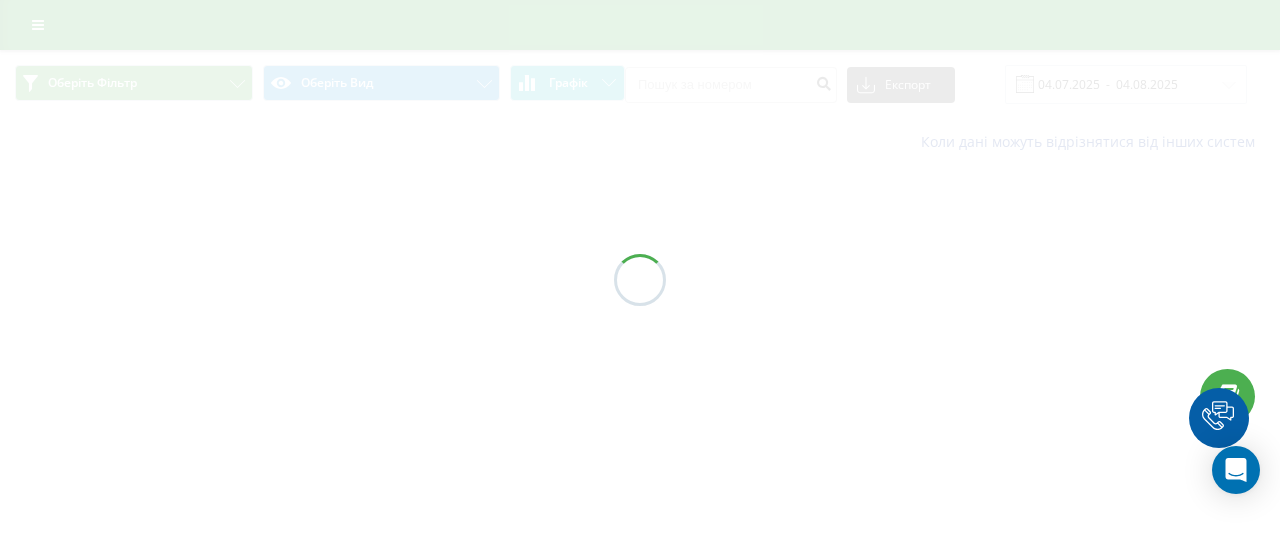 scroll, scrollTop: 0, scrollLeft: 0, axis: both 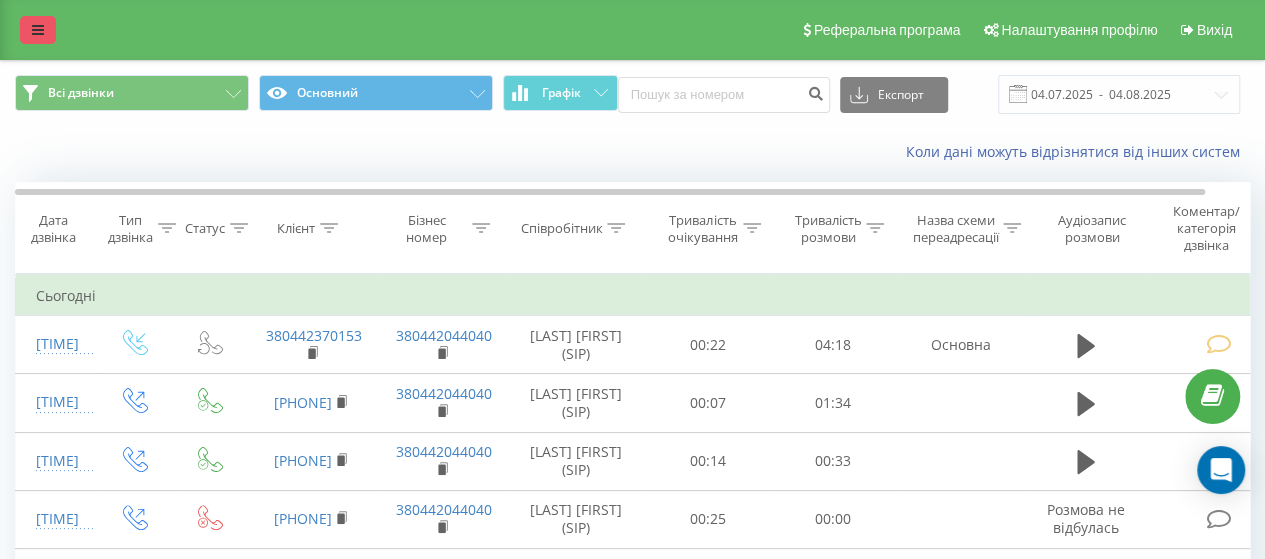 click at bounding box center (38, 30) 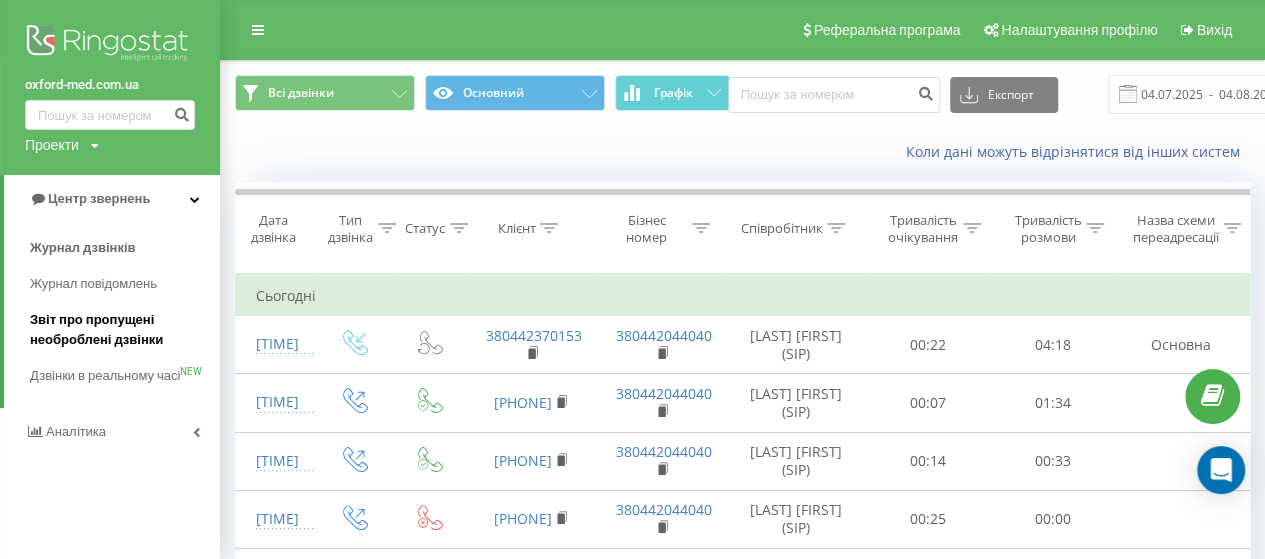 click on "Звіт про пропущені необроблені дзвінки" at bounding box center (120, 330) 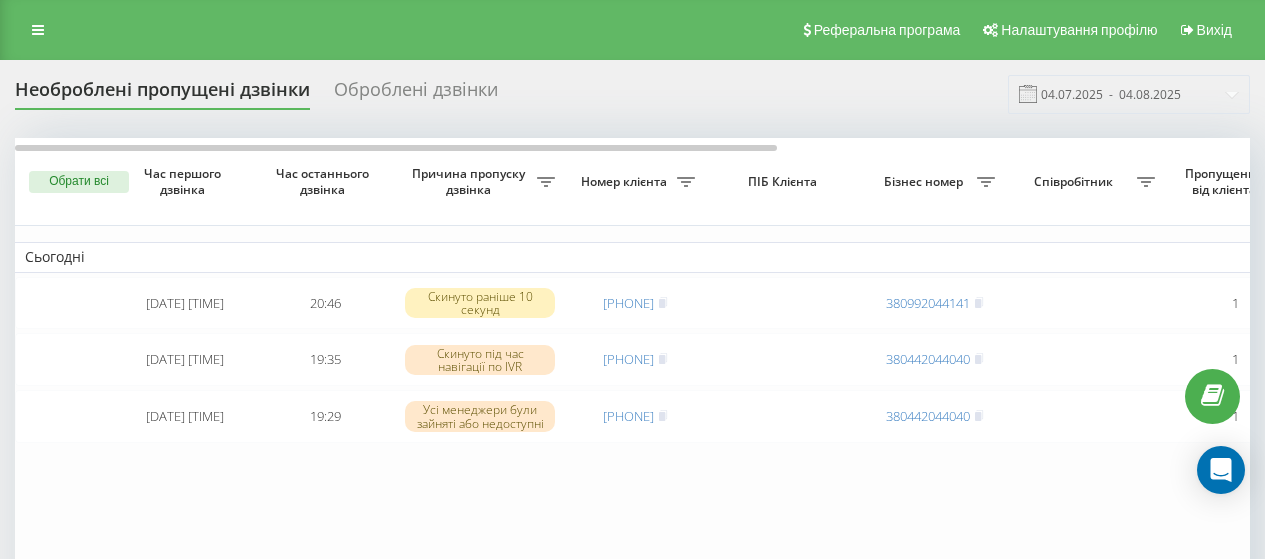 scroll, scrollTop: 0, scrollLeft: 0, axis: both 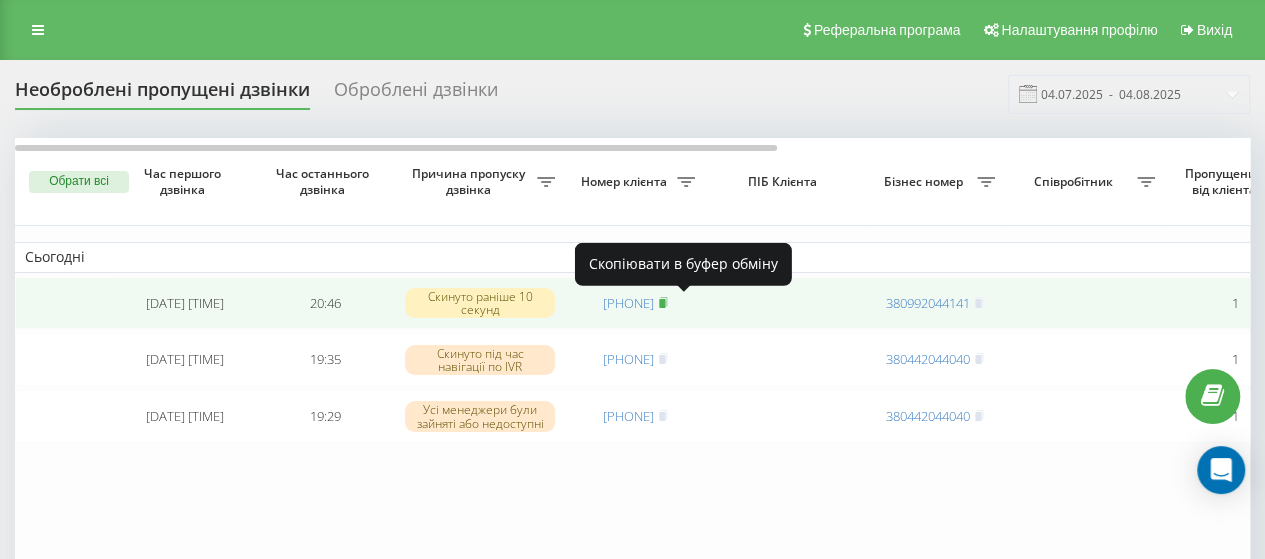 click 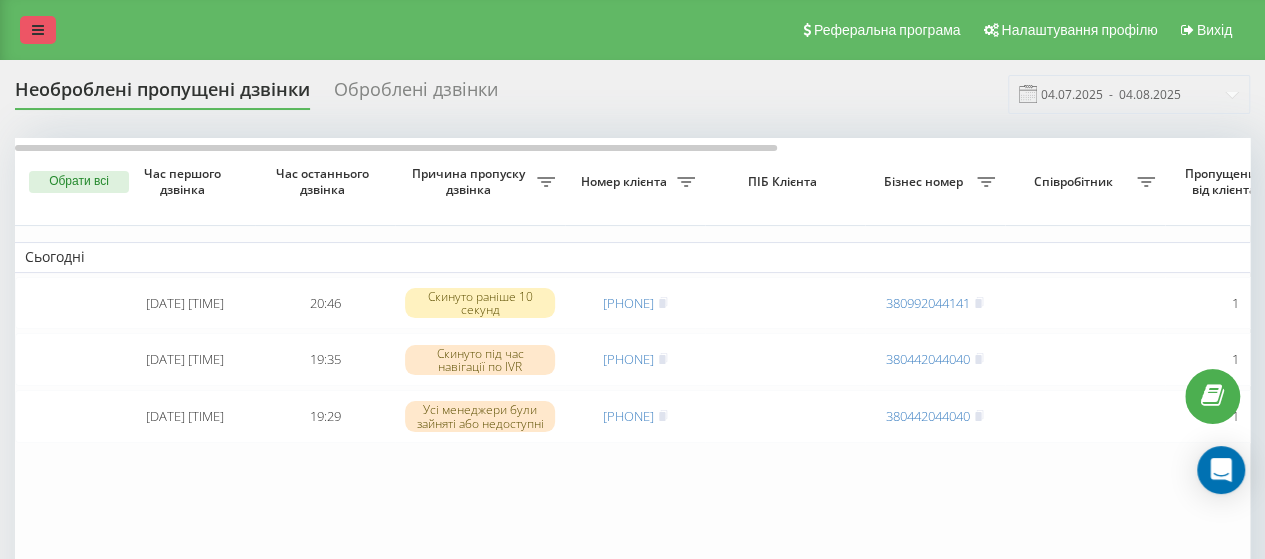 click at bounding box center [38, 30] 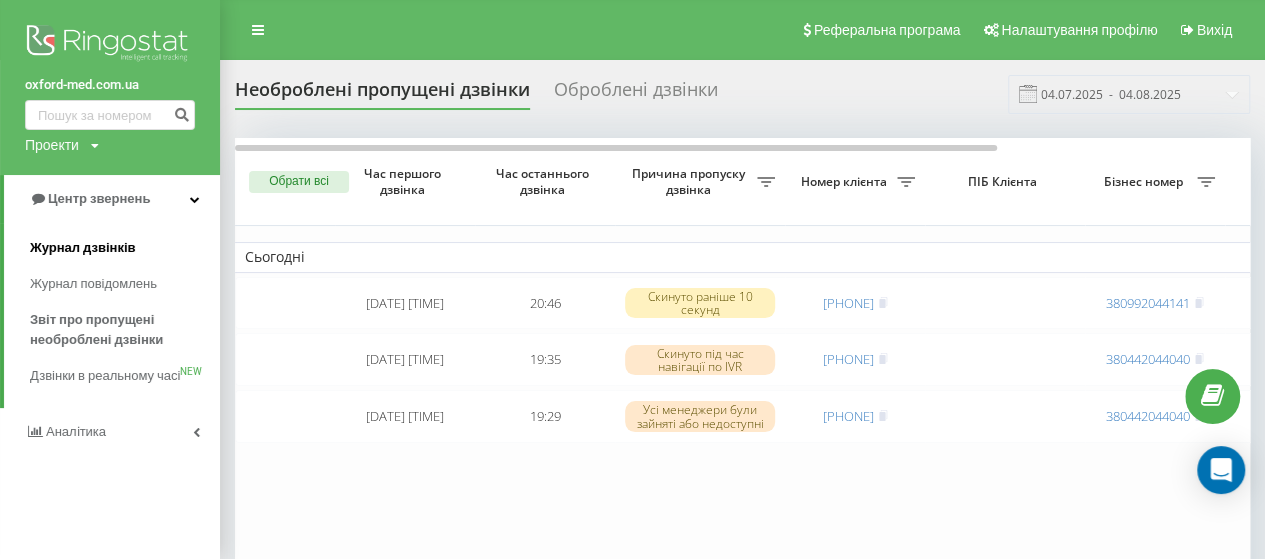 click on "Журнал дзвінків" at bounding box center [83, 248] 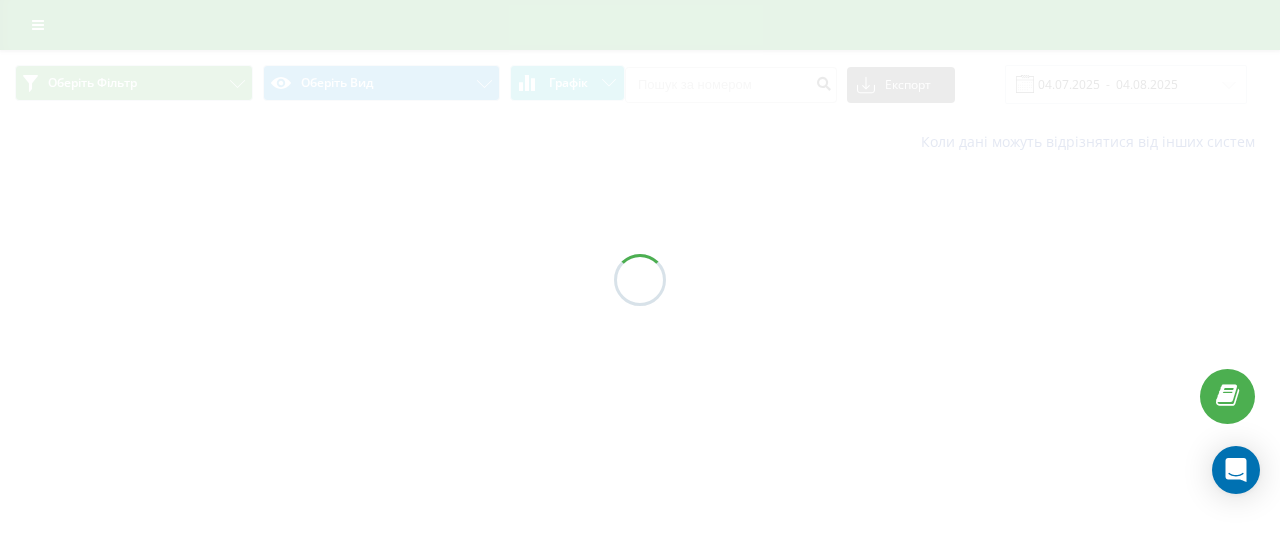 scroll, scrollTop: 0, scrollLeft: 0, axis: both 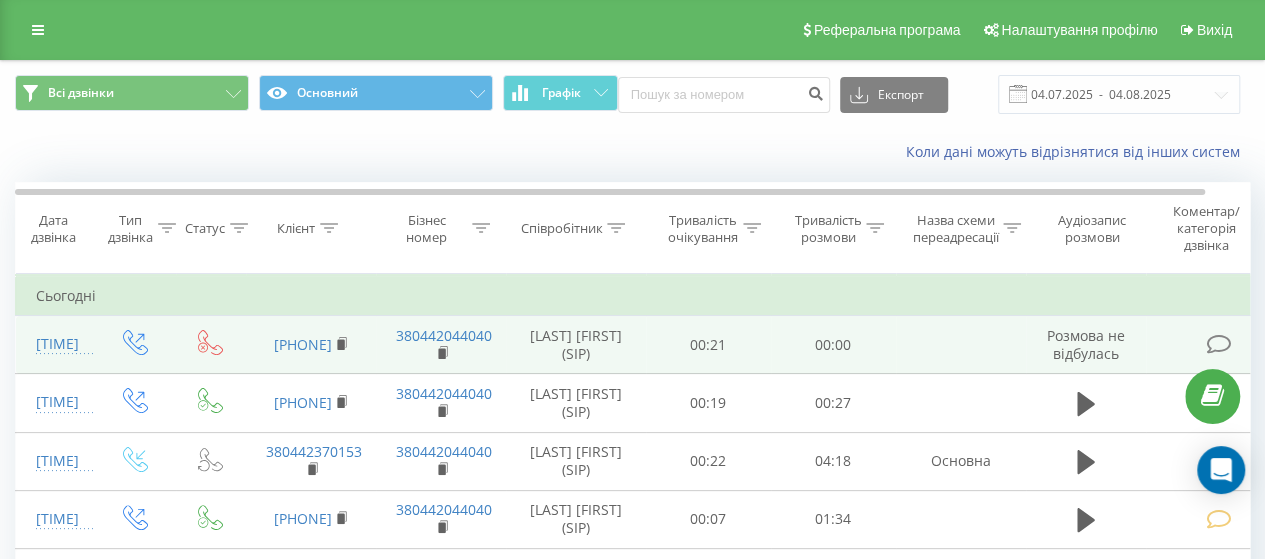 click at bounding box center [1218, 344] 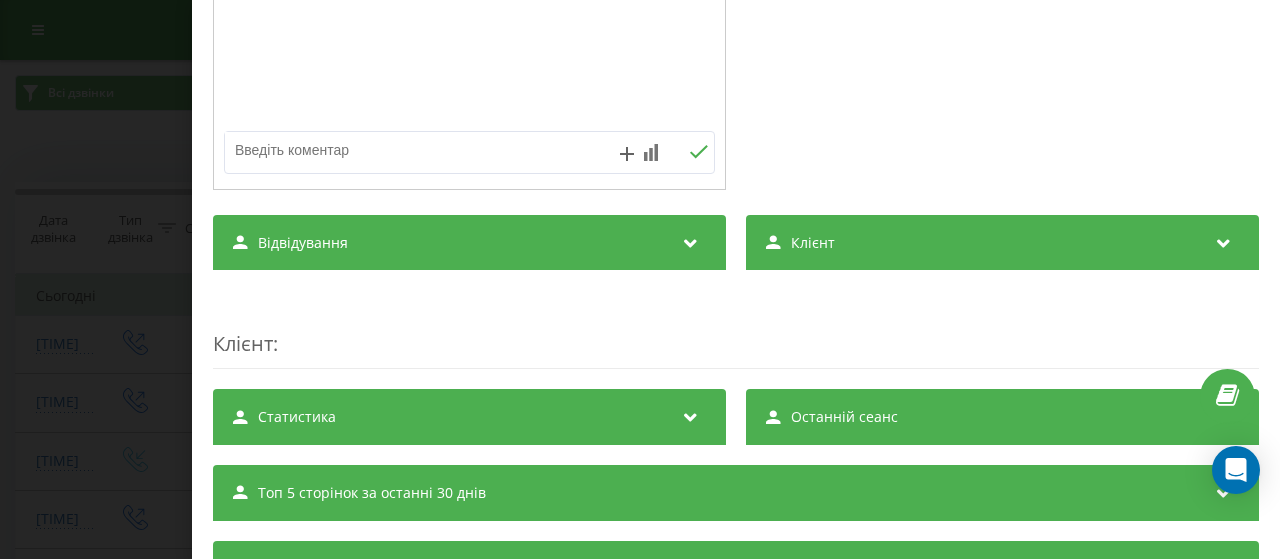 scroll, scrollTop: 500, scrollLeft: 0, axis: vertical 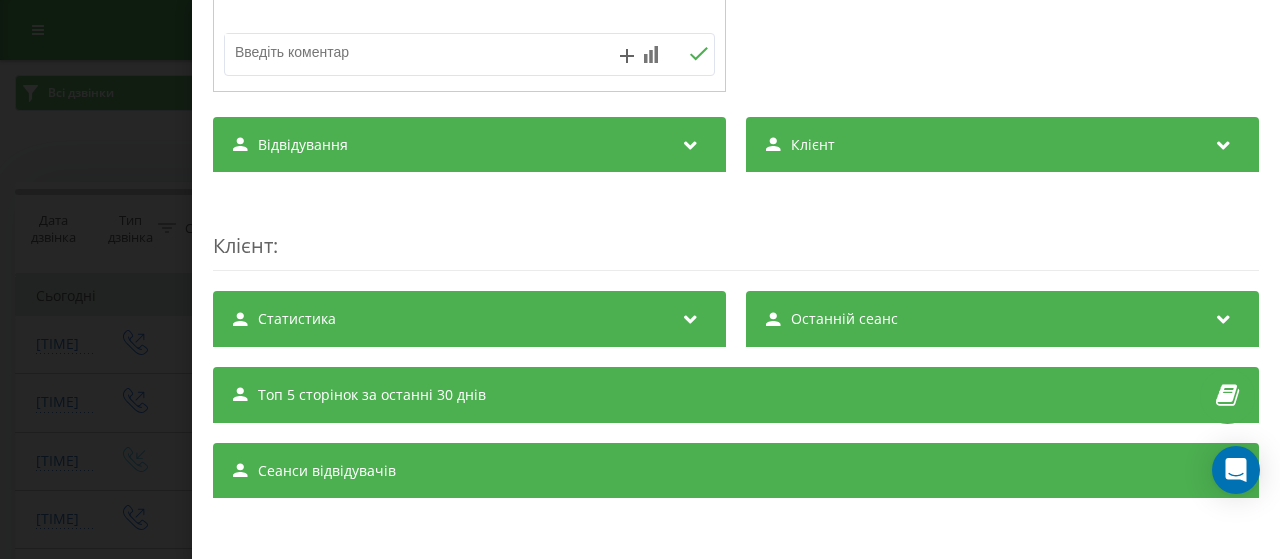 click at bounding box center [420, 52] 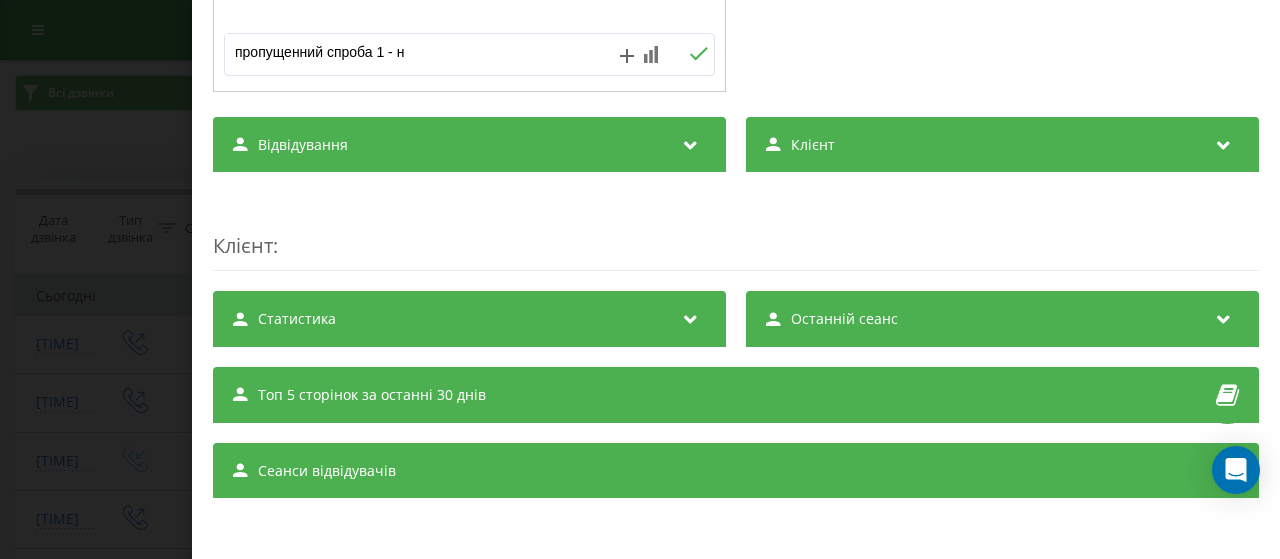 type on "пропущенний спроба 1 - нд" 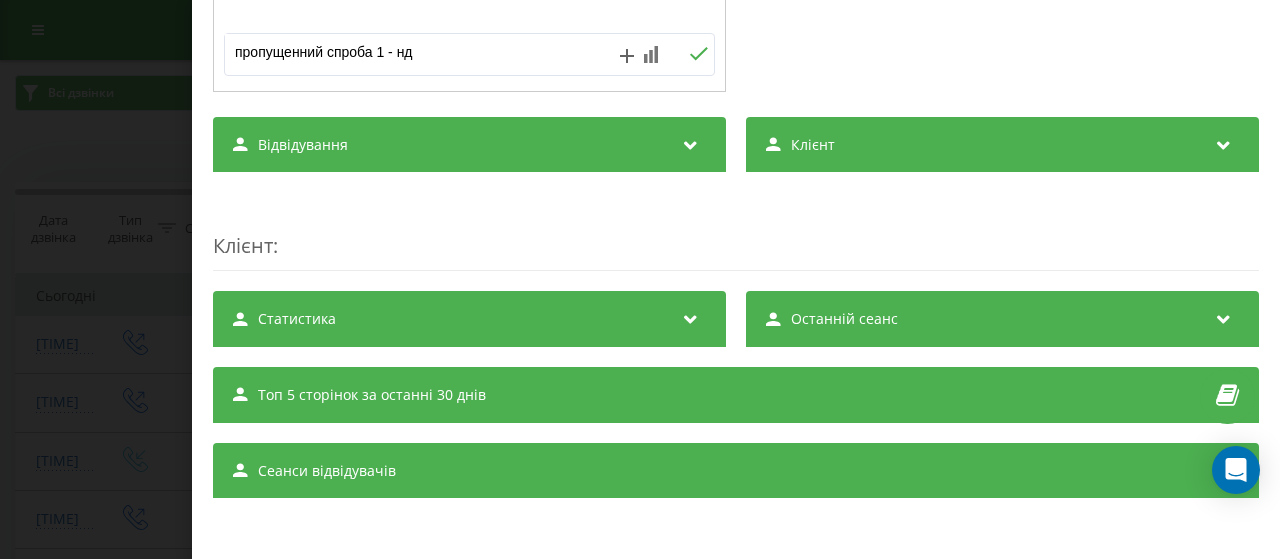 drag, startPoint x: 690, startPoint y: 46, endPoint x: 806, endPoint y: 74, distance: 119.331474 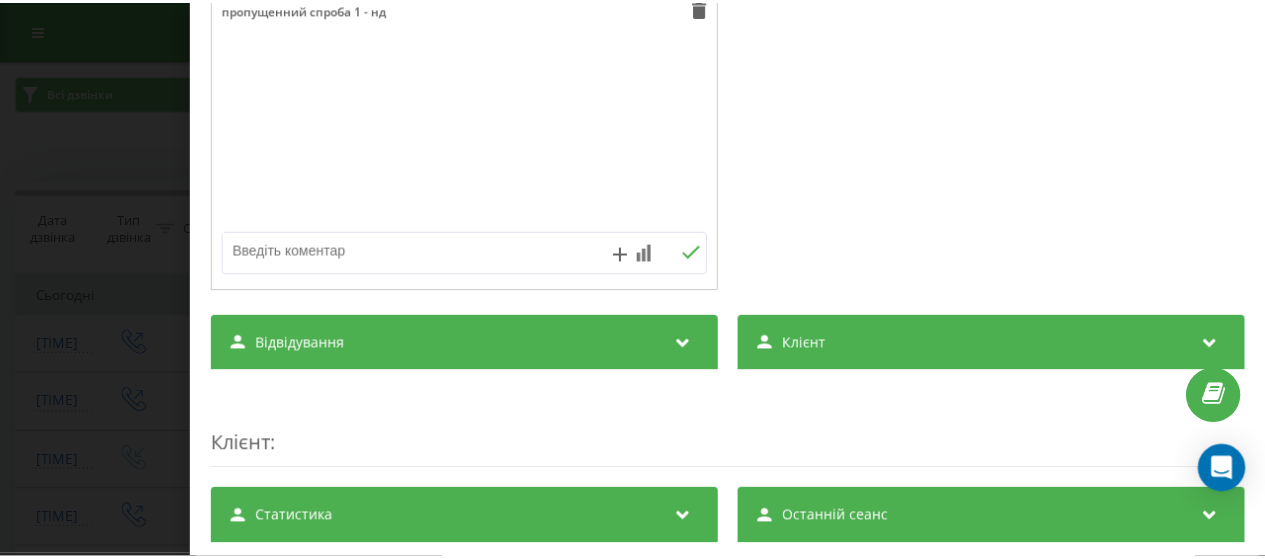 scroll, scrollTop: 0, scrollLeft: 0, axis: both 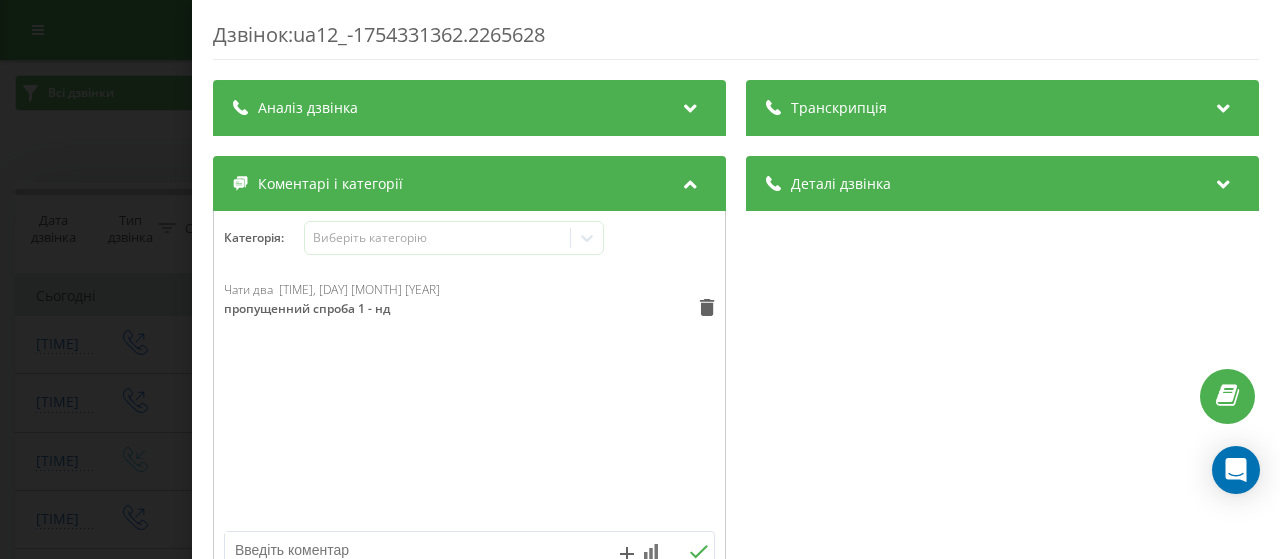 click on "Дзвінок :  ua12_-1754331362.2265628 Транскрипція Для AI-аналізу майбутніх дзвінків  налаштуйте та активуйте профіль на сторінці . Якщо профіль вже є і дзвінок відповідає його умовам, оновіть сторінку через 10 хвилин - AI аналізує поточний дзвінок. Аналіз дзвінка Для AI-аналізу майбутніх дзвінків  налаштуйте та активуйте профіль на сторінці . Якщо профіль вже є і дзвінок відповідає його умовам, оновіть сторінку через 10 хвилин - AI аналізує поточний дзвінок. Деталі дзвінка Загальне Дата дзвінка 2025-08-04 21:16:02 Тип дзвінка Вихідний Статус дзвінка Немає відповіді Хто дзвонив - n/a :" at bounding box center [640, 279] 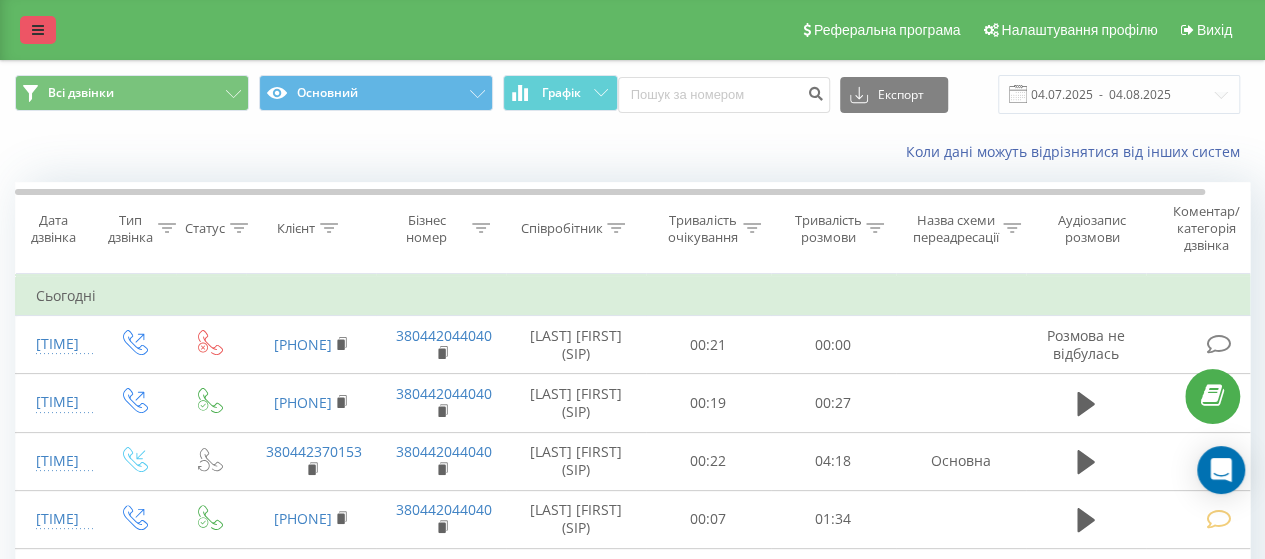 click at bounding box center (38, 30) 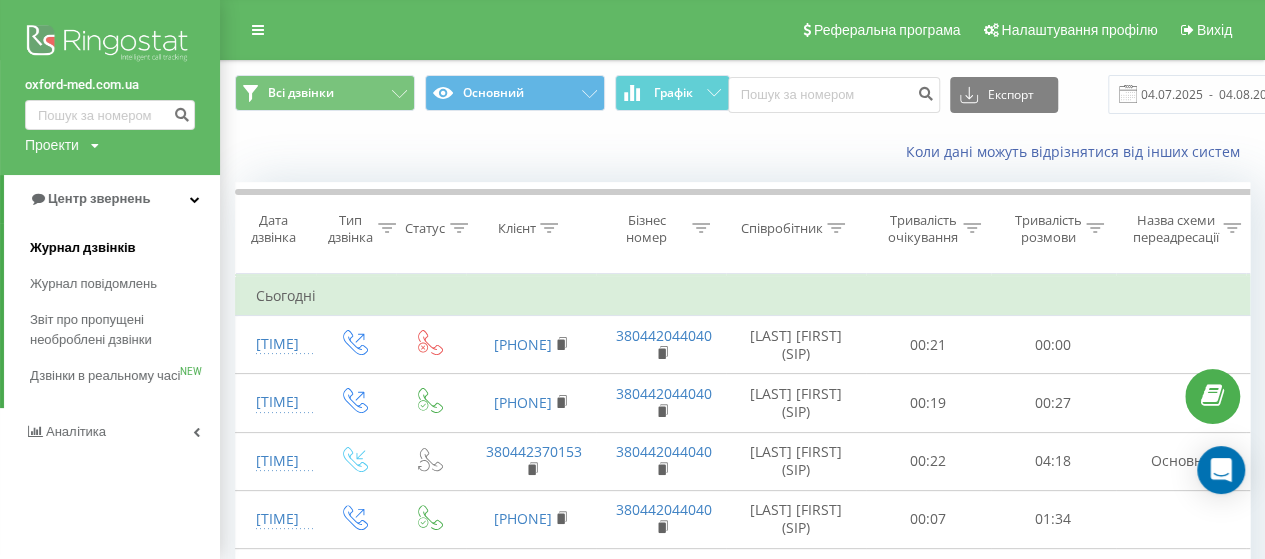 click on "Журнал дзвінків" at bounding box center [83, 248] 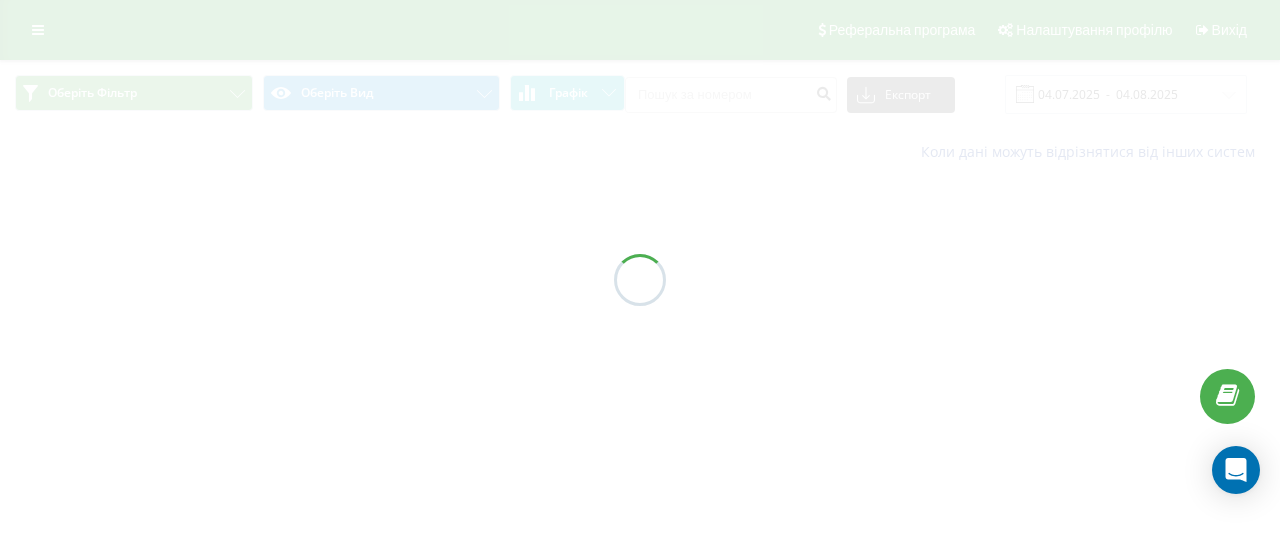 scroll, scrollTop: 0, scrollLeft: 0, axis: both 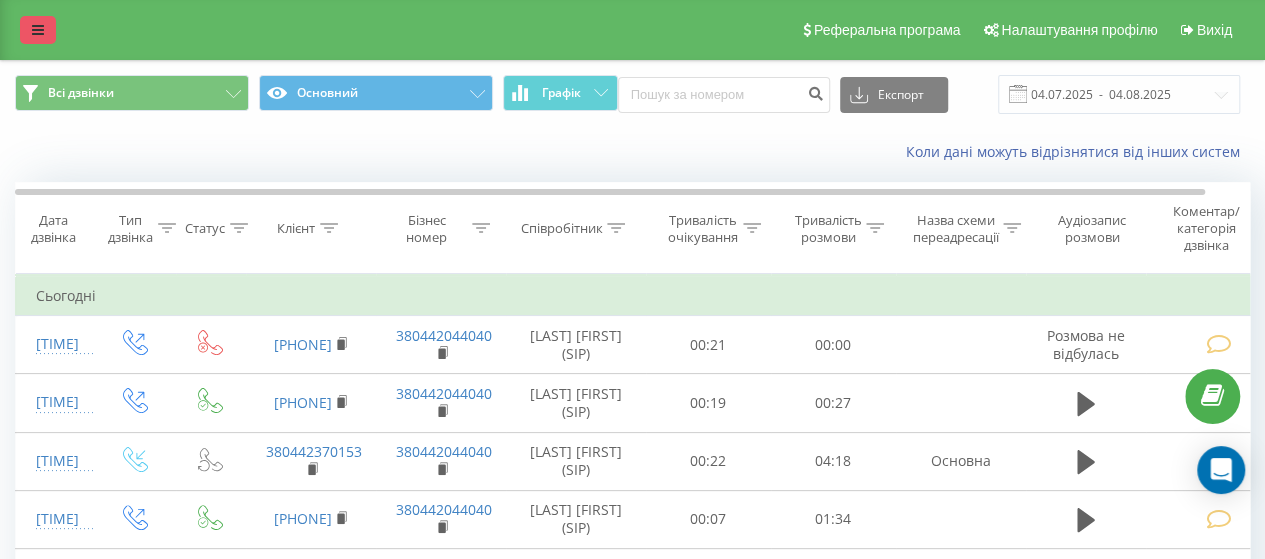 click at bounding box center [38, 30] 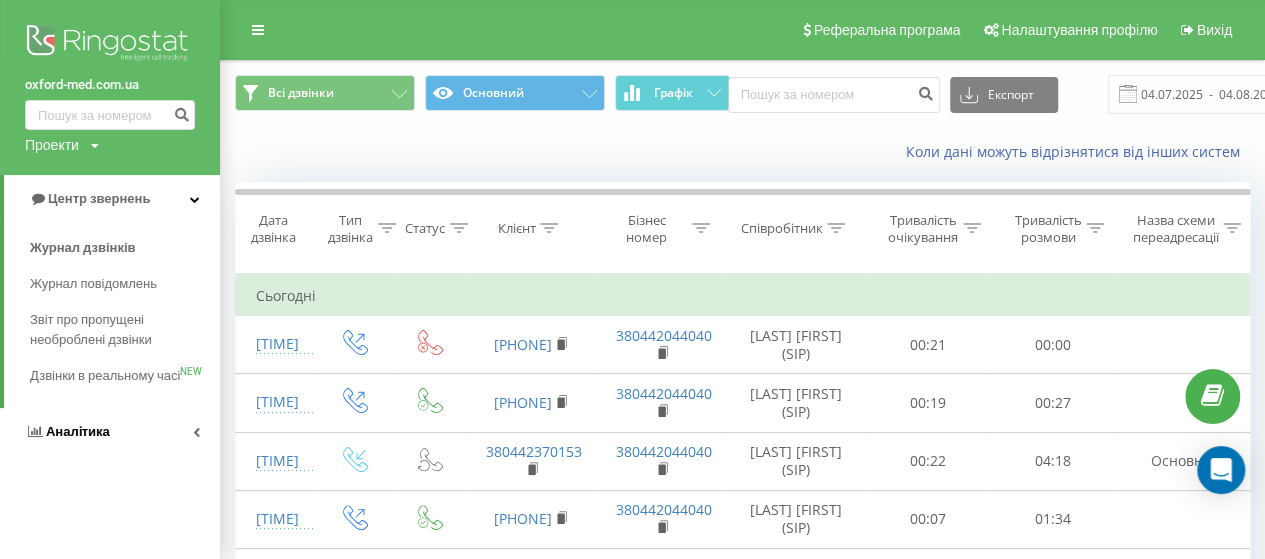 click on "Аналiтика" at bounding box center [78, 431] 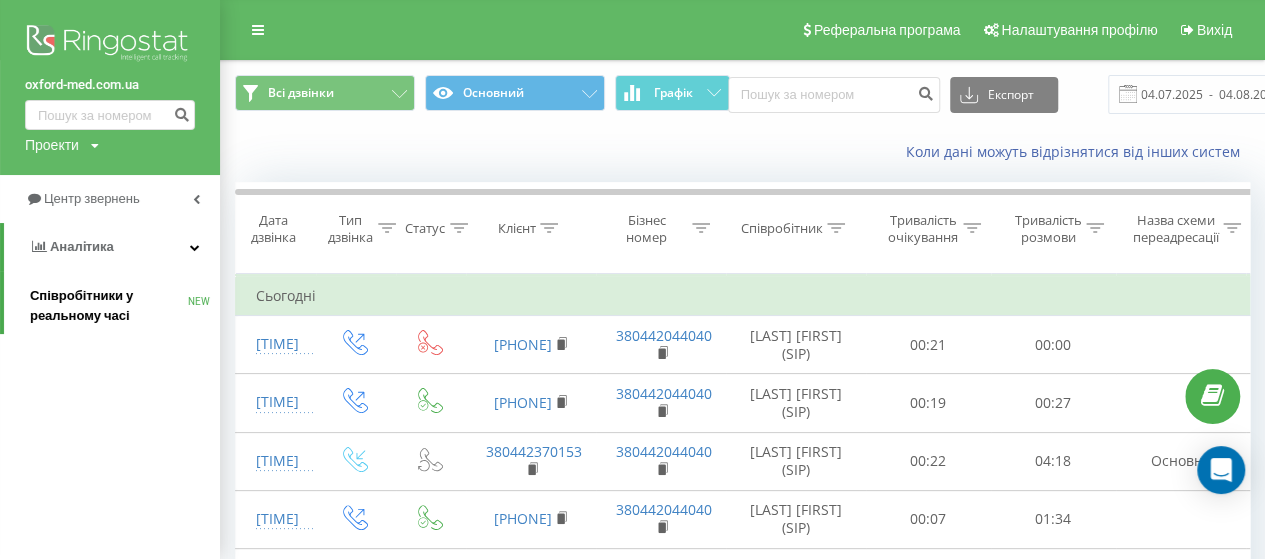 click on "Співробітники у реальному часі" at bounding box center (109, 306) 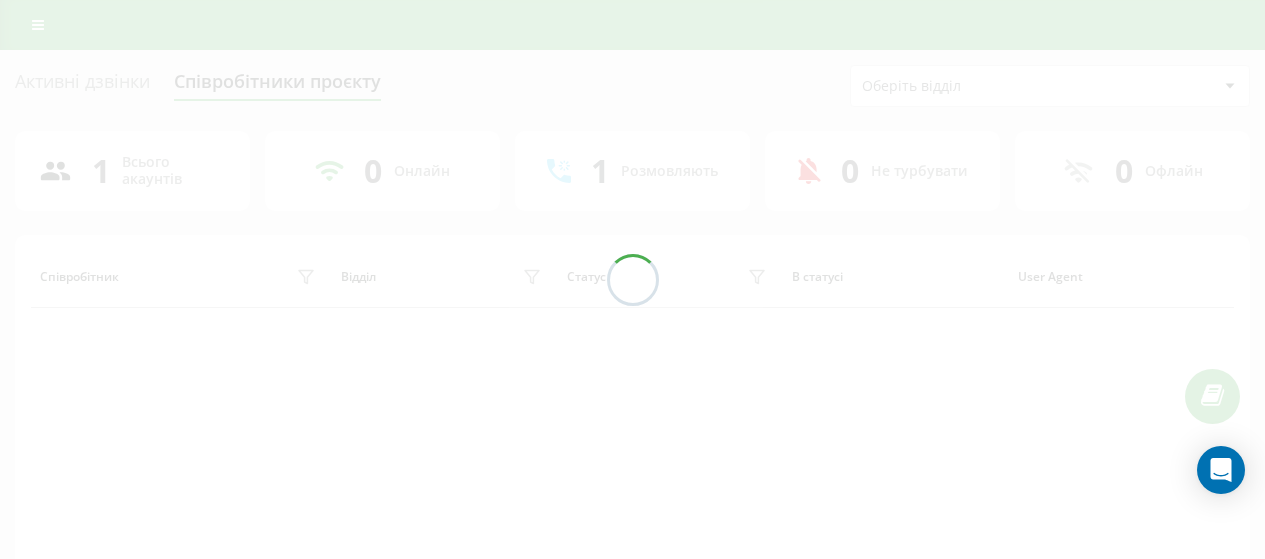 scroll, scrollTop: 0, scrollLeft: 0, axis: both 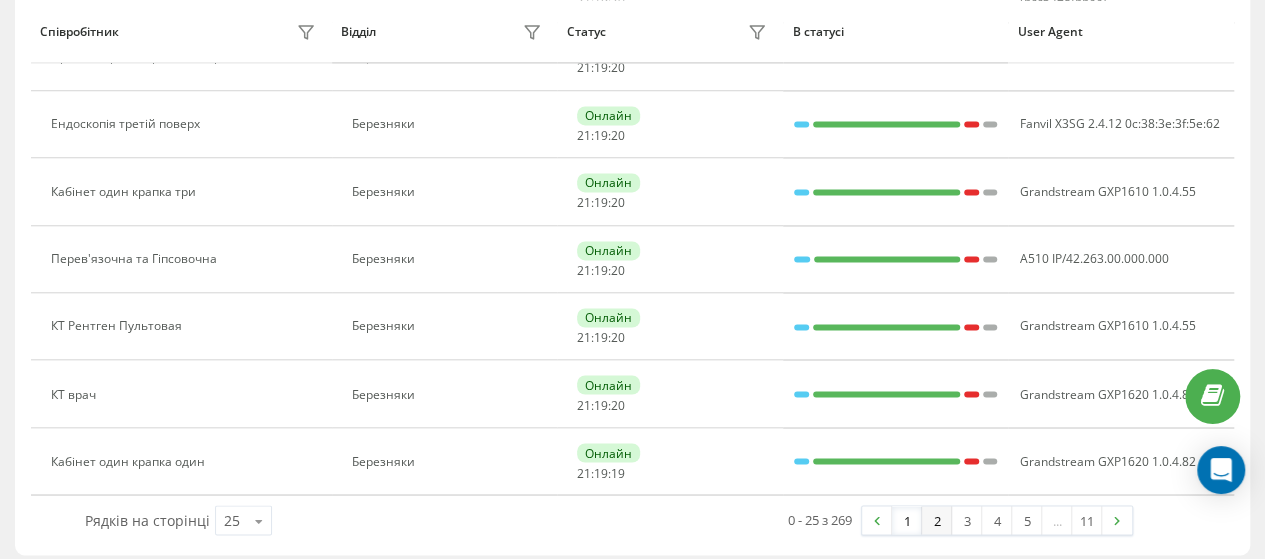 click on "2" at bounding box center [937, 520] 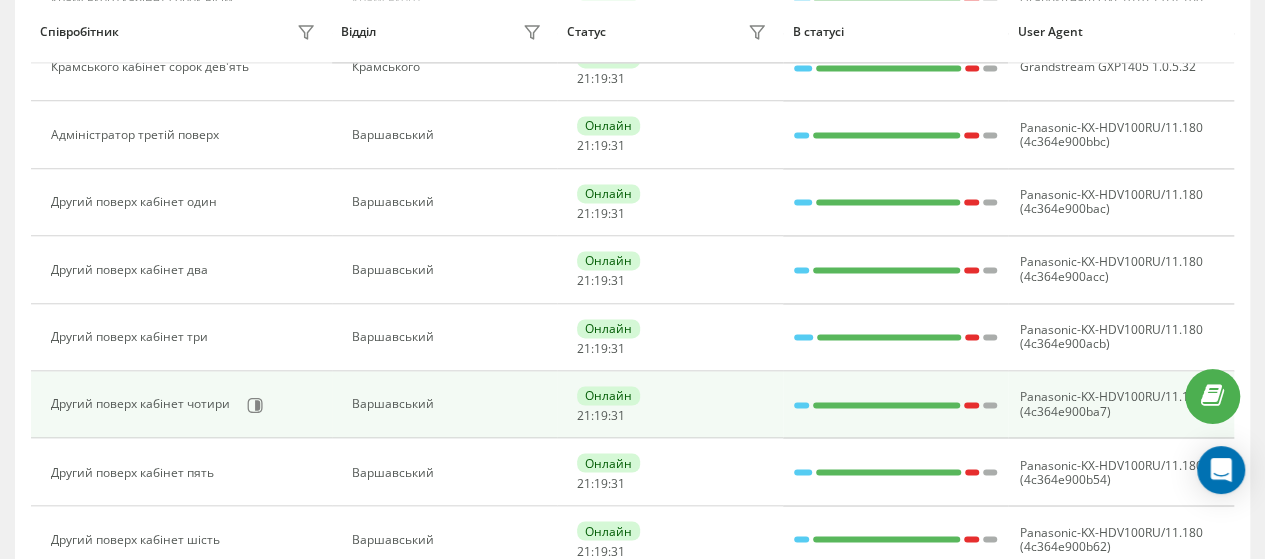 scroll, scrollTop: 1508, scrollLeft: 0, axis: vertical 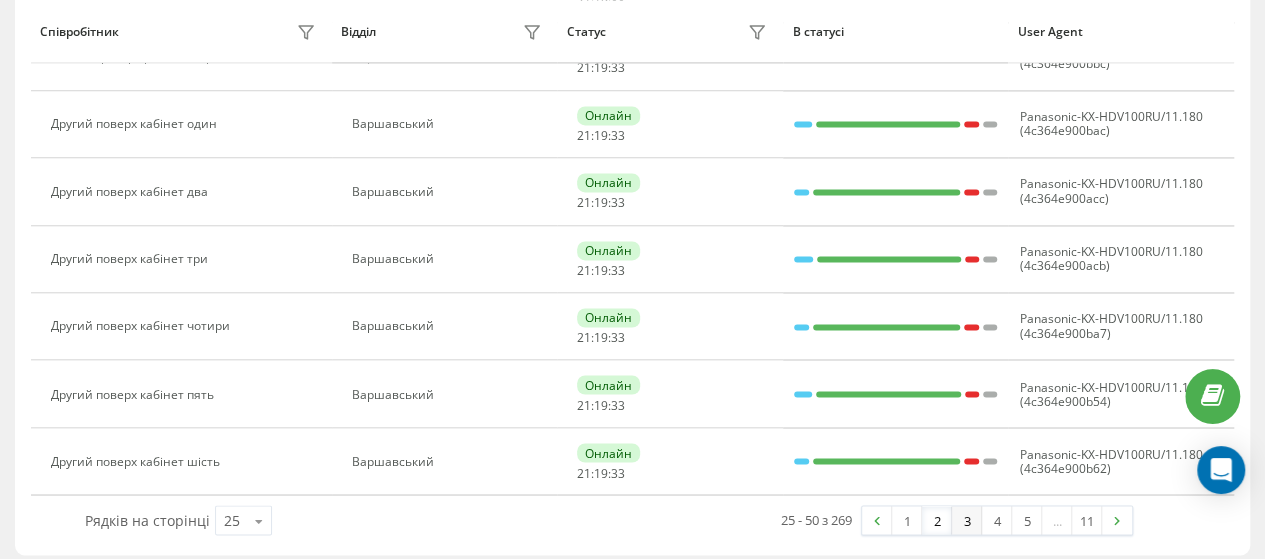 click on "3" at bounding box center [967, 520] 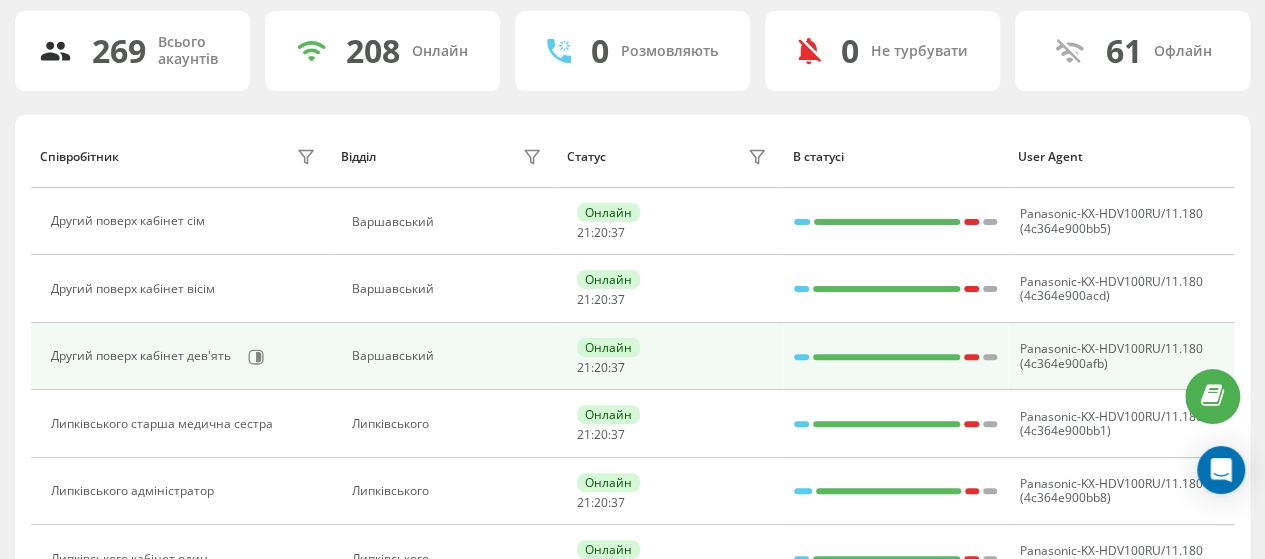 scroll, scrollTop: 0, scrollLeft: 0, axis: both 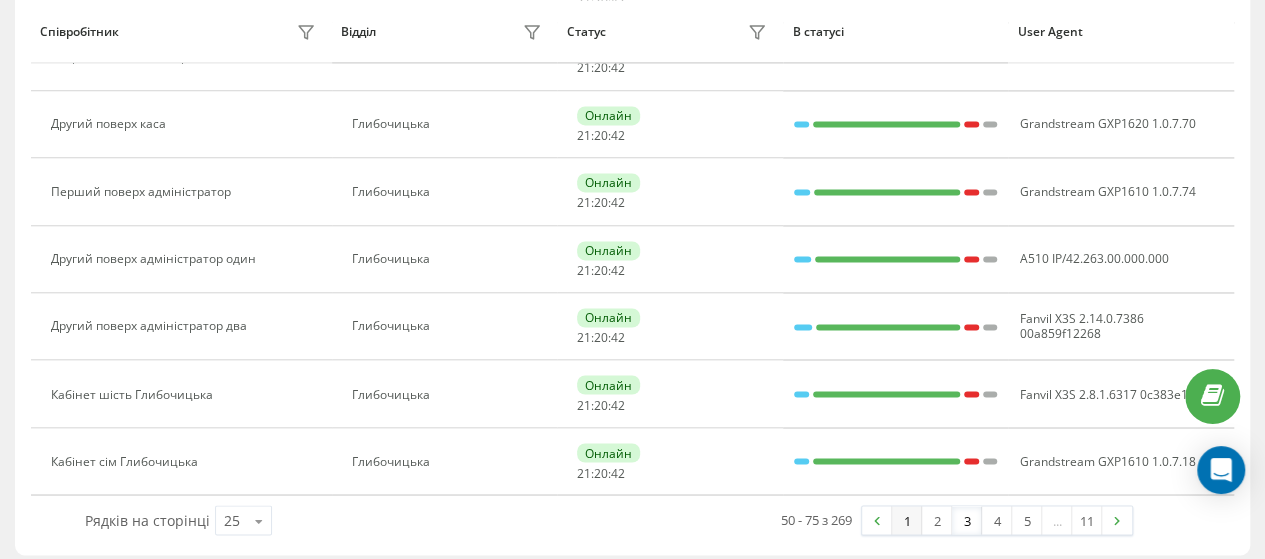 click on "1" at bounding box center (907, 520) 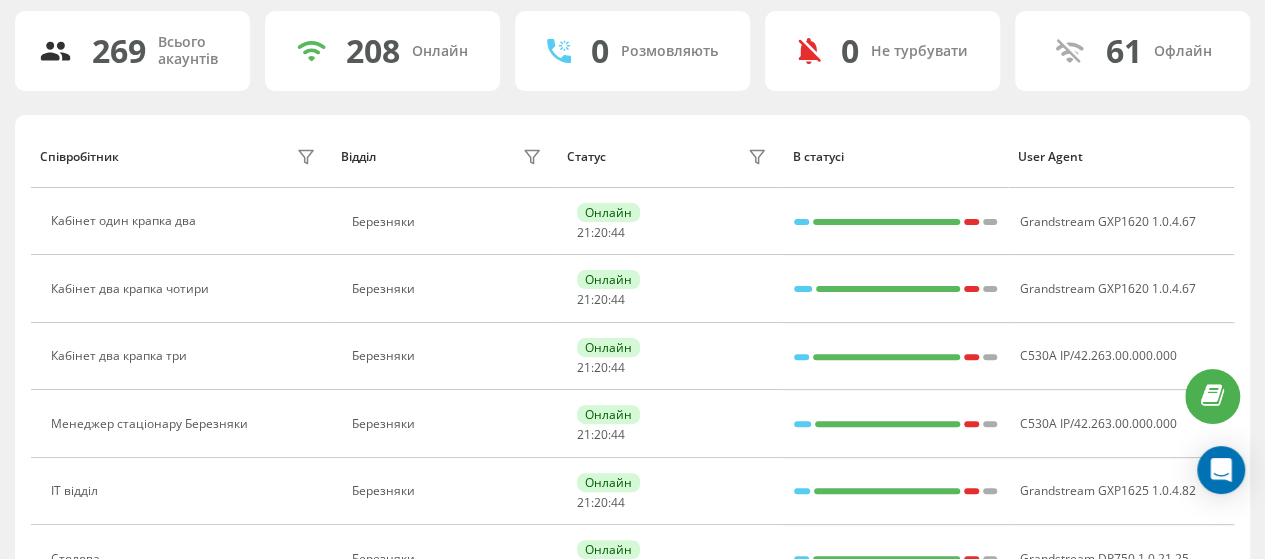 scroll, scrollTop: 0, scrollLeft: 0, axis: both 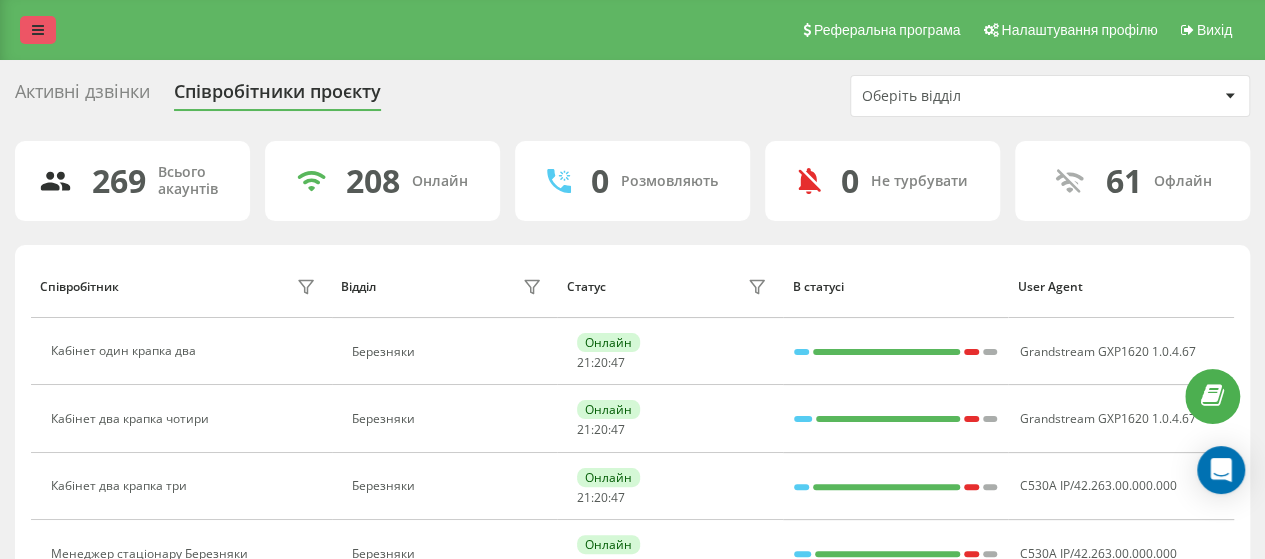 click at bounding box center (38, 30) 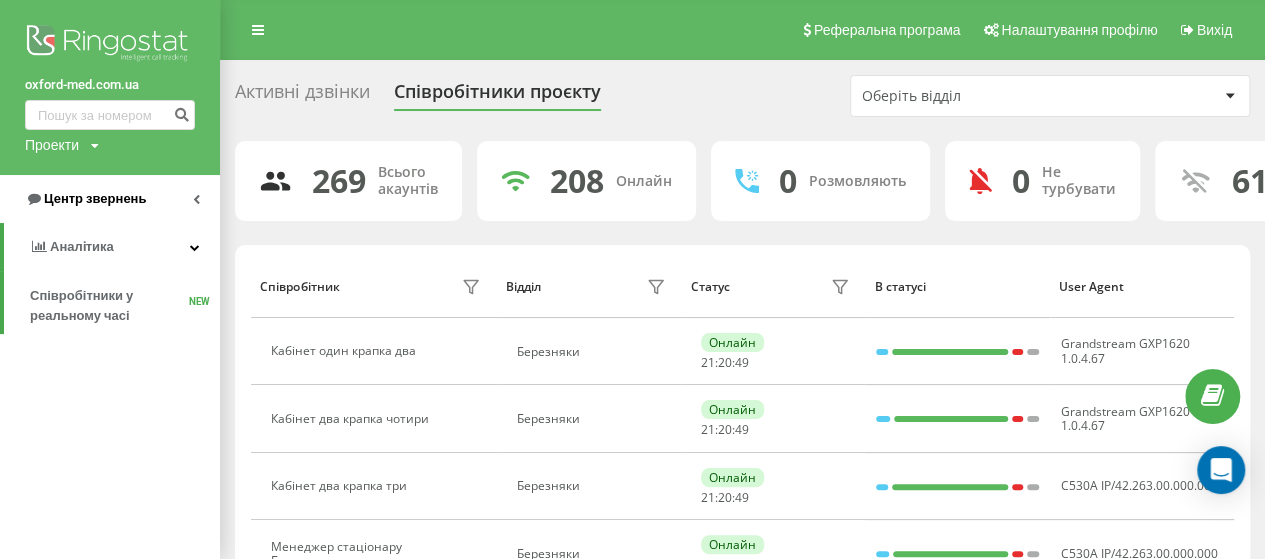 click on "Центр звернень" at bounding box center (95, 198) 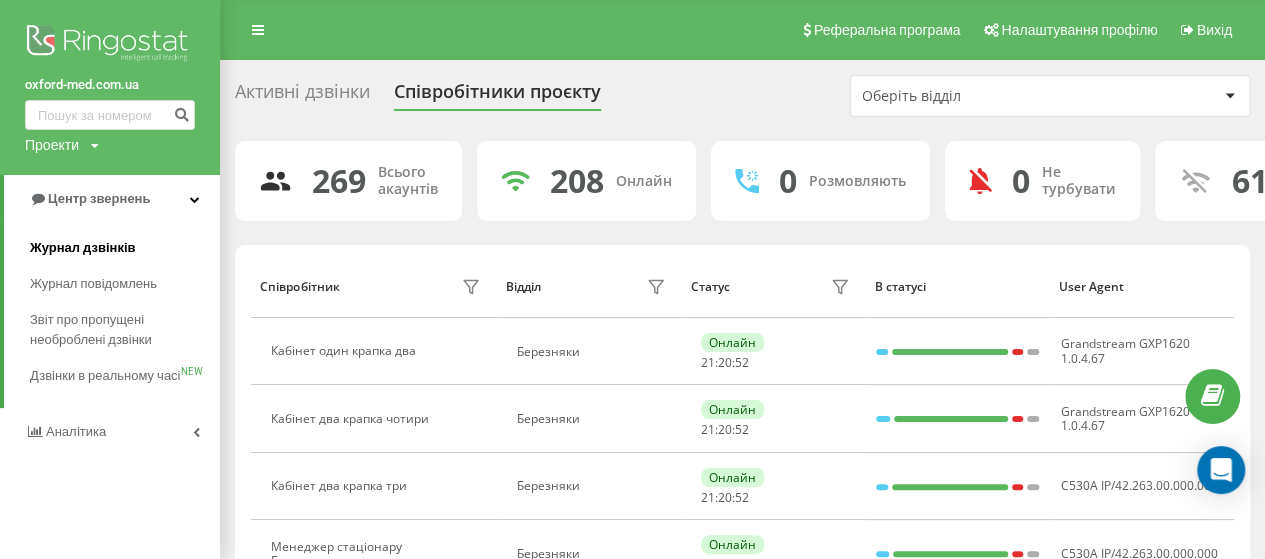 click on "Журнал дзвінків" at bounding box center (83, 248) 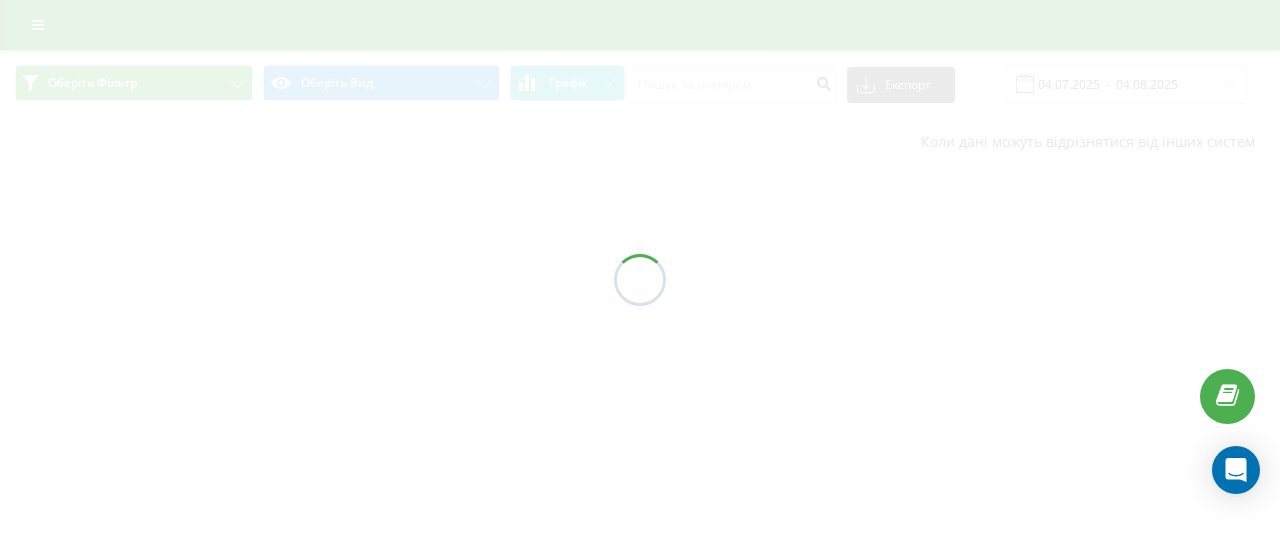 scroll, scrollTop: 0, scrollLeft: 0, axis: both 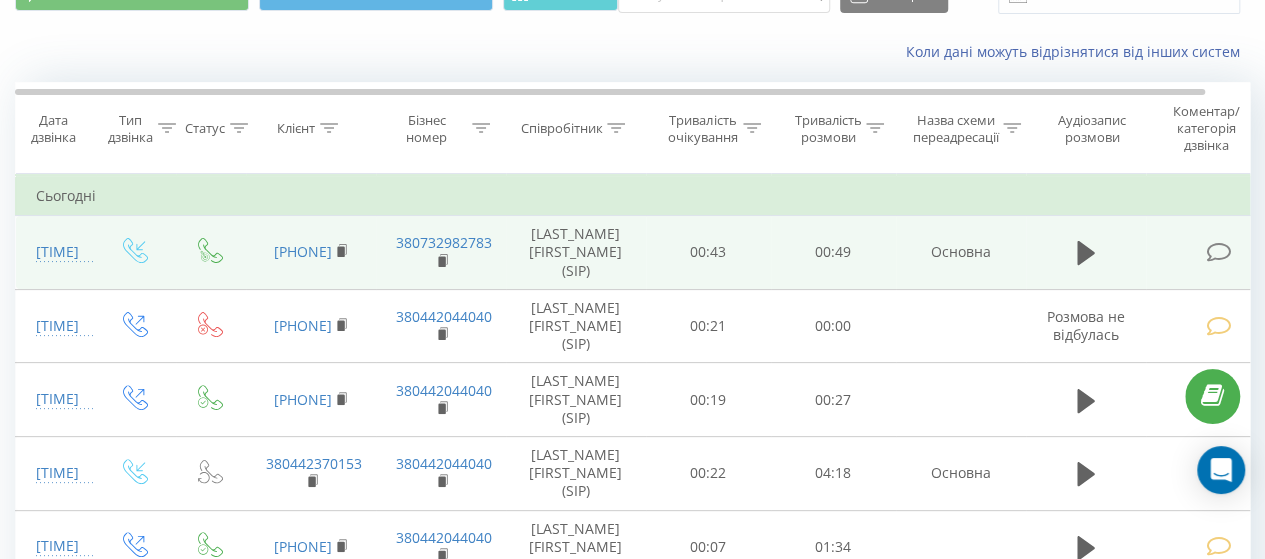 click at bounding box center [1218, 252] 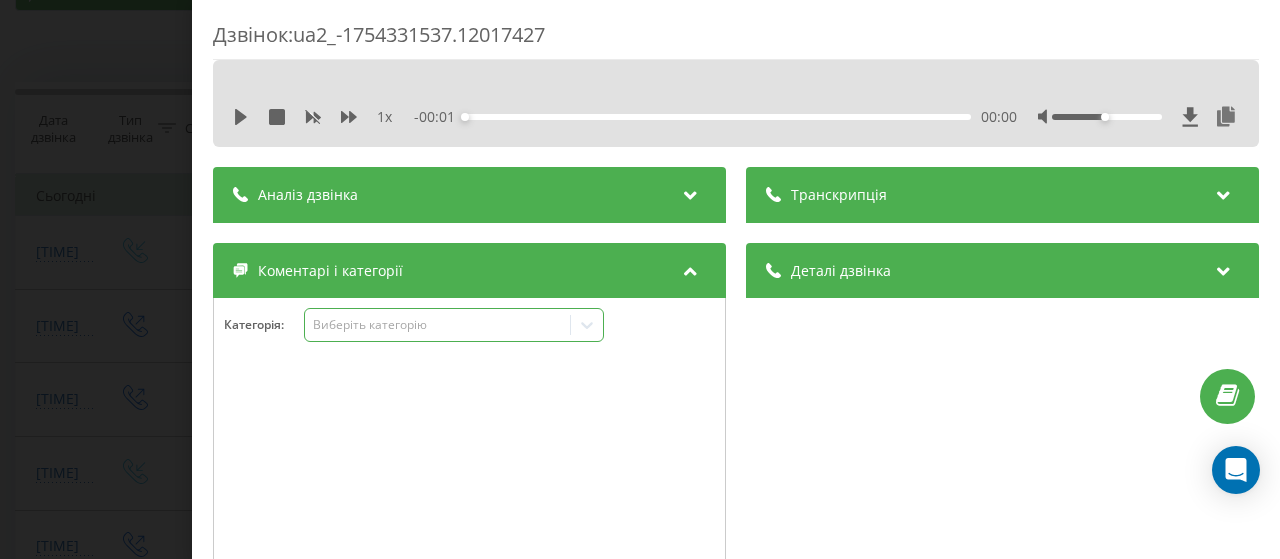 click 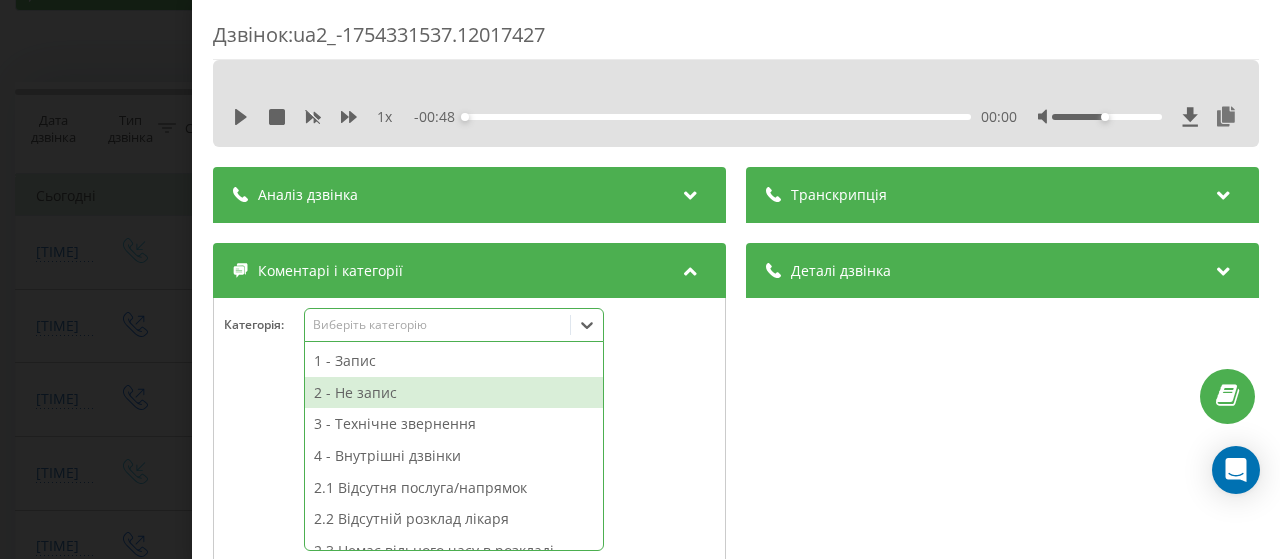click on "2 - Не запис" at bounding box center (454, 393) 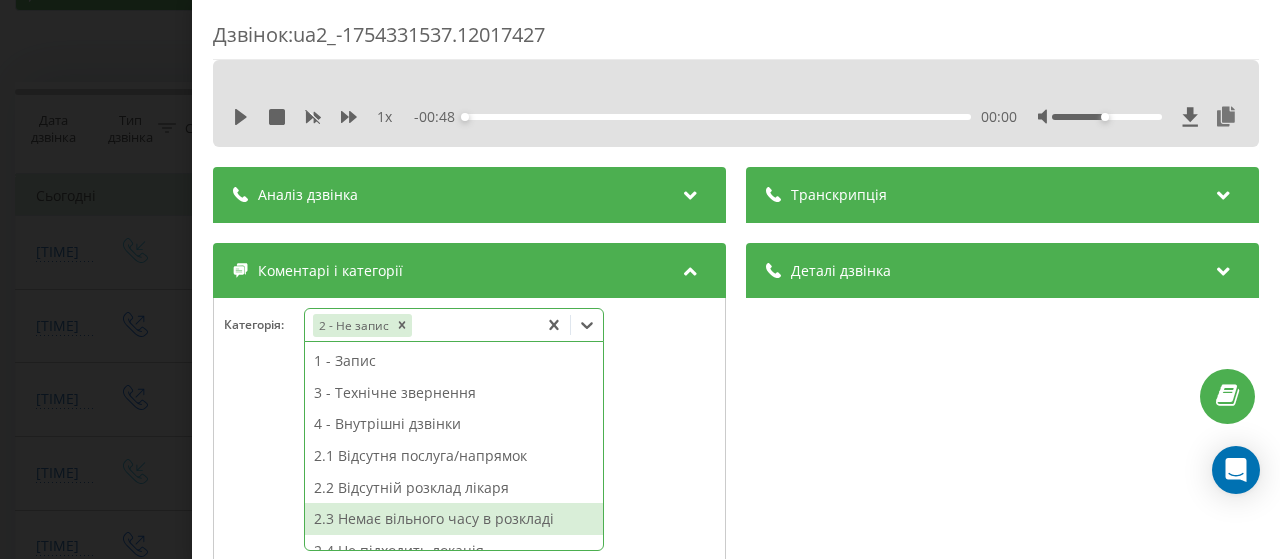 click on "2.3 Немає вільного часу в розкладі" at bounding box center (454, 519) 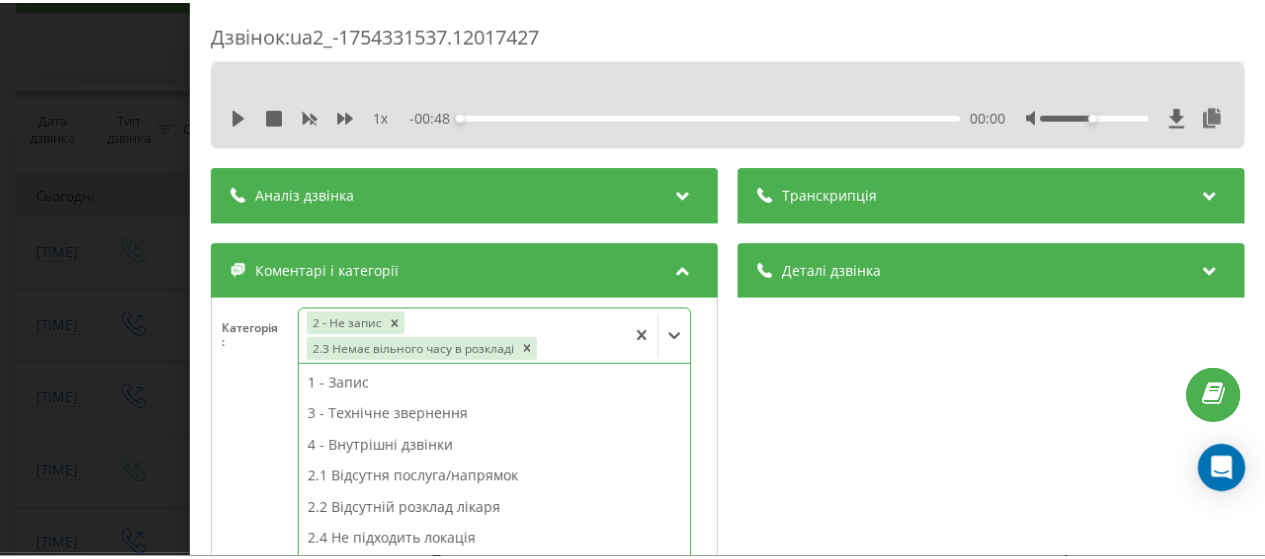 scroll, scrollTop: 354, scrollLeft: 0, axis: vertical 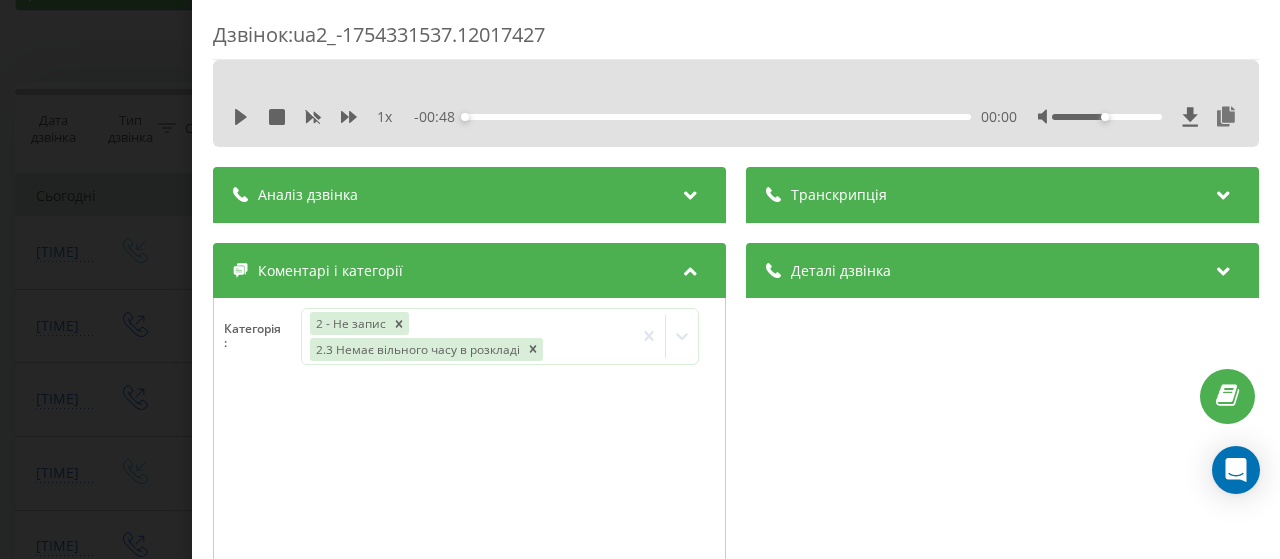 click on "Дзвінок :  ua2_-1754331537.12017427   1 x  - 00:48 00:00   00:00   Транскрипція Для AI-аналізу майбутніх дзвінків  налаштуйте та активуйте профіль на сторінці . Якщо профіль вже є і дзвінок відповідає його умовам, оновіть сторінку через 10 хвилин - AI аналізує поточний дзвінок. Аналіз дзвінка Для AI-аналізу майбутніх дзвінків  налаштуйте та активуйте профіль на сторінці . Якщо профіль вже є і дзвінок відповідає його умовам, оновіть сторінку через 10 хвилин - AI аналізує поточний дзвінок. Деталі дзвінка Загальне Дата дзвінка 2025-08-04 21:18:57 Тип дзвінка Вхідний Статус дзвінка Цільовий 380631796581 :" at bounding box center [640, 279] 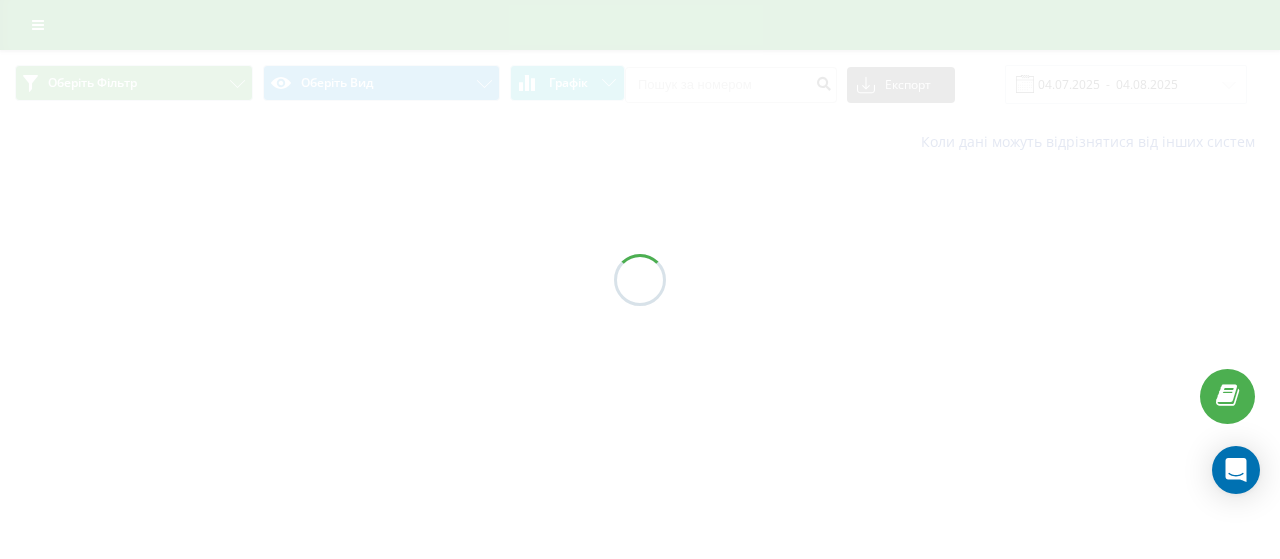 scroll, scrollTop: 0, scrollLeft: 0, axis: both 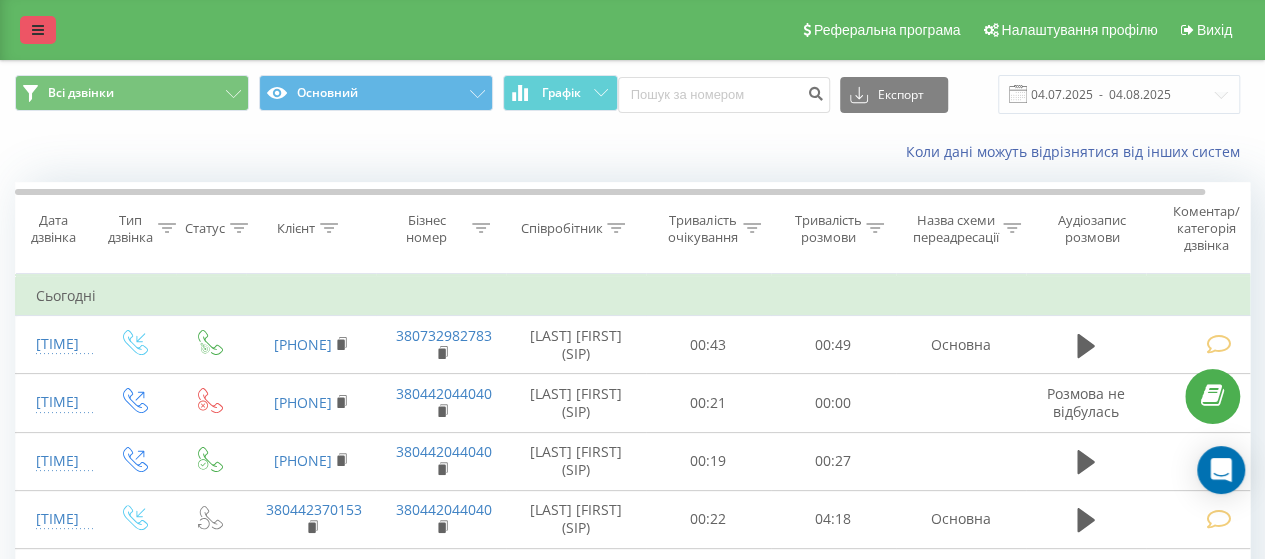 click at bounding box center [38, 30] 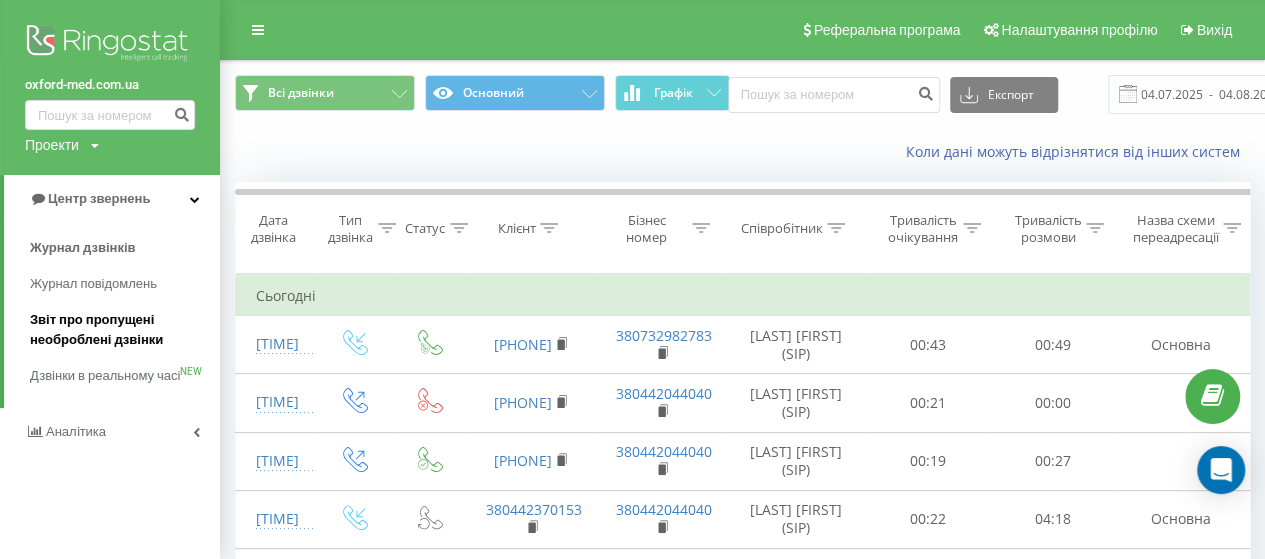 click on "Звіт про пропущені необроблені дзвінки" at bounding box center (120, 330) 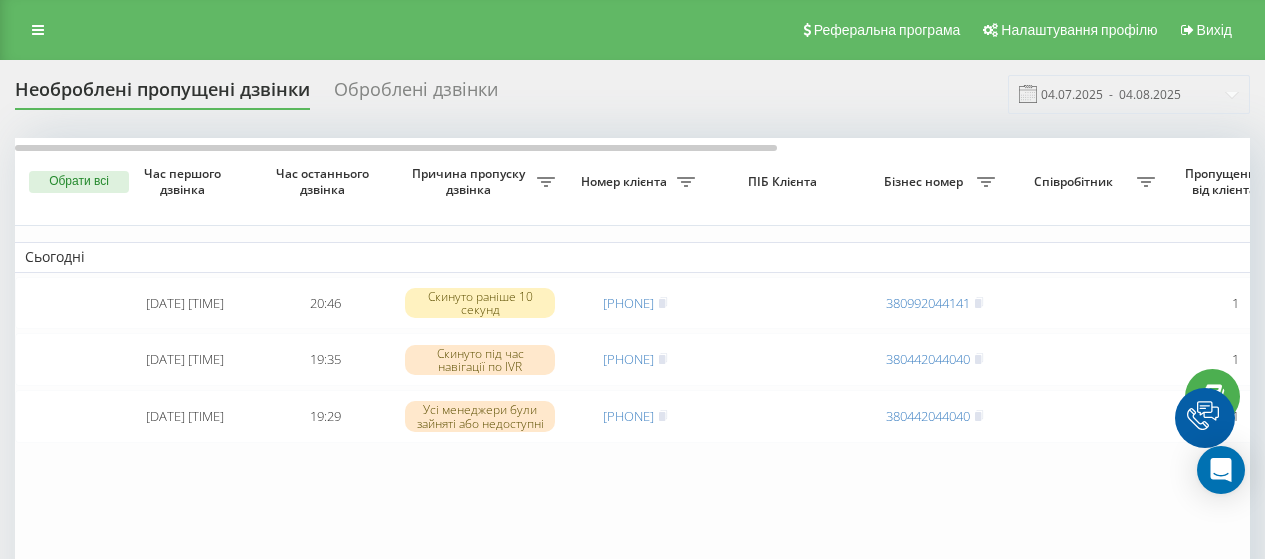 scroll, scrollTop: 0, scrollLeft: 0, axis: both 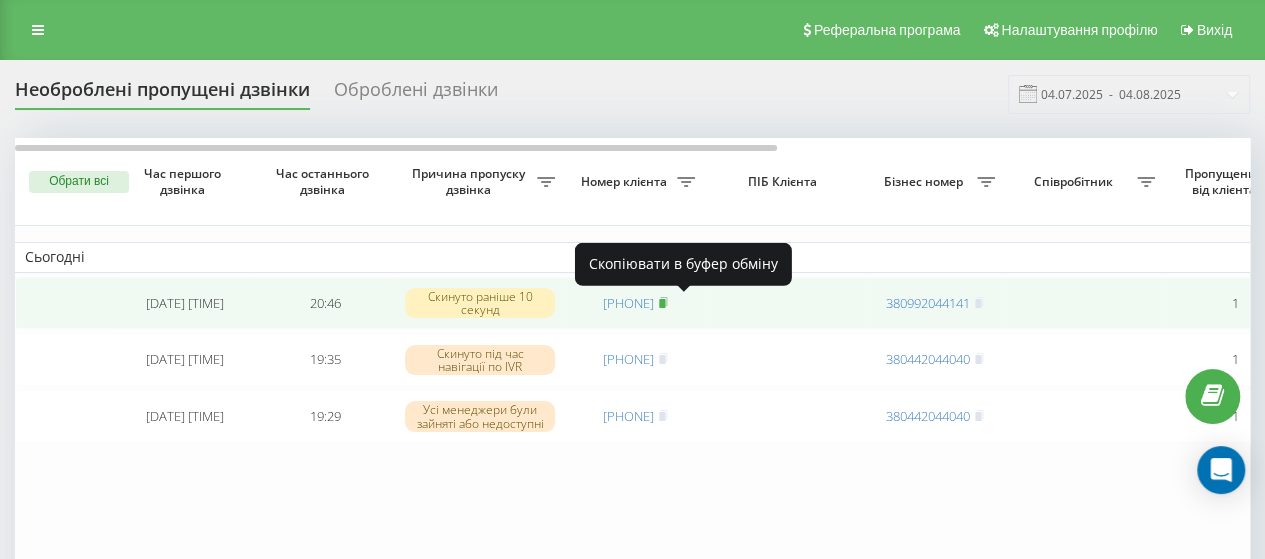 click 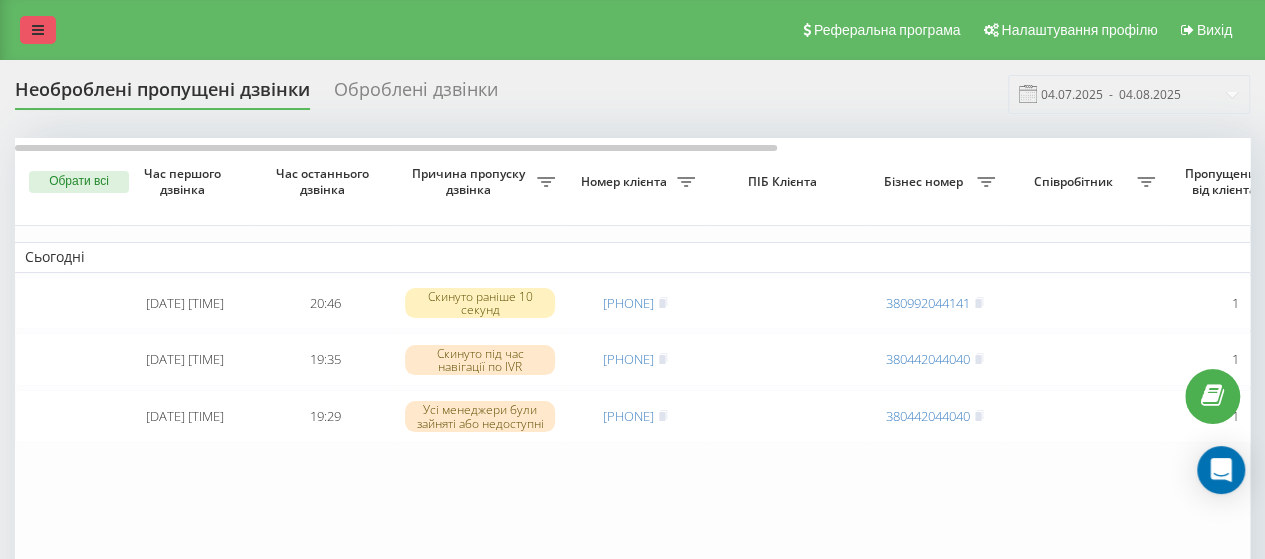 click at bounding box center (38, 30) 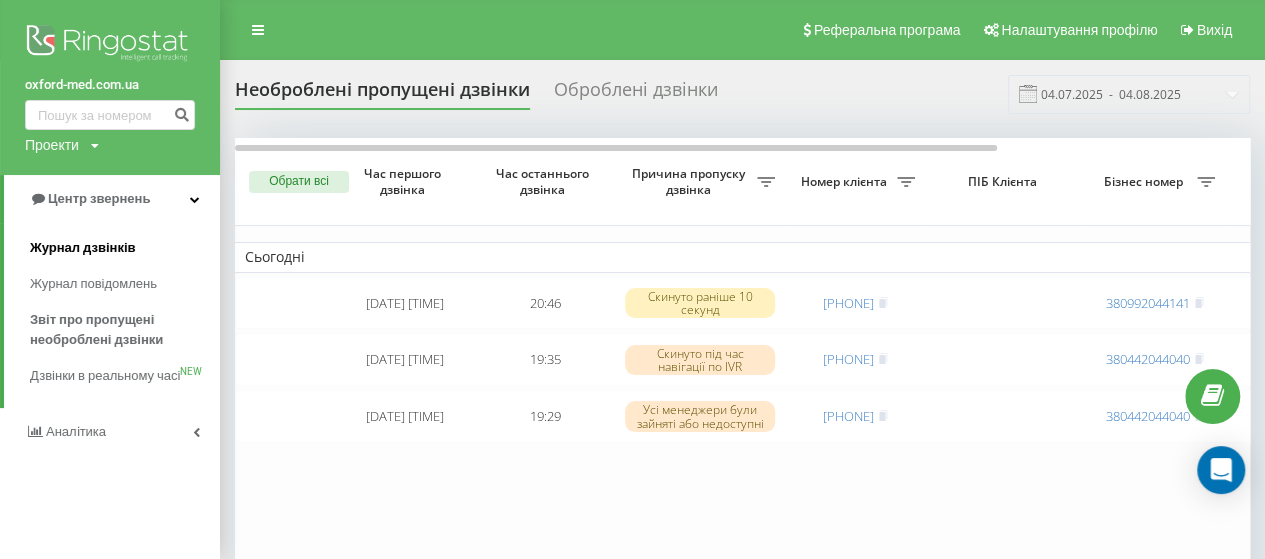 click on "Журнал дзвінків" at bounding box center [83, 248] 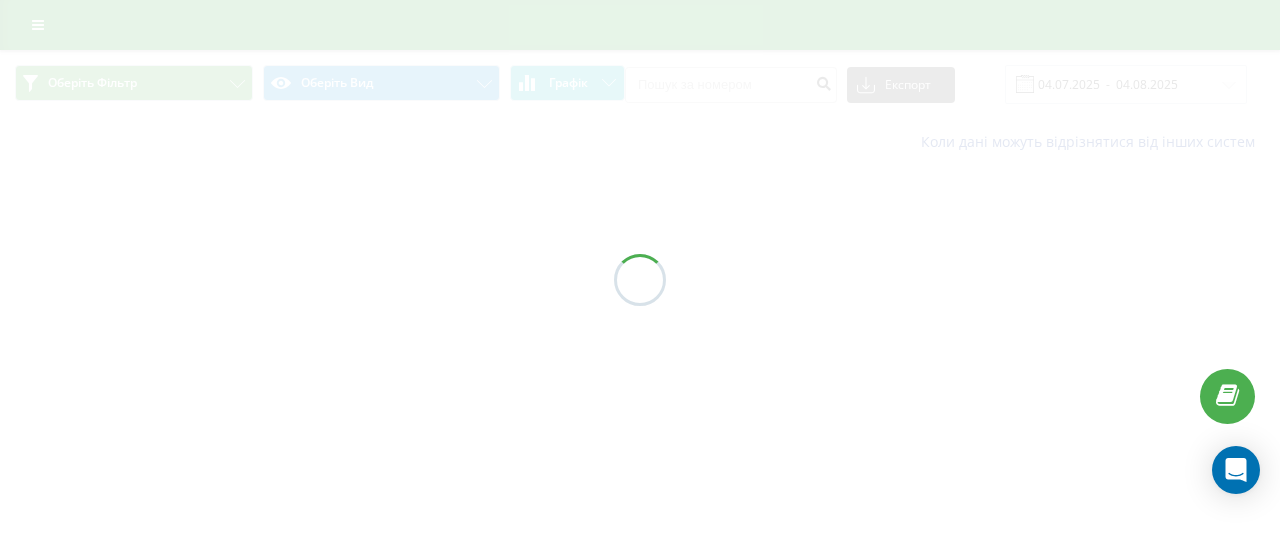 scroll, scrollTop: 0, scrollLeft: 0, axis: both 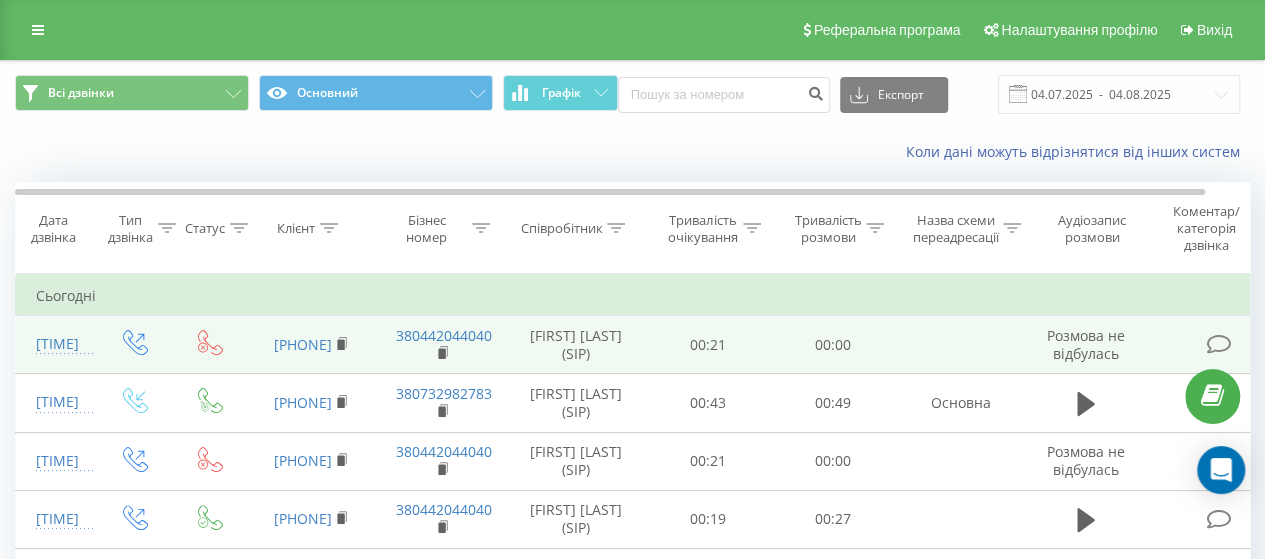 click at bounding box center (1218, 344) 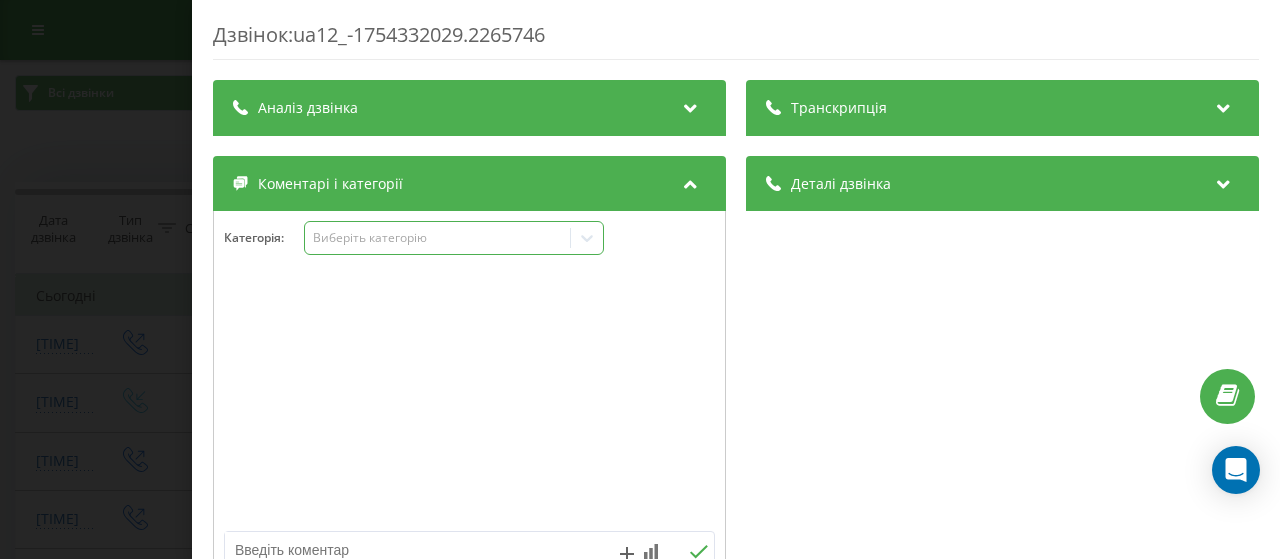 click 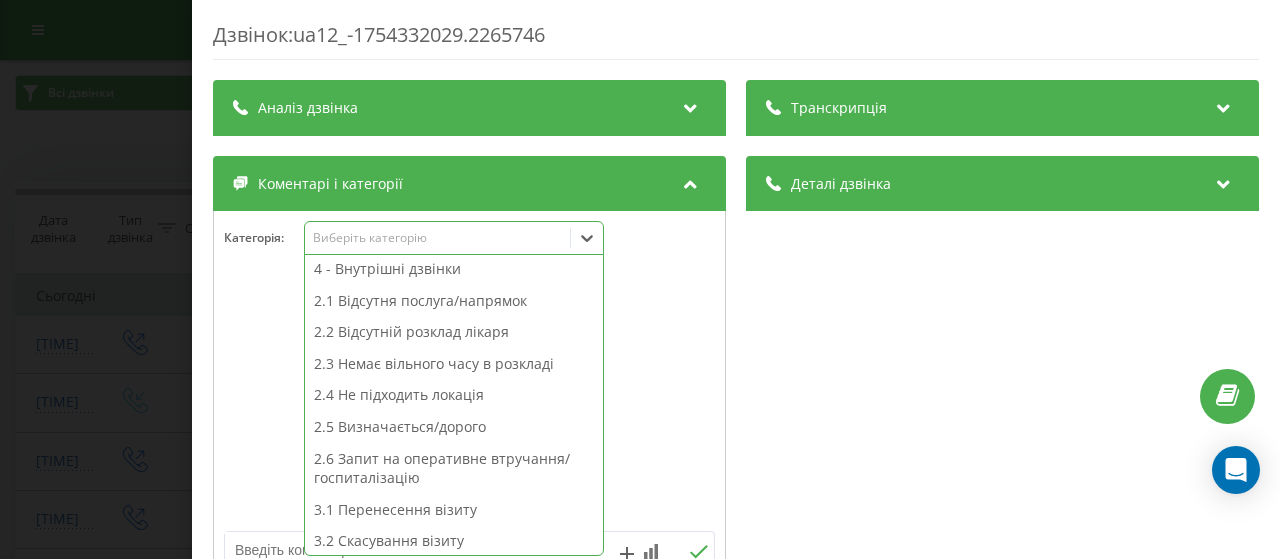scroll, scrollTop: 345, scrollLeft: 0, axis: vertical 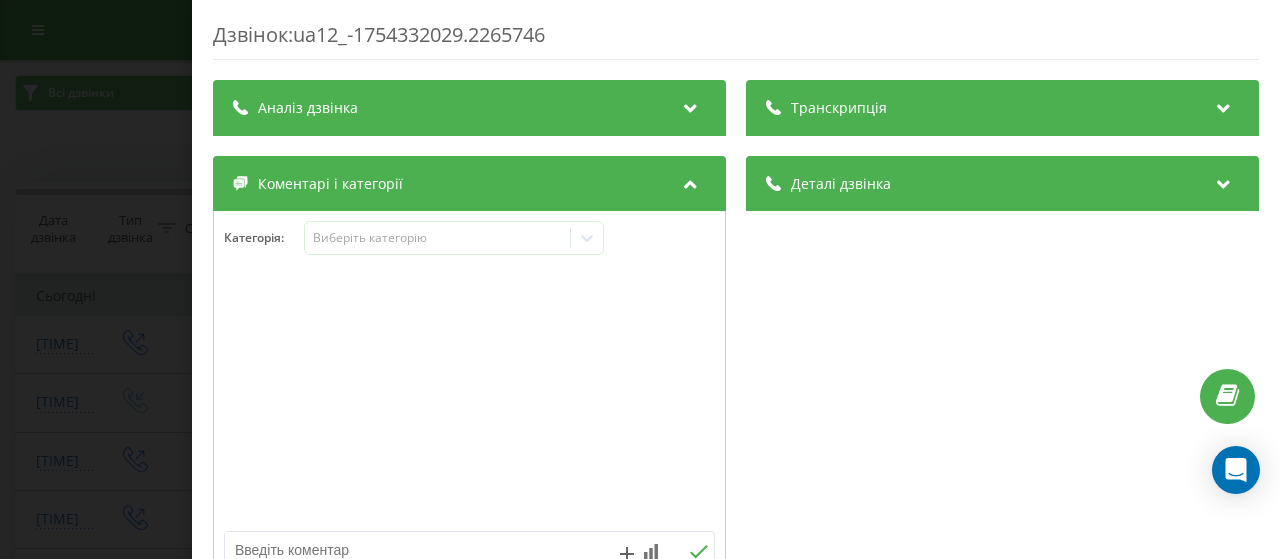 click at bounding box center [469, 401] 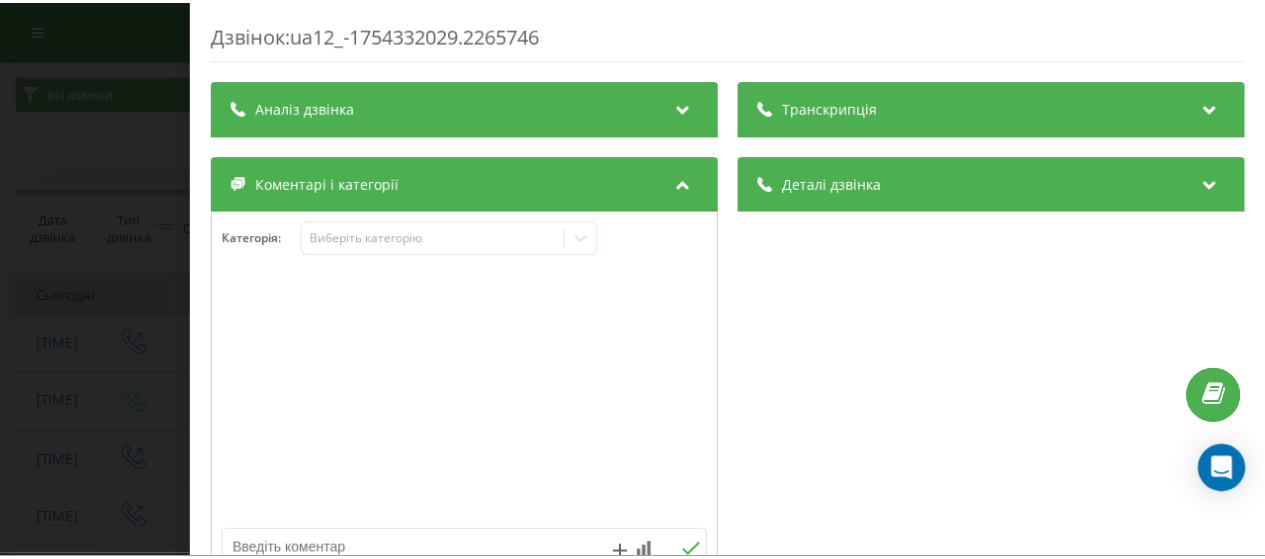 scroll, scrollTop: 200, scrollLeft: 0, axis: vertical 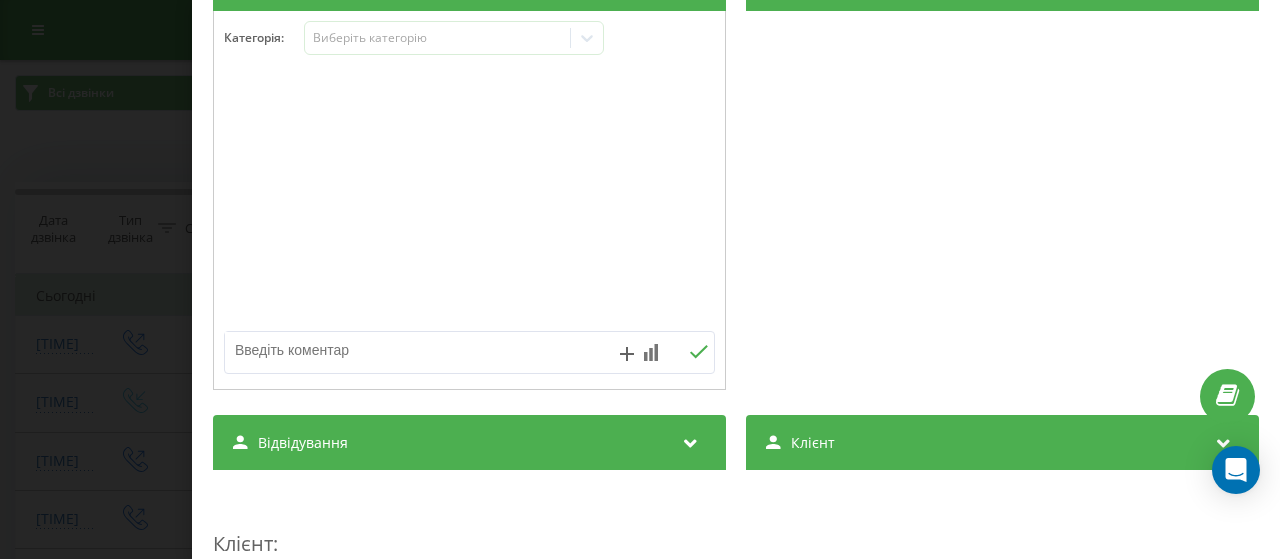 click at bounding box center (420, 350) 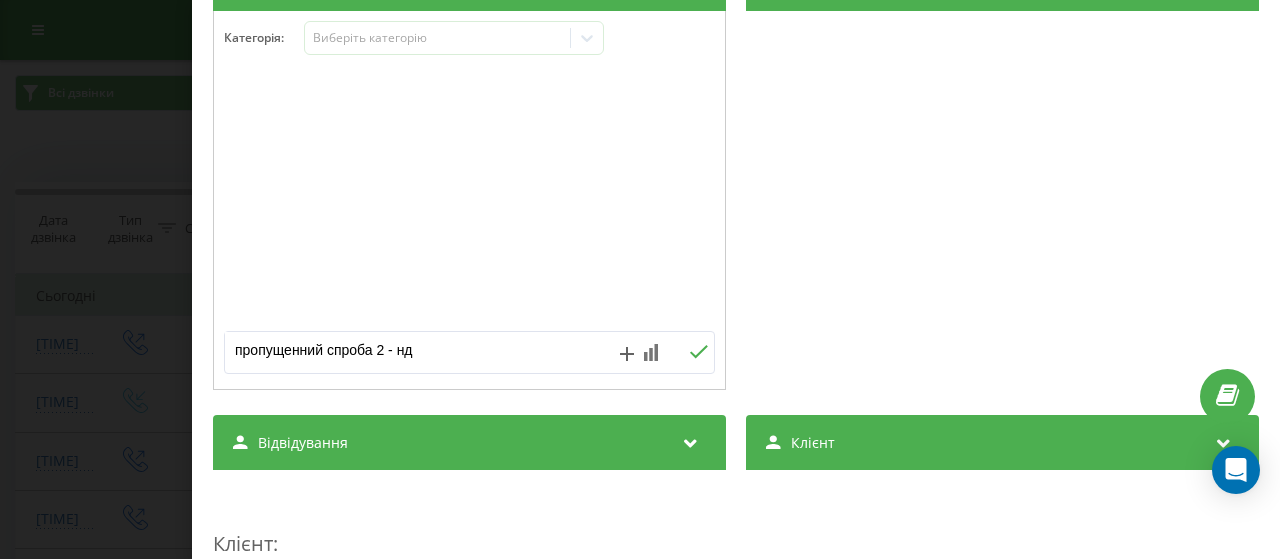 type on "пропущенний спроба 2 - нд" 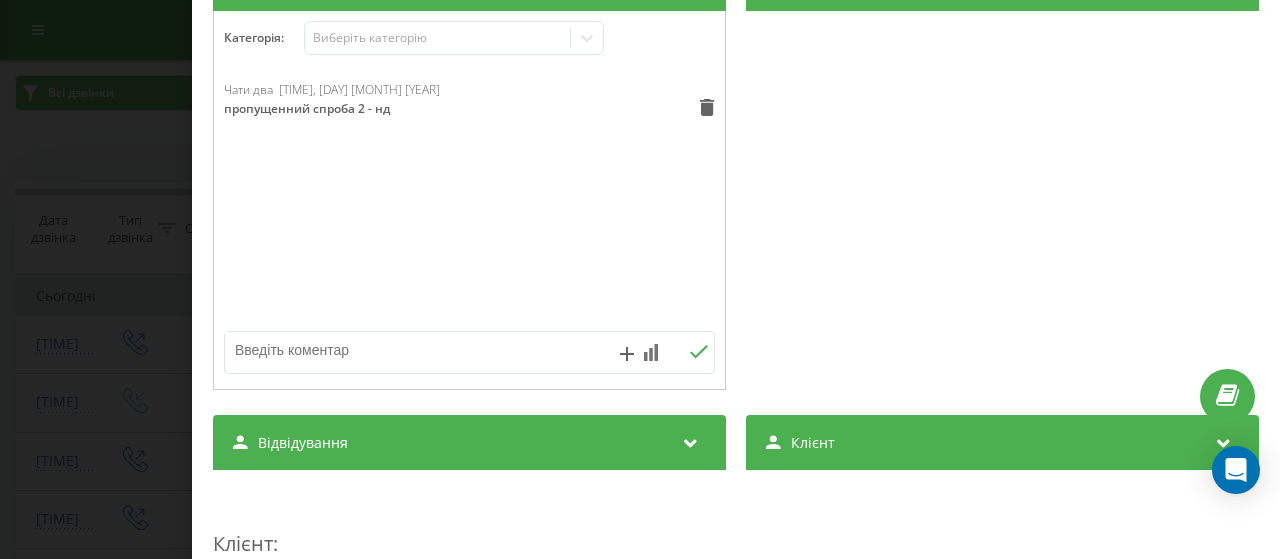 click on "Дзвінок :  ua12_-1754332029.2265746 Транскрипція Для AI-аналізу майбутніх дзвінків  налаштуйте та активуйте профіль на сторінці . Якщо профіль вже є і дзвінок відповідає його умовам, оновіть сторінку через 10 хвилин - AI аналізує поточний дзвінок. Аналіз дзвінка Для AI-аналізу майбутніх дзвінків  налаштуйте та активуйте профіль на сторінці . Якщо профіль вже є і дзвінок відповідає його умовам, оновіть сторінку через 10 хвилин - AI аналізує поточний дзвінок. Деталі дзвінка Загальне Дата дзвінка 2025-08-04 21:27:09 Тип дзвінка Вихідний Статус дзвінка Немає відповіді Хто дзвонив - n/a :" at bounding box center [640, 279] 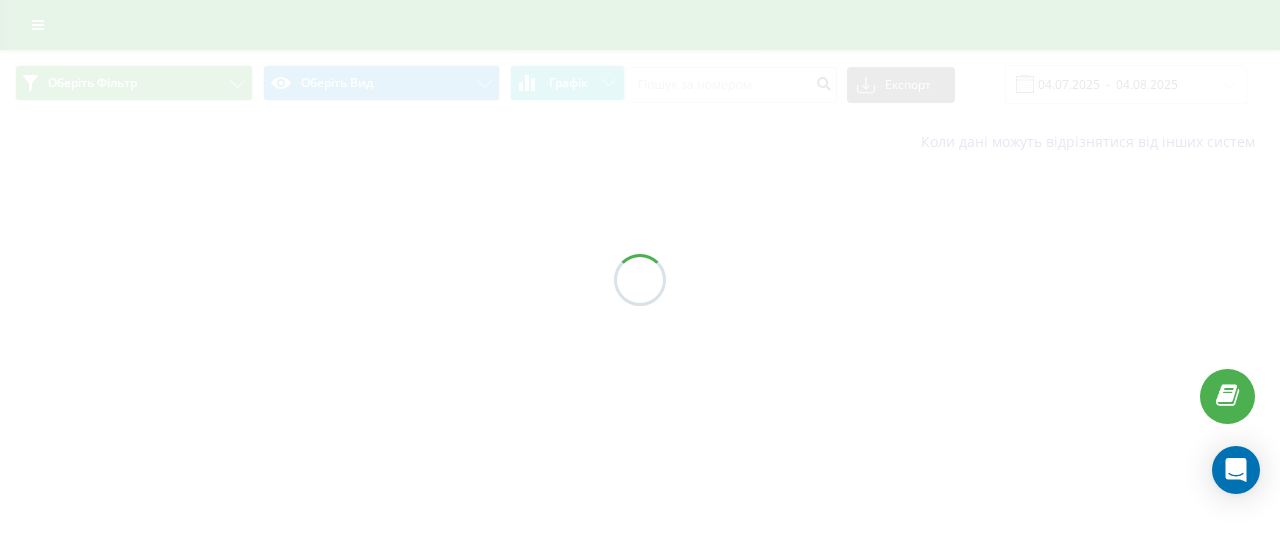 scroll, scrollTop: 0, scrollLeft: 0, axis: both 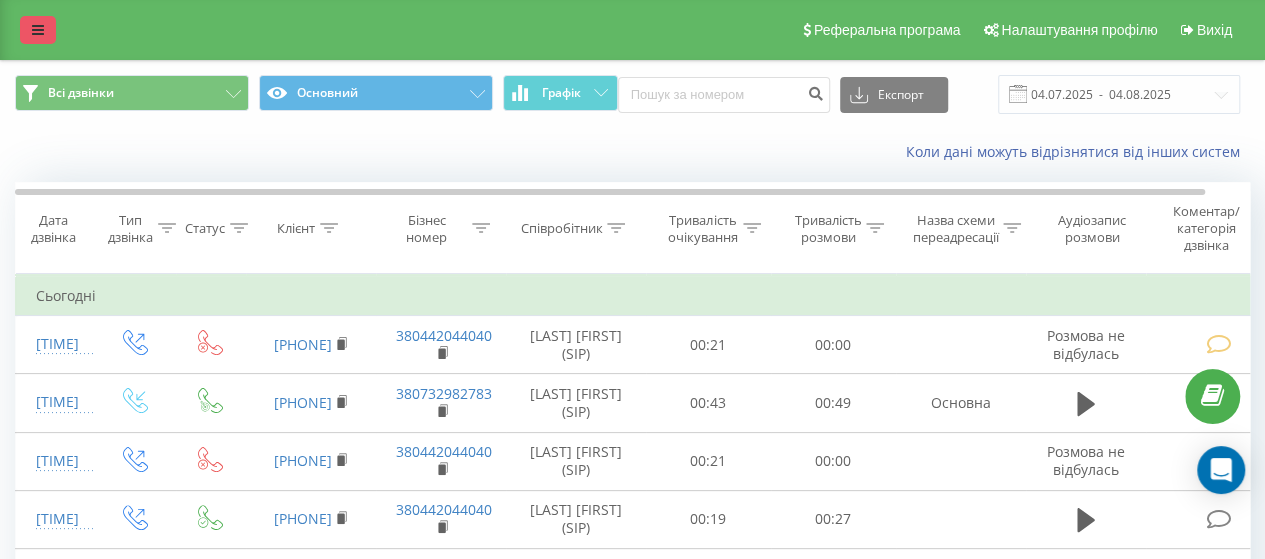 click at bounding box center (38, 30) 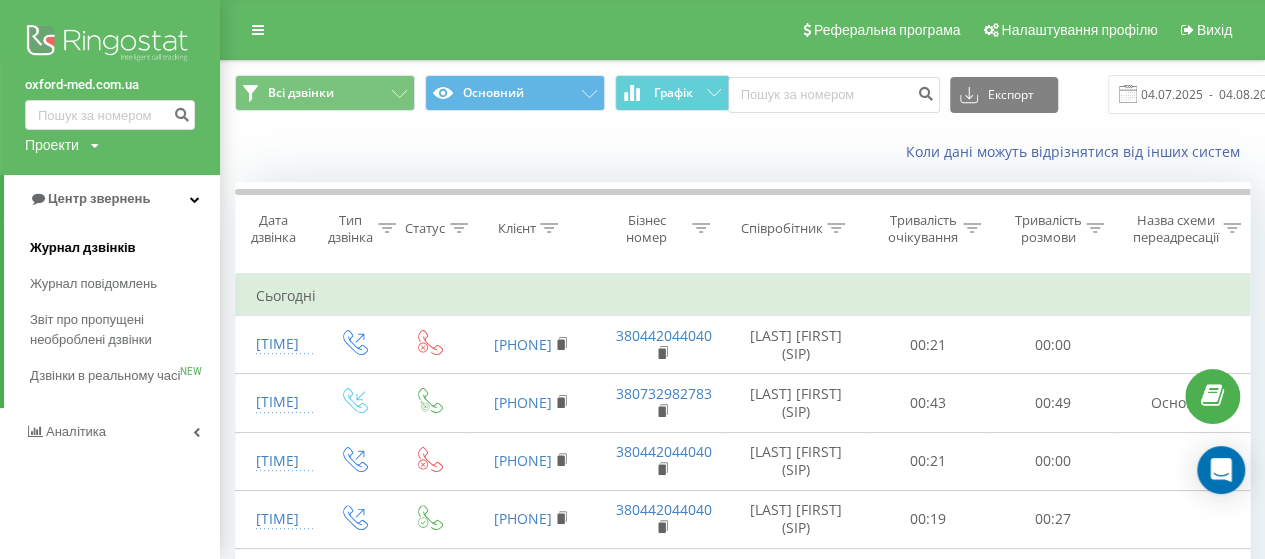drag, startPoint x: 78, startPoint y: 251, endPoint x: 364, endPoint y: 273, distance: 286.8449 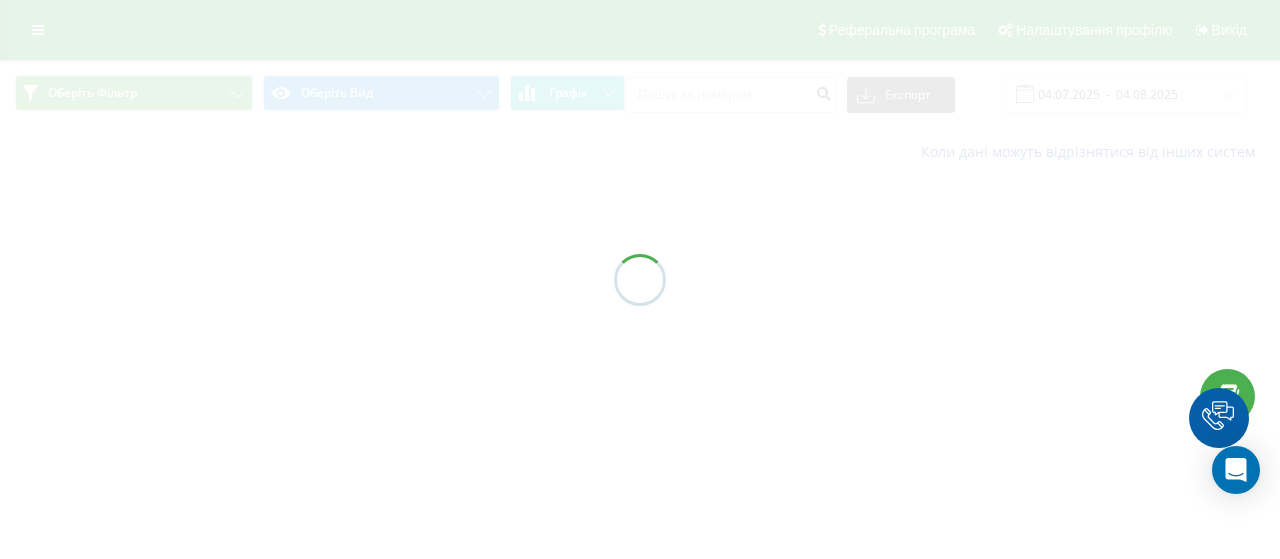 scroll, scrollTop: 0, scrollLeft: 0, axis: both 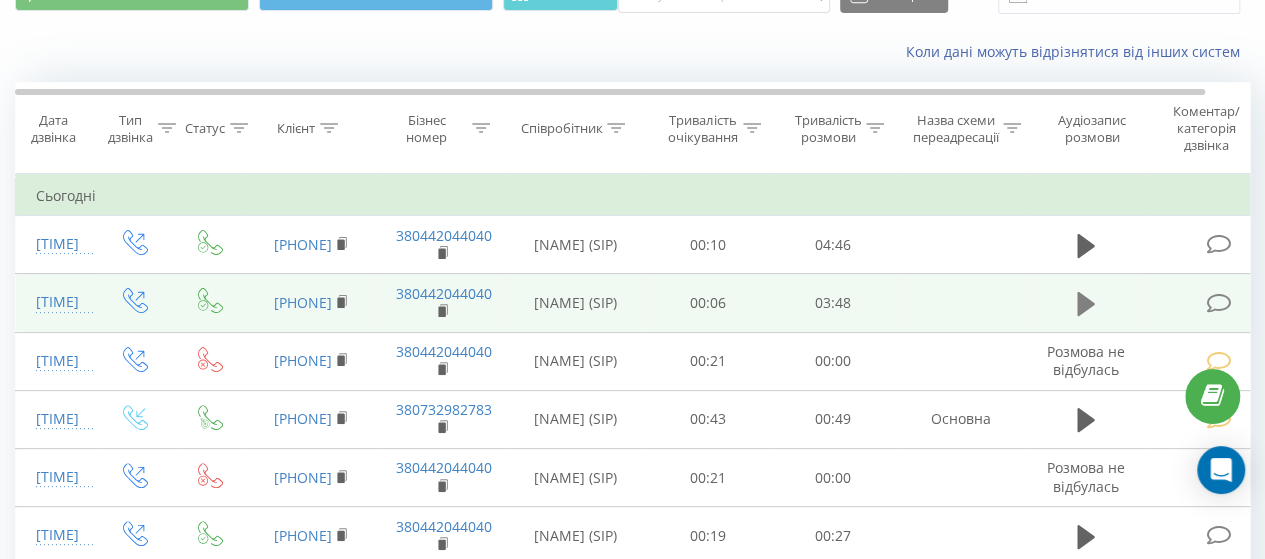 click 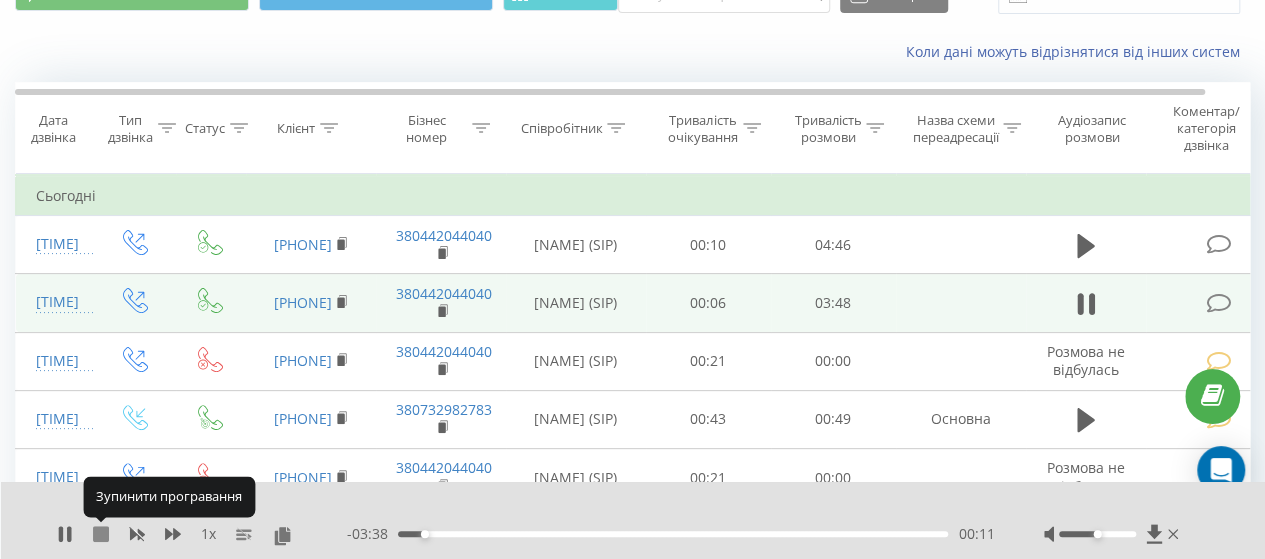 click 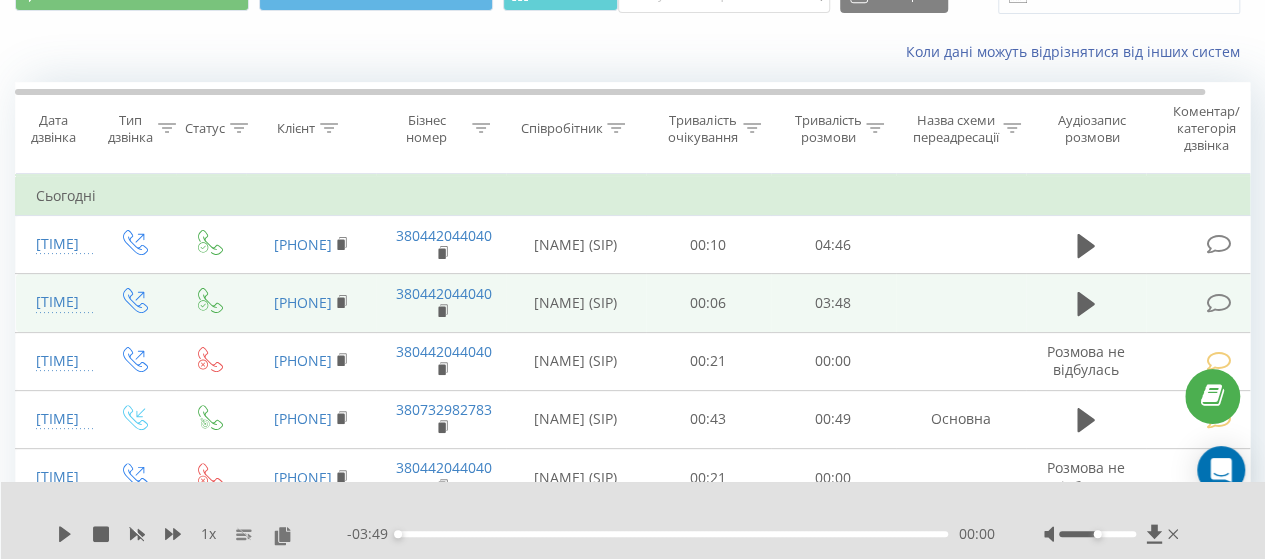 click at bounding box center (1218, 303) 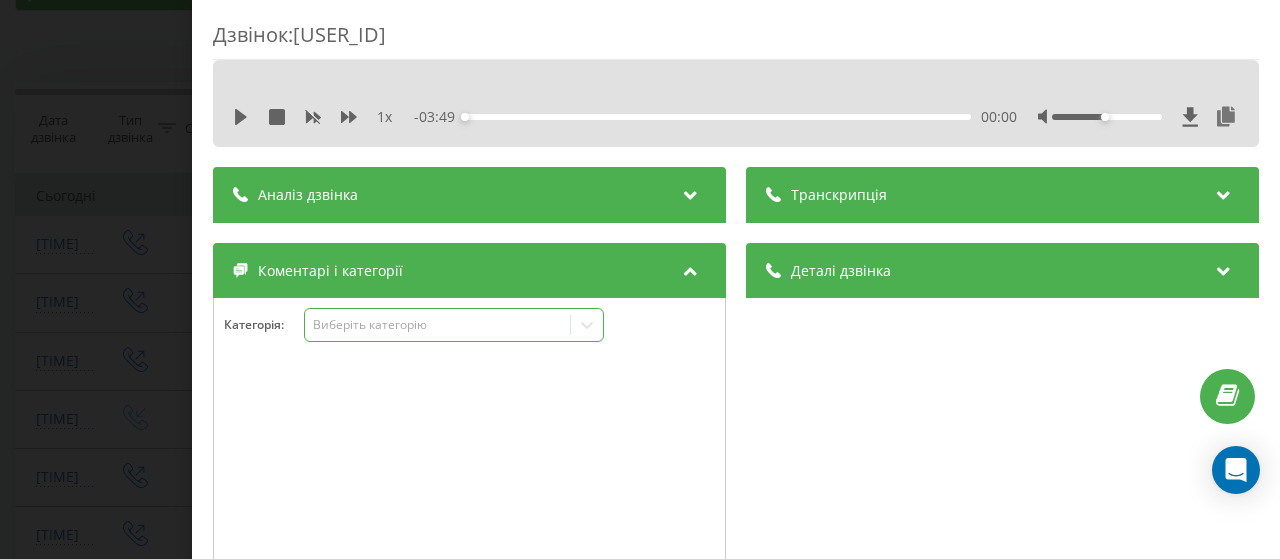 click 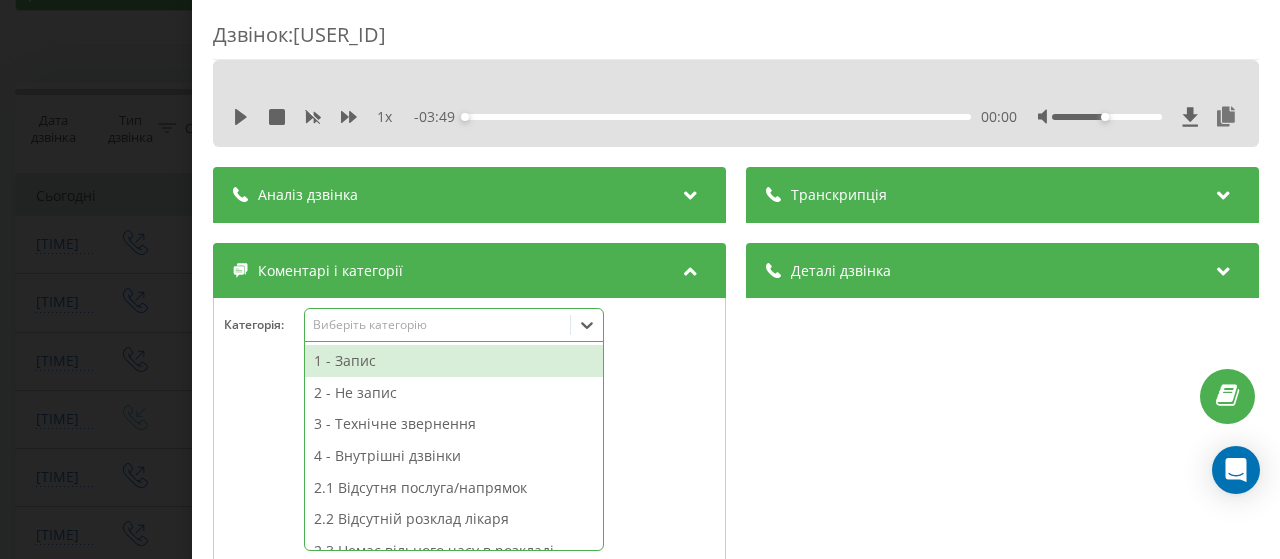 click on "1 - Запис" at bounding box center (454, 361) 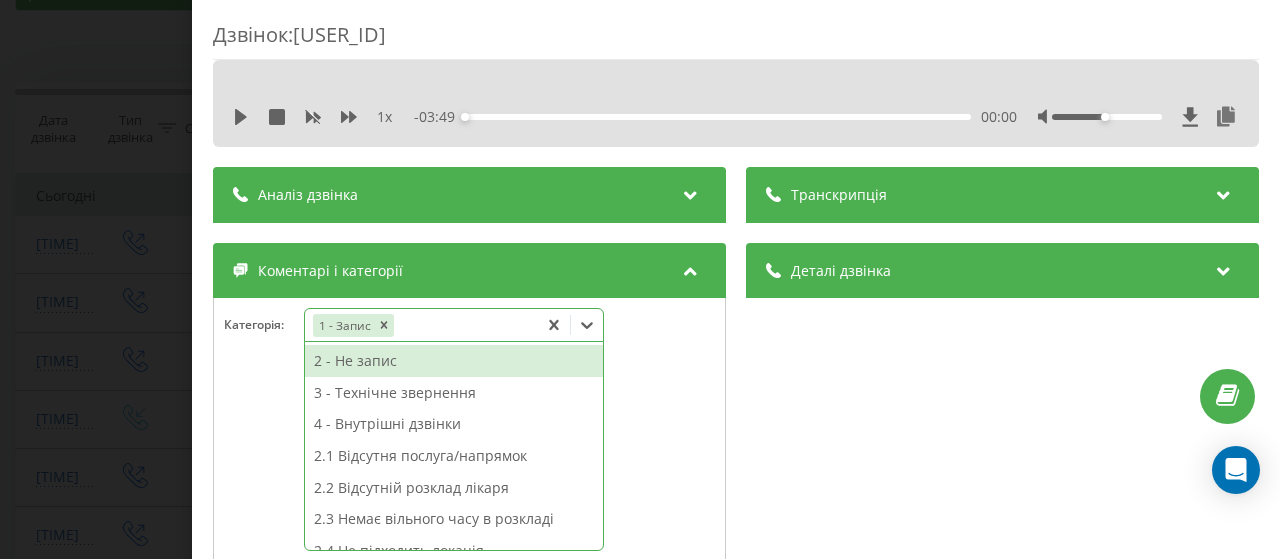 click on "Дзвінок :  [USER_ID]   1 x  - [TIME] 00:00   00:00   Транскрипція Для AI-аналізу майбутніх дзвінків  налаштуйте та активуйте профіль на сторінці . Якщо профіль вже є і дзвінок відповідає його умовам, оновіть сторінку через 10 хвилин - AI аналізує поточний дзвінок. Аналіз дзвінка Для AI-аналізу майбутніх дзвінків  налаштуйте та активуйте профіль на сторінці . Якщо профіль вже є і дзвінок відповідає його умовам, оновіть сторінку через 10 хвилин - AI аналізує поточний дзвінок. Деталі дзвінка Загальне Дата дзвінка [DATE] [TIME] Тип дзвінка Вихідний Статус дзвінка Успішний [PHONE]" at bounding box center [640, 279] 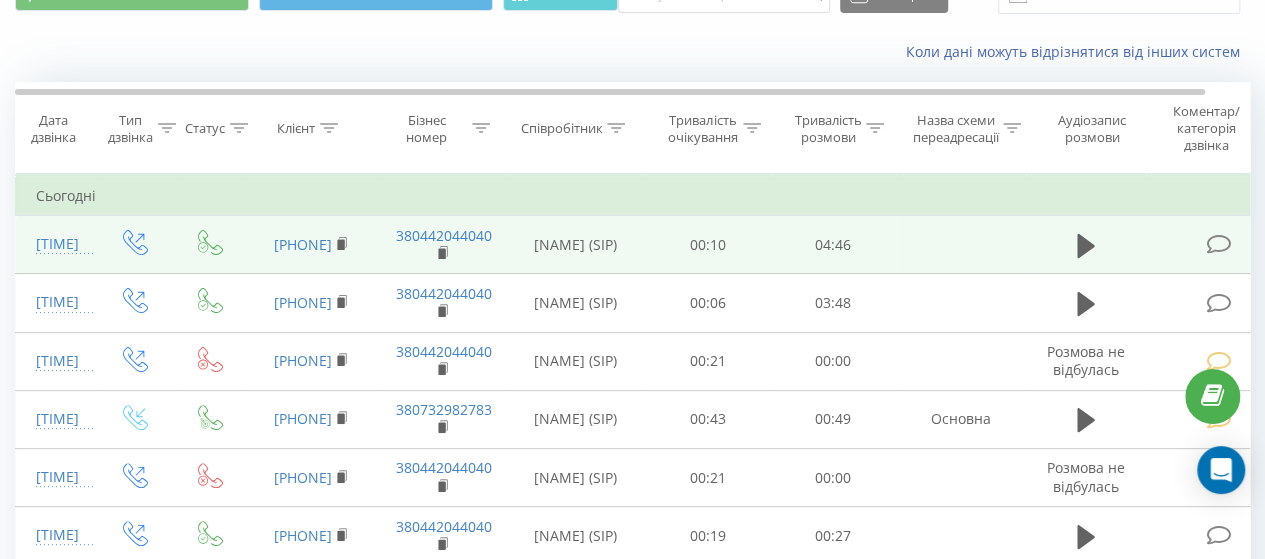 click at bounding box center (1218, 244) 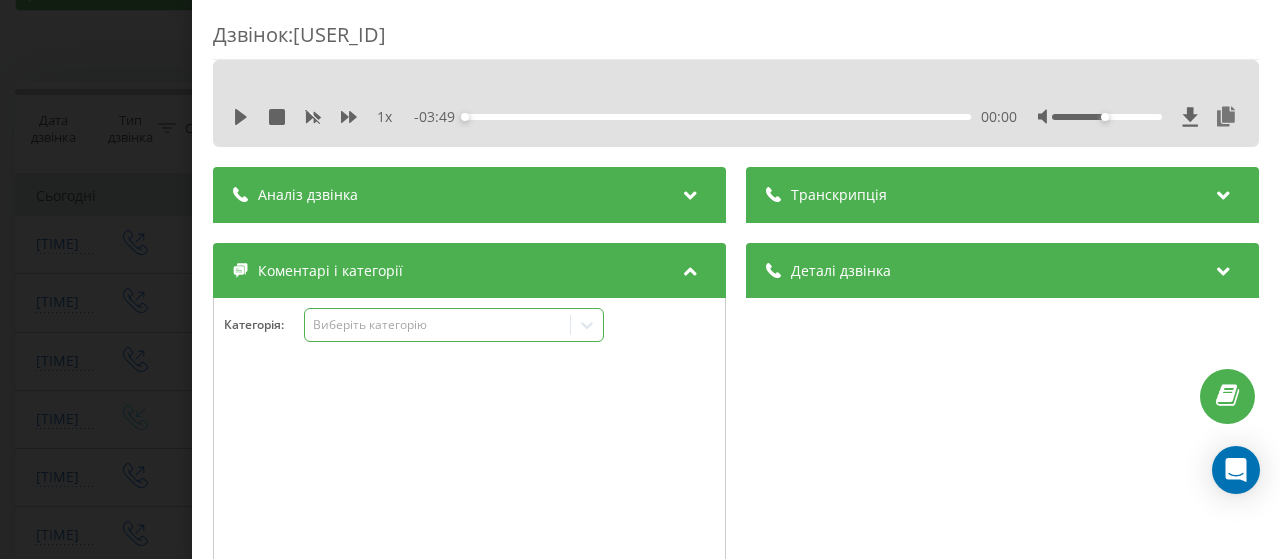 click 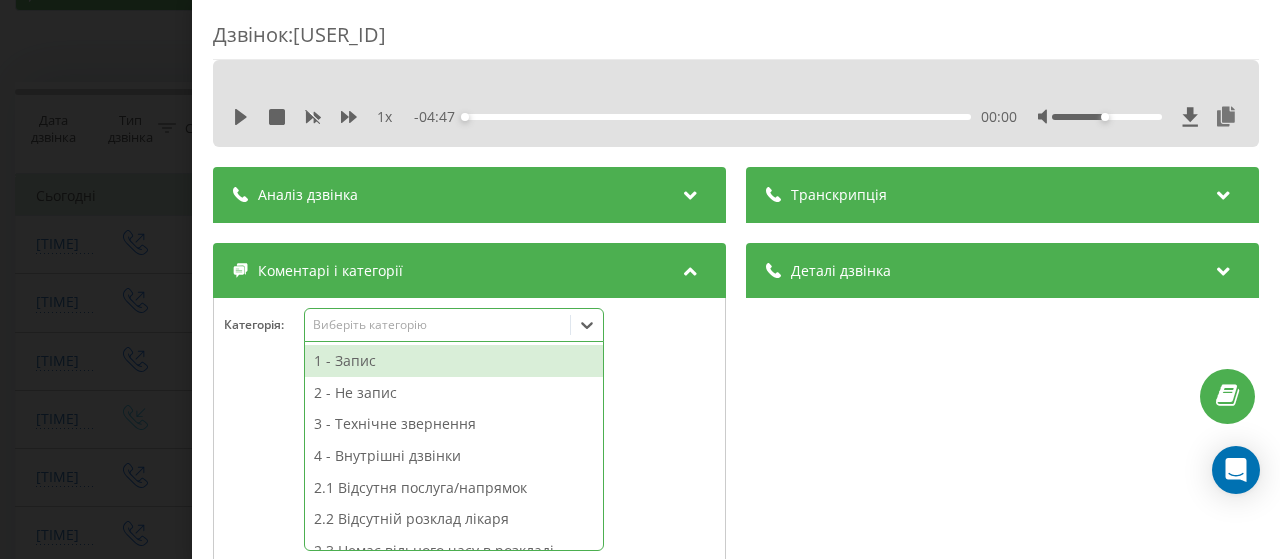 drag, startPoint x: 470, startPoint y: 361, endPoint x: 451, endPoint y: 361, distance: 19 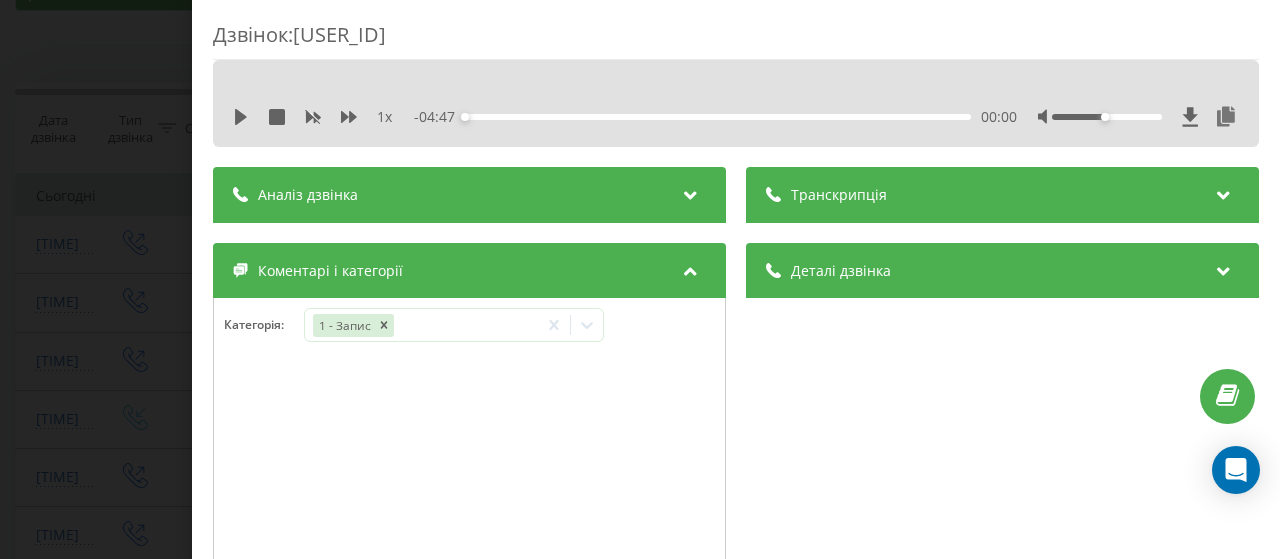 click on "Дзвінок :  [USER_ID]   1 x  - [TIME] 00:00   00:00   Транскрипція Для AI-аналізу майбутніх дзвінків  налаштуйте та активуйте профіль на сторінці . Якщо профіль вже є і дзвінок відповідає його умовам, оновіть сторінку через 10 хвилин - AI аналізує поточний дзвінок. Аналіз дзвінка Для AI-аналізу майбутніх дзвінків  налаштуйте та активуйте профіль на сторінці . Якщо профіль вже є і дзвінок відповідає його умовам, оновіть сторінку через 10 хвилин - AI аналізує поточний дзвінок. Деталі дзвінка Загальне Дата дзвінка [DATE] [TIME] Тип дзвінка Вихідний Статус дзвінка Успішний [PHONE]" at bounding box center [640, 279] 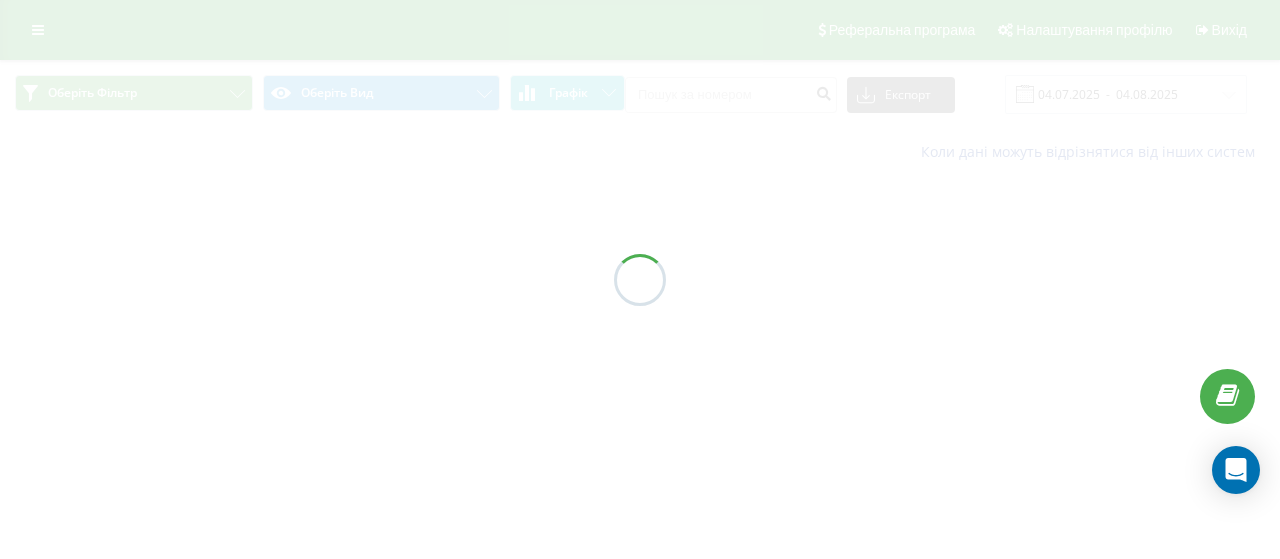 scroll, scrollTop: 0, scrollLeft: 0, axis: both 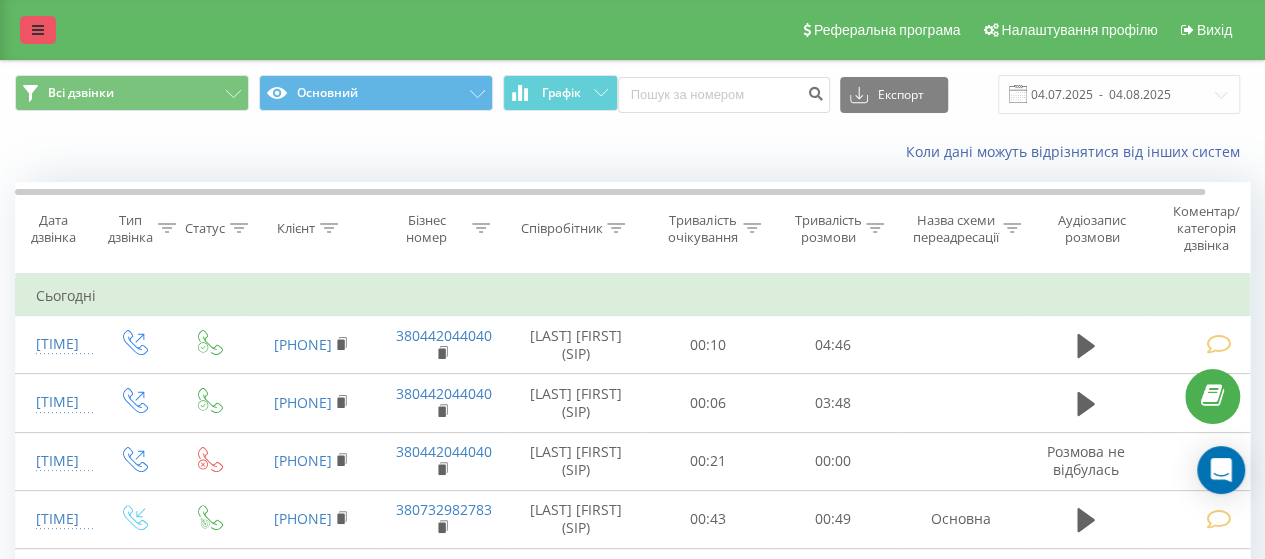 click at bounding box center [38, 30] 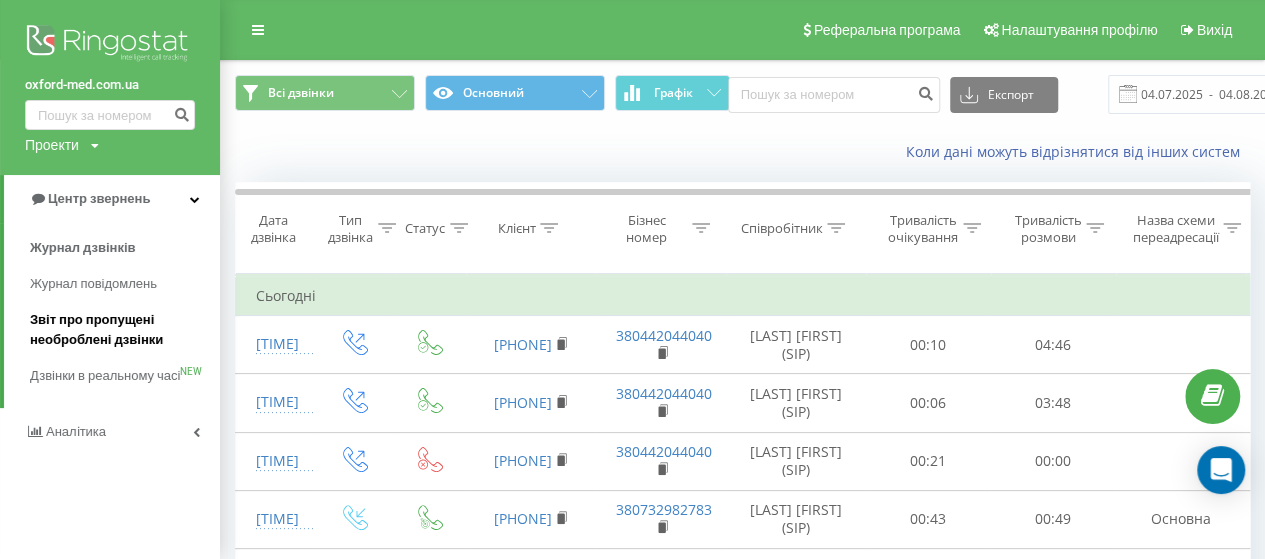click on "Звіт про пропущені необроблені дзвінки" at bounding box center [120, 330] 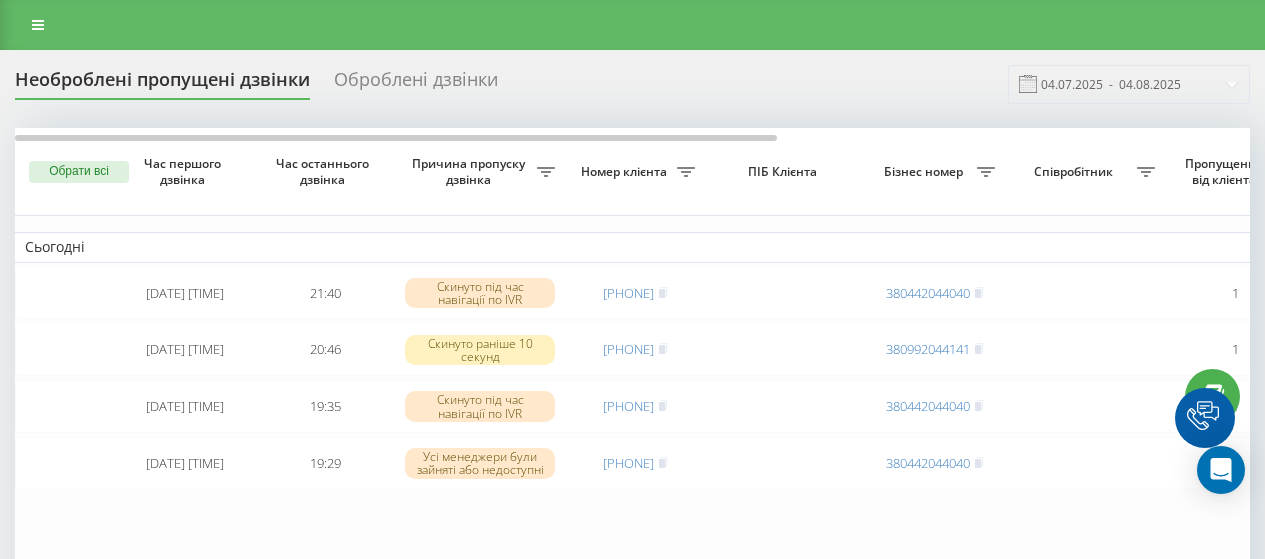 scroll, scrollTop: 0, scrollLeft: 0, axis: both 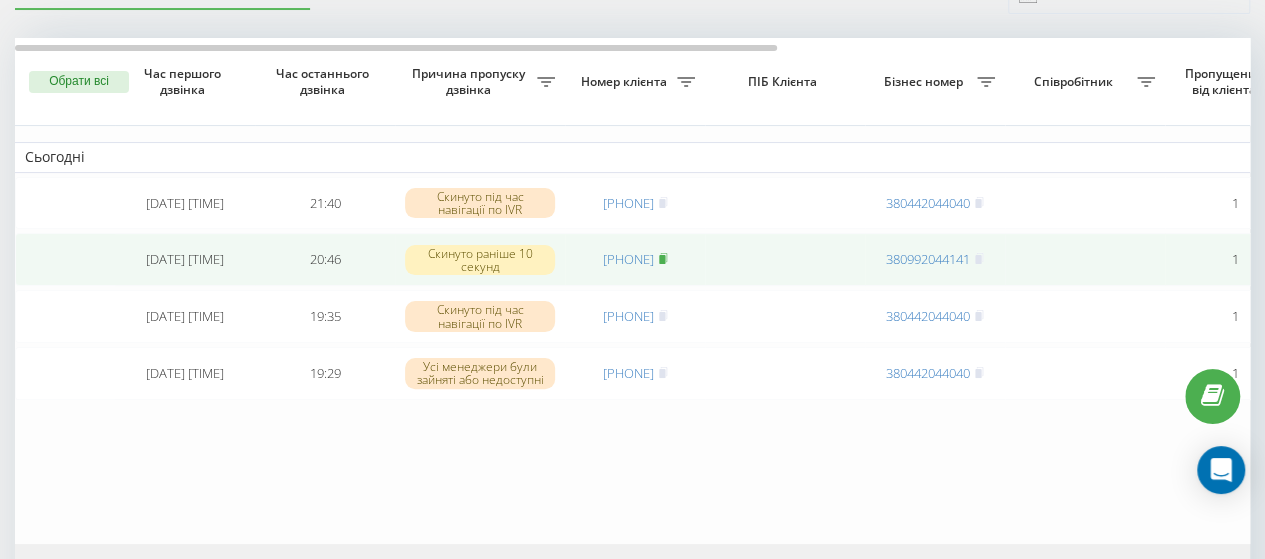 click 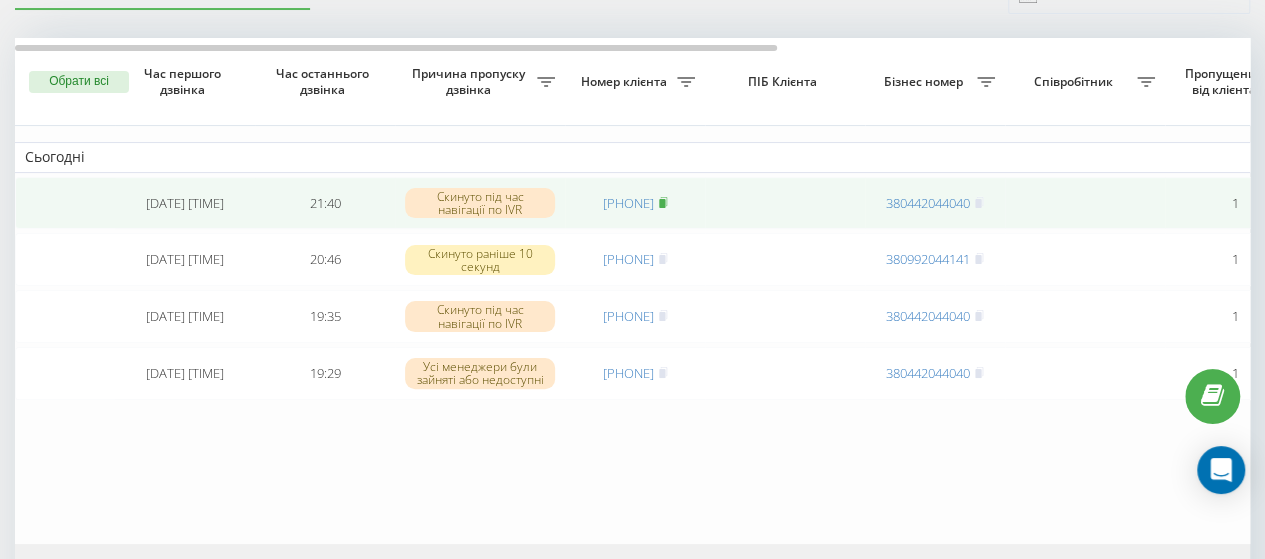 click 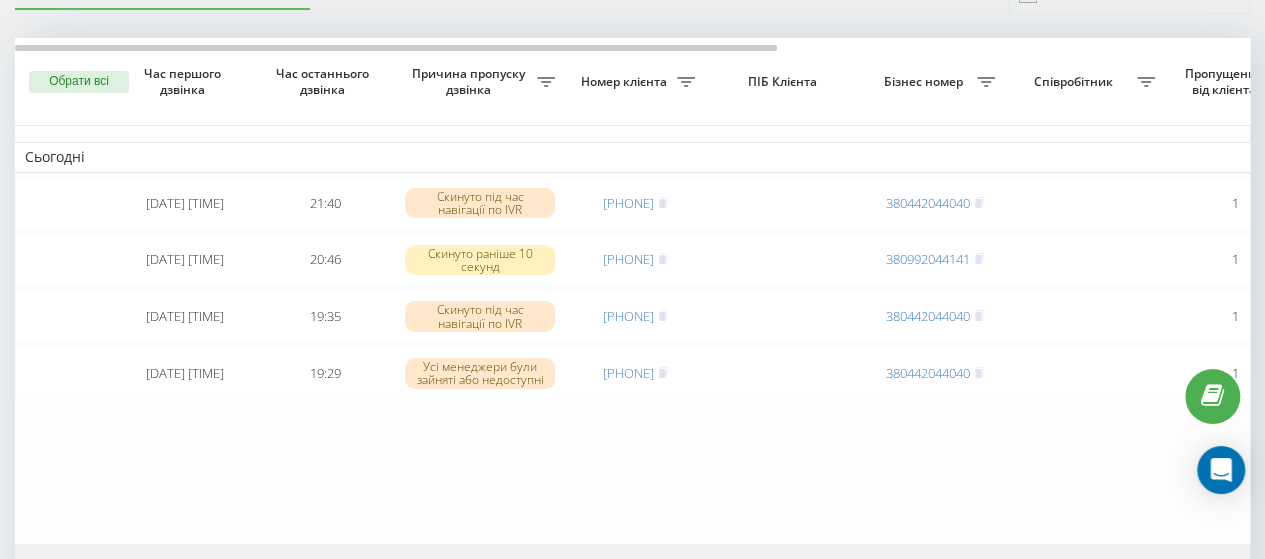 scroll, scrollTop: 0, scrollLeft: 0, axis: both 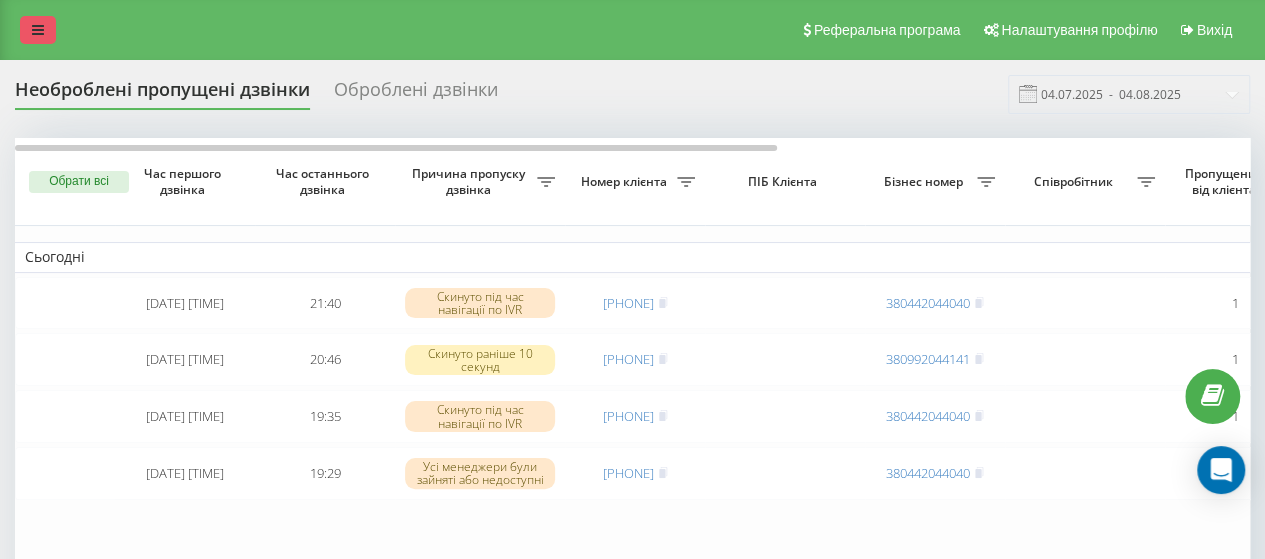 click at bounding box center (38, 30) 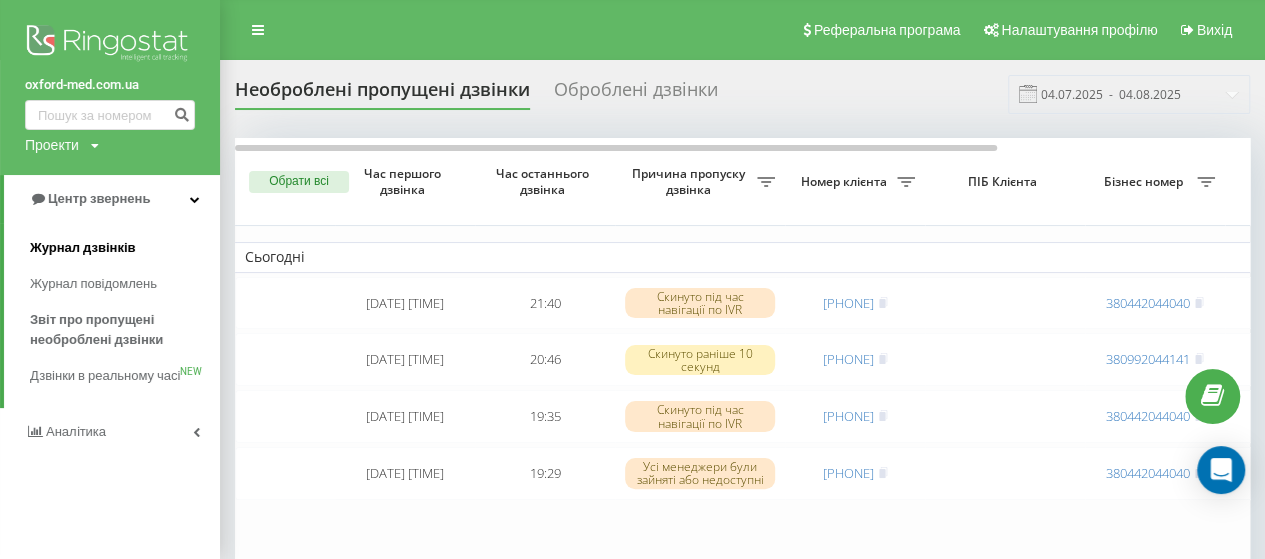 drag, startPoint x: 101, startPoint y: 247, endPoint x: 230, endPoint y: 249, distance: 129.0155 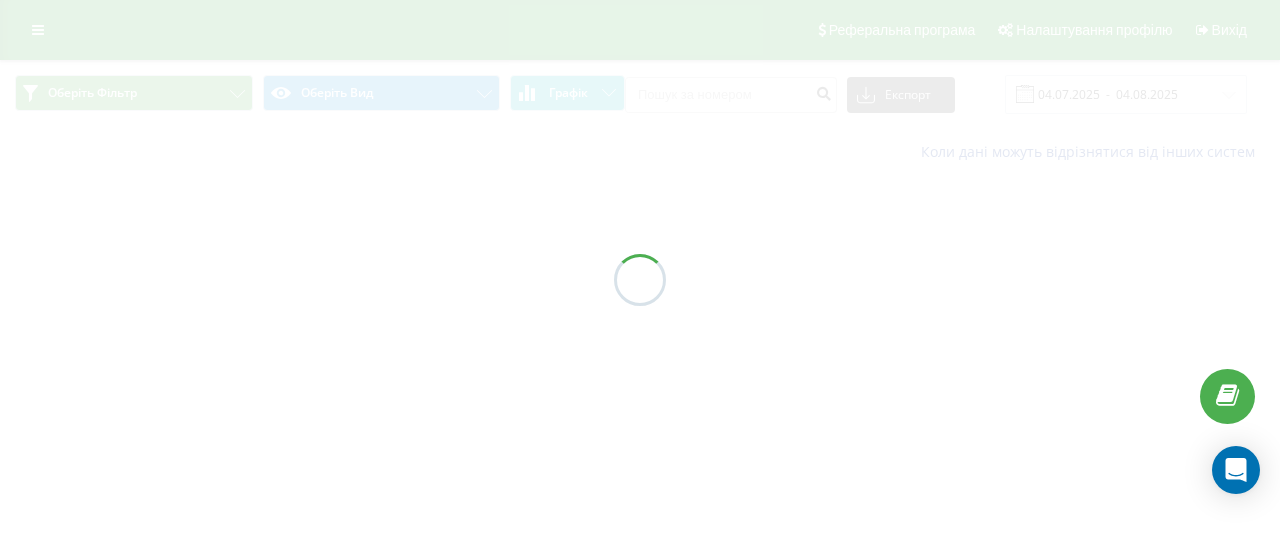 scroll, scrollTop: 0, scrollLeft: 0, axis: both 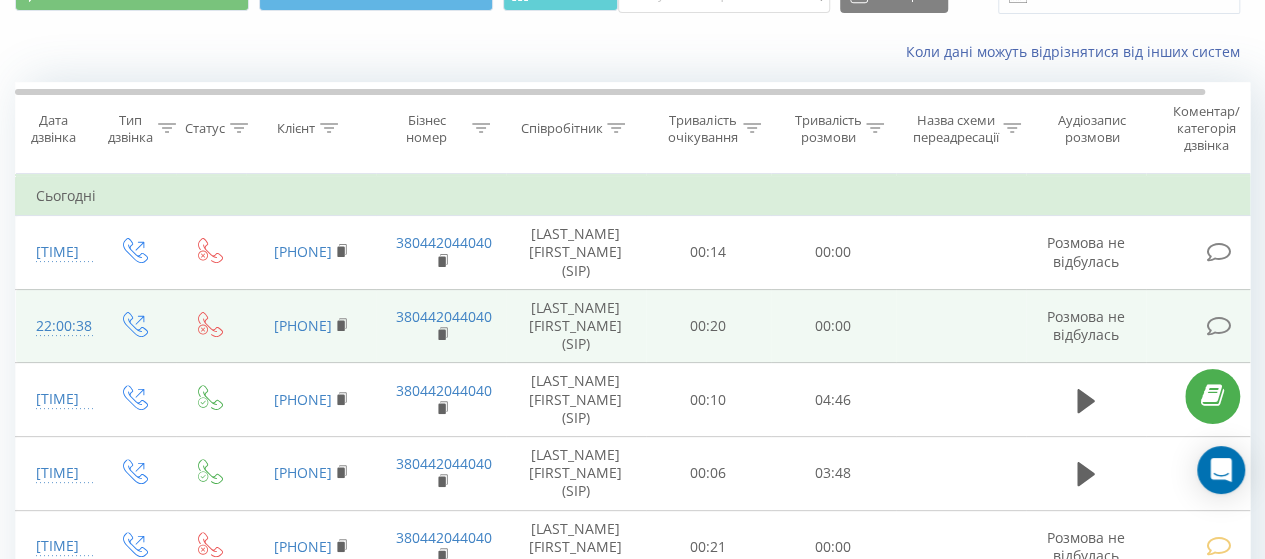 click at bounding box center (1218, 326) 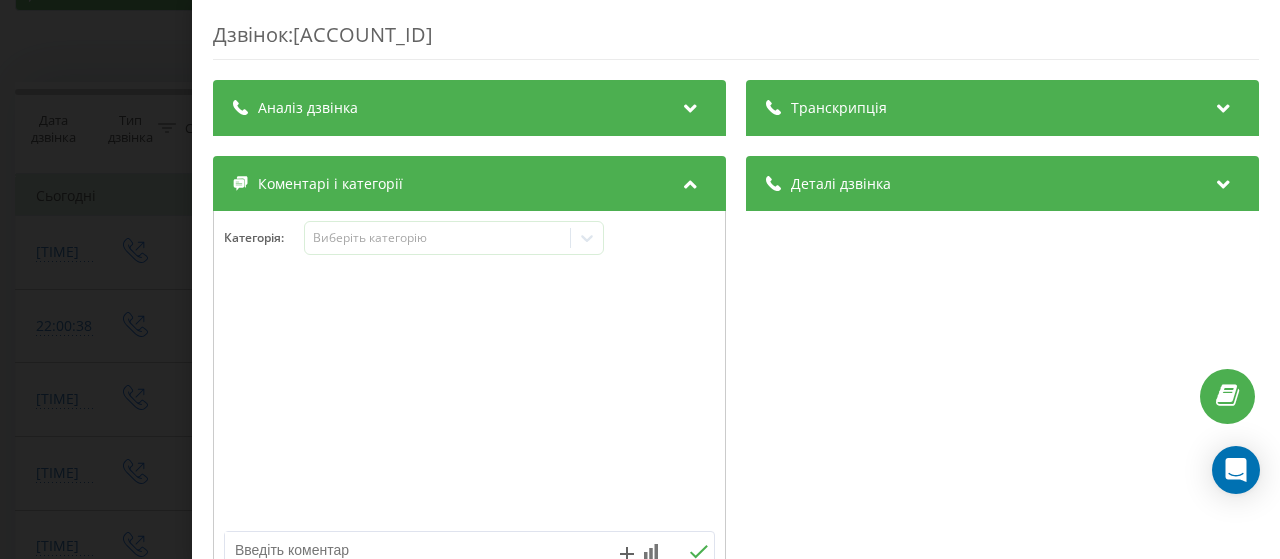scroll, scrollTop: 200, scrollLeft: 0, axis: vertical 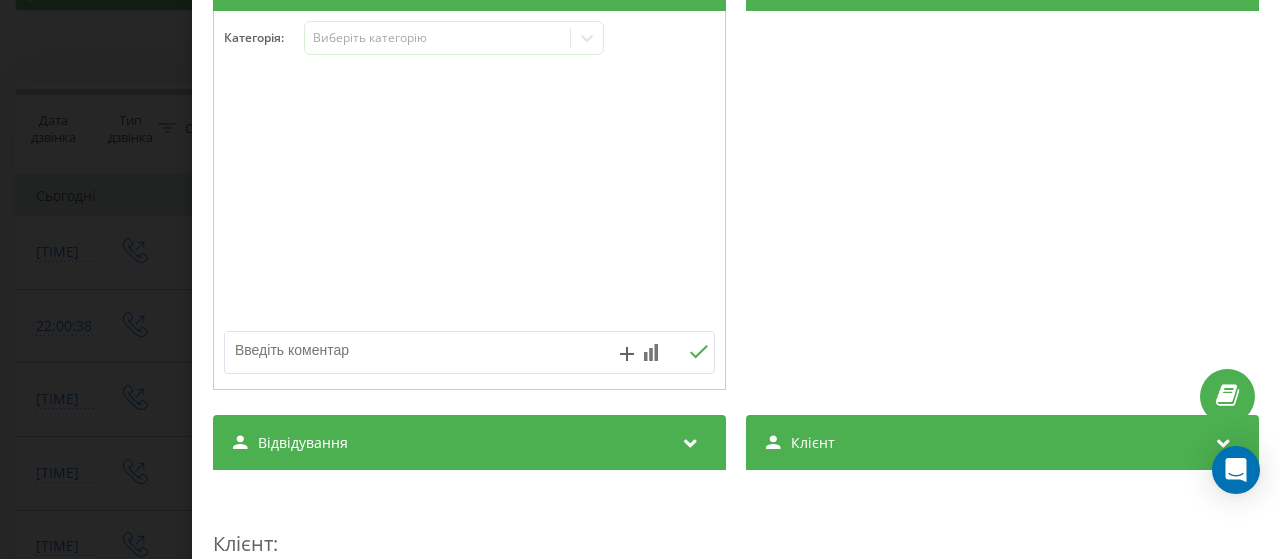 click at bounding box center [420, 350] 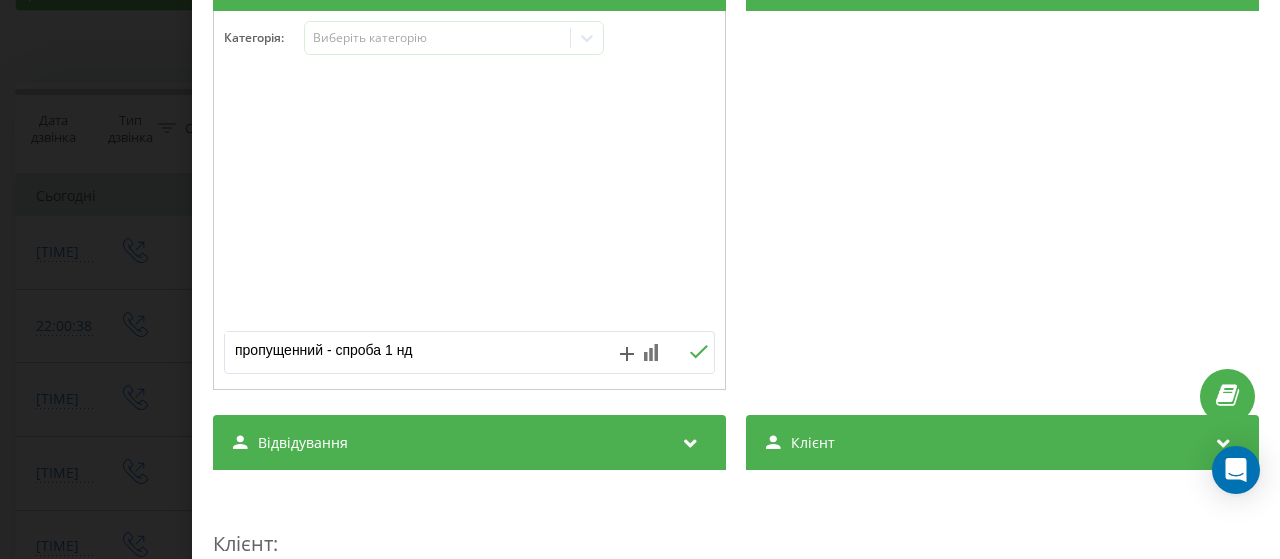 scroll, scrollTop: 300, scrollLeft: 0, axis: vertical 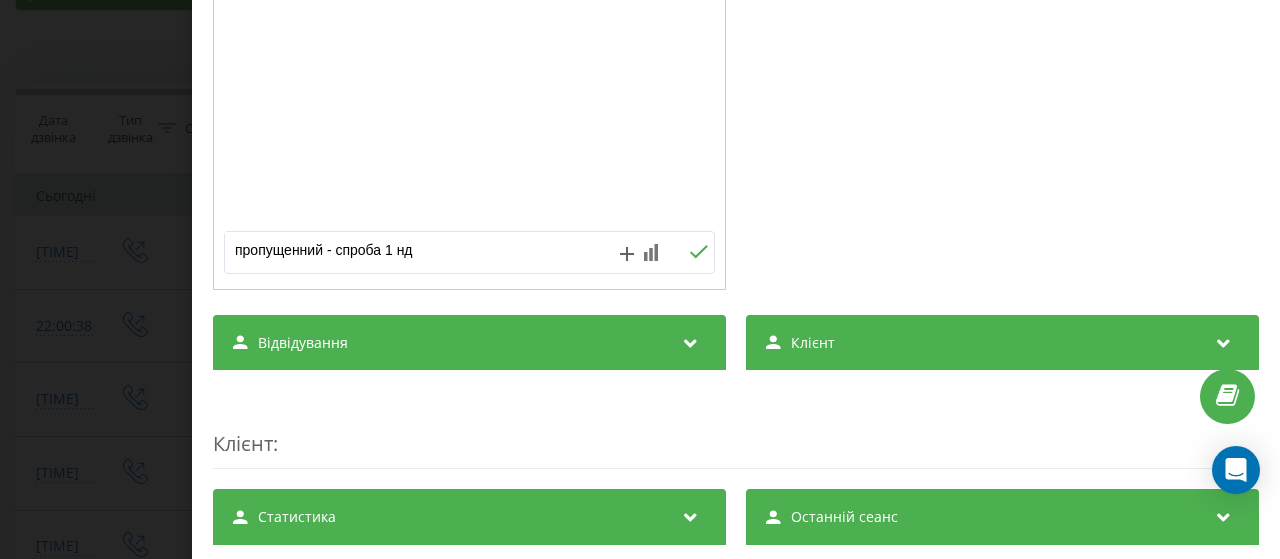 drag, startPoint x: 384, startPoint y: 250, endPoint x: 324, endPoint y: 248, distance: 60.033325 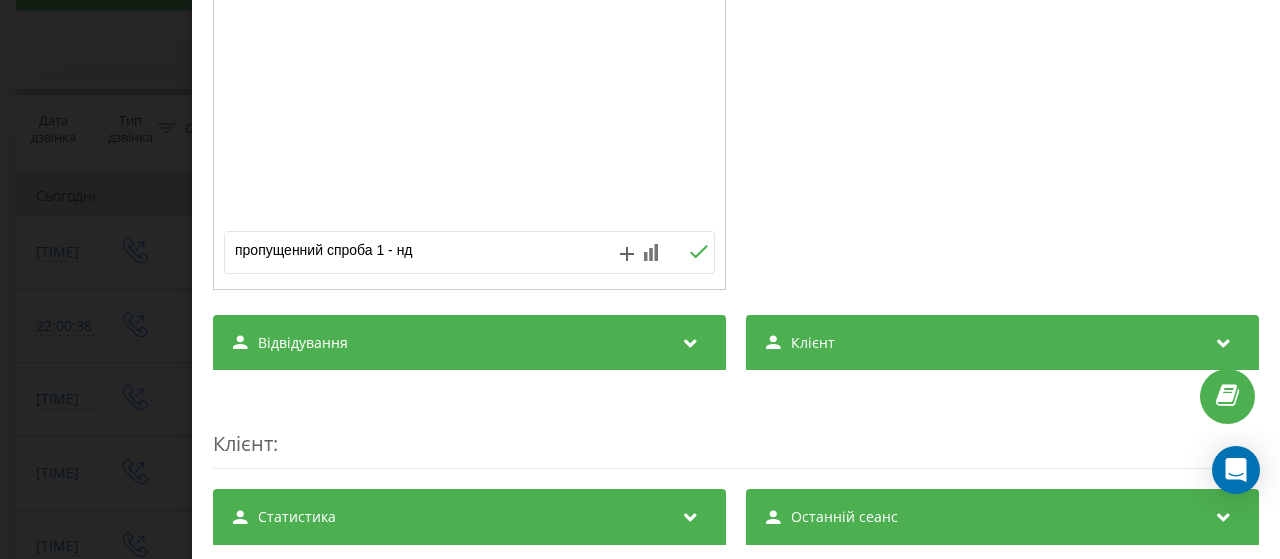 type on "пропущенний спроба 1 - нд" 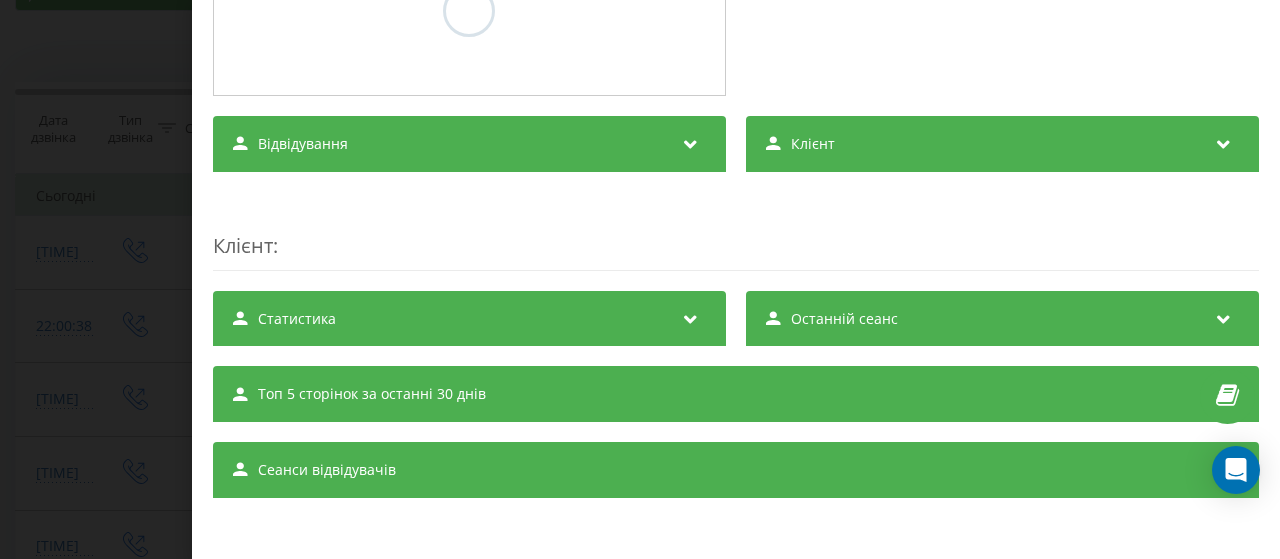 scroll, scrollTop: 300, scrollLeft: 0, axis: vertical 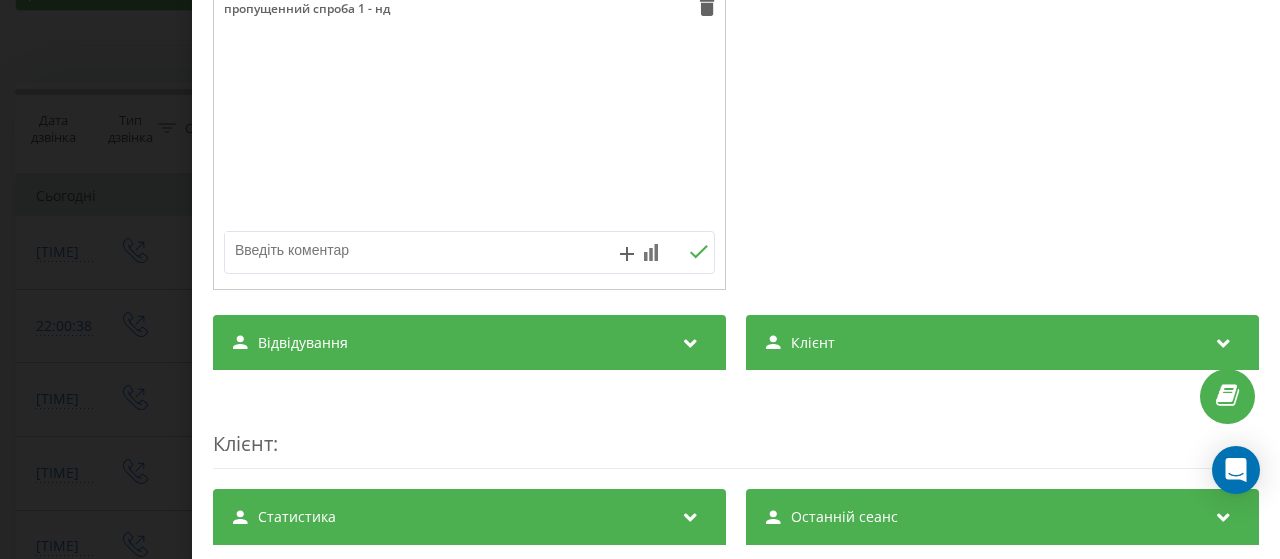click on "Дзвінок :  [ACCOUNT_ID] Транскрипція Для AI-аналізу майбутніх дзвінків  налаштуйте та активуйте профіль на сторінці . Якщо профіль вже є і дзвінок відповідає його умовам, оновіть сторінку через 10 хвилин - AI аналізує поточний дзвінок. Аналіз дзвінка Для AI-аналізу майбутніх дзвінків  налаштуйте та активуйте профіль на сторінці . Якщо профіль вже є і дзвінок відповідає його умовам, оновіть сторінку через 10 хвилин - AI аналізує поточний дзвінок. Деталі дзвінка Загальне Дата дзвінка [DATE] [TIME] Тип дзвінка Вихідний Статус дзвінка Немає відповіді Хто дзвонив - n/a :" at bounding box center [640, 279] 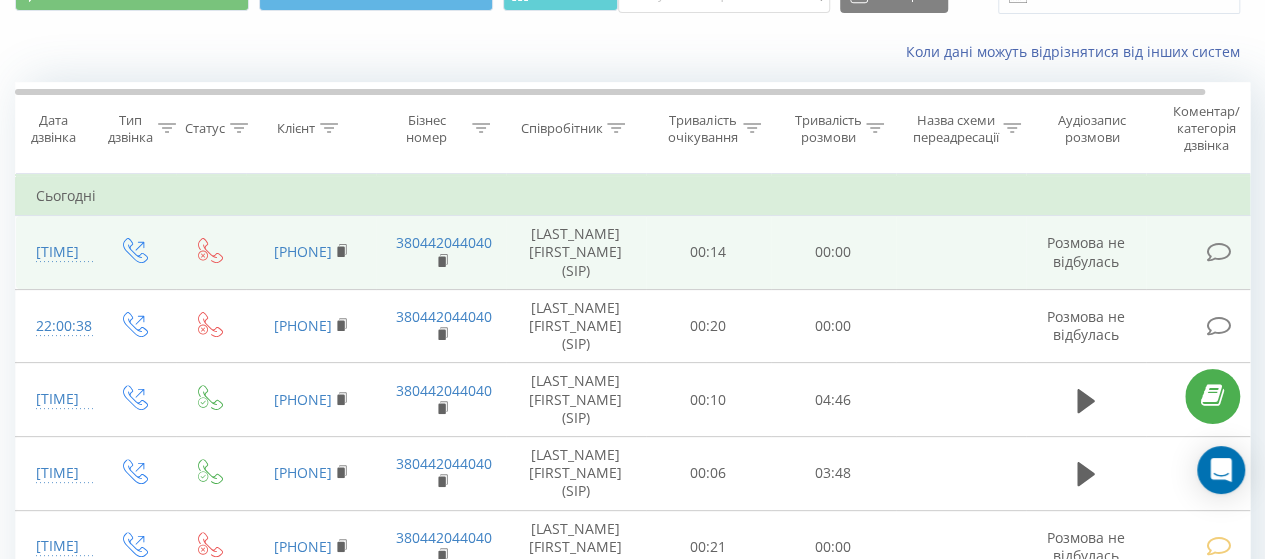 click at bounding box center (1218, 252) 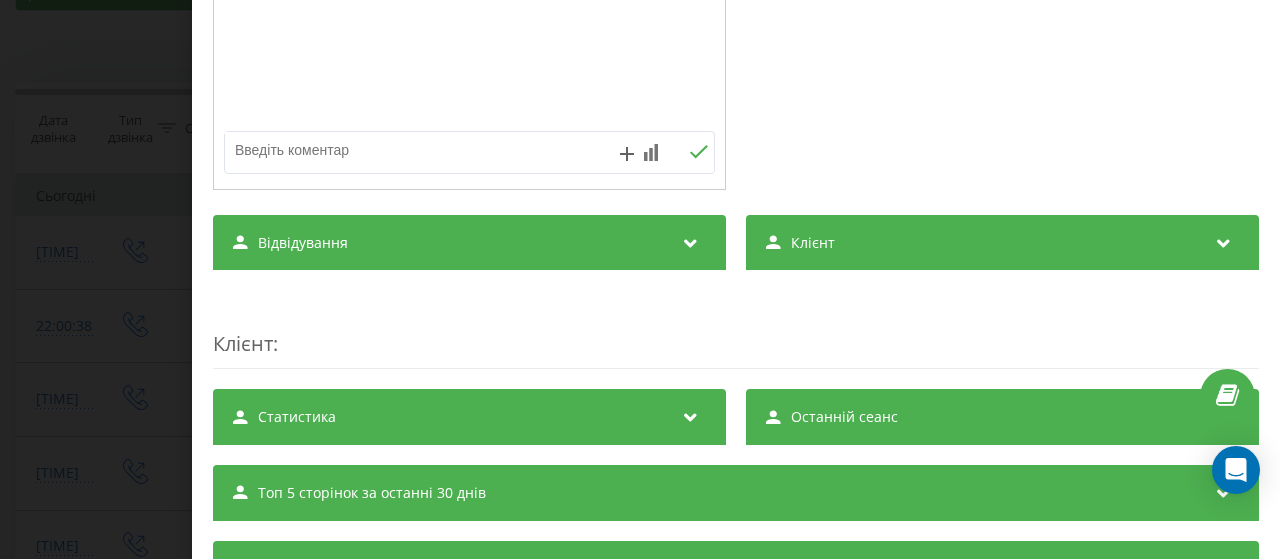 scroll, scrollTop: 300, scrollLeft: 0, axis: vertical 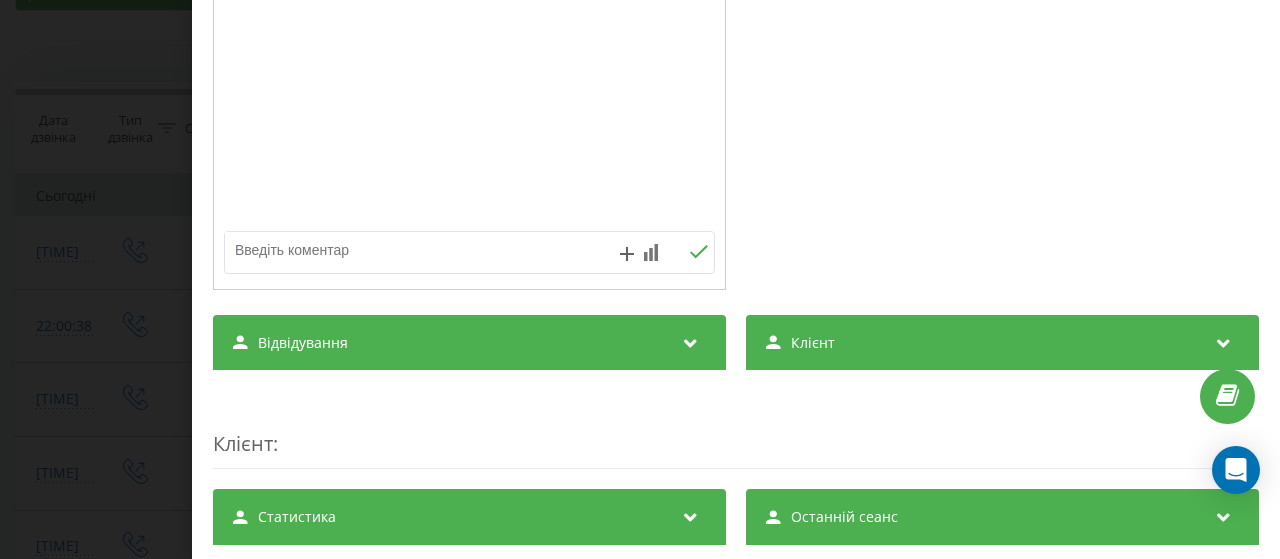 click at bounding box center [420, 250] 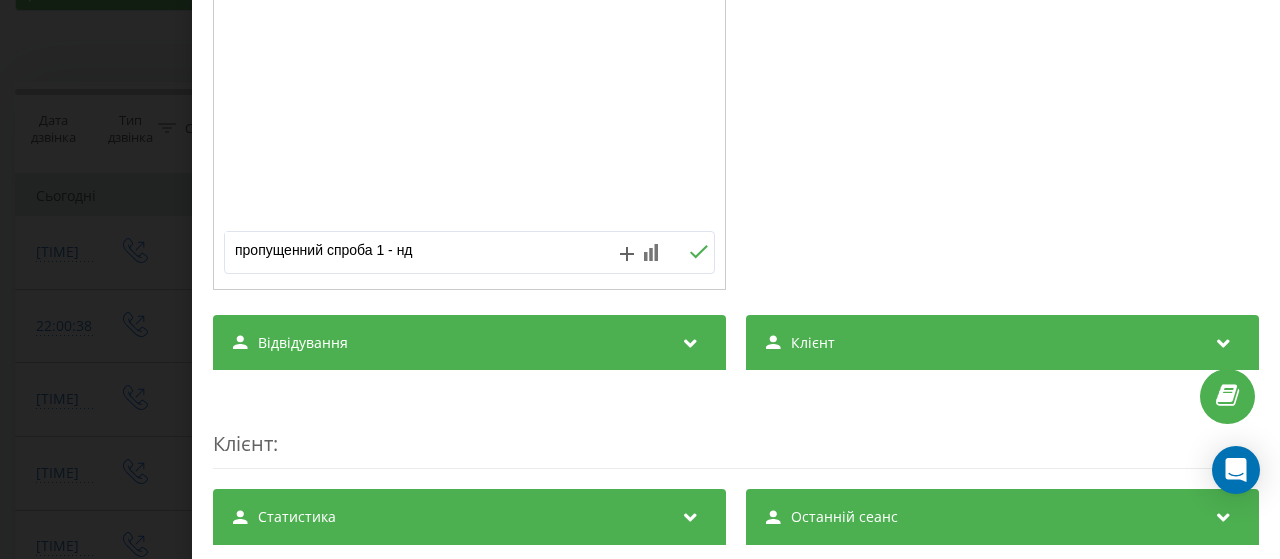 type on "пропущенний спроба 1 - нд" 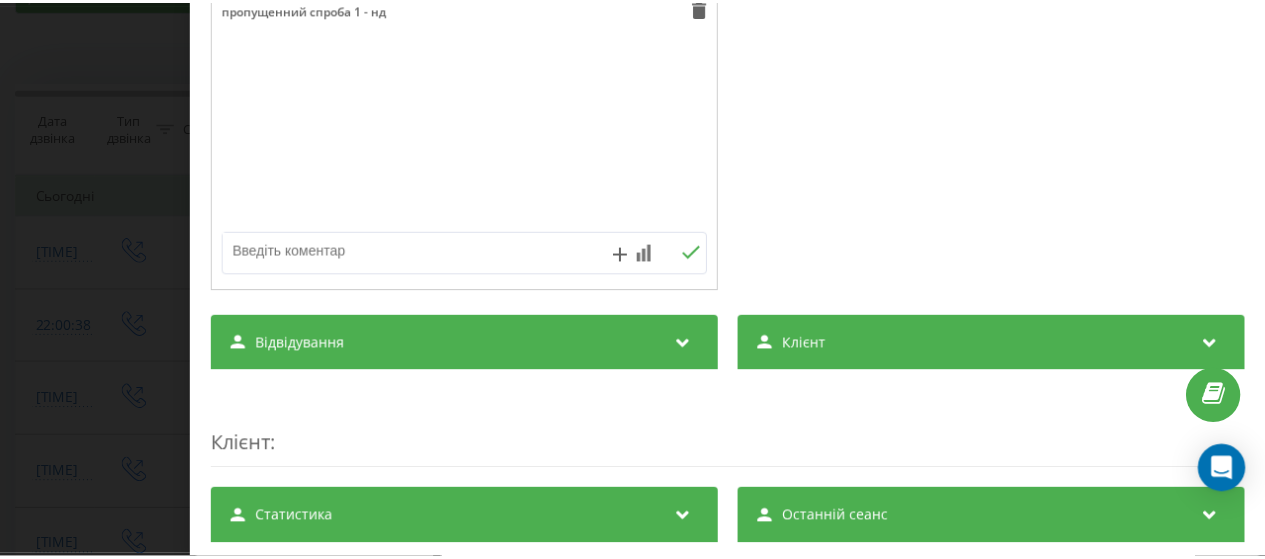 scroll, scrollTop: 0, scrollLeft: 0, axis: both 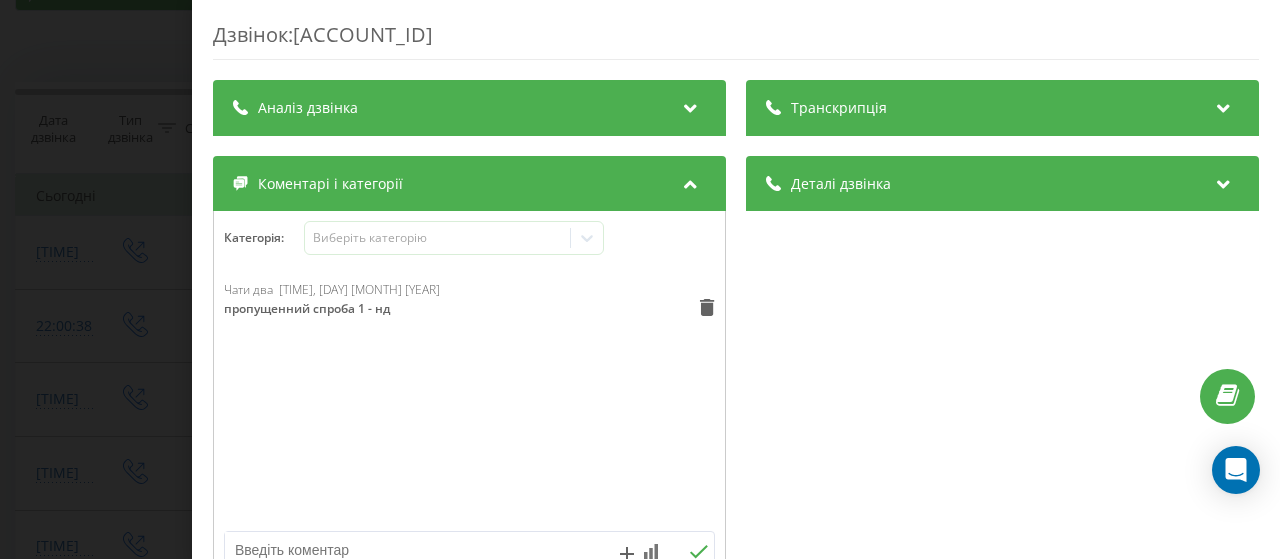 click on "Дзвінок :  [ACCOUNT_ID] Транскрипція Для AI-аналізу майбутніх дзвінків  налаштуйте та активуйте профіль на сторінці . Якщо профіль вже є і дзвінок відповідає його умовам, оновіть сторінку через 10 хвилин - AI аналізує поточний дзвінок. Аналіз дзвінка Для AI-аналізу майбутніх дзвінків  налаштуйте та активуйте профіль на сторінці . Якщо профіль вже є і дзвінок відповідає його умовам, оновіть сторінку через 10 хвилин - AI аналізує поточний дзвінок. Деталі дзвінка Загальне Дата дзвінка [DATE] [TIME] Тип дзвінка Вихідний Статус дзвінка Немає відповіді Хто дзвонив - n/a :" at bounding box center (640, 279) 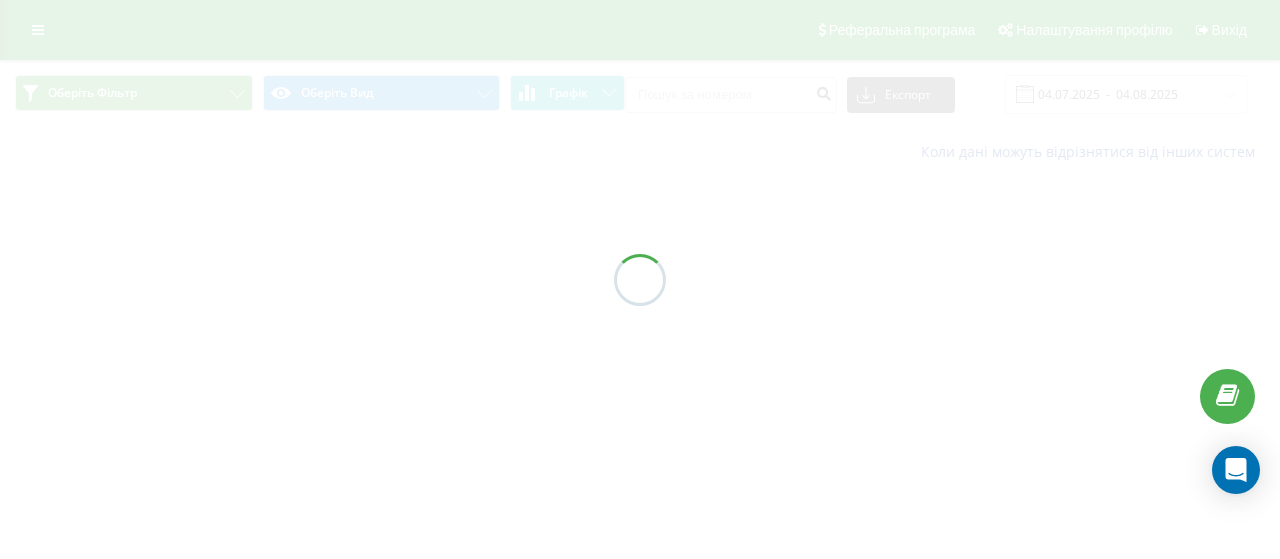 scroll, scrollTop: 0, scrollLeft: 0, axis: both 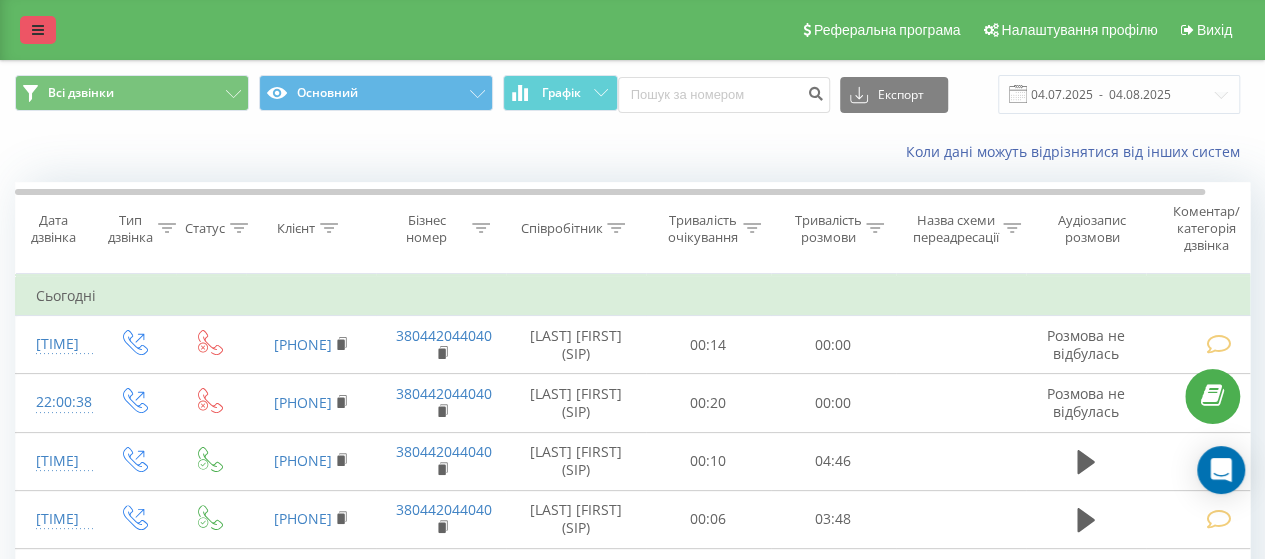 click at bounding box center (38, 30) 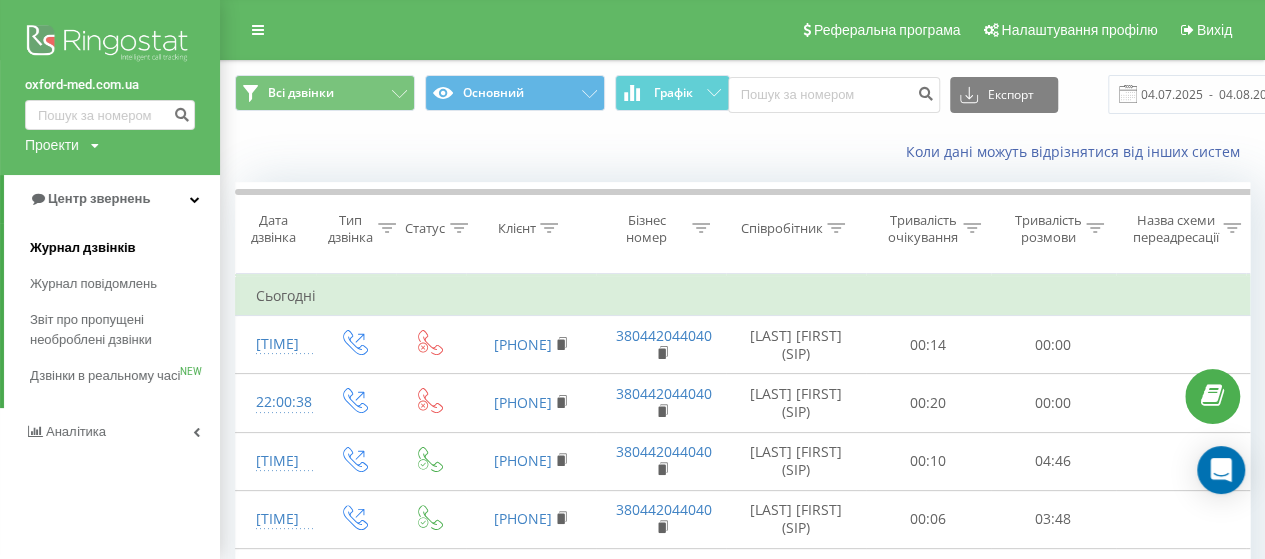 click on "Журнал дзвінків" at bounding box center (83, 248) 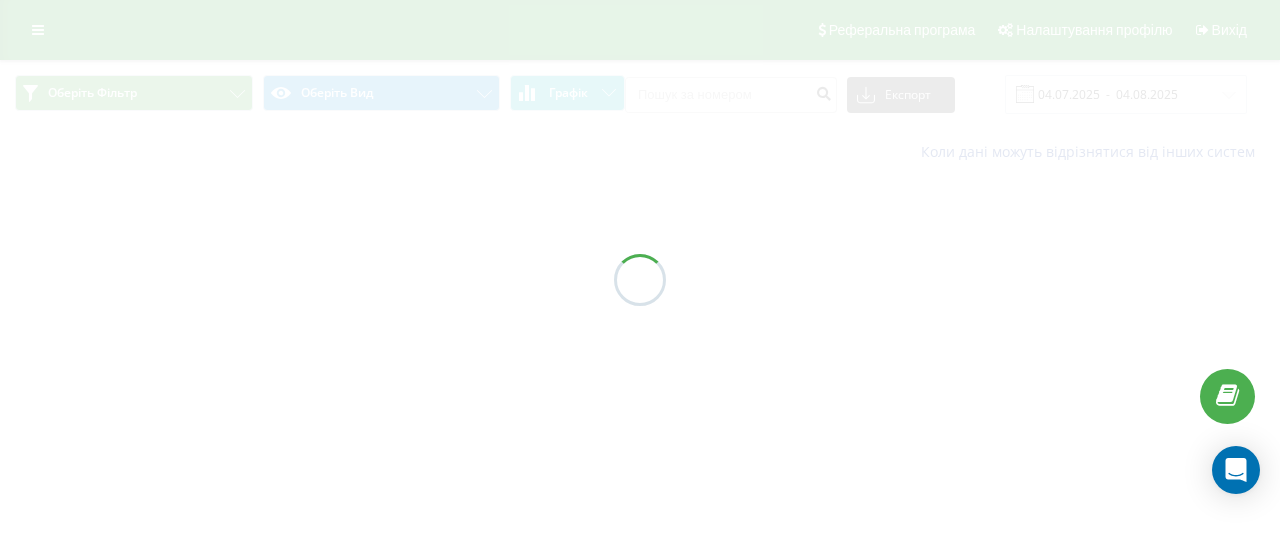 scroll, scrollTop: 0, scrollLeft: 0, axis: both 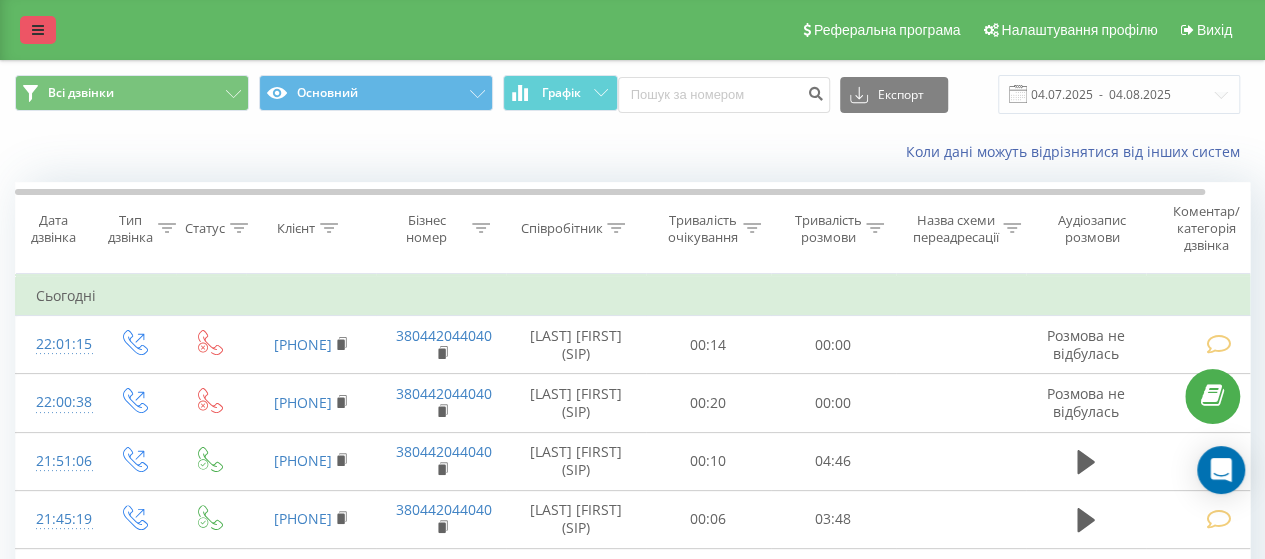 click at bounding box center (38, 30) 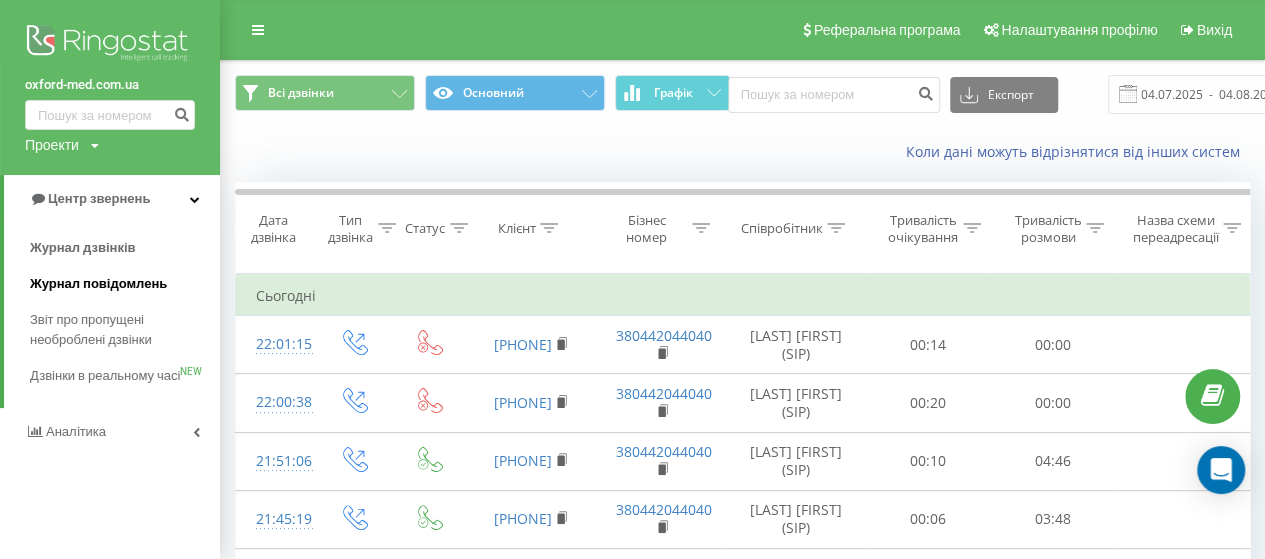 click on "Журнал повідомлень" at bounding box center [98, 284] 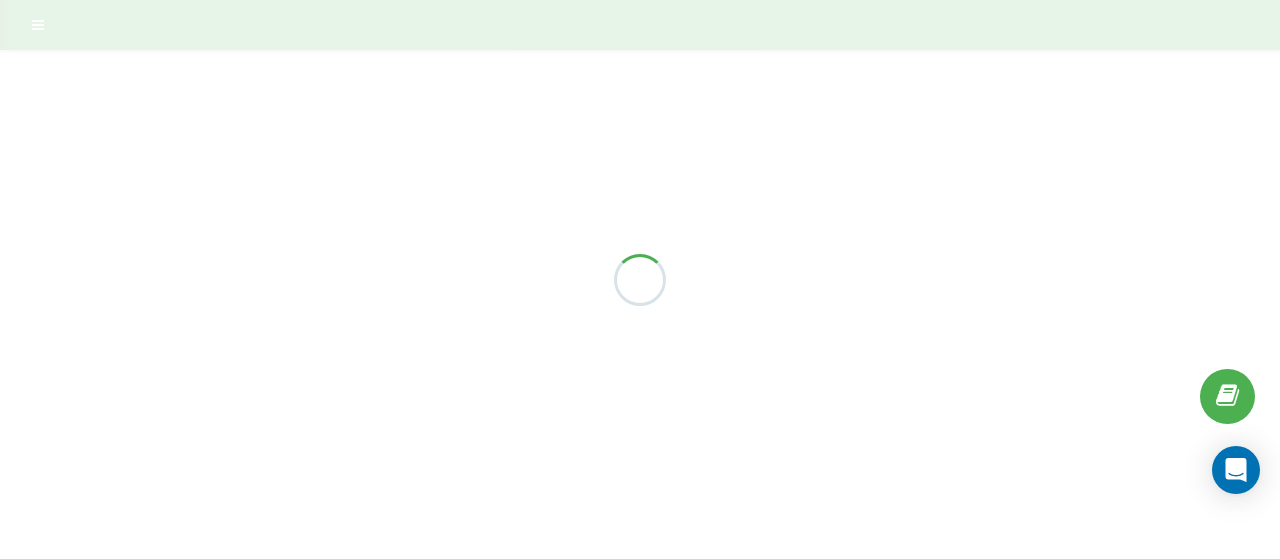scroll, scrollTop: 0, scrollLeft: 0, axis: both 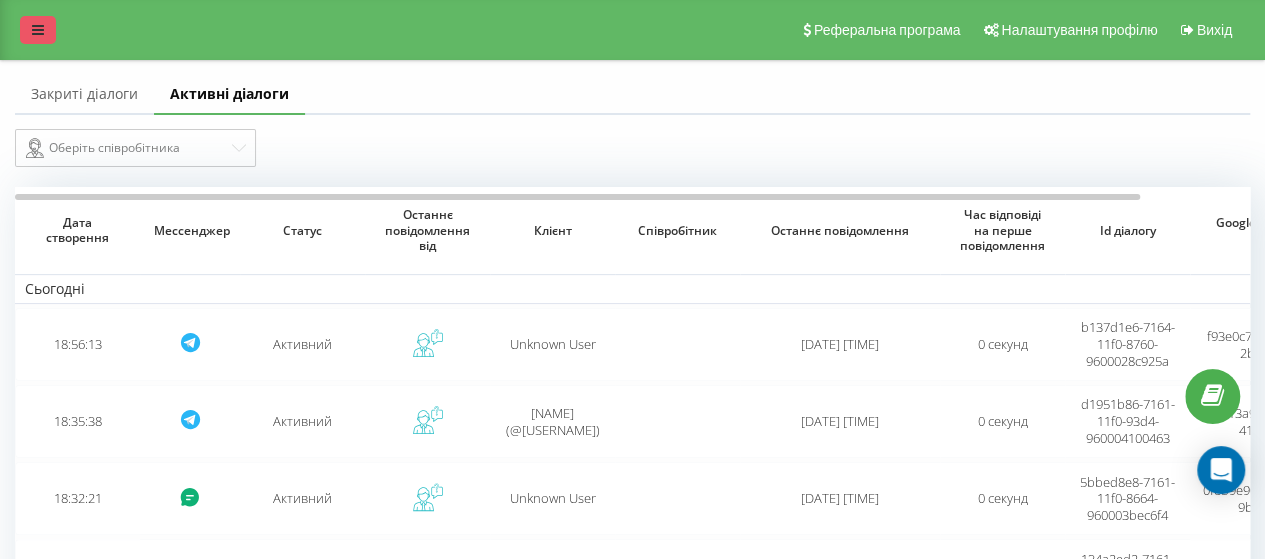 click at bounding box center [38, 30] 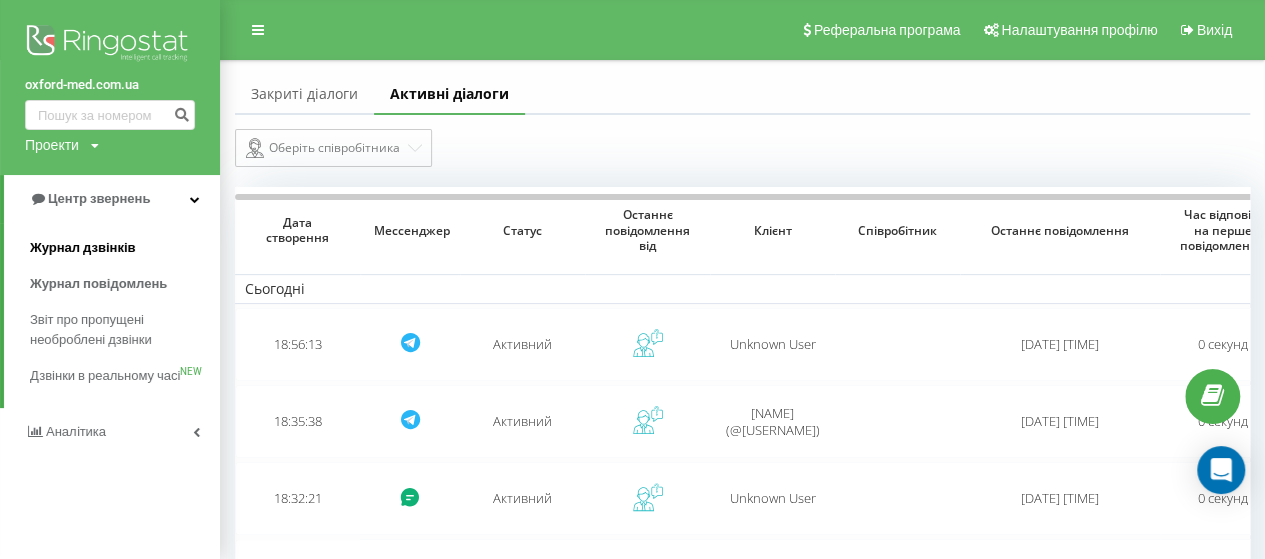click on "Журнал дзвінків" at bounding box center [83, 248] 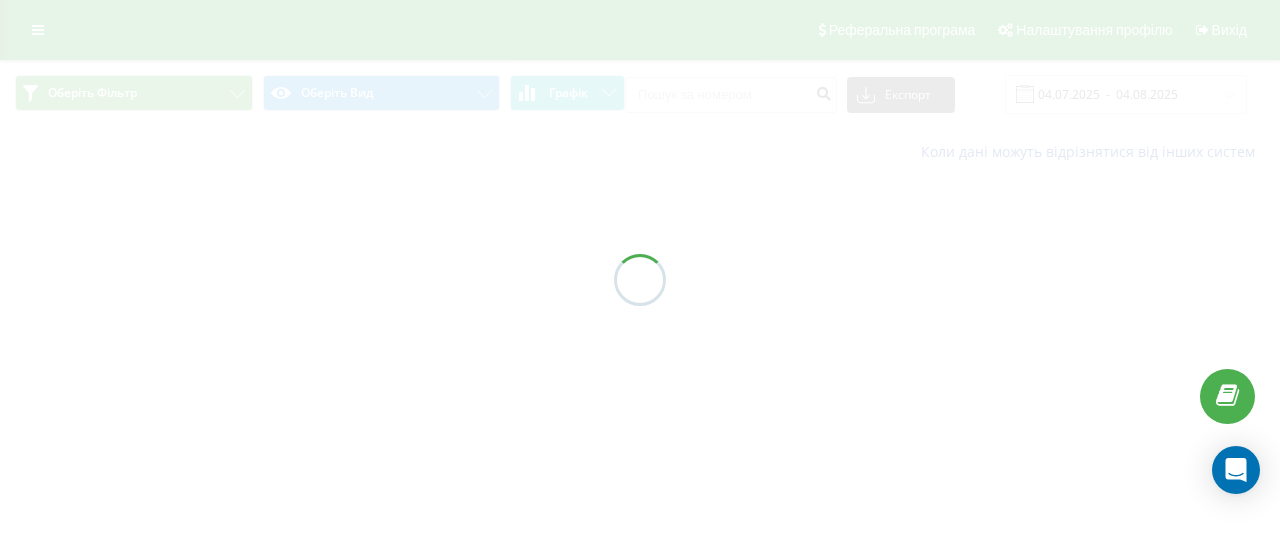 scroll, scrollTop: 0, scrollLeft: 0, axis: both 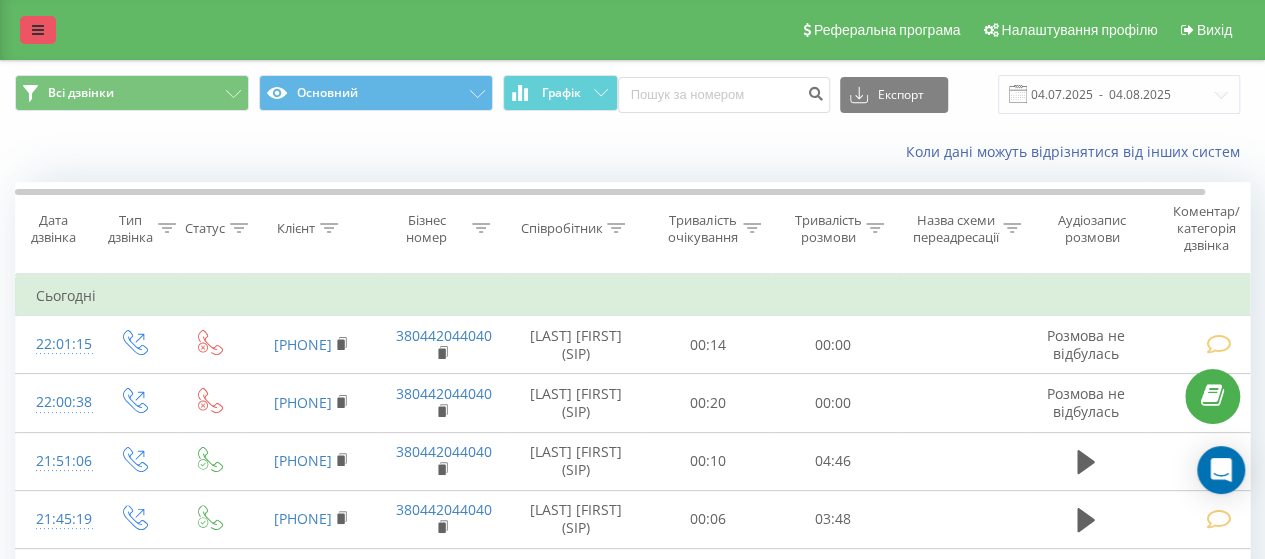 click at bounding box center [38, 30] 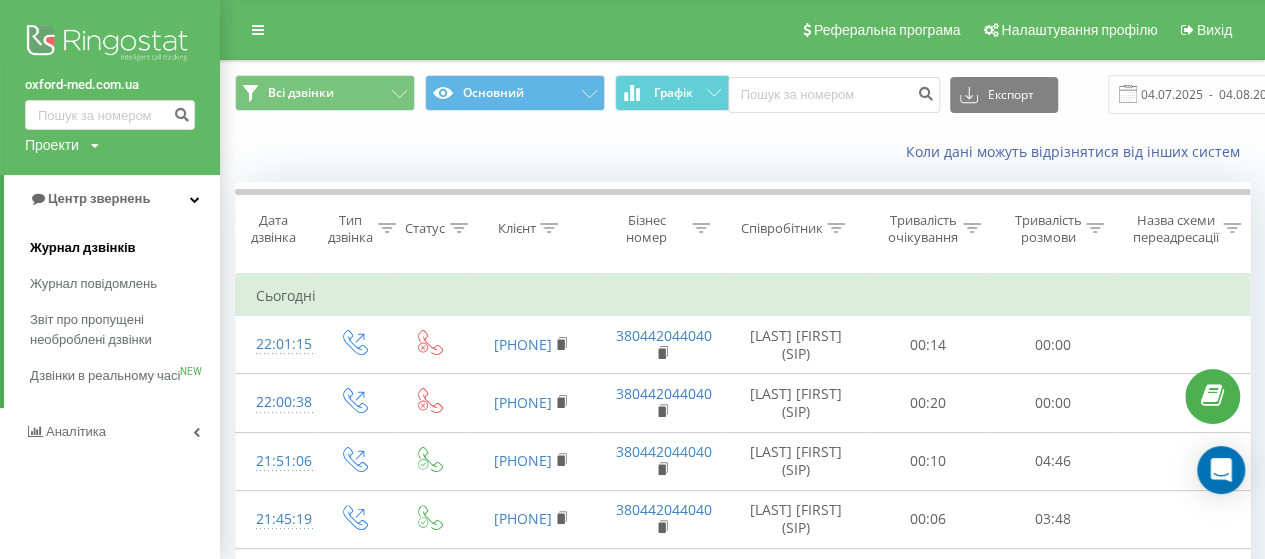 click on "Журнал дзвінків" at bounding box center [83, 248] 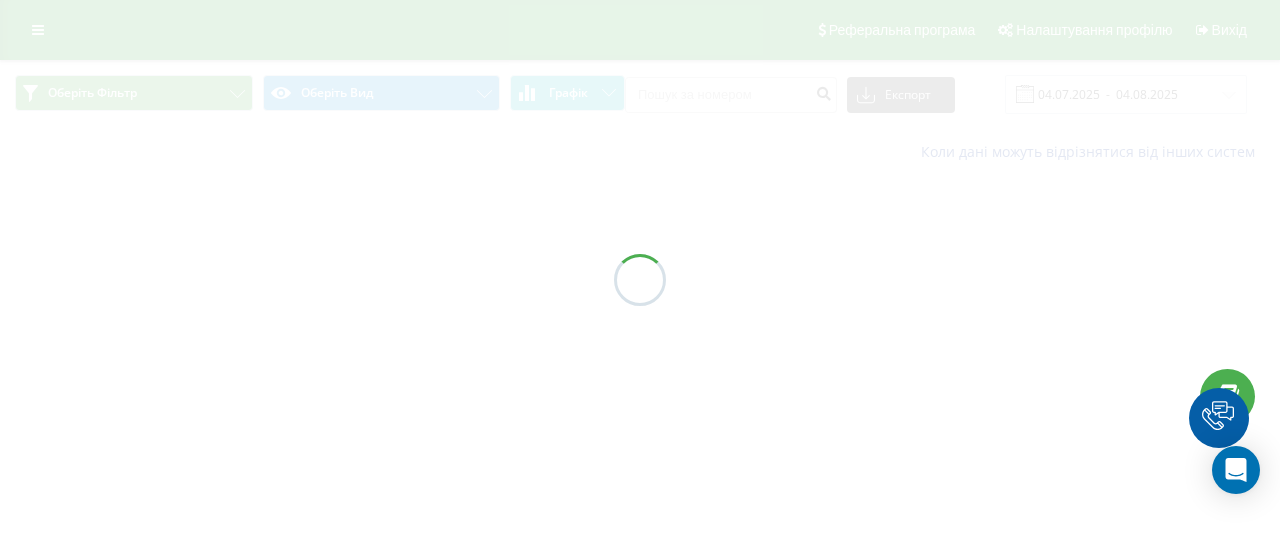 scroll, scrollTop: 0, scrollLeft: 0, axis: both 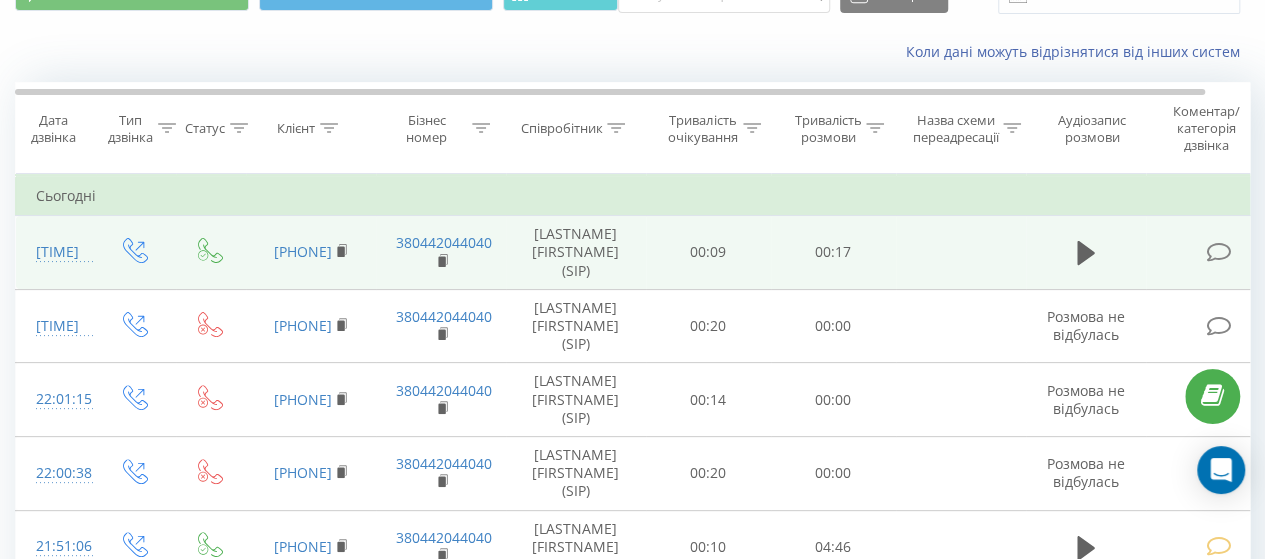 click at bounding box center [1218, 252] 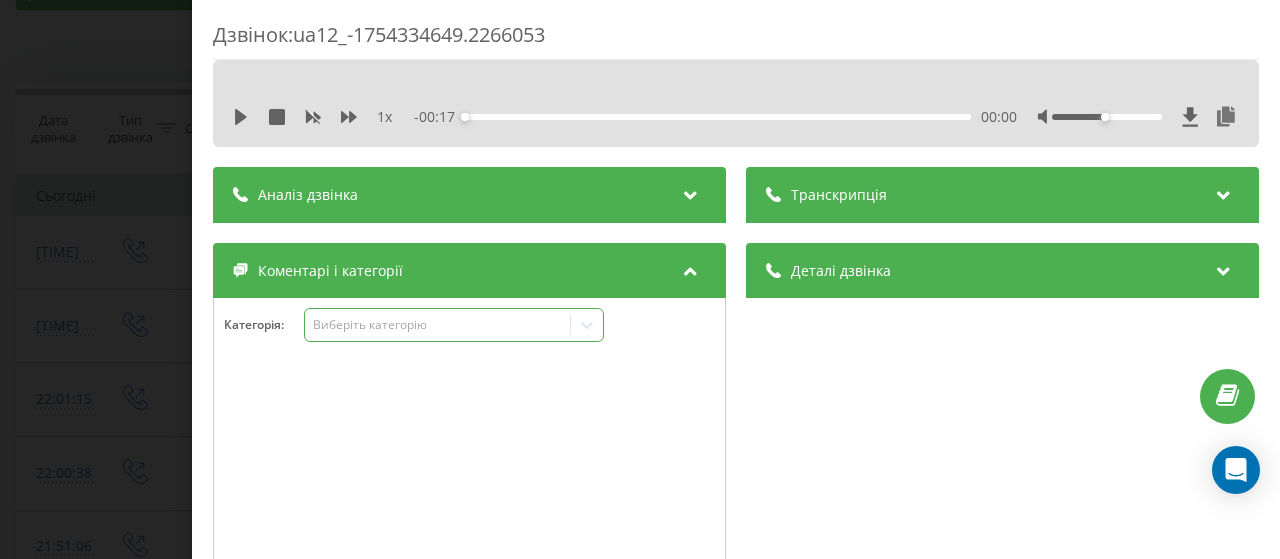 click 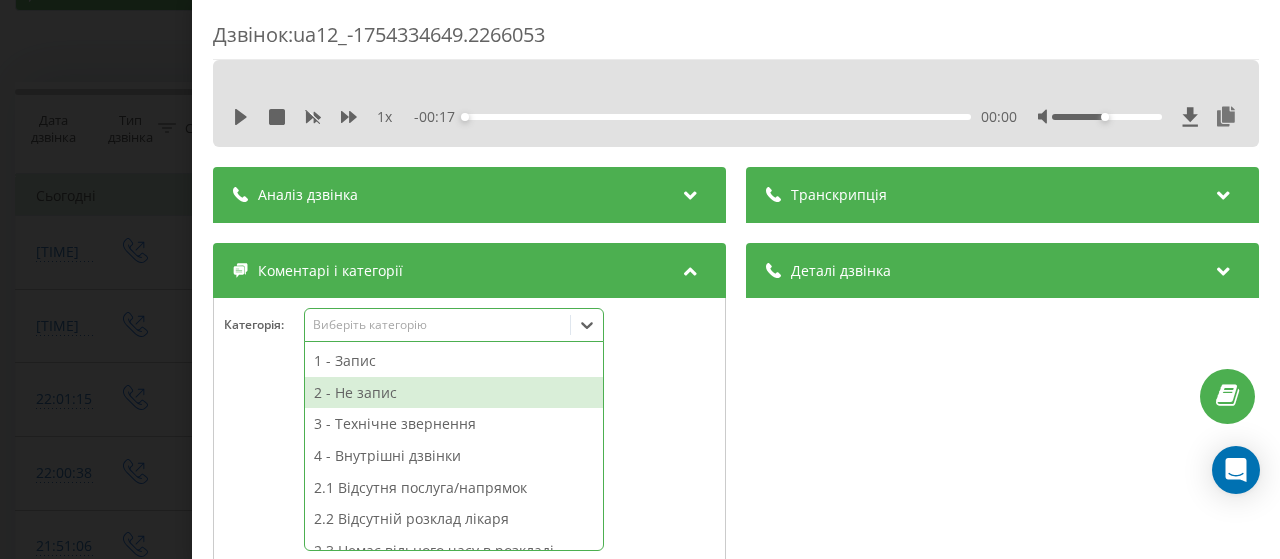 click on "2 - Не запис" at bounding box center (454, 393) 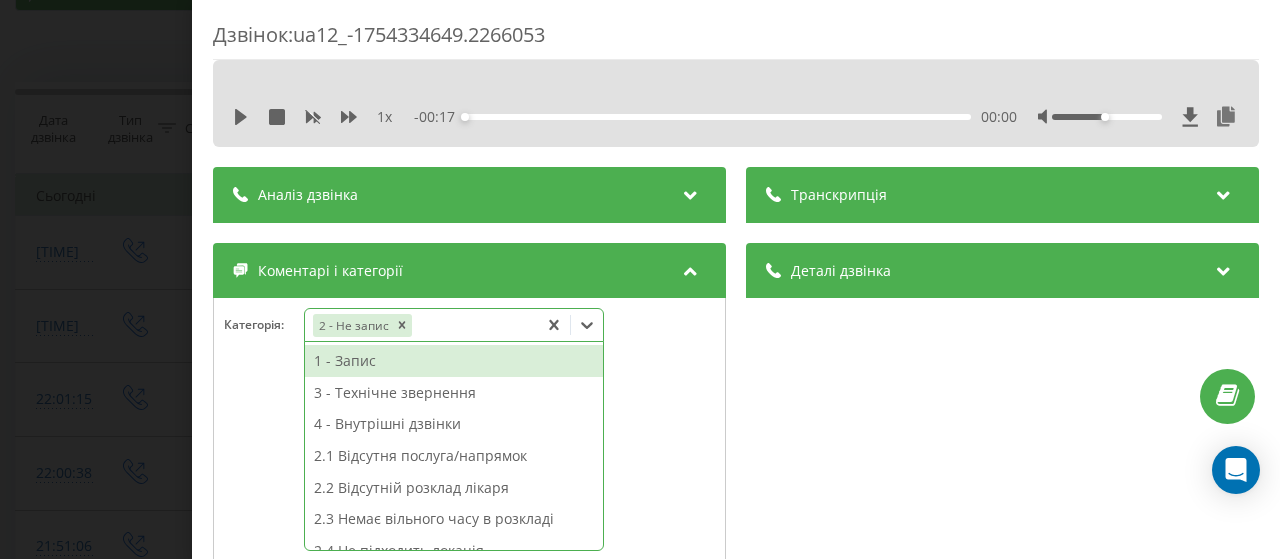 scroll, scrollTop: 200, scrollLeft: 0, axis: vertical 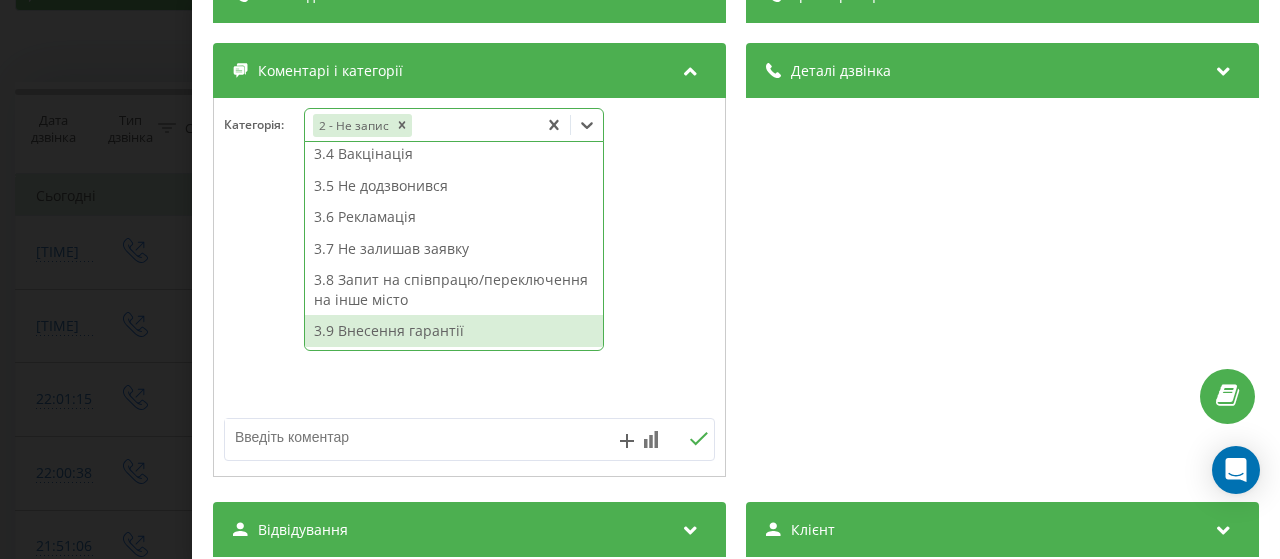 click at bounding box center (420, 437) 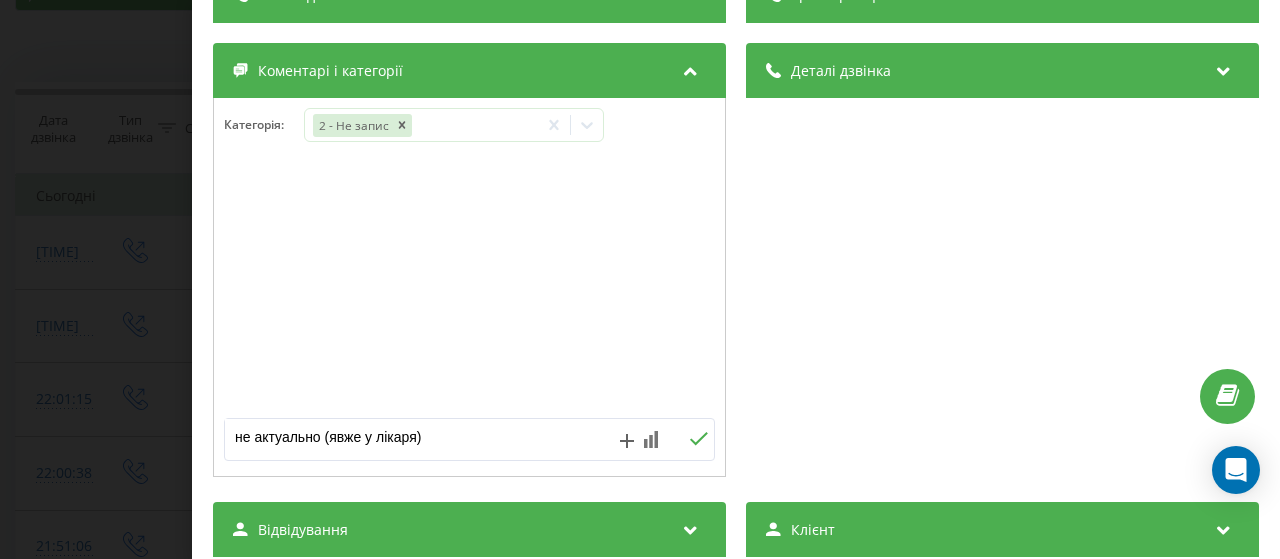click on "не актуально (явже у лікаря)" at bounding box center (420, 437) 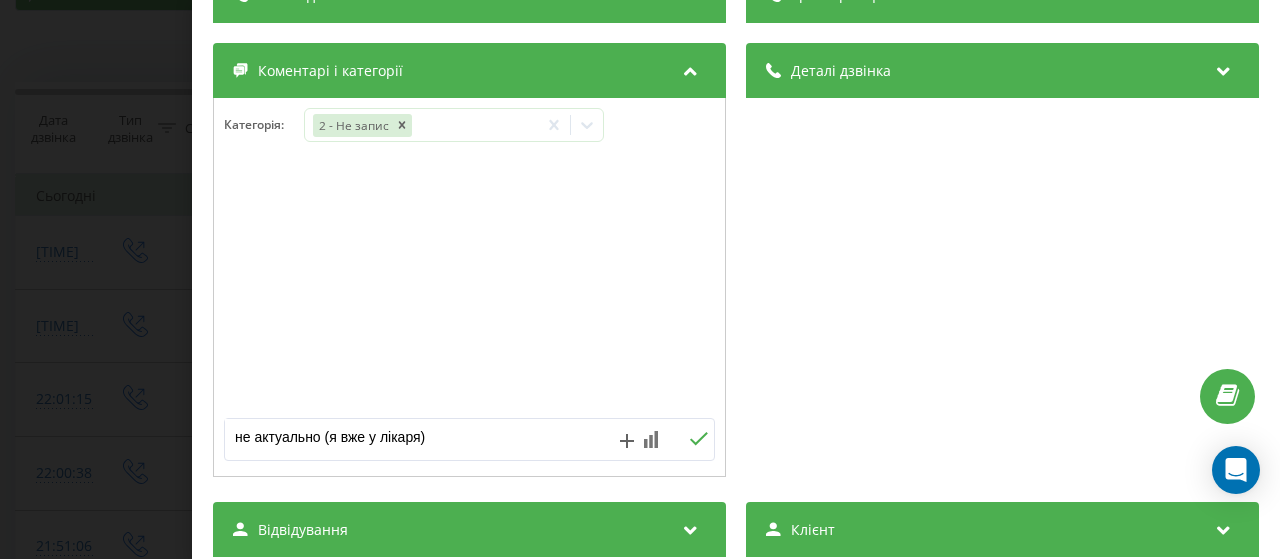 scroll, scrollTop: 400, scrollLeft: 0, axis: vertical 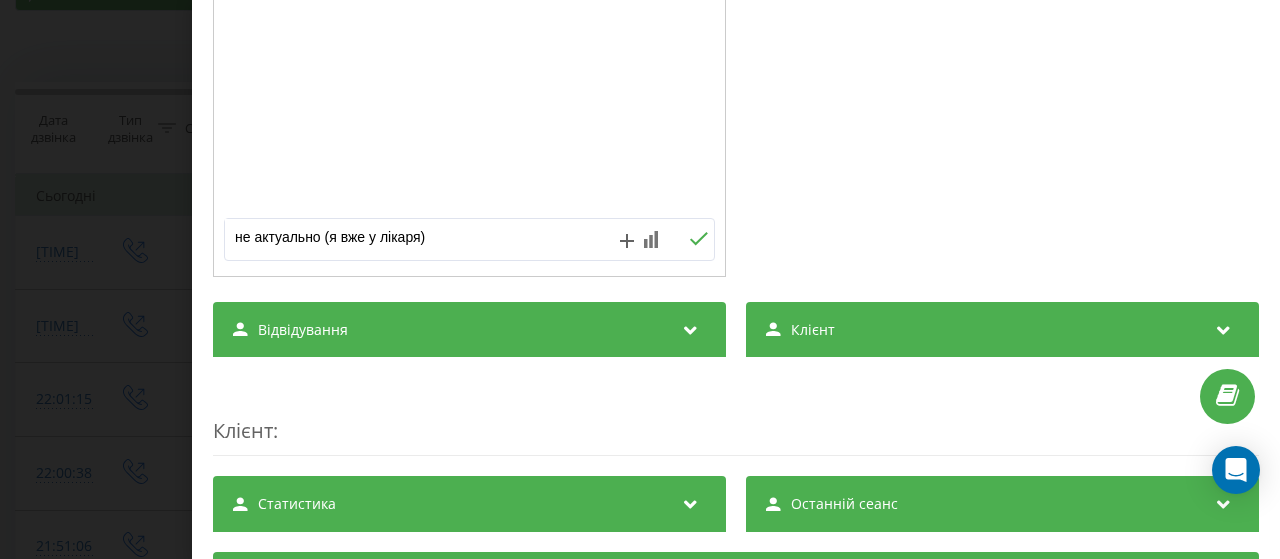 drag, startPoint x: 691, startPoint y: 233, endPoint x: 638, endPoint y: 233, distance: 53 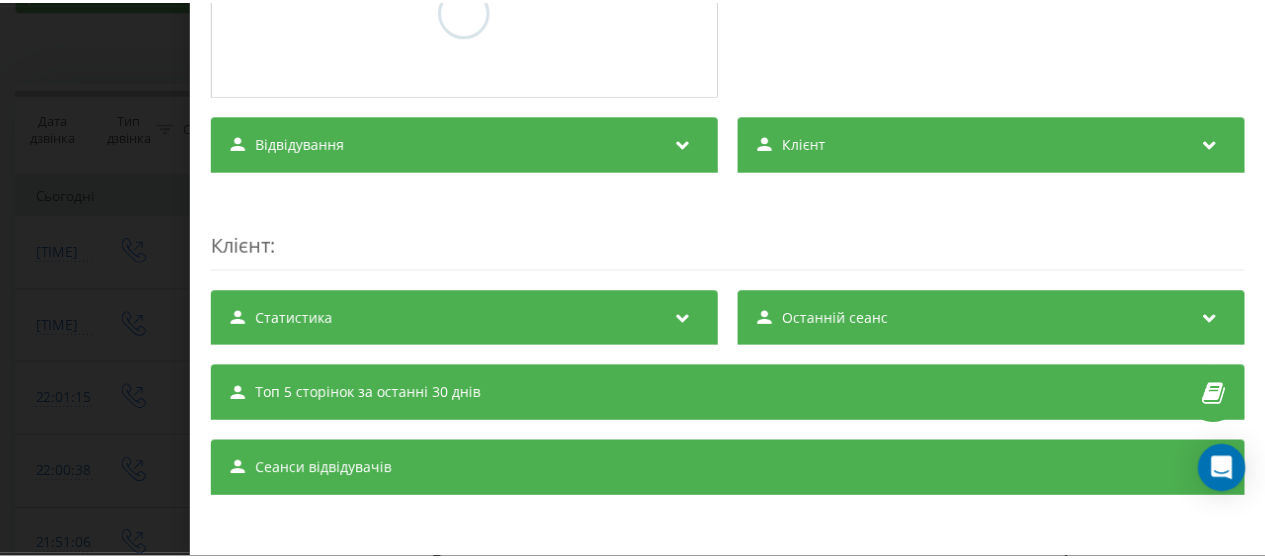 scroll, scrollTop: 400, scrollLeft: 0, axis: vertical 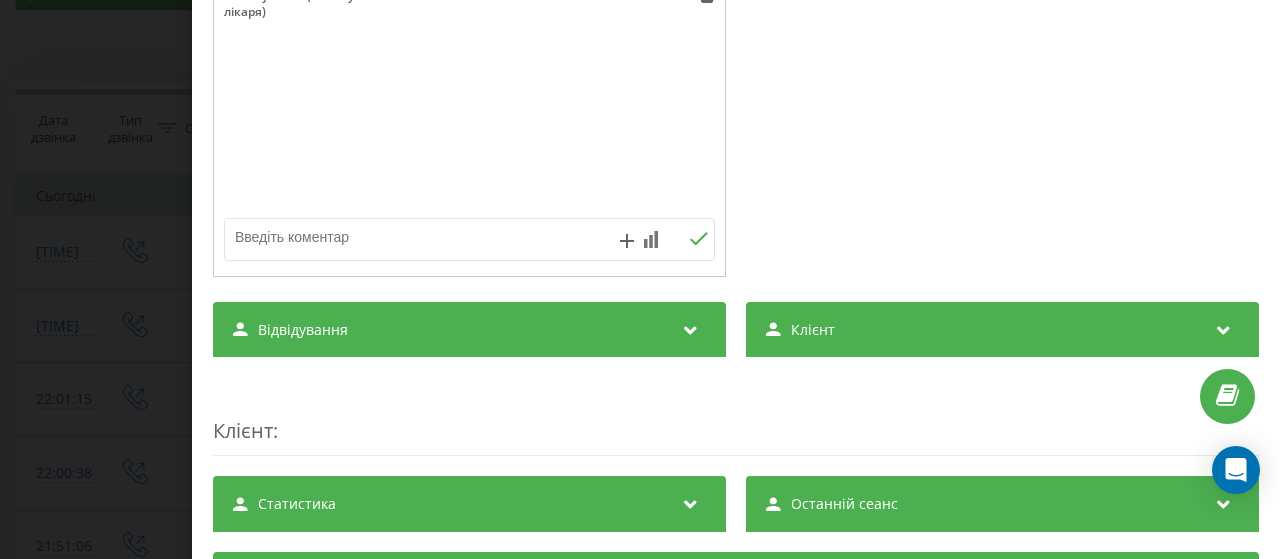 click on "Дзвінок :  ua12_-1754334649.2266053   1 x  - 00:17 00:00   00:00   Транскрипція Для AI-аналізу майбутніх дзвінків  налаштуйте та активуйте профіль на сторінці . Якщо профіль вже є і дзвінок відповідає його умовам, оновіть сторінку через 10 хвилин - AI аналізує поточний дзвінок. Аналіз дзвінка Для AI-аналізу майбутніх дзвінків  налаштуйте та активуйте профіль на сторінці . Якщо профіль вже є і дзвінок відповідає його умовам, оновіть сторінку через 10 хвилин - AI аналізує поточний дзвінок. Деталі дзвінка Загальне Дата дзвінка 2025-08-04 22:10:49 Тип дзвінка Вихідний Статус дзвінка Успішний 380442044040" at bounding box center [640, 279] 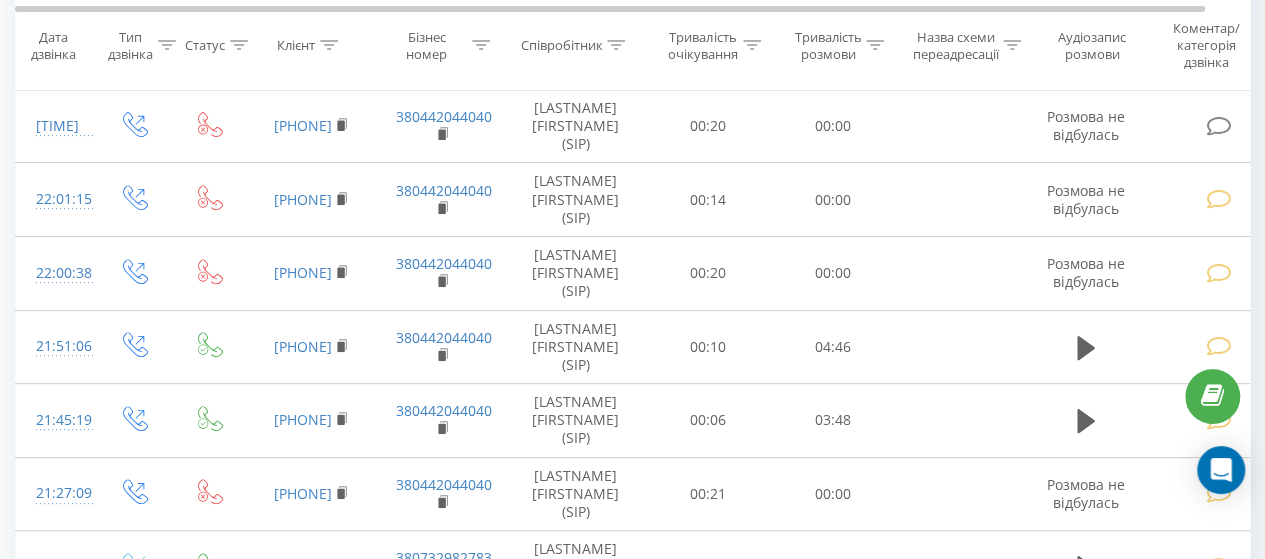 scroll, scrollTop: 0, scrollLeft: 0, axis: both 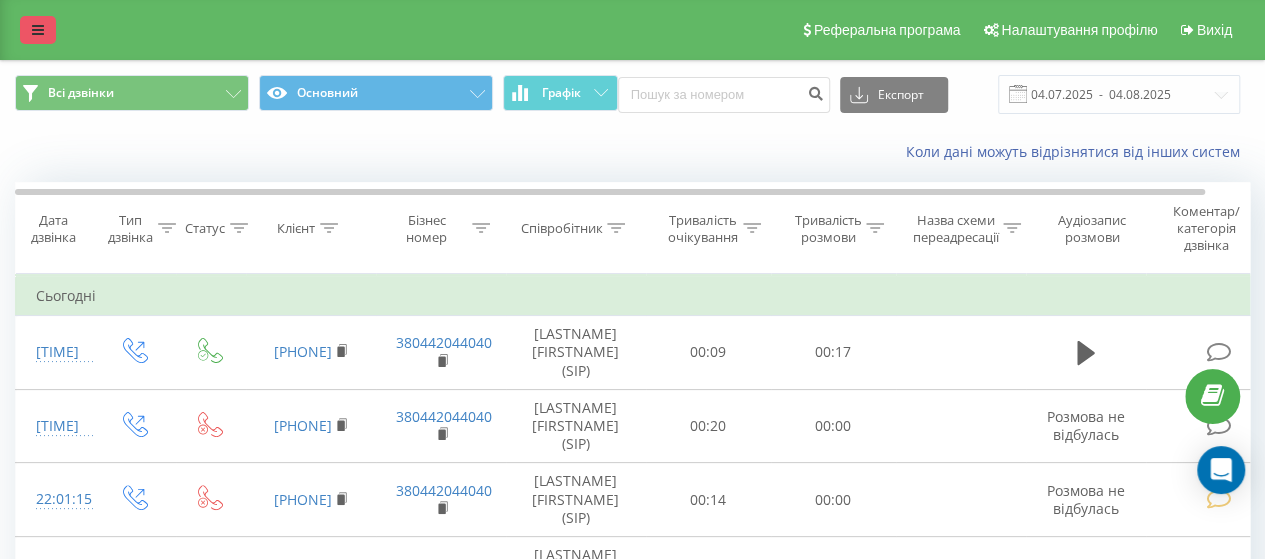 click at bounding box center [38, 30] 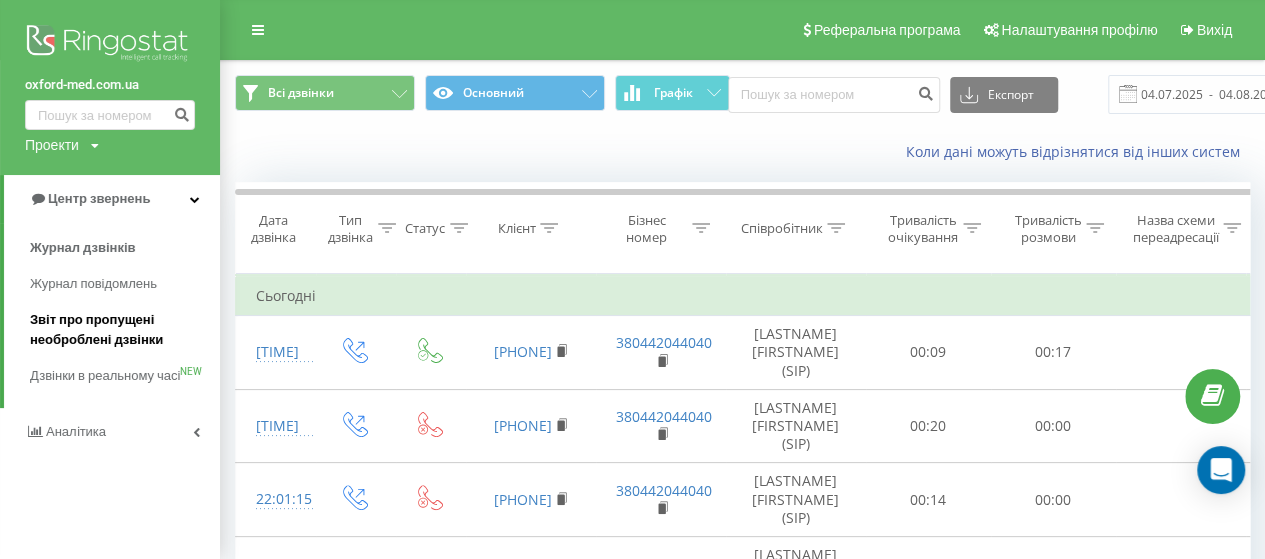 click on "Звіт про пропущені необроблені дзвінки" at bounding box center (120, 330) 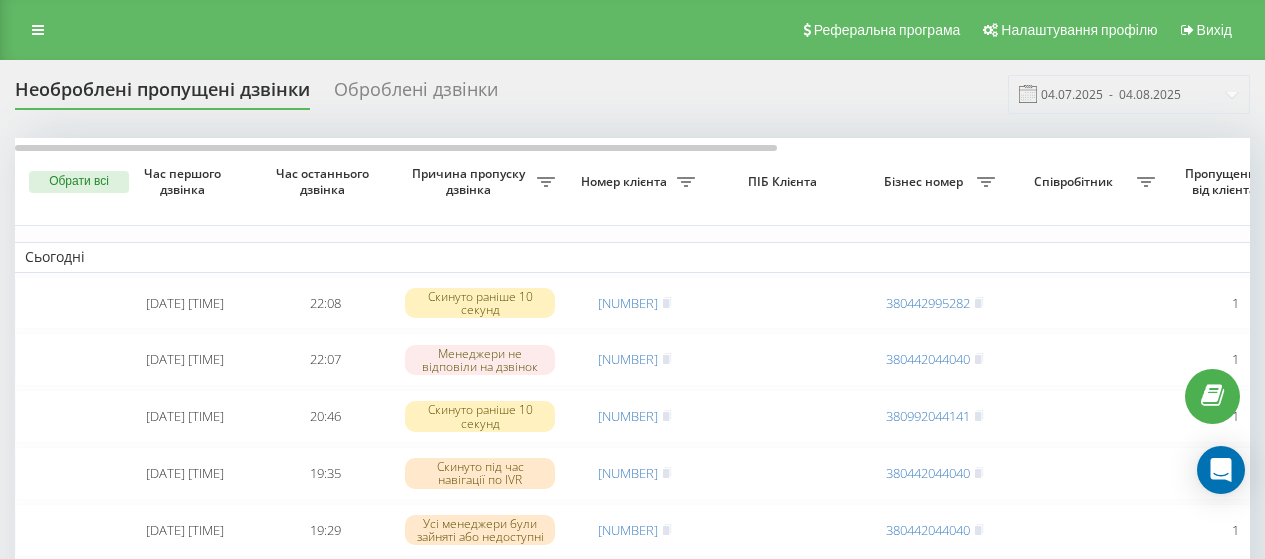 scroll, scrollTop: 0, scrollLeft: 0, axis: both 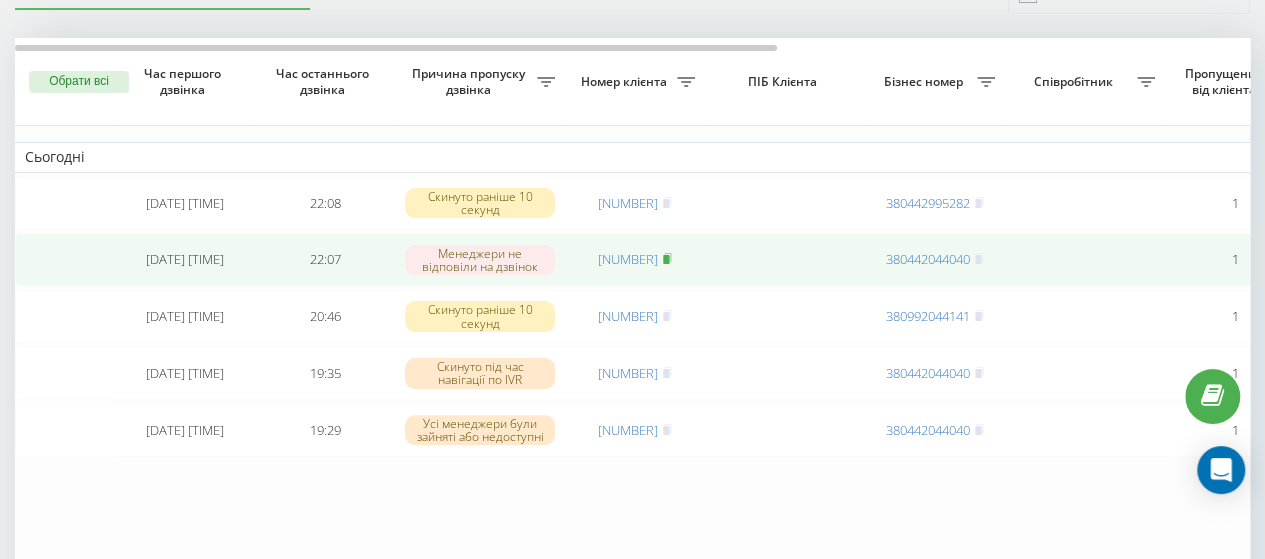 click 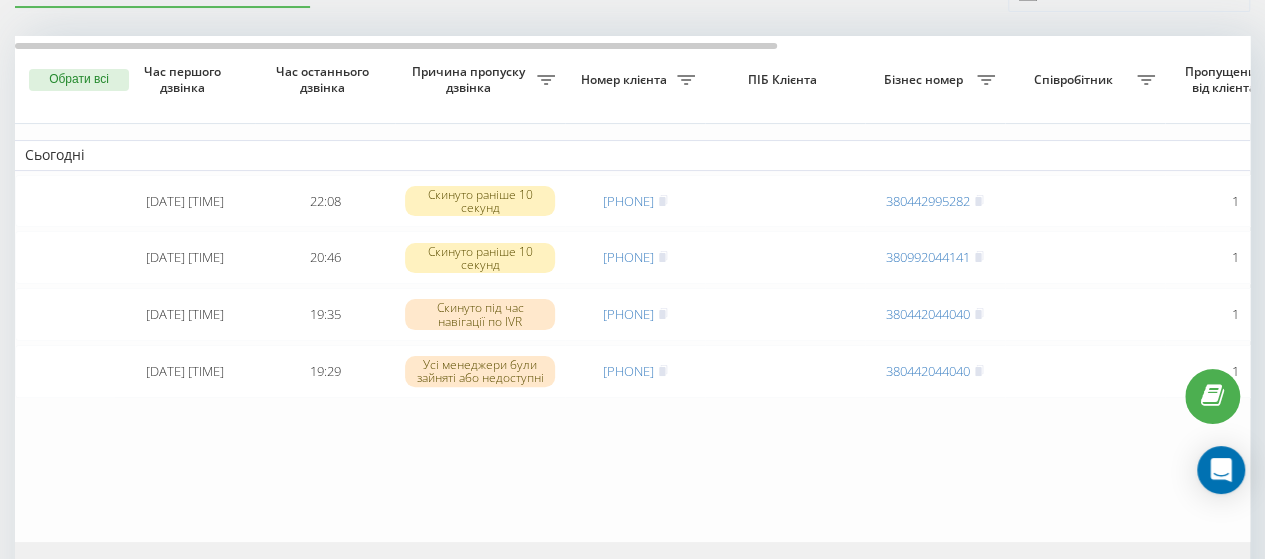 scroll, scrollTop: 0, scrollLeft: 0, axis: both 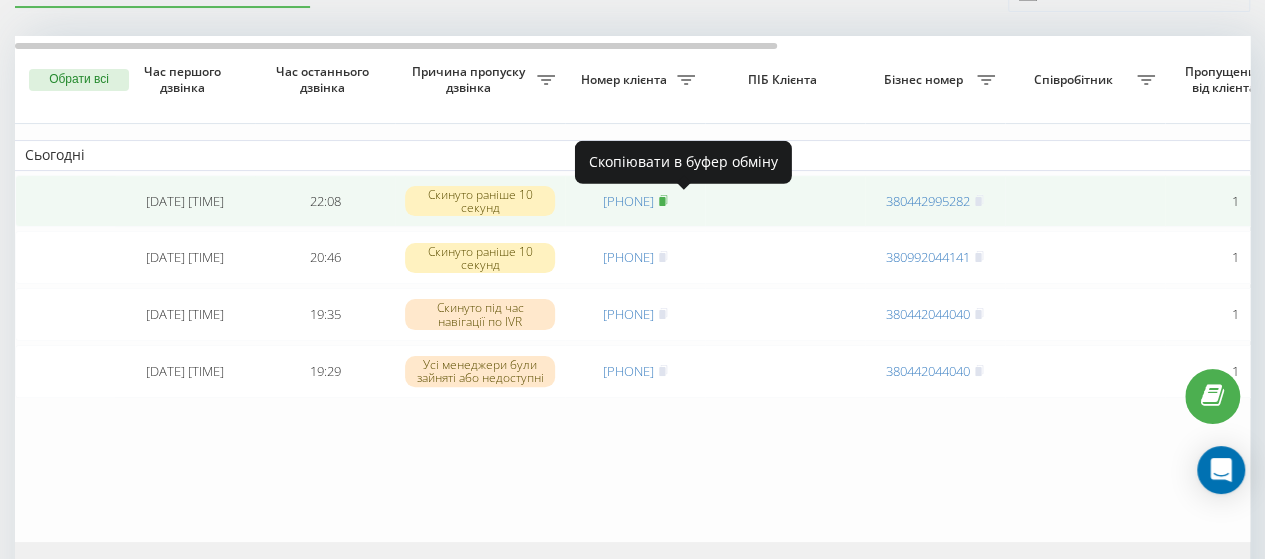 click 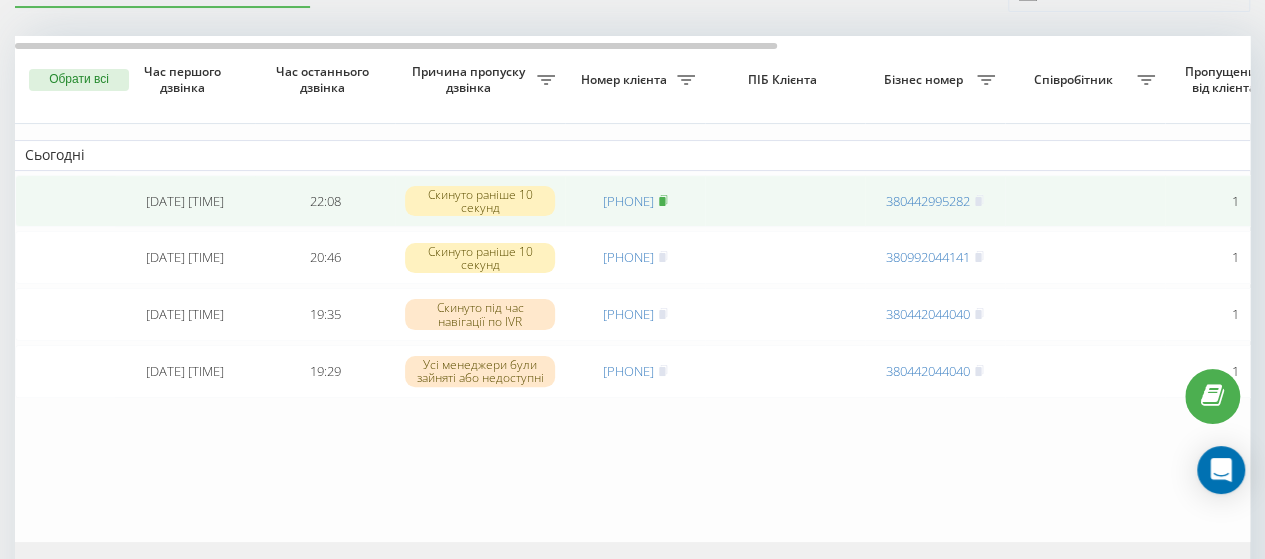 click 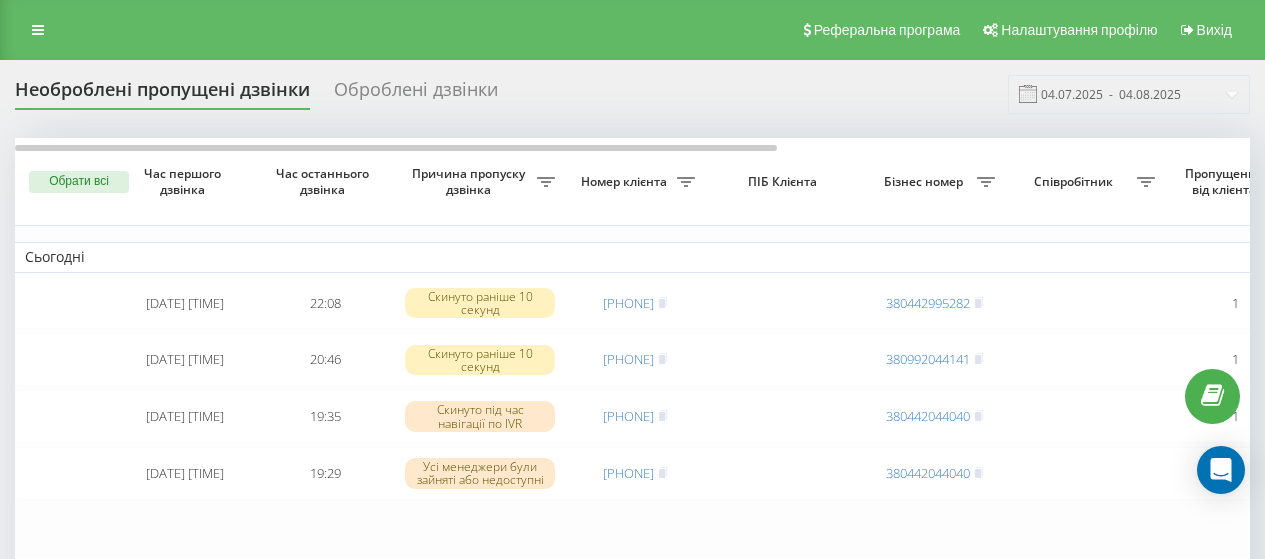 scroll, scrollTop: 102, scrollLeft: 0, axis: vertical 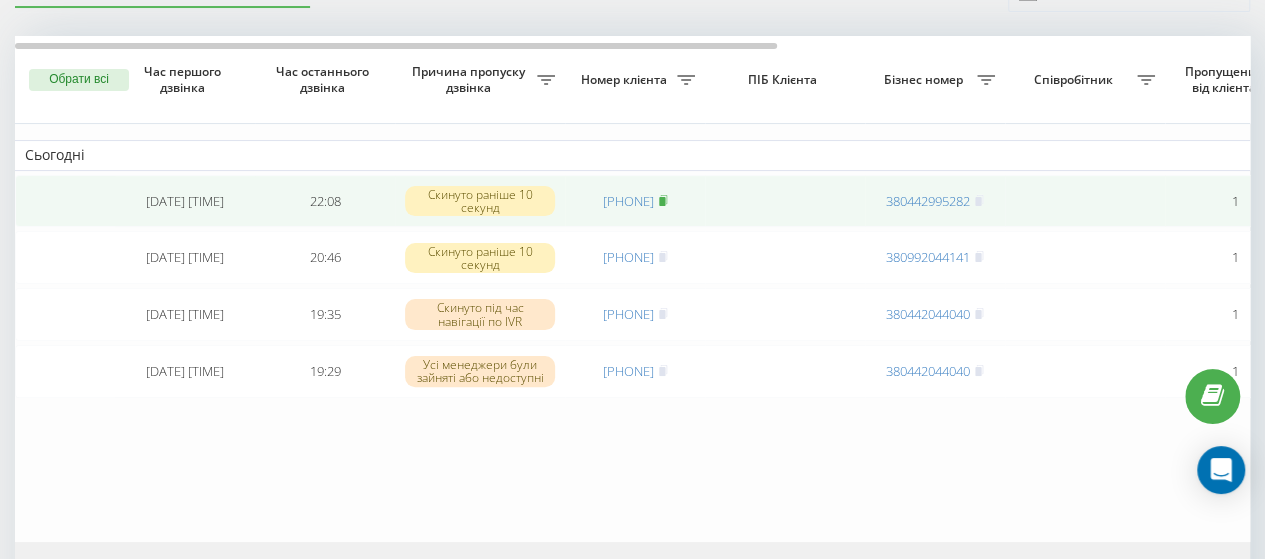 click 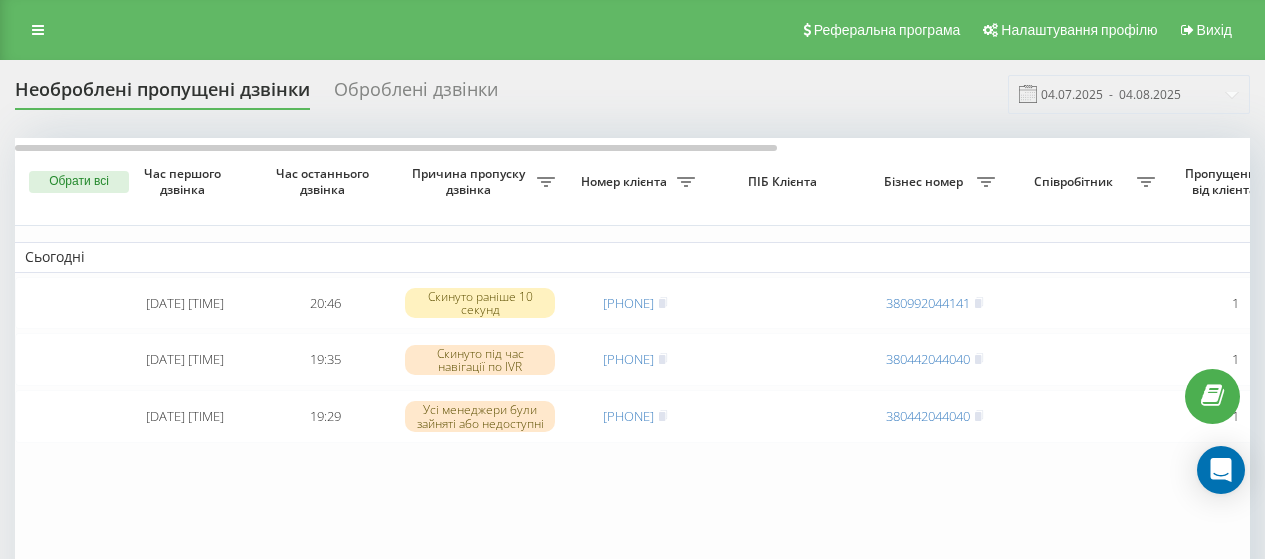 scroll, scrollTop: 102, scrollLeft: 0, axis: vertical 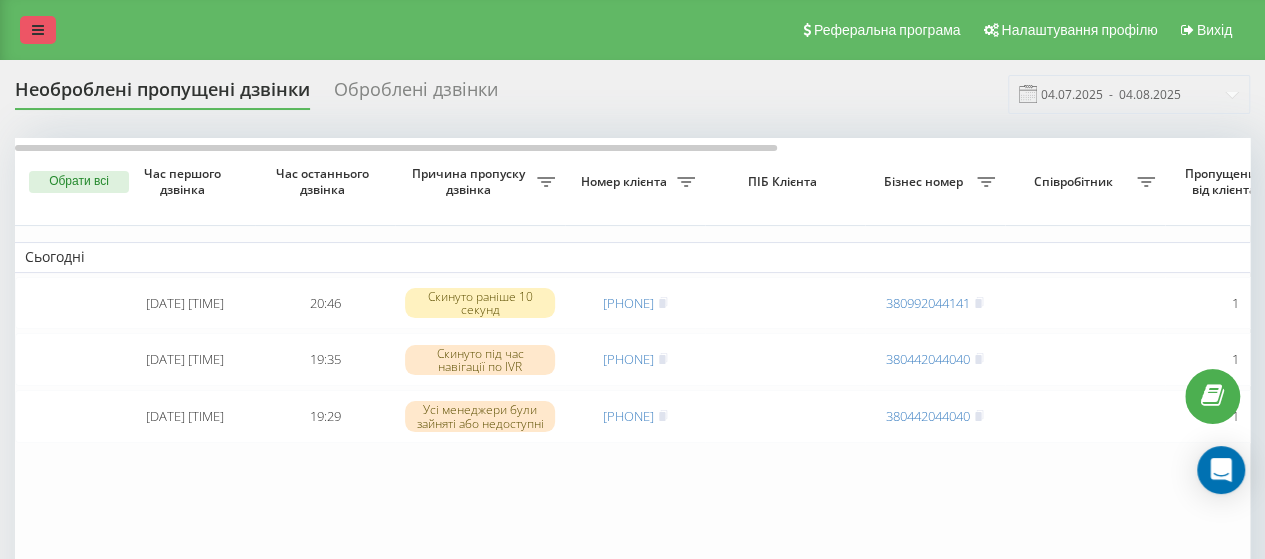 click at bounding box center (38, 30) 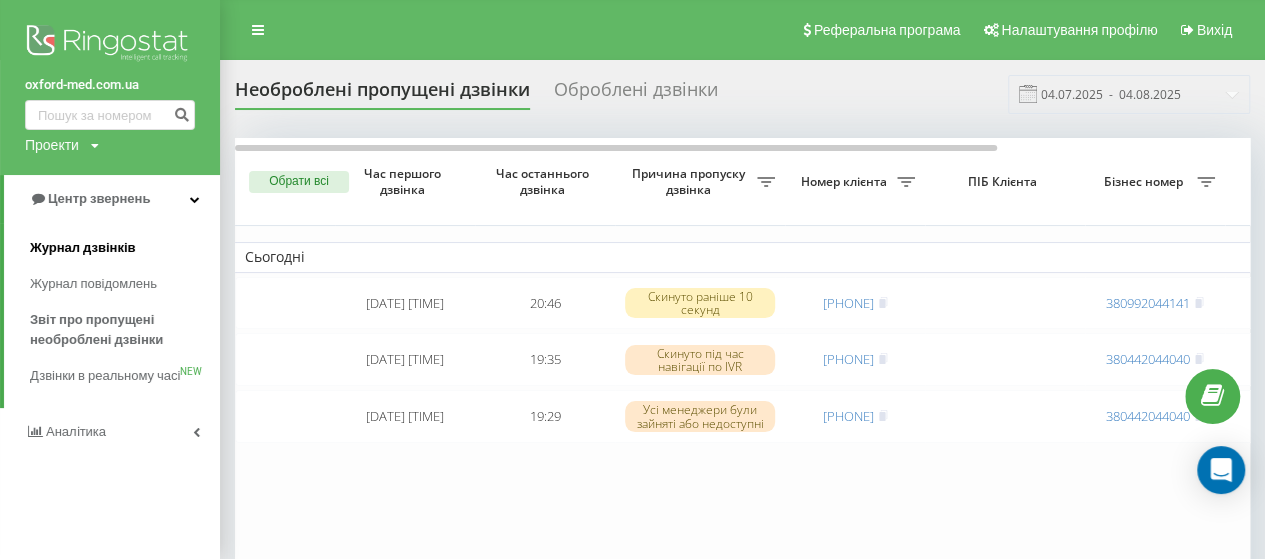 click on "Журнал дзвінків" at bounding box center (83, 248) 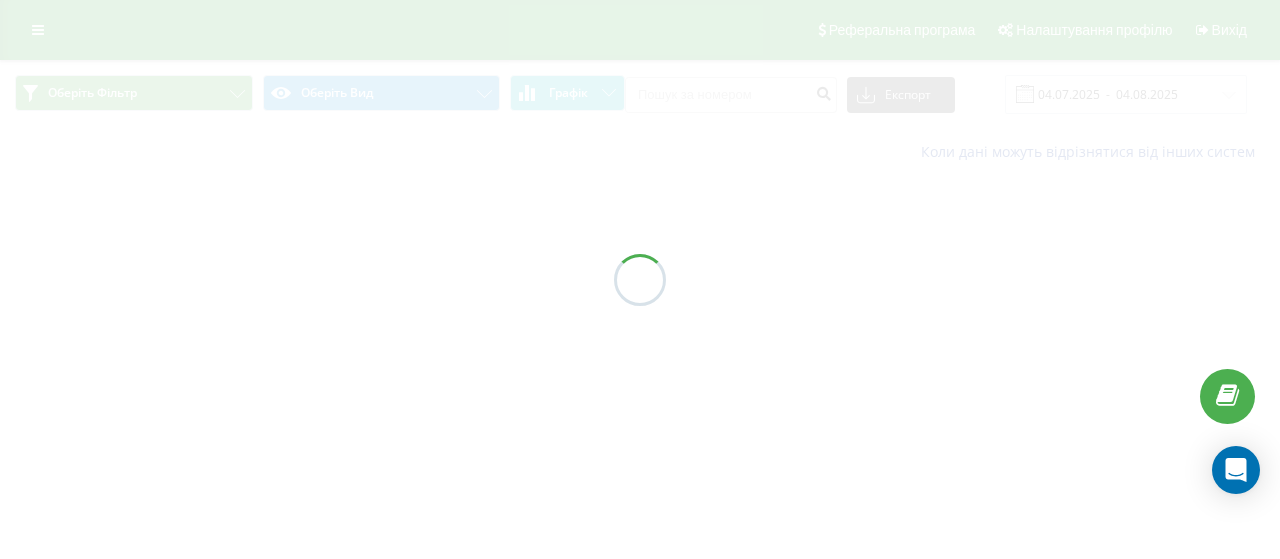 scroll, scrollTop: 0, scrollLeft: 0, axis: both 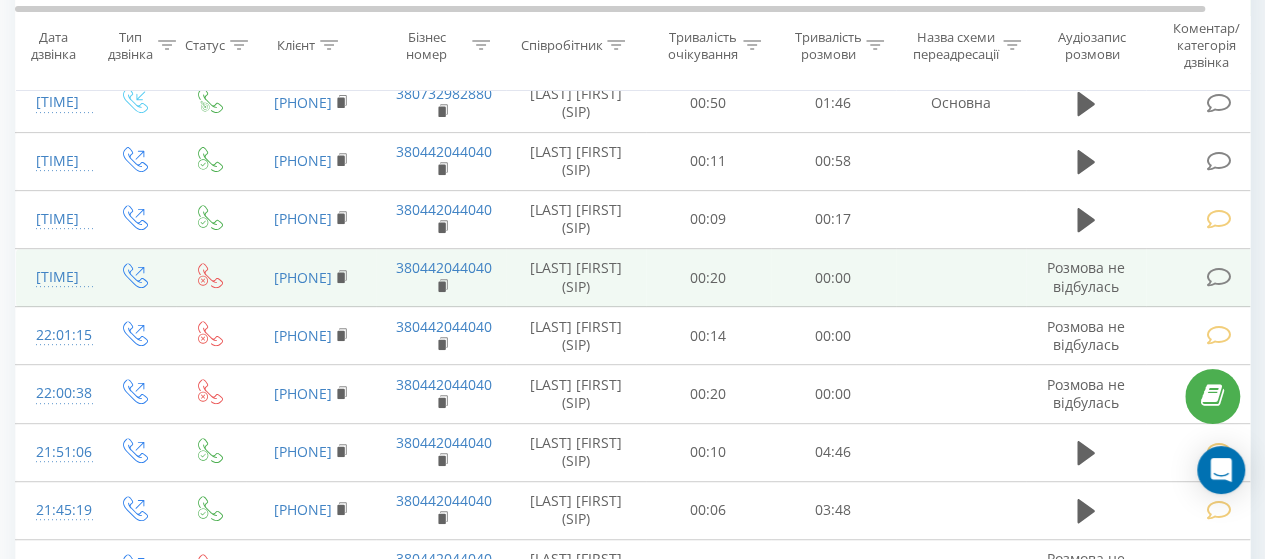 click at bounding box center [1218, 277] 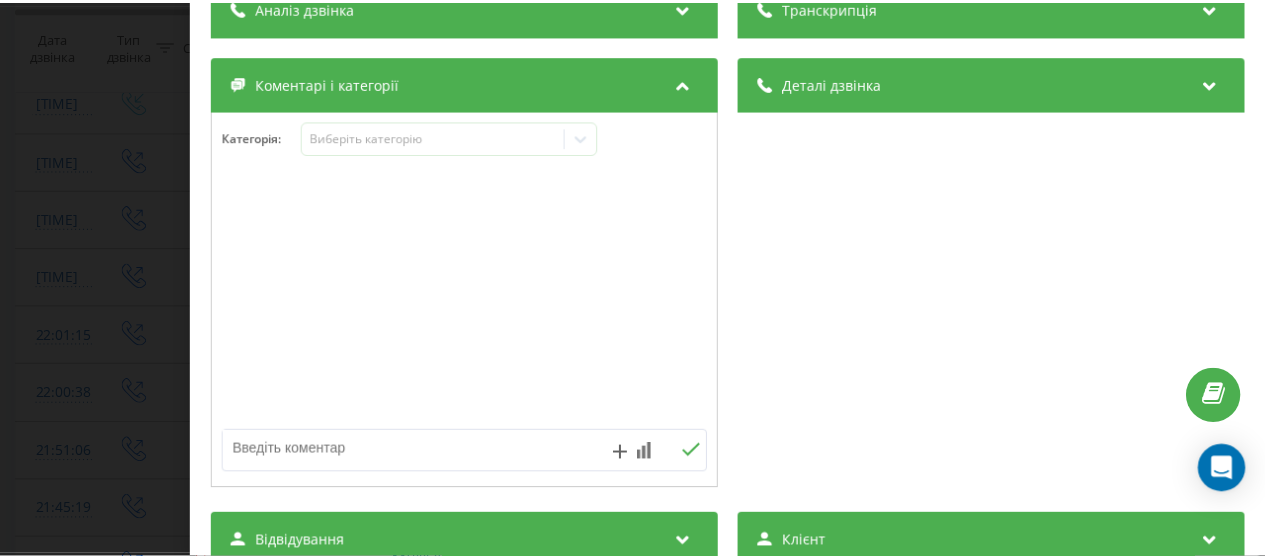 scroll, scrollTop: 0, scrollLeft: 0, axis: both 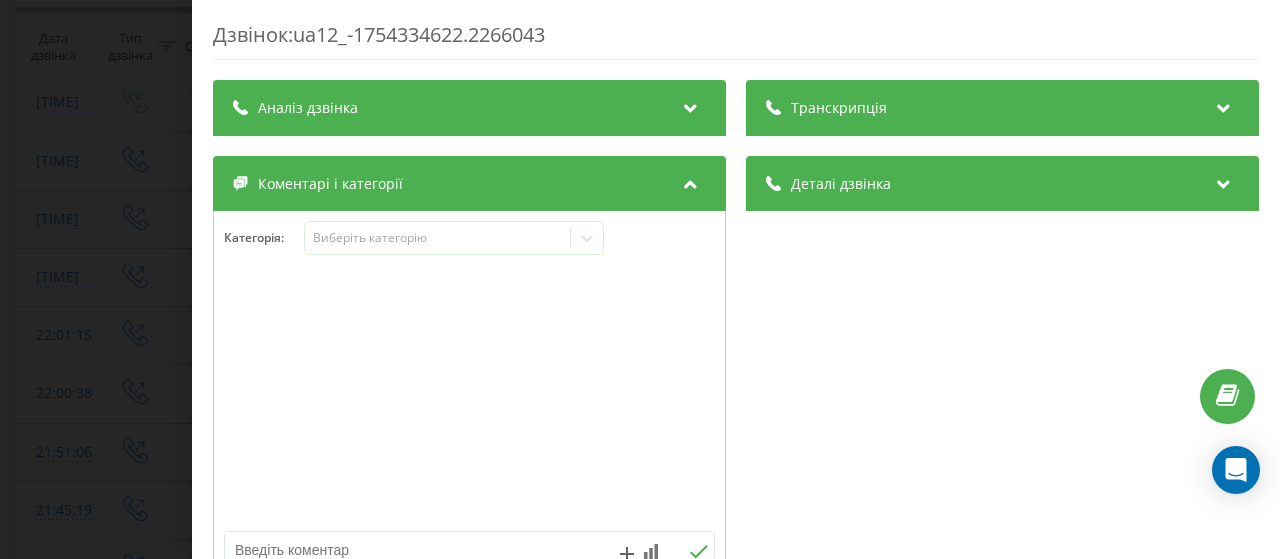 click on "Дзвінок : ua12_-1754334622.2266043 Транскрипція Для AI-аналізу майбутніх дзвінків налаштуйте та активуйте профіль на сторінці . Якщо профіль вже є і дзвінок відповідає його умовам, оновіть сторінку через 10 хвилин - AI аналізує поточний дзвінок. Аналіз дзвінка Для AI-аналізу майбутніх дзвінків налаштуйте та активуйте профіль на сторінці . Якщо профіль вже є і дзвінок відповідає його умовам, оновіть сторінку через 10 хвилин - AI аналізує поточний дзвінок. Деталі дзвінка Загальне Дата дзвінка [YEAR]-[MONTH]-[DAY] [TIME] Тип дзвінка Вихідний Статус дзвінка Немає відповіді Хто дзвонив - n/a :" at bounding box center [640, 279] 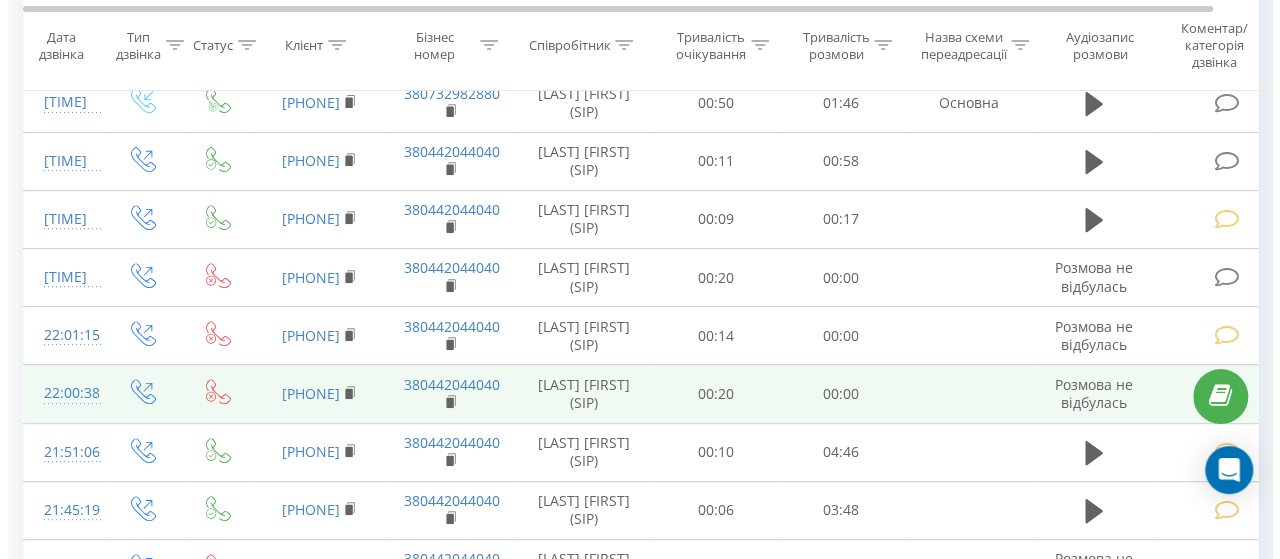 scroll, scrollTop: 400, scrollLeft: 0, axis: vertical 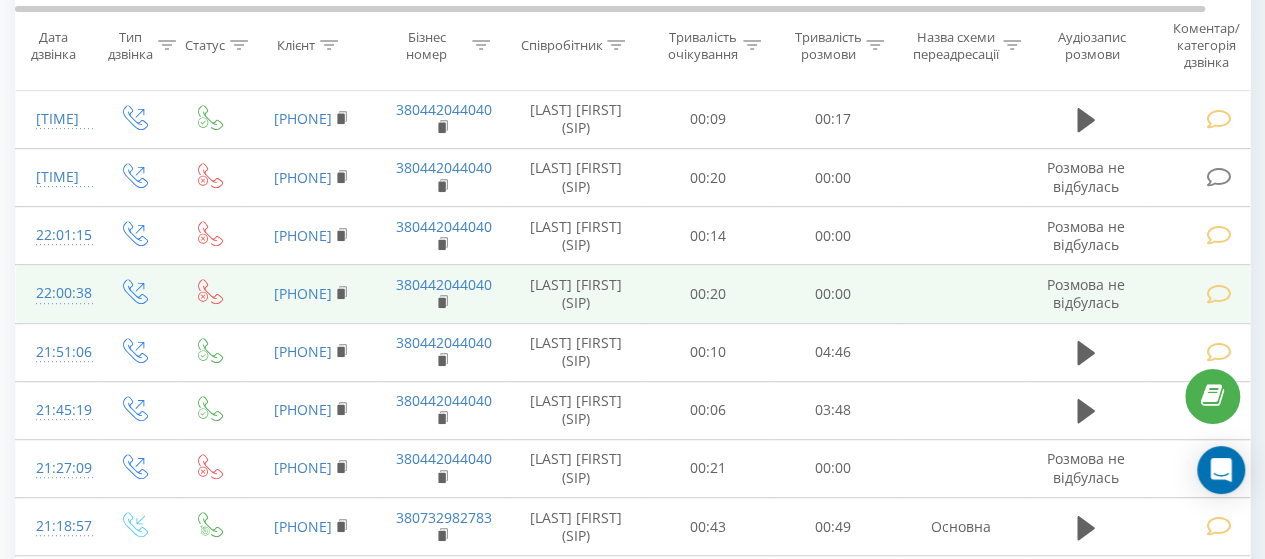 click at bounding box center (1218, 294) 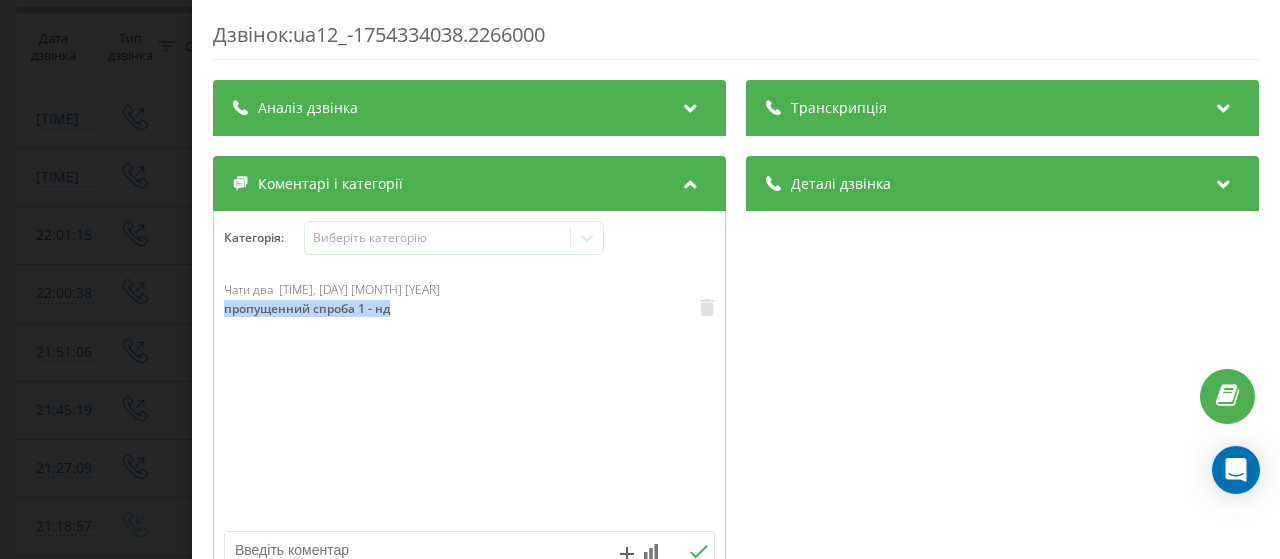 drag, startPoint x: 222, startPoint y: 307, endPoint x: 255, endPoint y: 325, distance: 37.589893 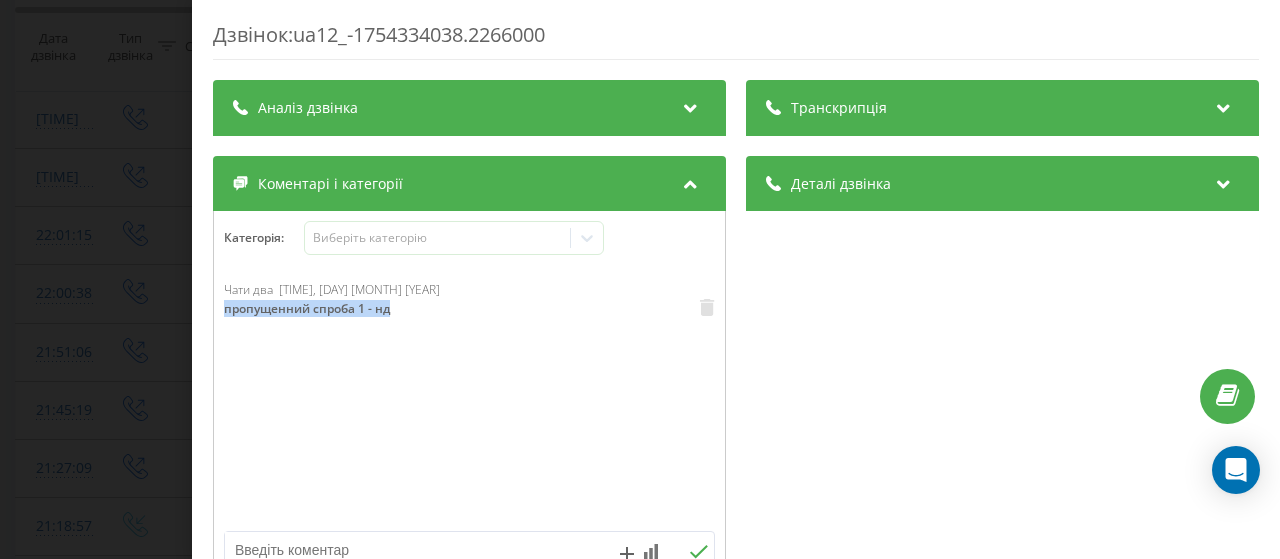 copy on "пропущенний спроба 1 - нд" 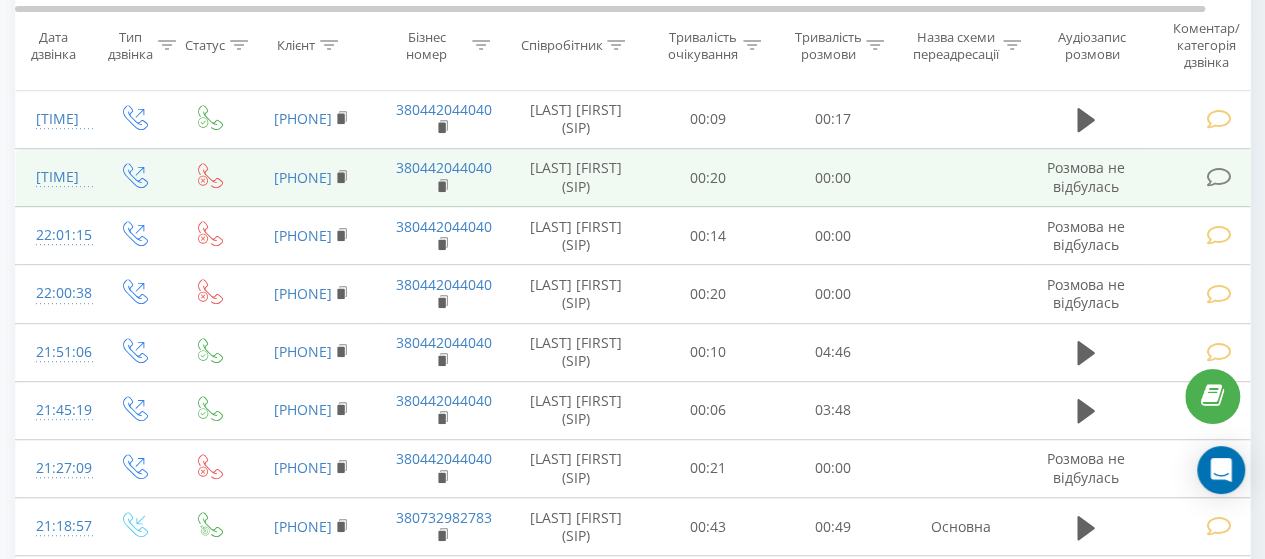 click at bounding box center [1218, 177] 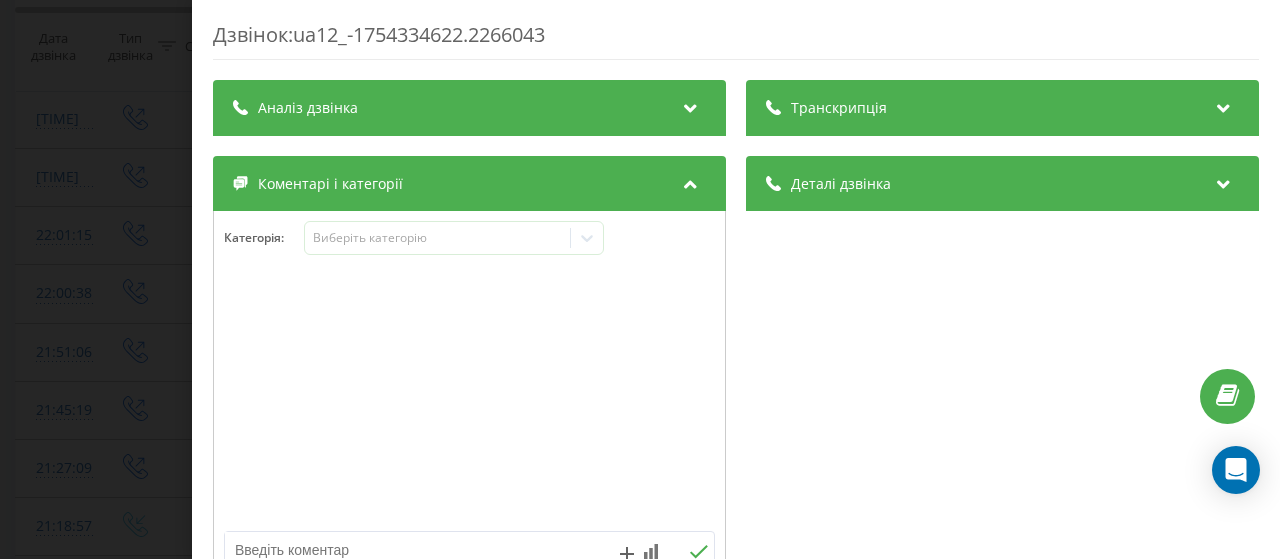 scroll, scrollTop: 200, scrollLeft: 0, axis: vertical 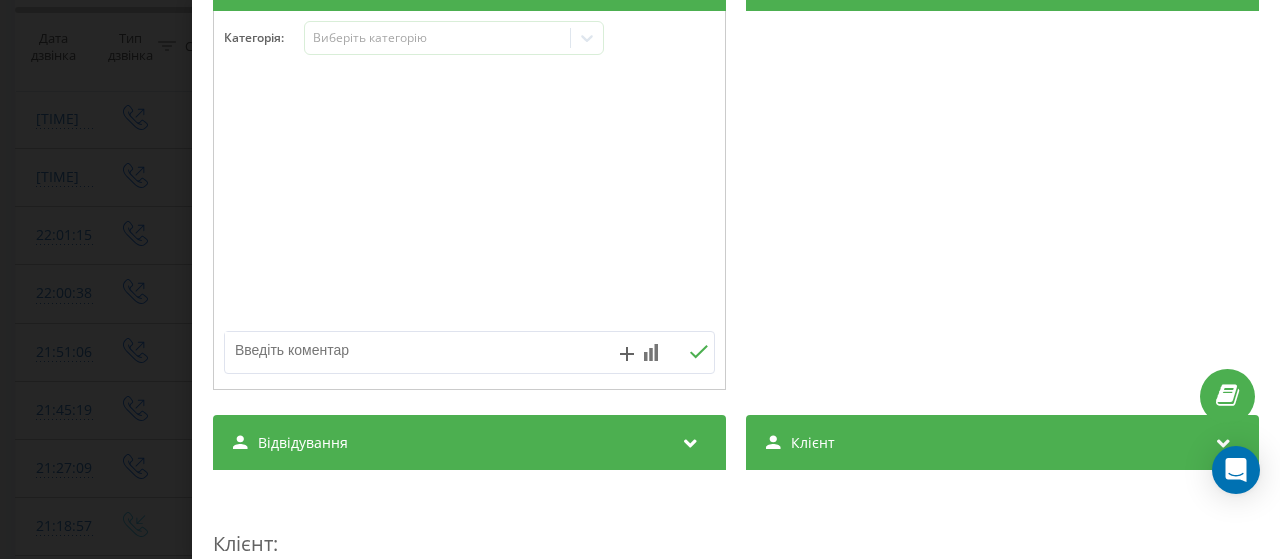 click at bounding box center (420, 350) 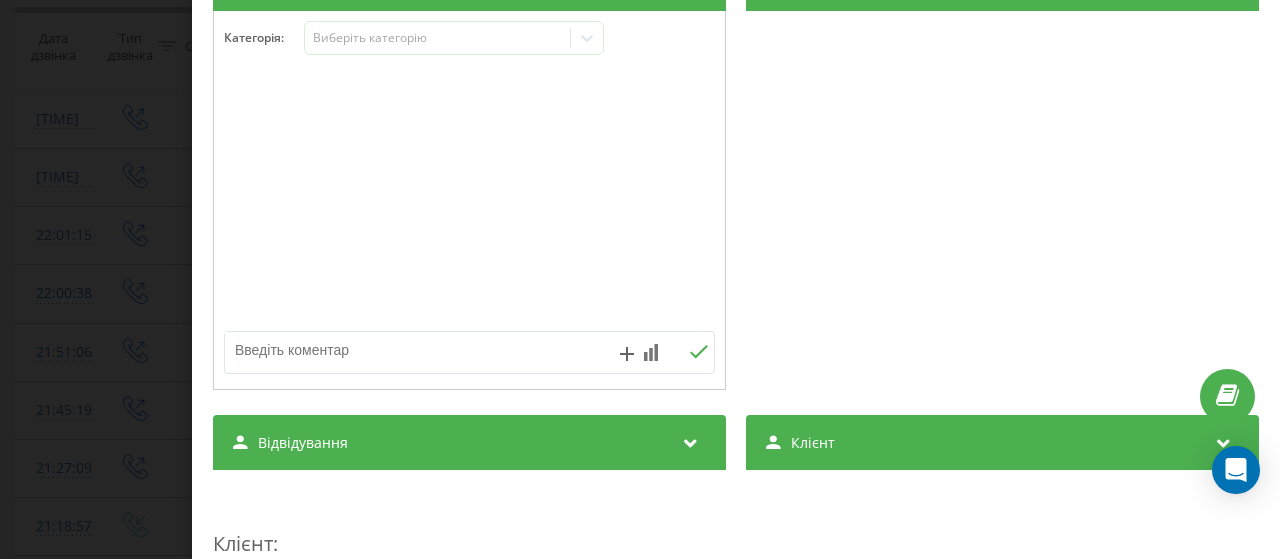 paste on "пропущенний спроба 1 - нд" 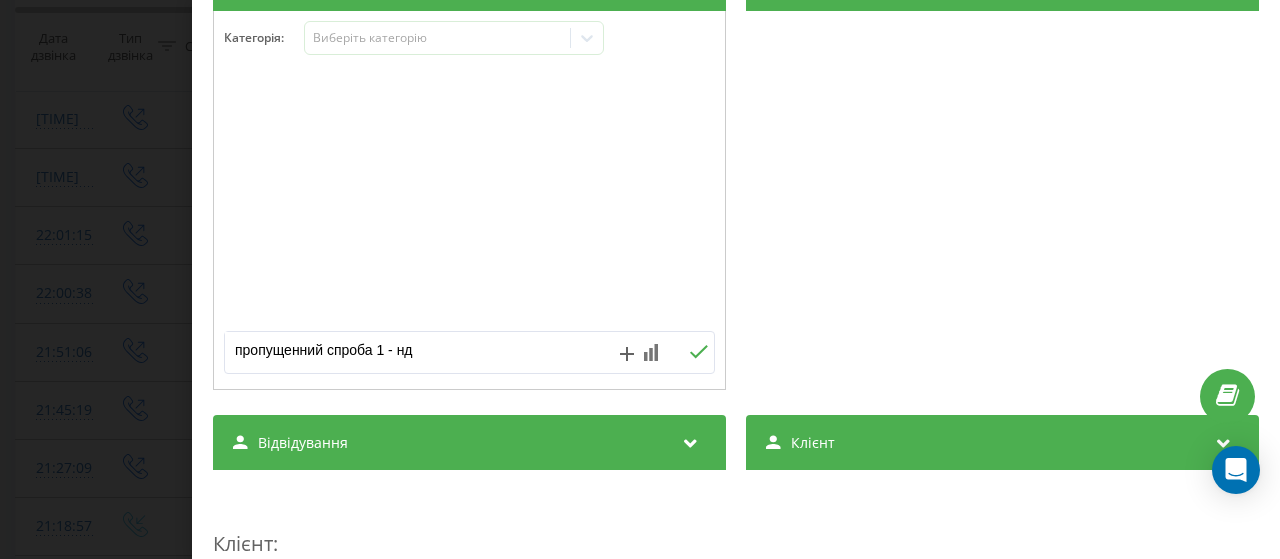 click on "пропущенний спроба 1 - нд" at bounding box center [420, 350] 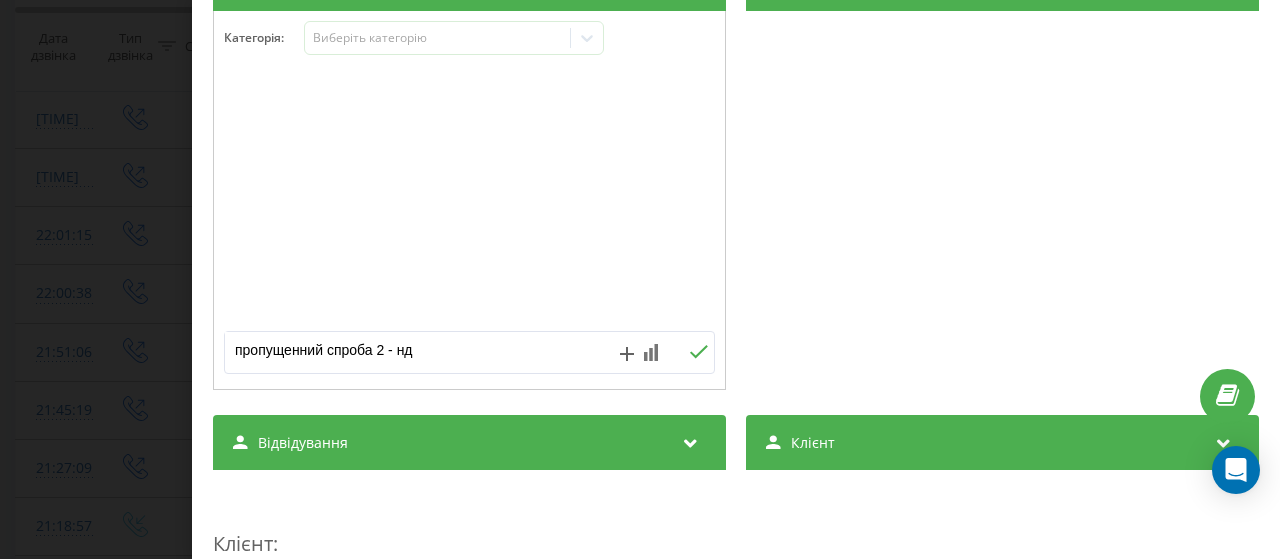 click 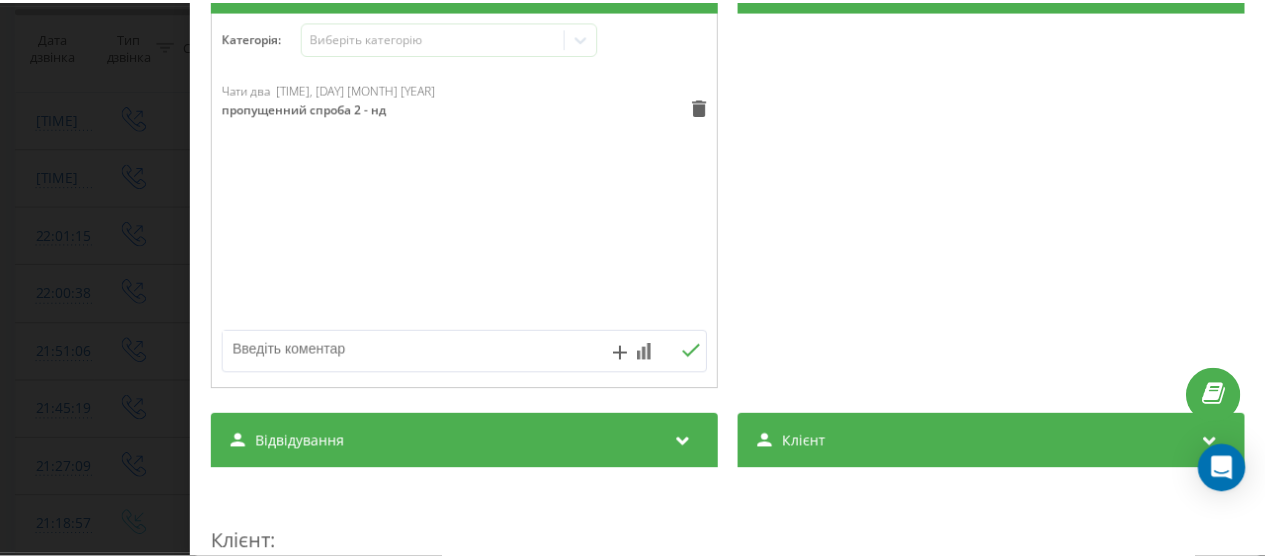 scroll, scrollTop: 0, scrollLeft: 0, axis: both 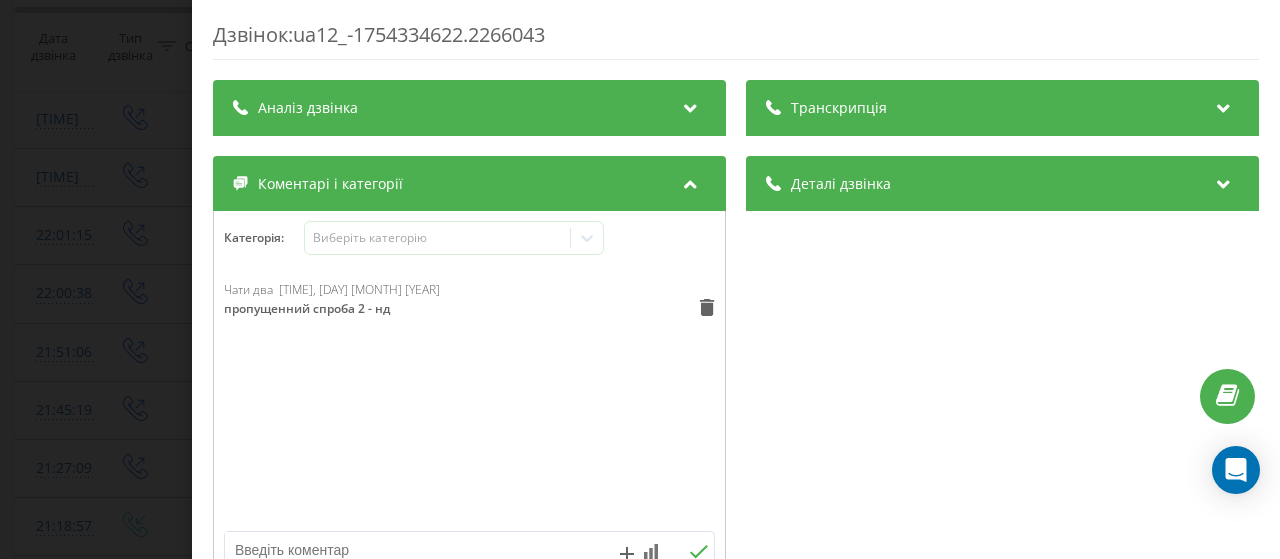 click on "Дзвінок : [UUID] Транскрипція Для AI-аналізу майбутніх дзвінків налаштуйте та активуйте профіль на сторінці . Якщо профіль вже є і дзвінок відповідає його умовам, оновіть сторінку через 10 хвилин - AI аналізує поточний дзвінок. Аналіз дзвінка Для AI-аналізу майбутніх дзвінків налаштуйте та активуйте профіль на сторінці . Якщо профіль вже є і дзвінок відповідає його умовам, оновіть сторінку через 10 хвилин - AI аналізує поточний дзвінок. Деталі дзвінка Загальне Дата дзвінка [YEAR]-[MONTH]-[NUMBER] [TIME] Тип дзвінка Вихідний Статус дзвінка Немає відповіді Хто дзвонив - n/a :" at bounding box center (640, 279) 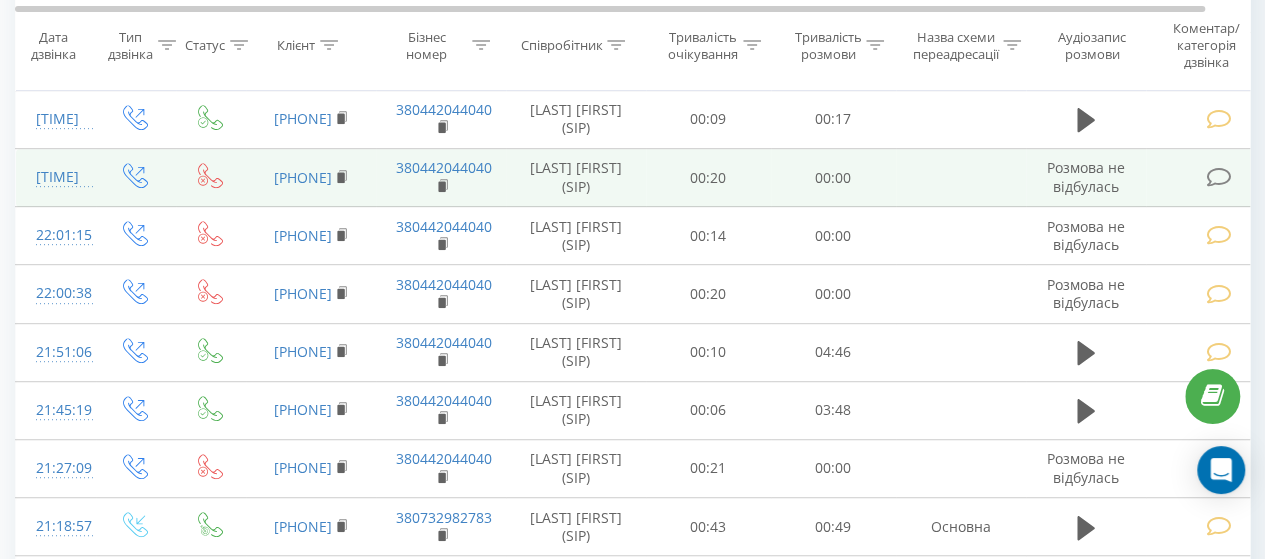 click at bounding box center (1218, 177) 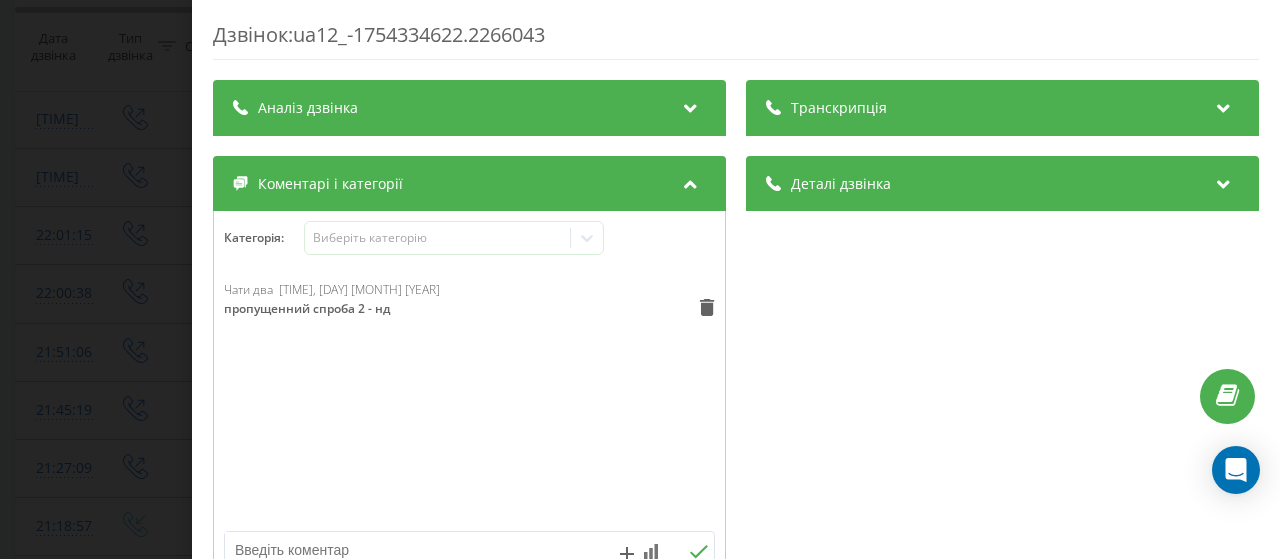 click on "Дзвінок : [UUID] Транскрипція Для AI-аналізу майбутніх дзвінків налаштуйте та активуйте профіль на сторінці . Якщо профіль вже є і дзвінок відповідає його умовам, оновіть сторінку через 10 хвилин - AI аналізує поточний дзвінок. Аналіз дзвінка Для AI-аналізу майбутніх дзвінків налаштуйте та активуйте профіль на сторінці . Якщо профіль вже є і дзвінок відповідає його умовам, оновіть сторінку через 10 хвилин - AI аналізує поточний дзвінок. Деталі дзвінка Загальне Дата дзвінка [YEAR]-[MONTH]-[NUMBER] [TIME] Тип дзвінка Вихідний Статус дзвінка Немає відповіді Хто дзвонив - n/a :" at bounding box center [640, 279] 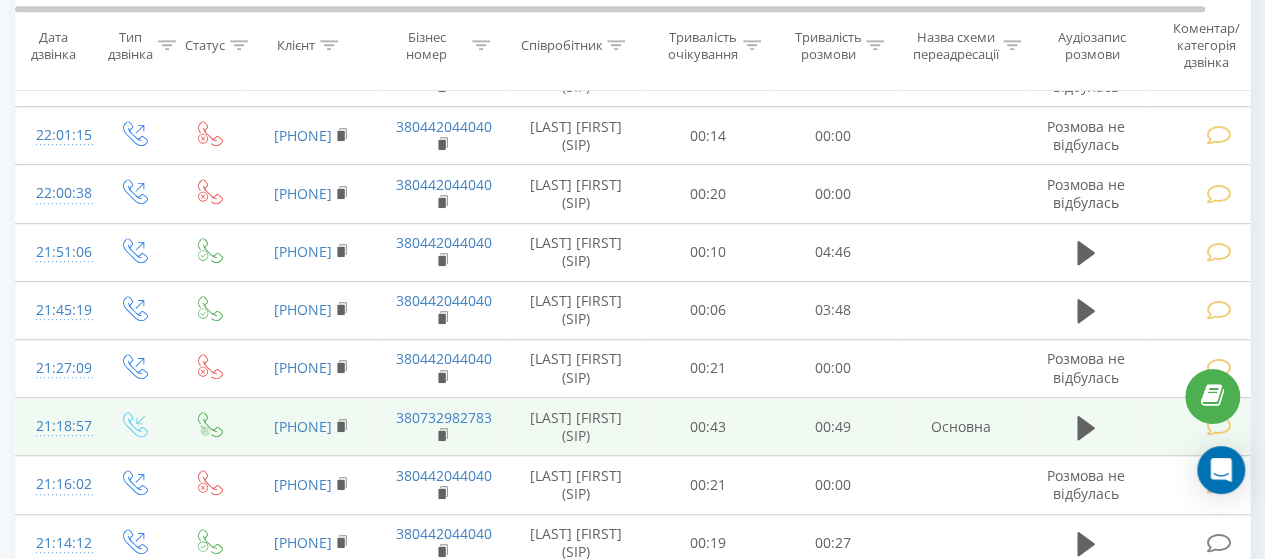 scroll, scrollTop: 600, scrollLeft: 0, axis: vertical 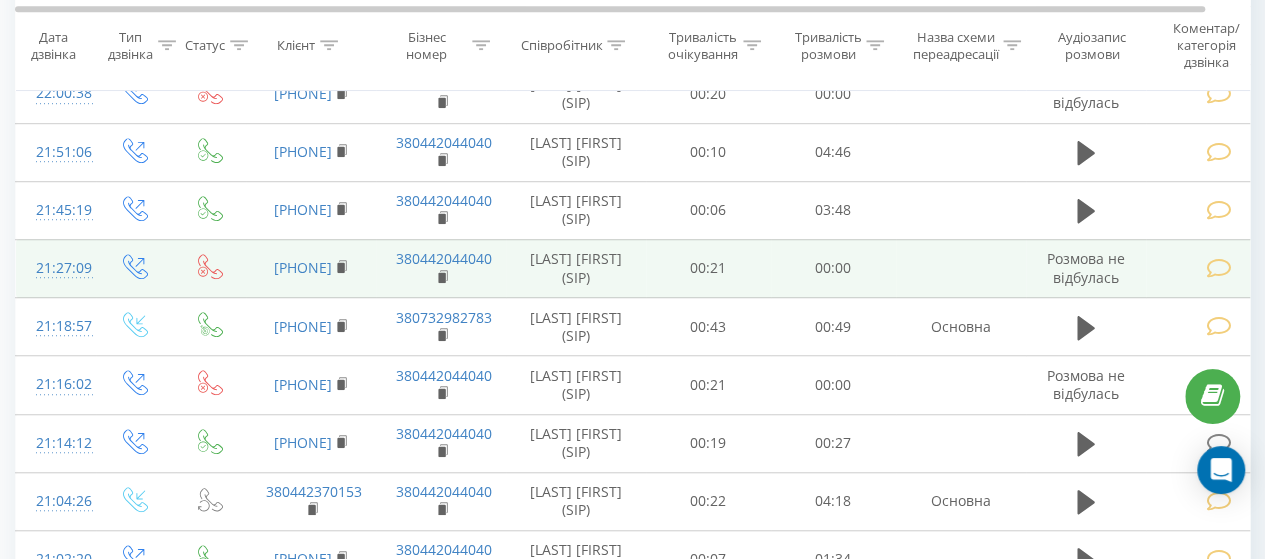 click at bounding box center [1218, 268] 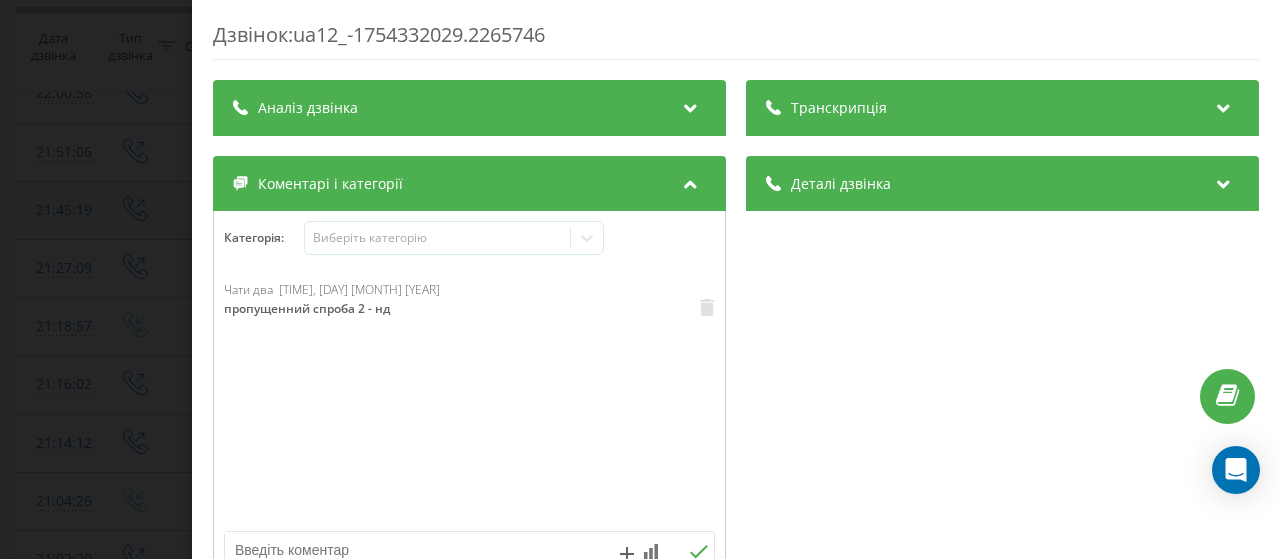 click on "Дзвінок :  ua12_-1754332029.2265746 Транскрипція Для AI-аналізу майбутніх дзвінків  налаштуйте та активуйте профіль на сторінці . Якщо профіль вже є і дзвінок відповідає його умовам, оновіть сторінку через 10 хвилин - AI аналізує поточний дзвінок. Аналіз дзвінка Для AI-аналізу майбутніх дзвінків  налаштуйте та активуйте профіль на сторінці . Якщо профіль вже є і дзвінок відповідає його умовам, оновіть сторінку через 10 хвилин - AI аналізує поточний дзвінок. Деталі дзвінка Загальне Дата дзвінка 2025-08-04 21:27:09 Тип дзвінка Вихідний Статус дзвінка Немає відповіді Хто дзвонив - n/a :" at bounding box center [640, 279] 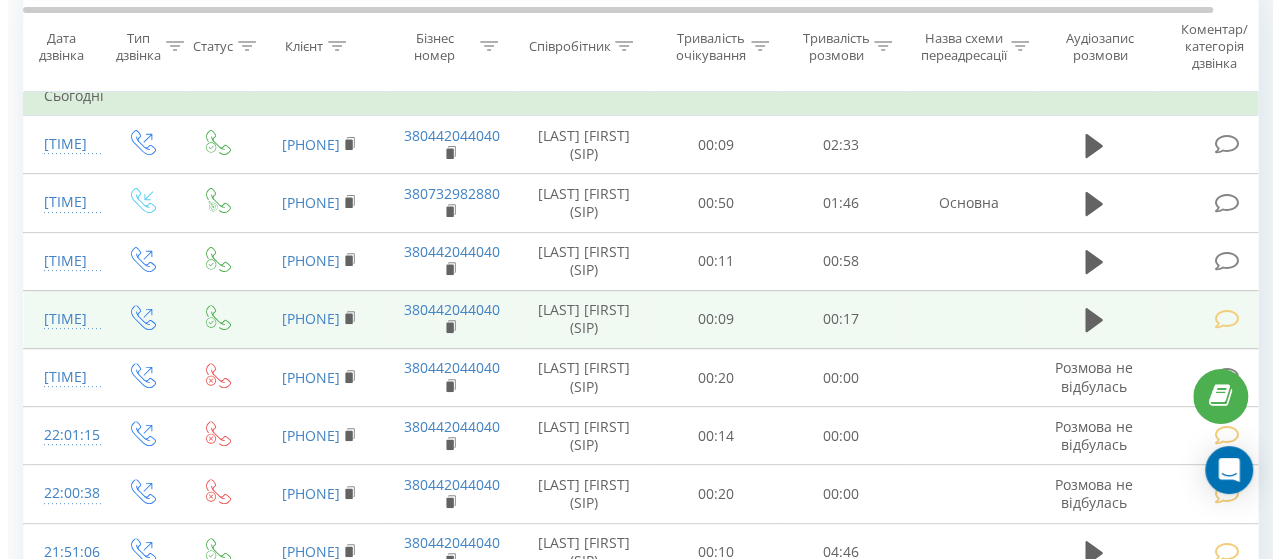 scroll, scrollTop: 300, scrollLeft: 0, axis: vertical 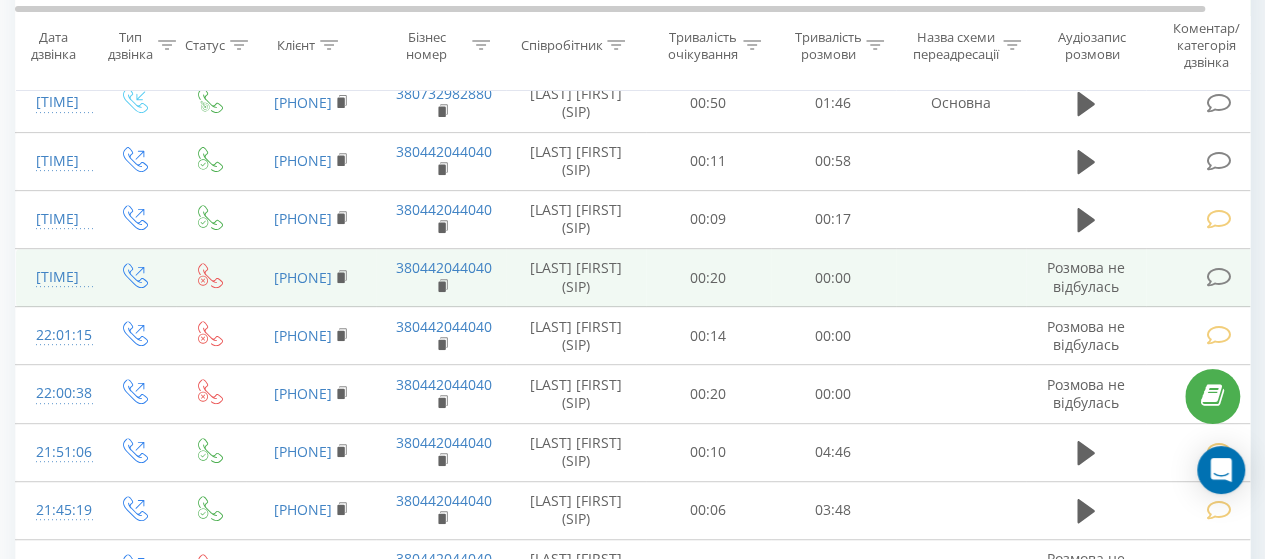 click at bounding box center (1218, 277) 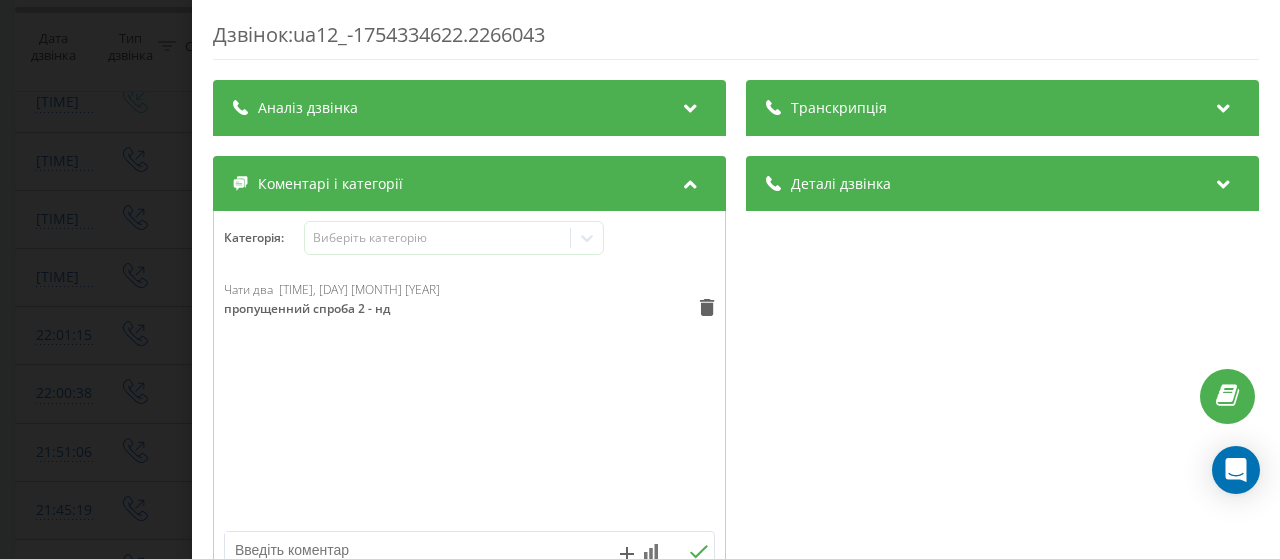 click on "пропущенний спроба 2 - нд" at bounding box center (310, 309) 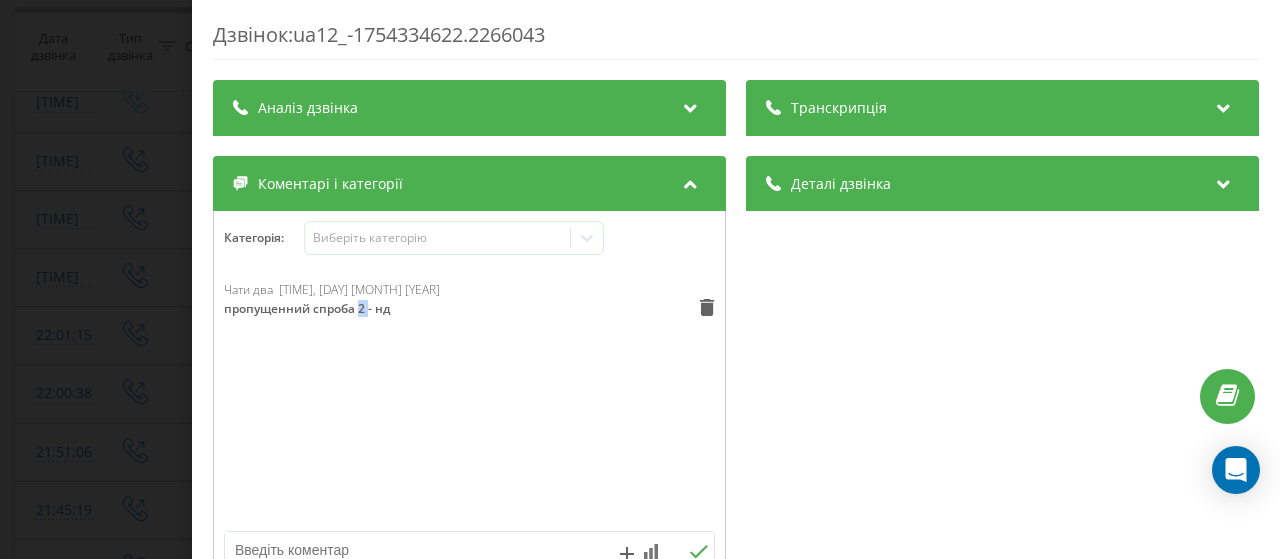 click on "пропущенний спроба 2 - нд" at bounding box center (310, 309) 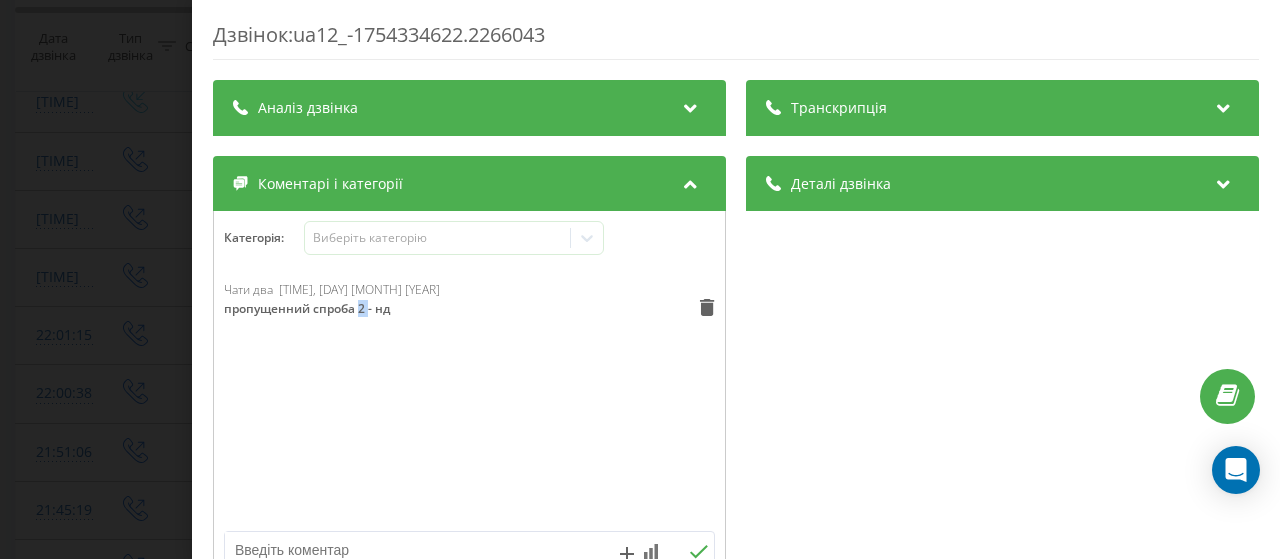 scroll, scrollTop: 100, scrollLeft: 0, axis: vertical 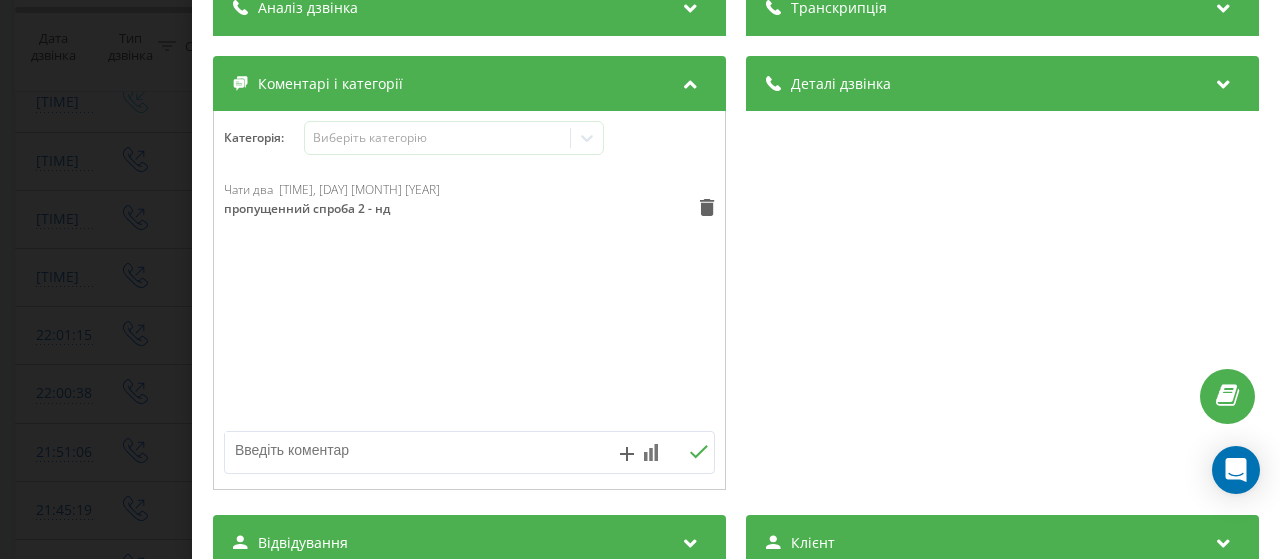 drag, startPoint x: 268, startPoint y: 230, endPoint x: 256, endPoint y: 225, distance: 13 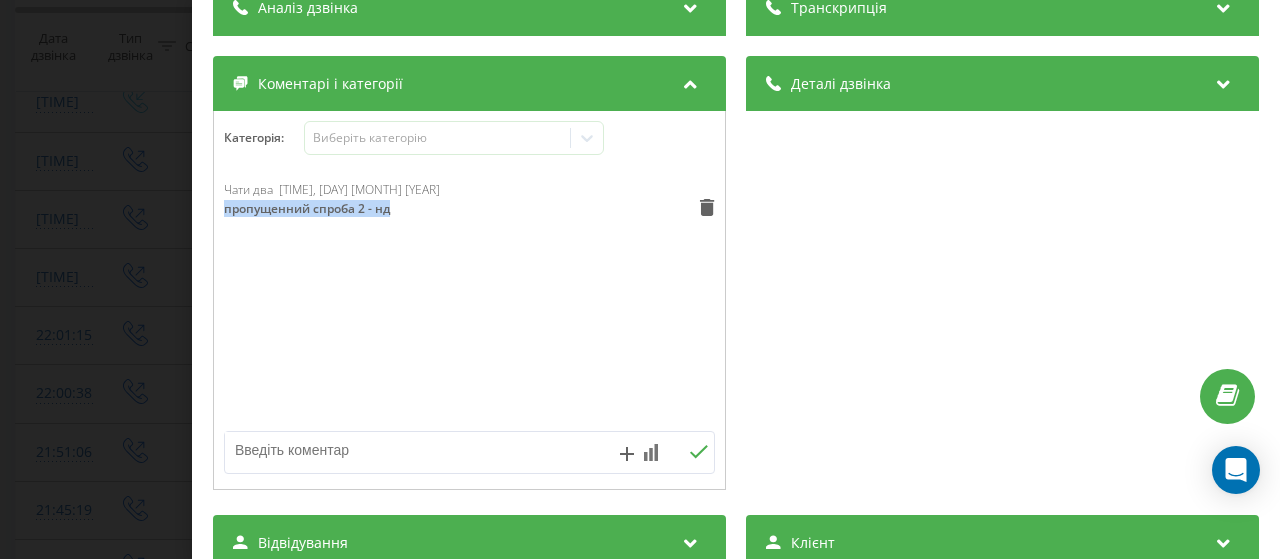 drag, startPoint x: 256, startPoint y: 221, endPoint x: 212, endPoint y: 206, distance: 46.486557 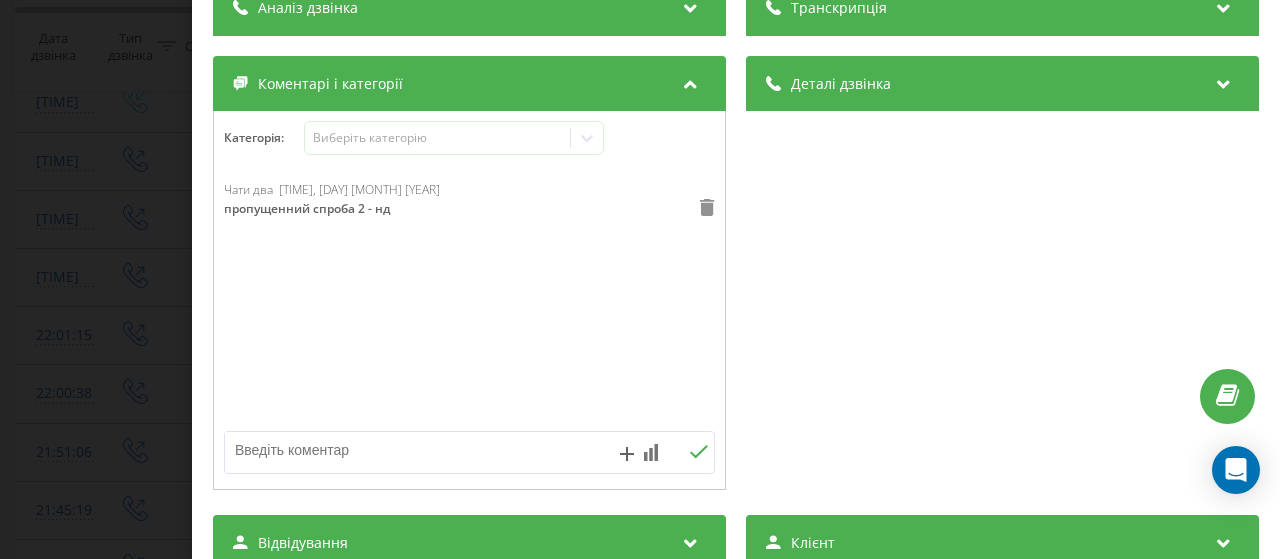 click 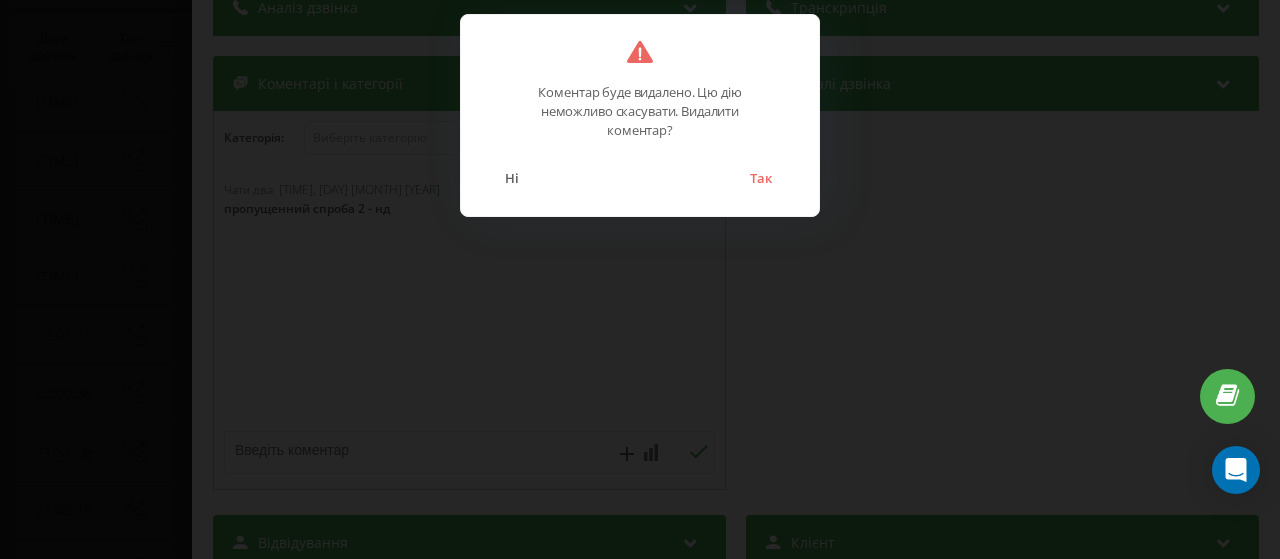 click on "Так" at bounding box center (761, 178) 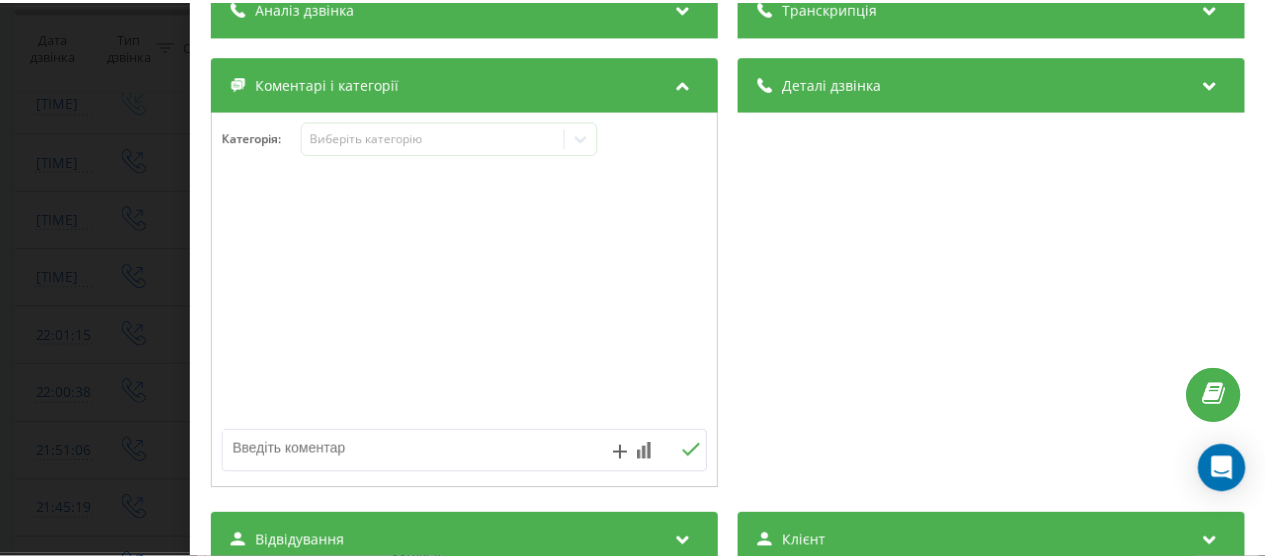 scroll, scrollTop: 200, scrollLeft: 0, axis: vertical 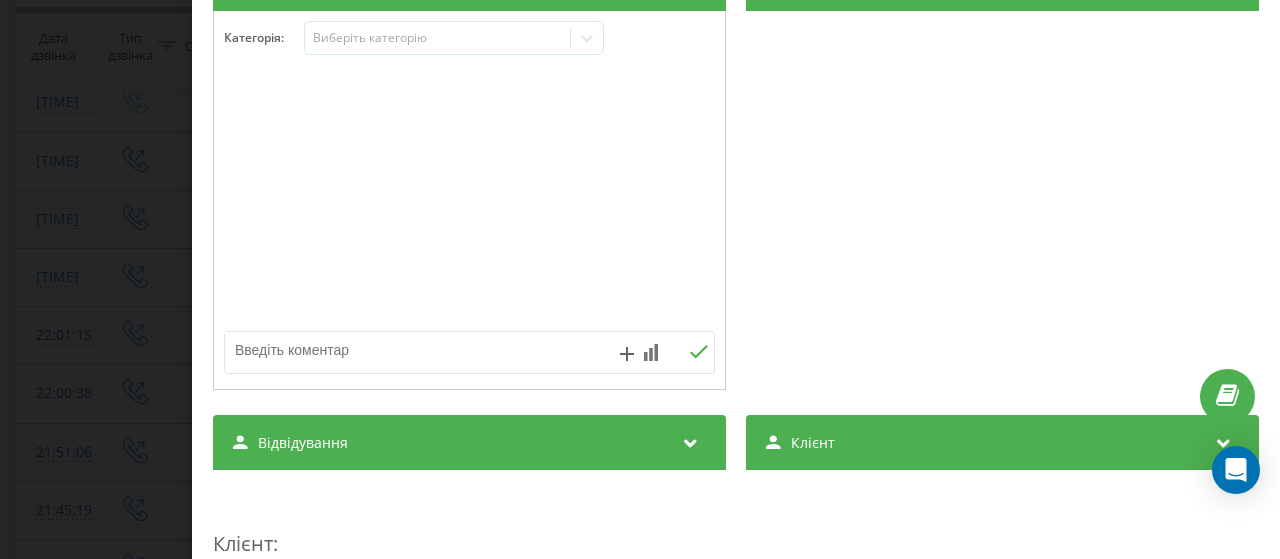 click at bounding box center (420, 350) 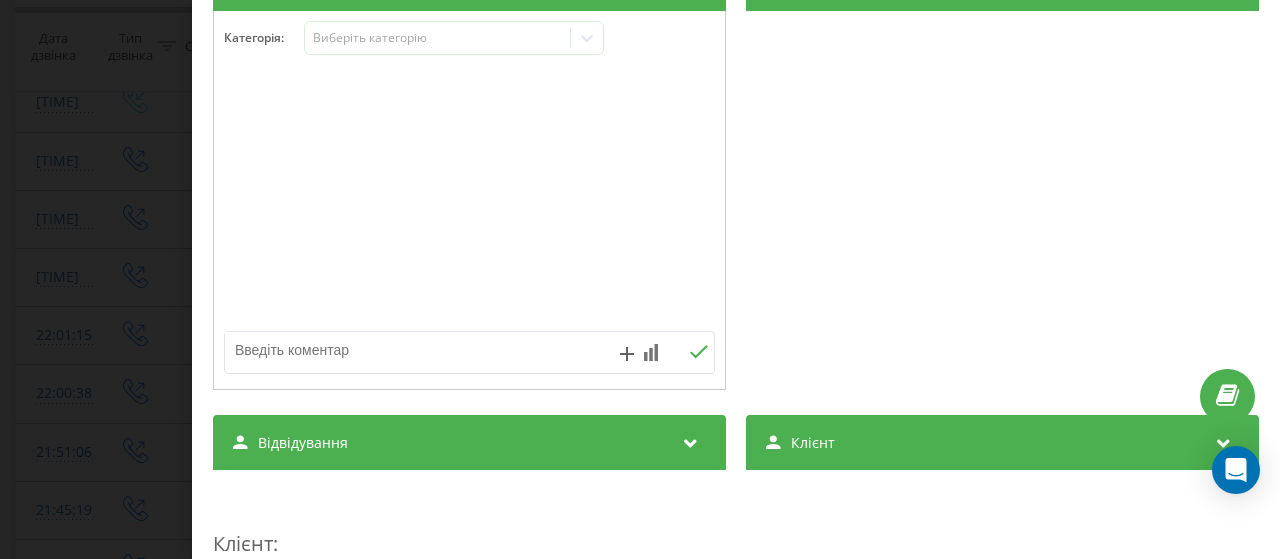 paste on "пропущенний спроба 2 - нд" 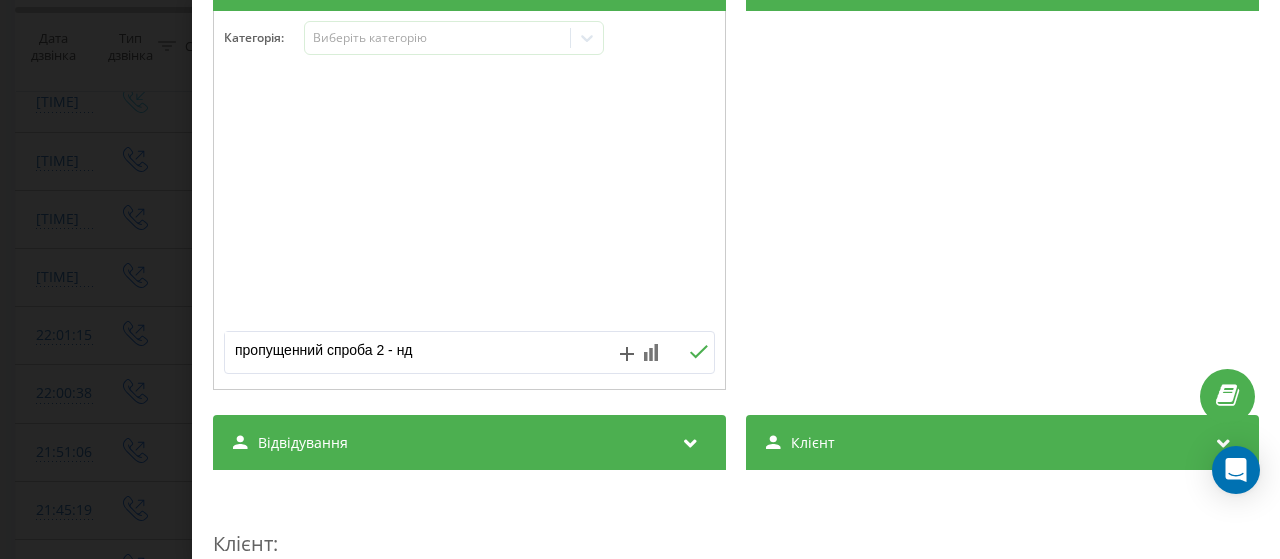 click on "пропущенний спроба 2 - нд" at bounding box center [420, 350] 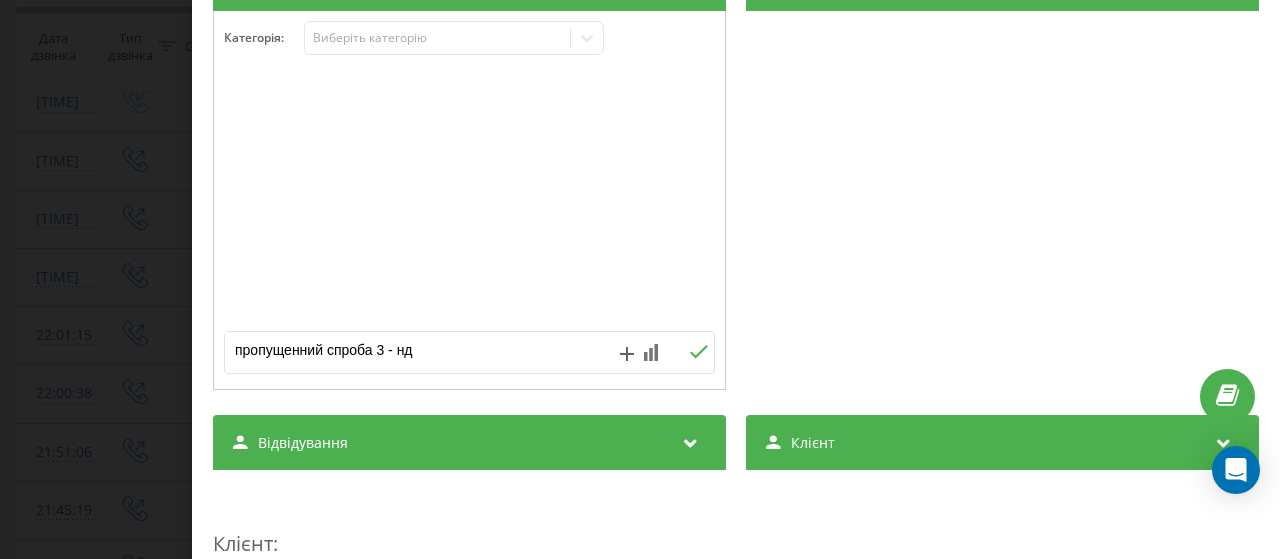 type on "пропущенний спроба 3 - нд" 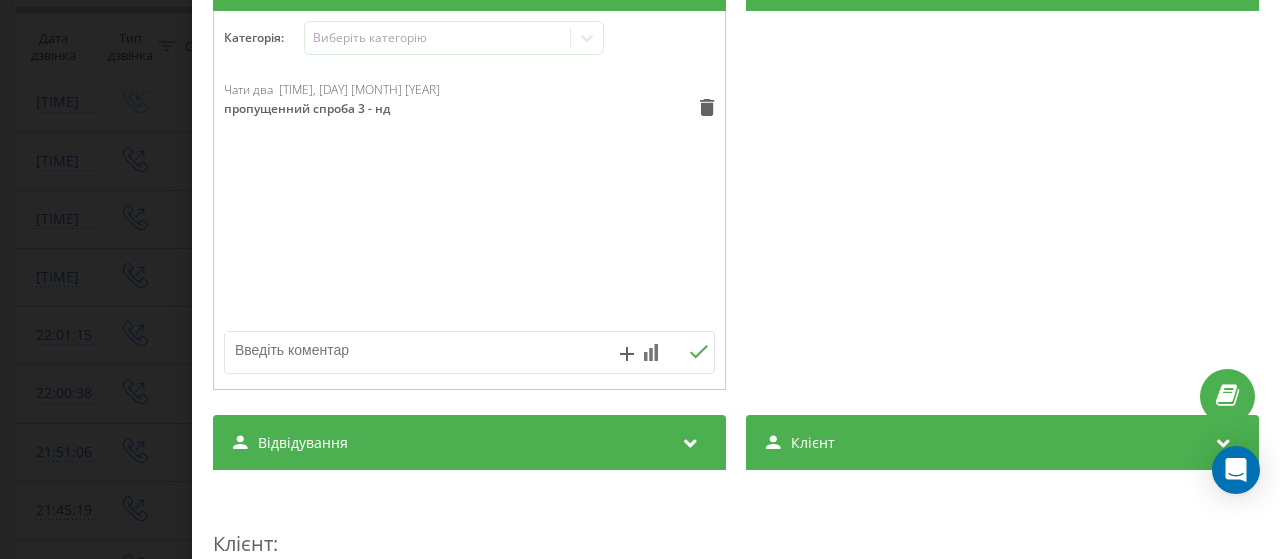 click on "Дзвінок :  ua12_-1754334622.2266043 Транскрипція Для AI-аналізу майбутніх дзвінків  налаштуйте та активуйте профіль на сторінці . Якщо профіль вже є і дзвінок відповідає його умовам, оновіть сторінку через 10 хвилин - AI аналізує поточний дзвінок. Аналіз дзвінка Для AI-аналізу майбутніх дзвінків  налаштуйте та активуйте профіль на сторінці . Якщо профіль вже є і дзвінок відповідає його умовам, оновіть сторінку через 10 хвилин - AI аналізує поточний дзвінок. Деталі дзвінка Загальне Дата дзвінка 2025-08-04 22:10:22 Тип дзвінка Вихідний Статус дзвінка Немає відповіді Хто дзвонив - n/a :" at bounding box center (640, 279) 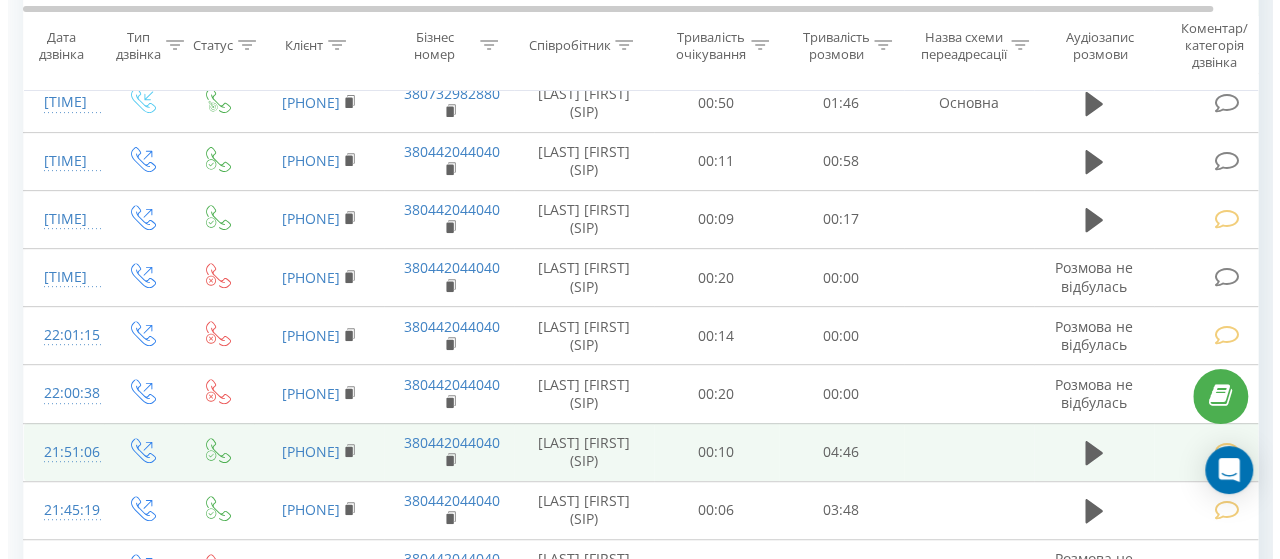 scroll, scrollTop: 400, scrollLeft: 0, axis: vertical 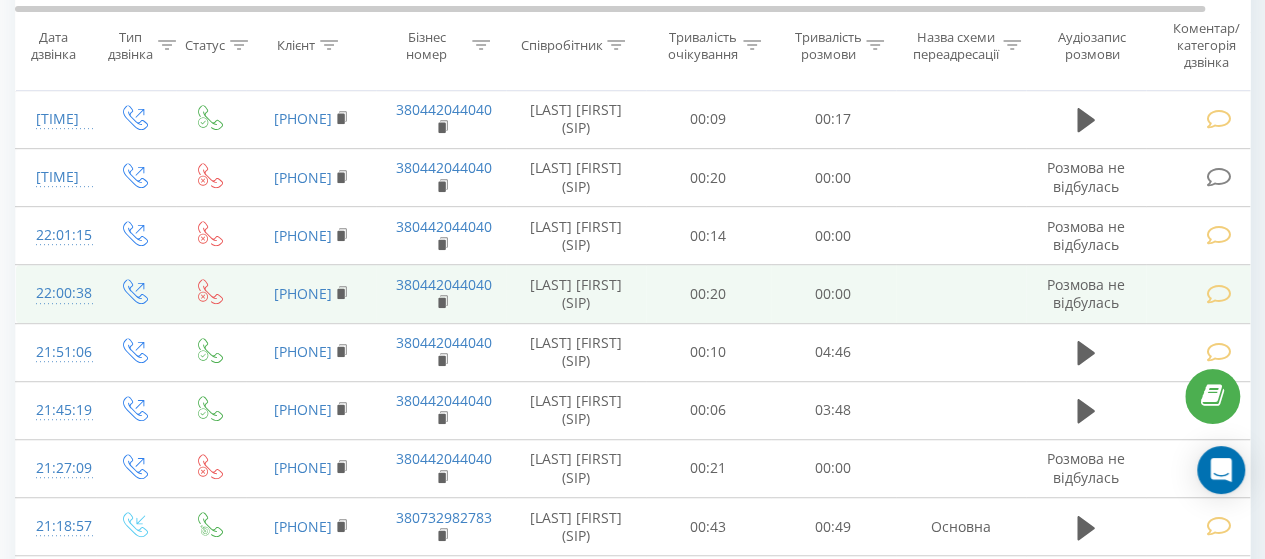 click at bounding box center (1218, 294) 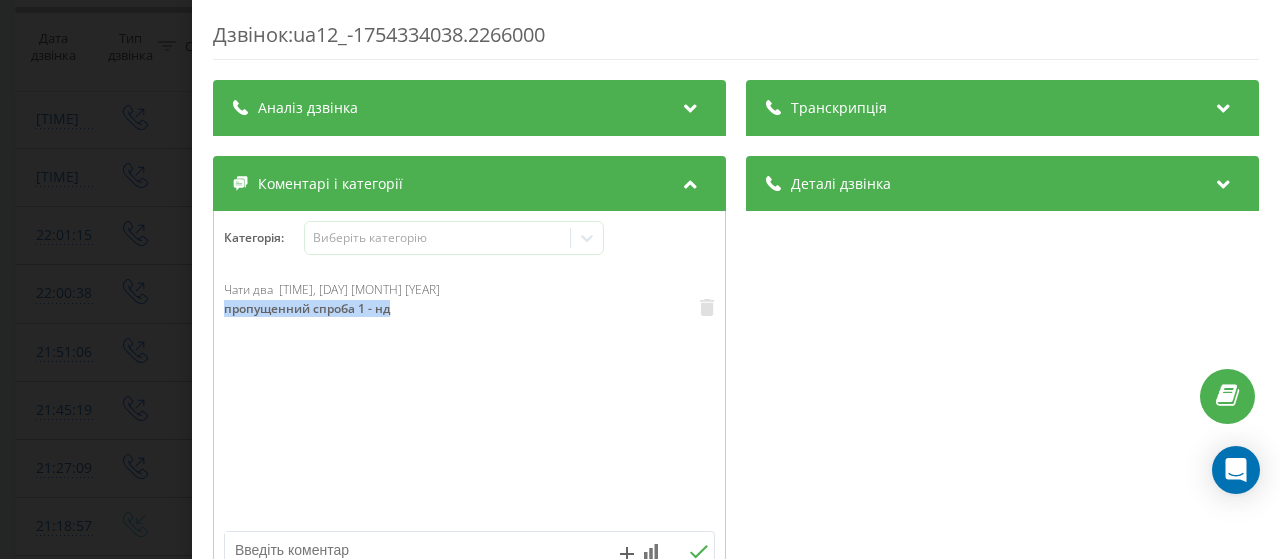 drag, startPoint x: 224, startPoint y: 307, endPoint x: 274, endPoint y: 321, distance: 51.92302 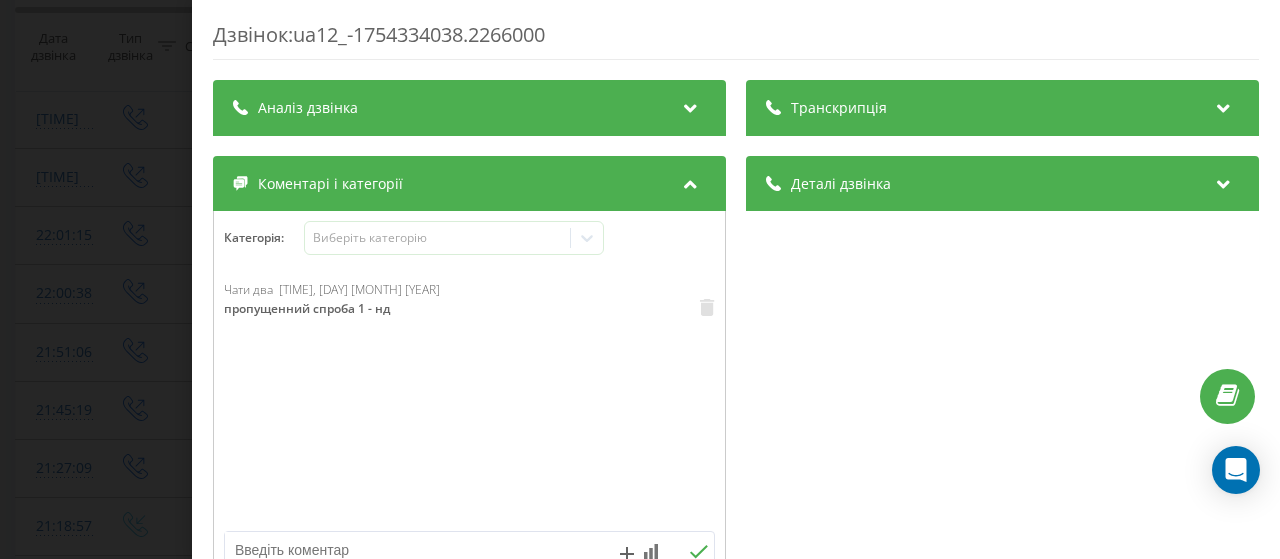click on "Чати два 22:02, 4 Серпня 2025   пропущенний спроба 1 - нд" at bounding box center (469, 401) 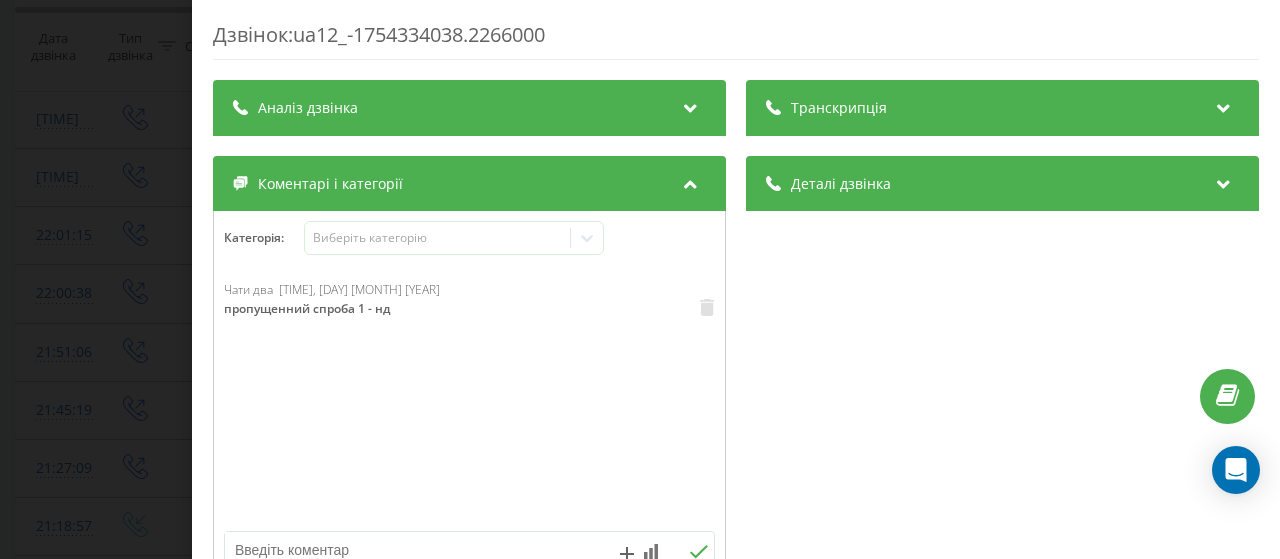 scroll, scrollTop: 100, scrollLeft: 0, axis: vertical 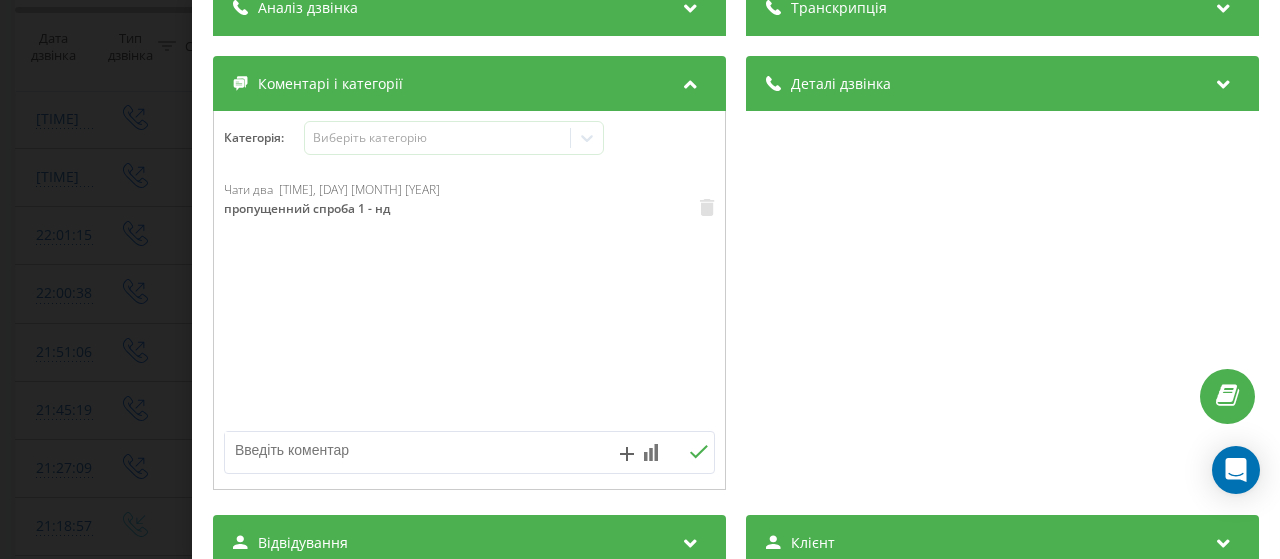 paste on "пропущенний спроба 1 - нд" 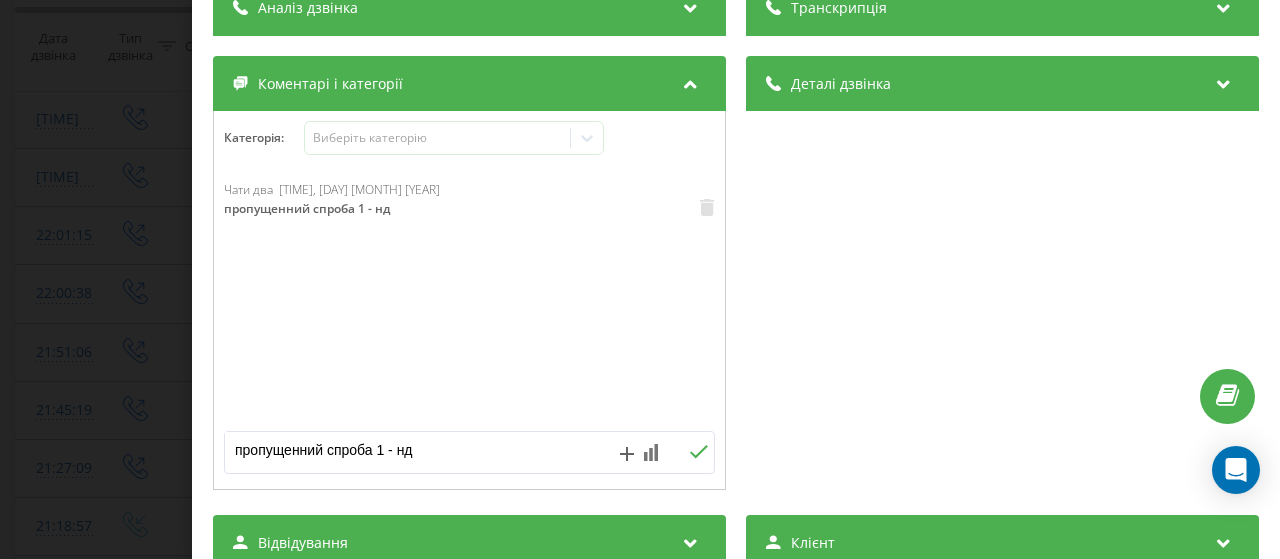 click on "пропущенний спроба 1 - нд" at bounding box center [420, 450] 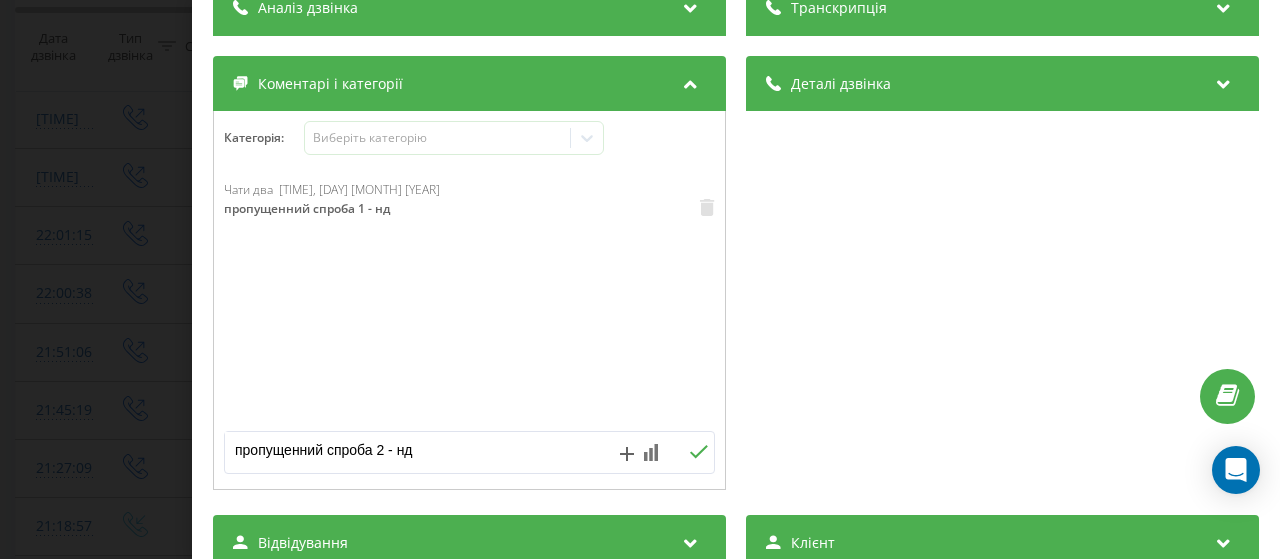 type on "пропущенний спроба 2 - нд" 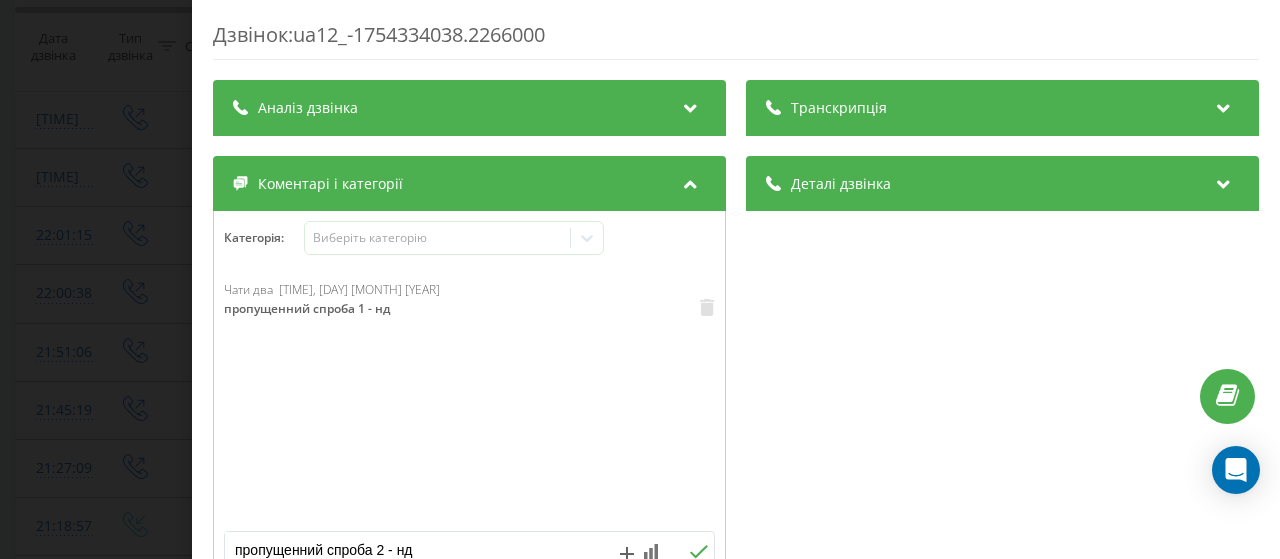 scroll, scrollTop: 200, scrollLeft: 0, axis: vertical 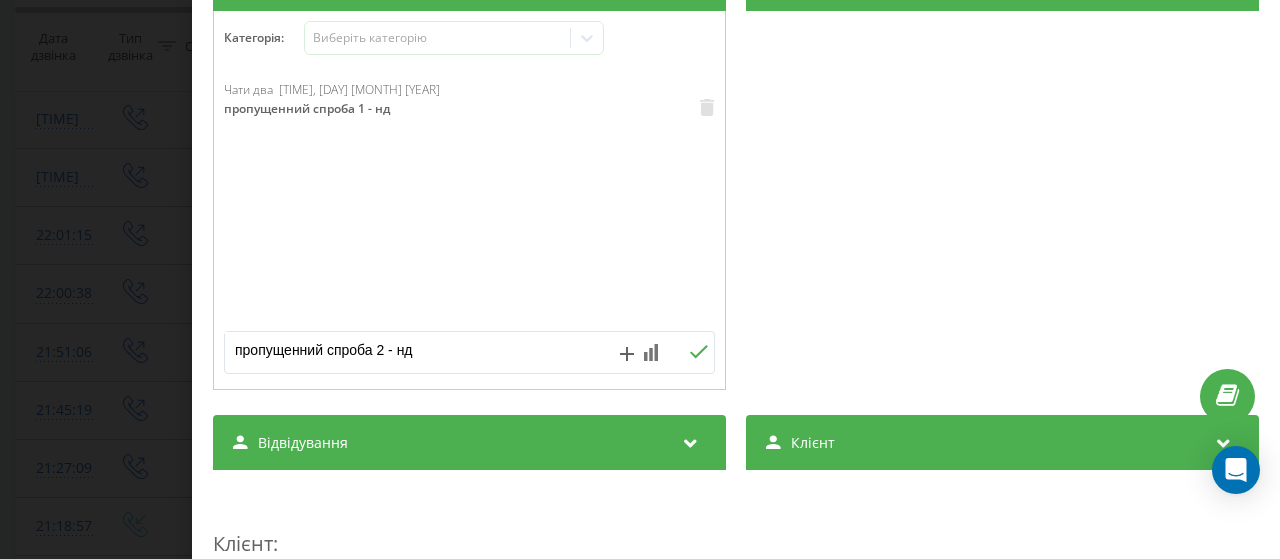click 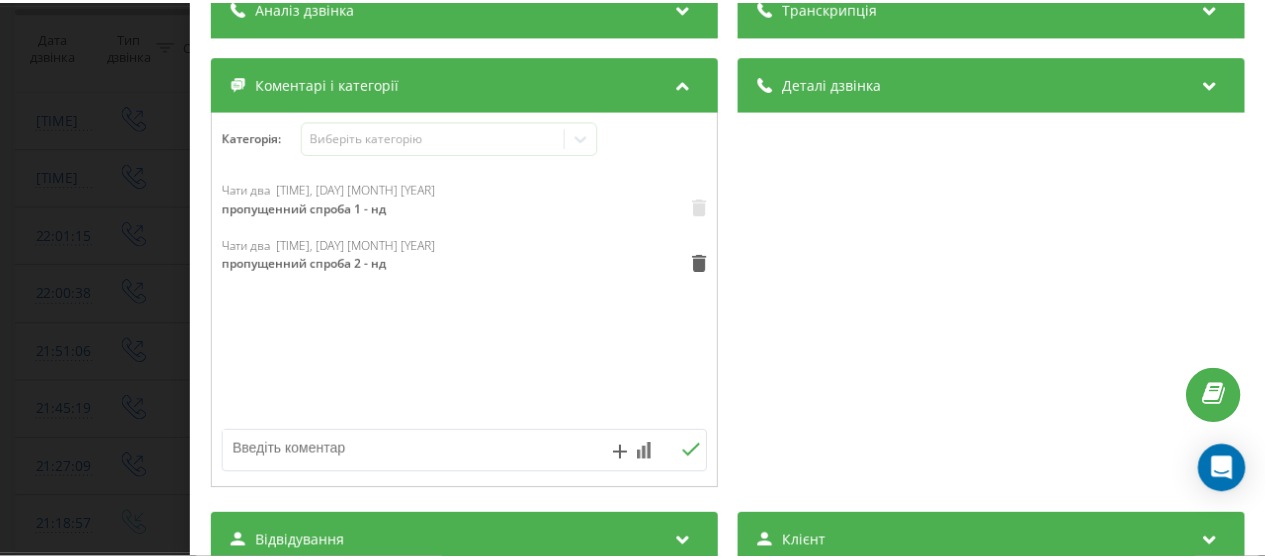 scroll, scrollTop: 0, scrollLeft: 0, axis: both 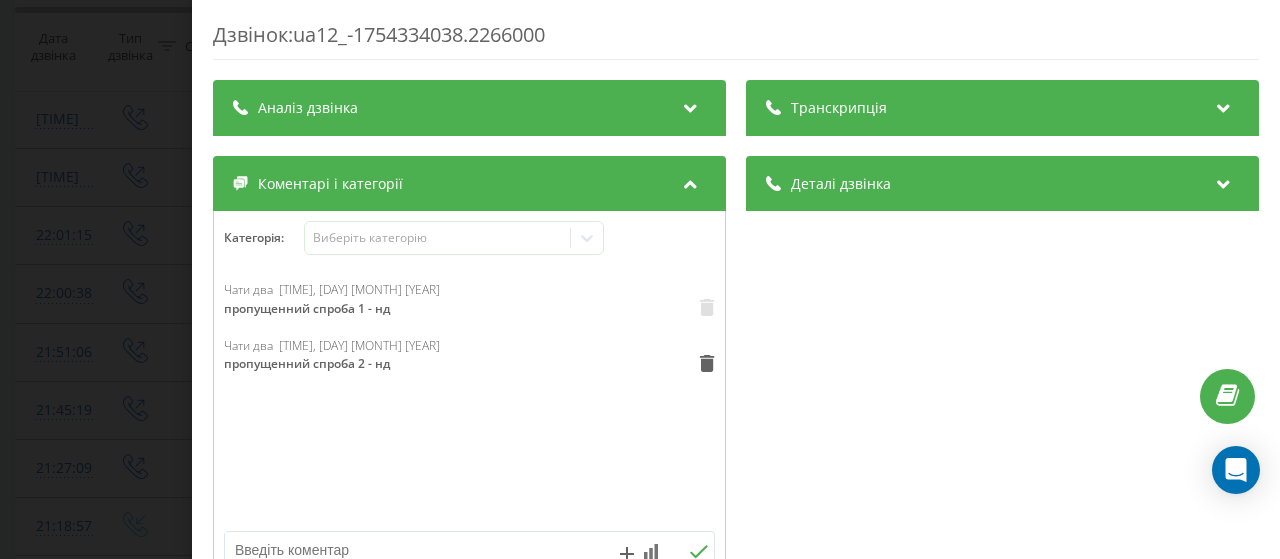 click on "Чати два 22:26, 4 Серпня 2025   пропущенний спроба 2 - нд" at bounding box center (469, 357) 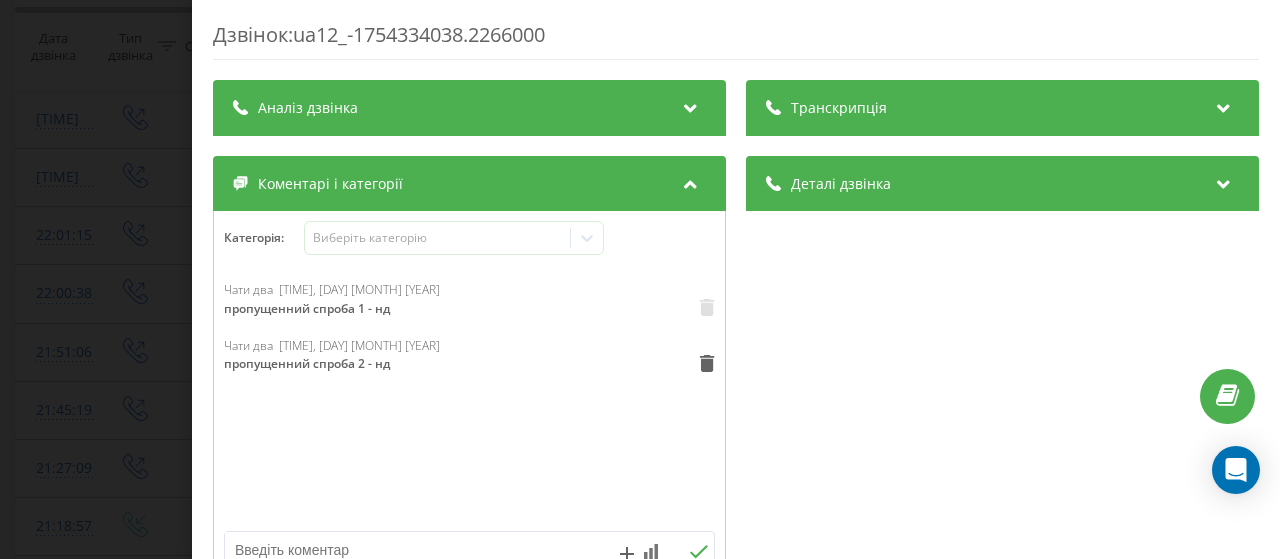 click on "пропущенний спроба 1 - нд" at bounding box center (310, 309) 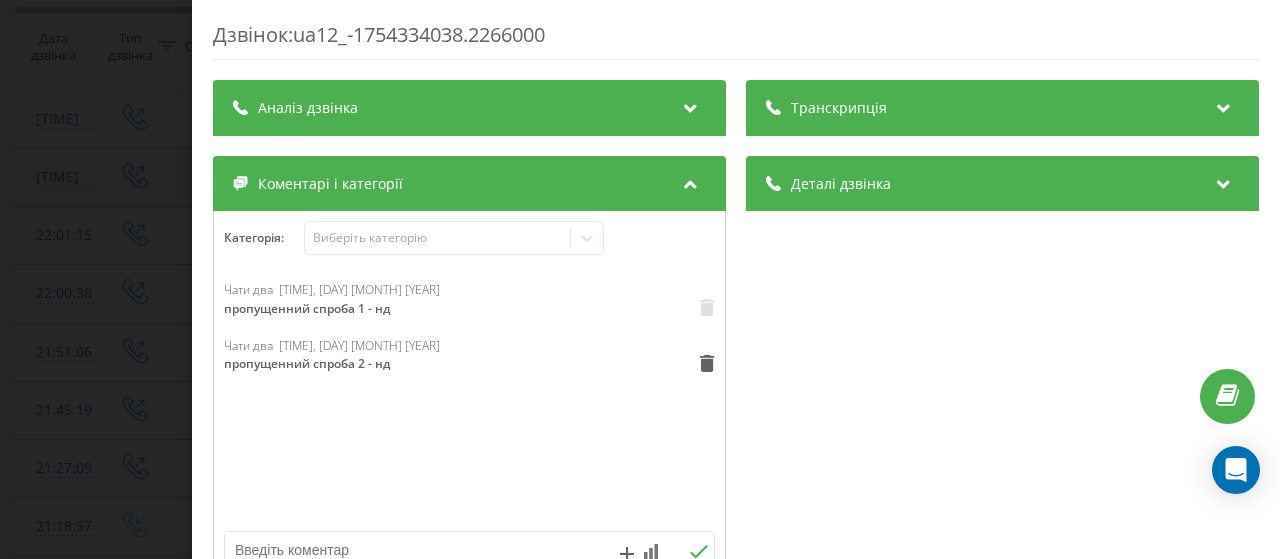 click on "Дзвінок :  ua12_-1754334038.2266000 Транскрипція Для AI-аналізу майбутніх дзвінків  налаштуйте та активуйте профіль на сторінці . Якщо профіль вже є і дзвінок відповідає його умовам, оновіть сторінку через 10 хвилин - AI аналізує поточний дзвінок. Аналіз дзвінка Для AI-аналізу майбутніх дзвінків  налаштуйте та активуйте профіль на сторінці . Якщо профіль вже є і дзвінок відповідає його умовам, оновіть сторінку через 10 хвилин - AI аналізує поточний дзвінок. Деталі дзвінка Загальне Дата дзвінка 2025-08-04 22:00:38 Тип дзвінка Вихідний Статус дзвінка Немає відповіді Хто дзвонив - n/a :" at bounding box center (640, 279) 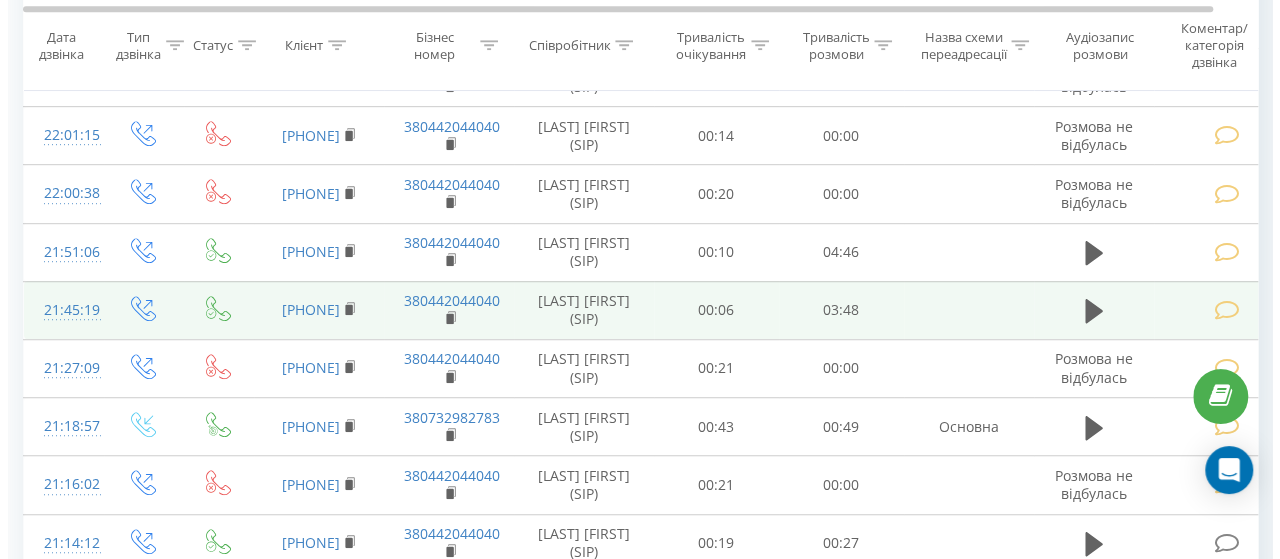 scroll, scrollTop: 600, scrollLeft: 0, axis: vertical 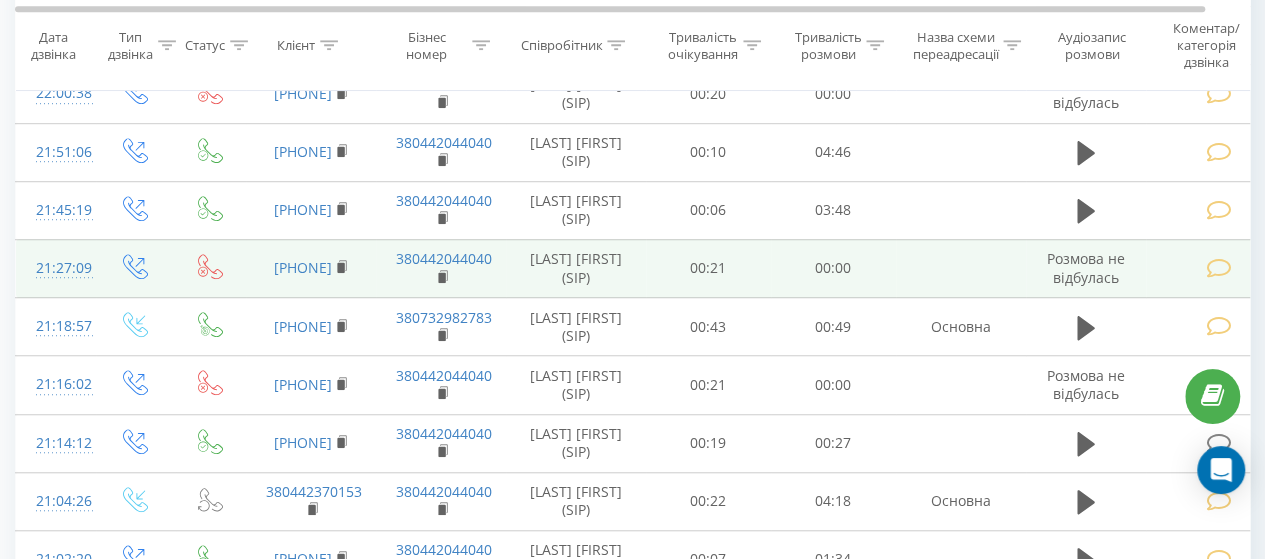 click at bounding box center [1218, 268] 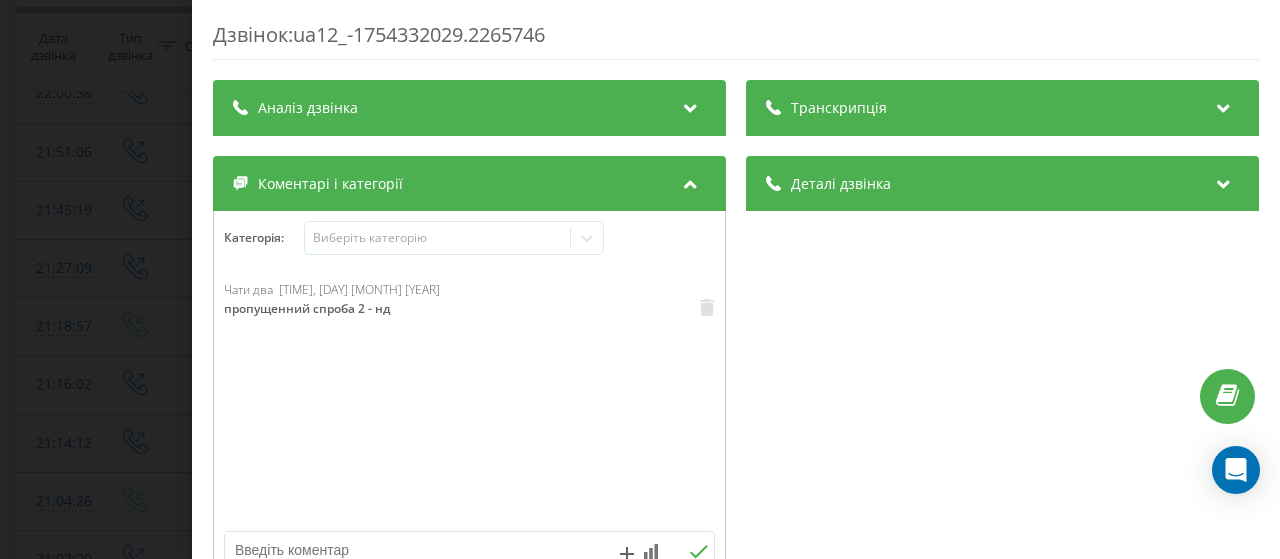 scroll, scrollTop: 200, scrollLeft: 0, axis: vertical 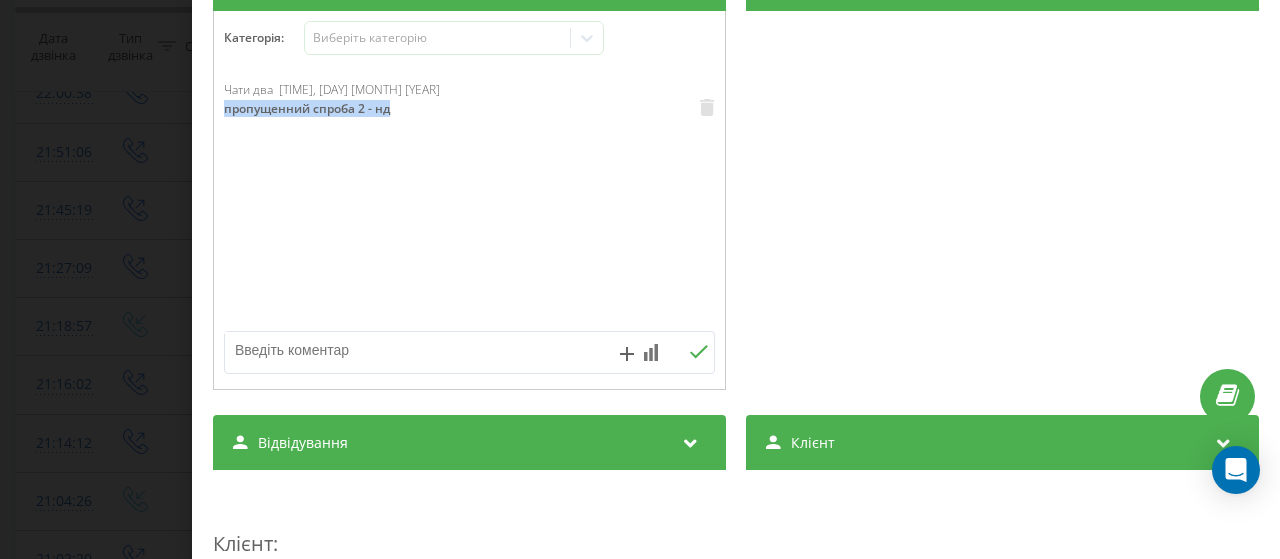 drag, startPoint x: 224, startPoint y: 106, endPoint x: 271, endPoint y: 121, distance: 49.335587 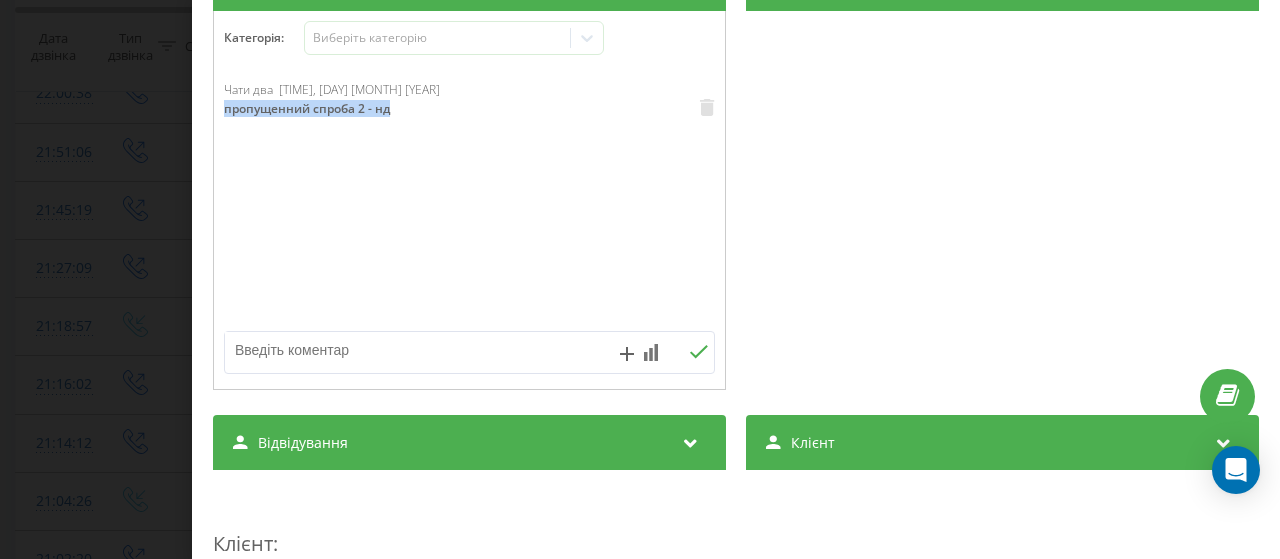 copy on "пропущенний спроба 2 - нд" 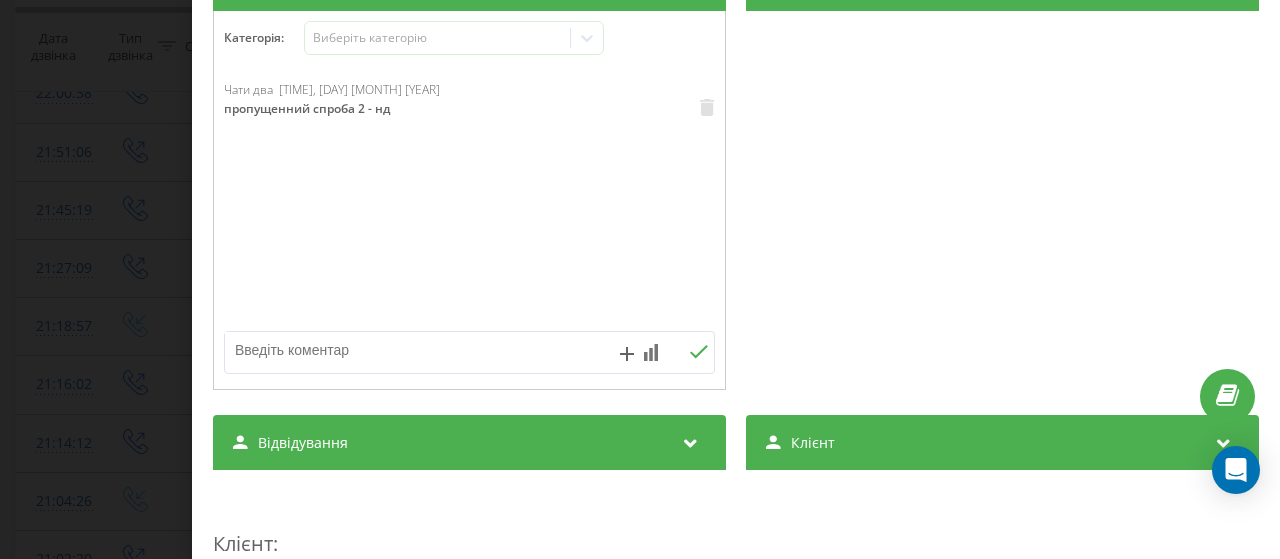 paste on "пропущенний спроба 2 - нд" 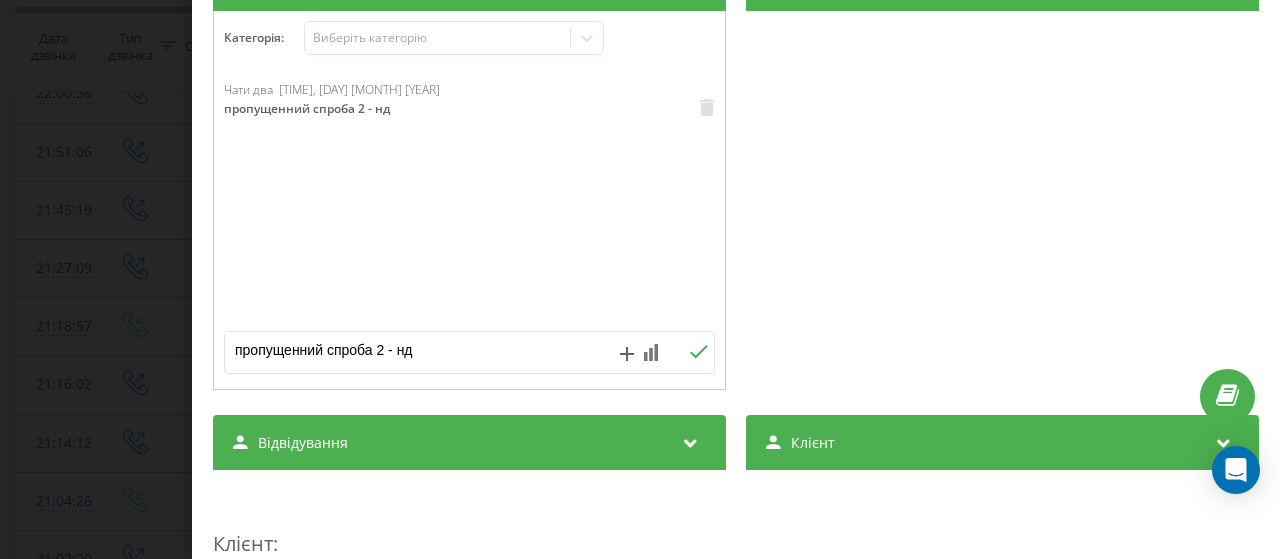 click on "пропущенний спроба 2 - нд" at bounding box center (420, 350) 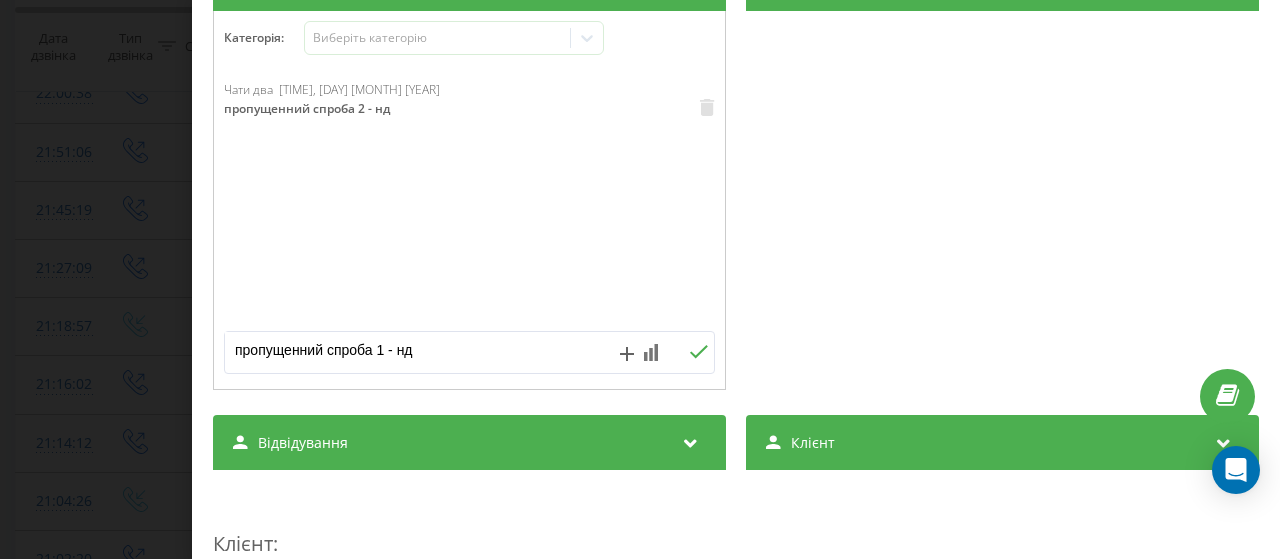 type on "пропущенний спроба 1 - нд" 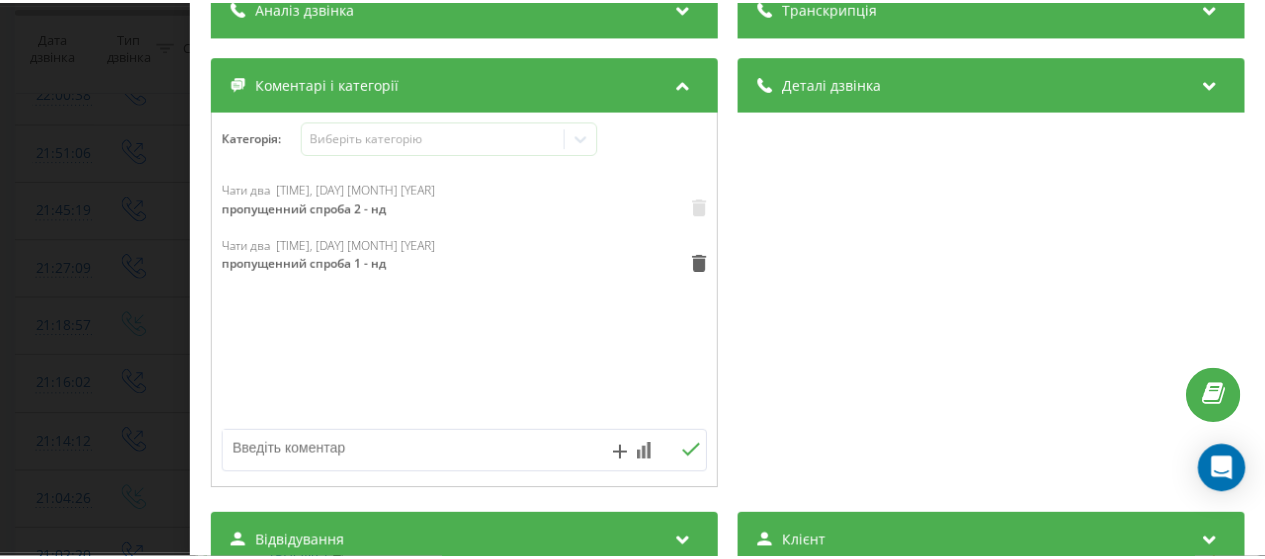 scroll, scrollTop: 0, scrollLeft: 0, axis: both 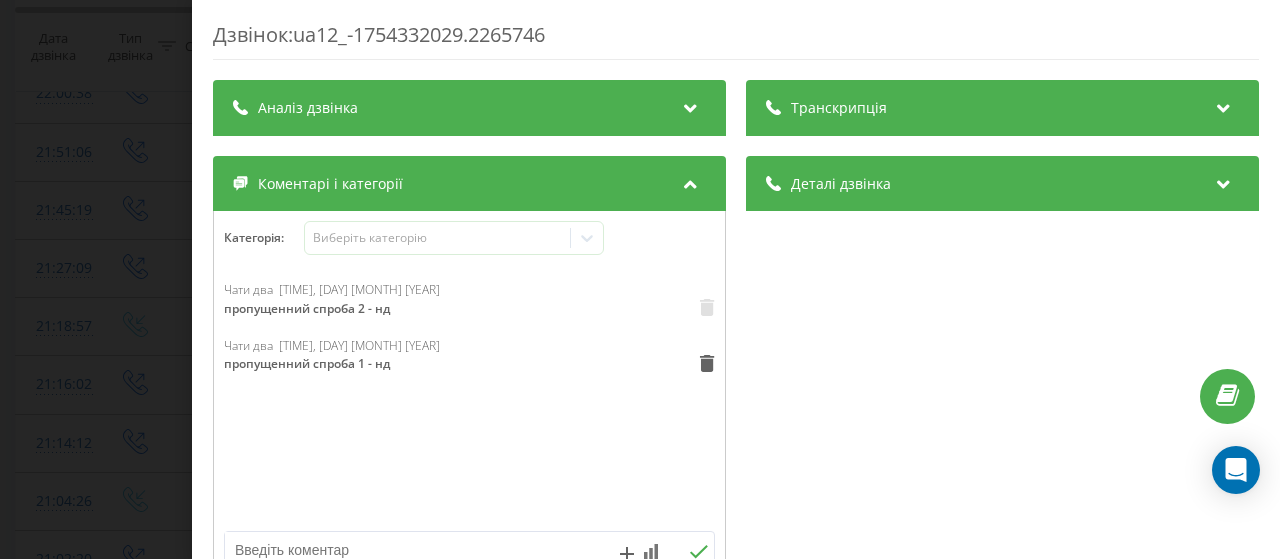 click on "Дзвінок :  ua12_-1754332029.2265746 Транскрипція Для AI-аналізу майбутніх дзвінків  налаштуйте та активуйте профіль на сторінці . Якщо профіль вже є і дзвінок відповідає його умовам, оновіть сторінку через 10 хвилин - AI аналізує поточний дзвінок. Аналіз дзвінка Для AI-аналізу майбутніх дзвінків  налаштуйте та активуйте профіль на сторінці . Якщо профіль вже є і дзвінок відповідає його умовам, оновіть сторінку через 10 хвилин - AI аналізує поточний дзвінок. Деталі дзвінка Загальне Дата дзвінка 2025-08-04 21:27:09 Тип дзвінка Вихідний Статус дзвінка Немає відповіді Хто дзвонив - n/a :" at bounding box center [640, 279] 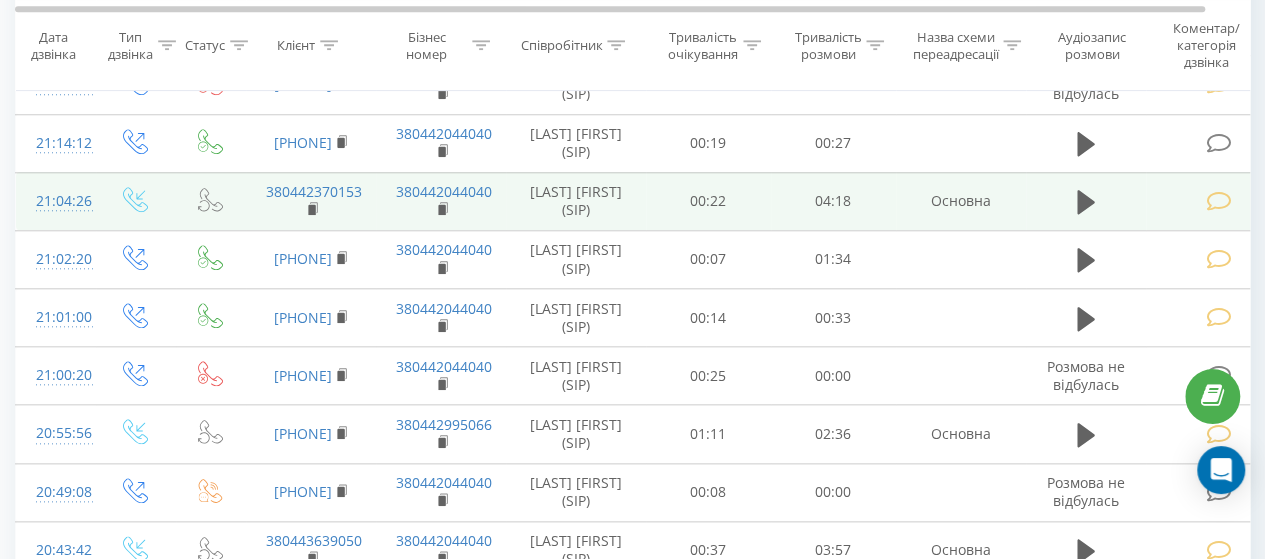 scroll, scrollTop: 600, scrollLeft: 0, axis: vertical 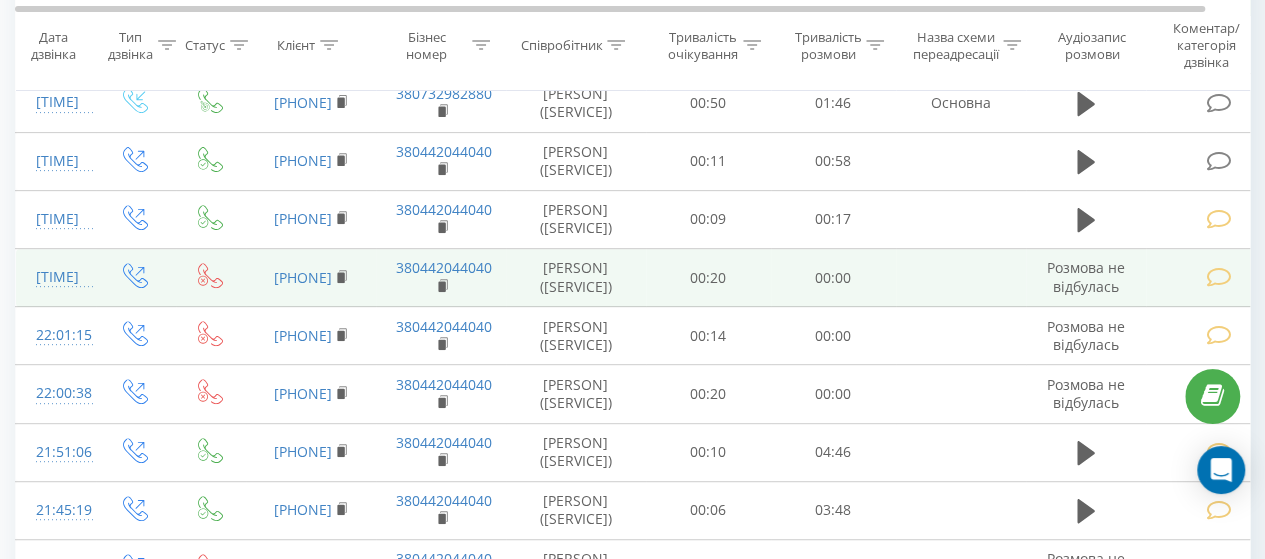 click at bounding box center [1218, 277] 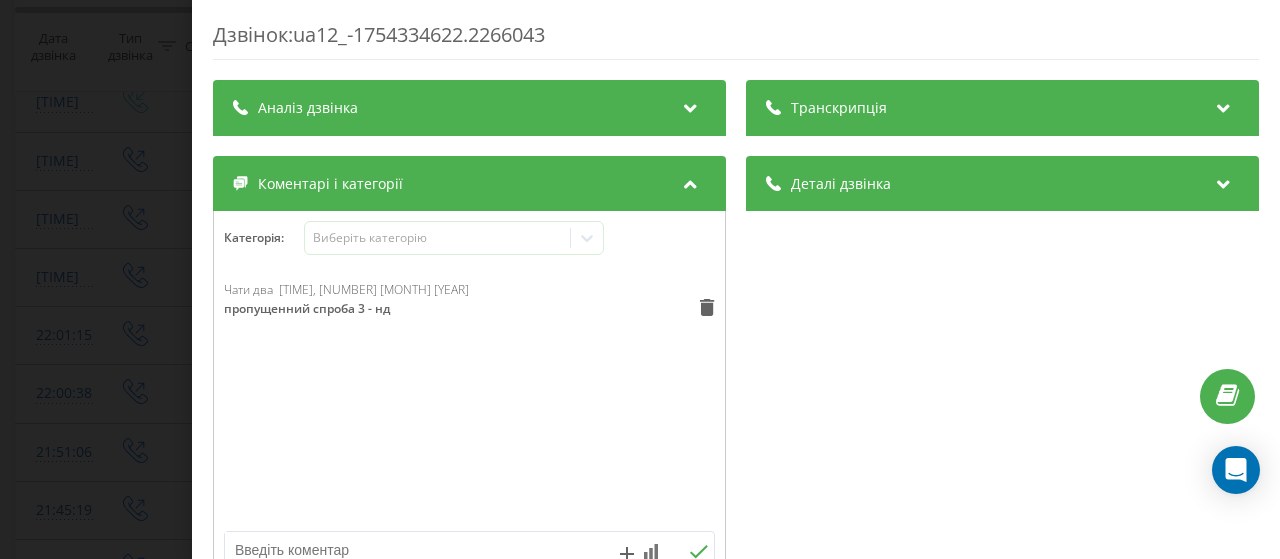 click on "Дзвінок :  ua12_-1754334622.2266043 Транскрипція Для AI-аналізу майбутніх дзвінків  налаштуйте та активуйте профіль на сторінці . Якщо профіль вже є і дзвінок відповідає його умовам, оновіть сторінку через 10 хвилин - AI аналізує поточний дзвінок. Аналіз дзвінка Для AI-аналізу майбутніх дзвінків  налаштуйте та активуйте профіль на сторінці . Якщо профіль вже є і дзвінок відповідає його умовам, оновіть сторінку через 10 хвилин - AI аналізує поточний дзвінок. Деталі дзвінка Загальне Дата дзвінка 2025-08-04 22:10:22 Тип дзвінка Вихідний Статус дзвінка Немає відповіді Хто дзвонив - n/a :" at bounding box center [640, 279] 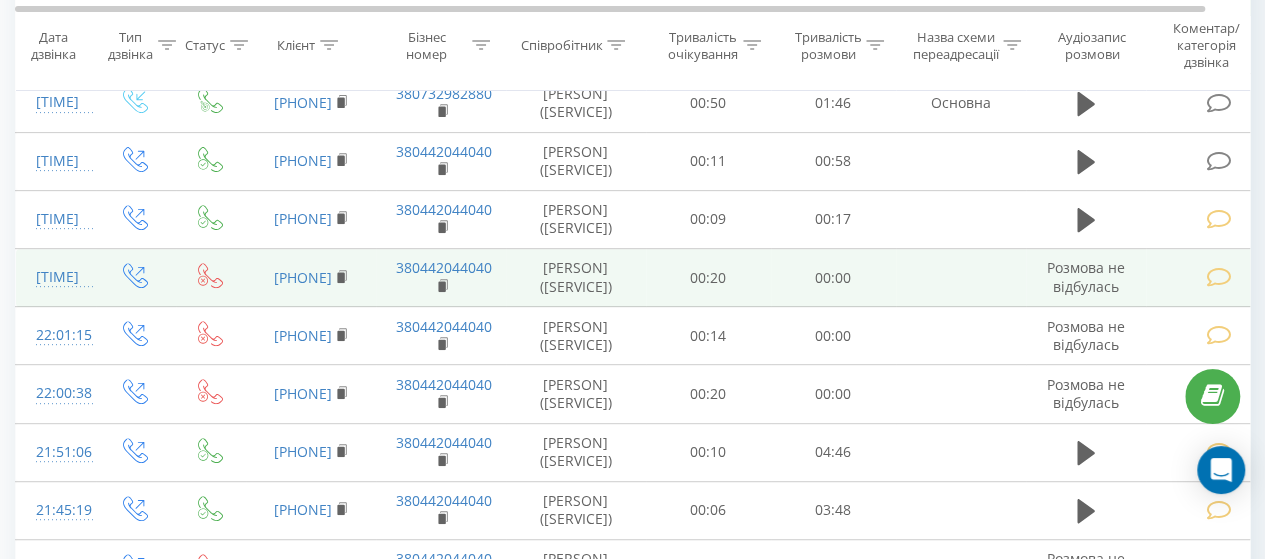 scroll, scrollTop: 400, scrollLeft: 0, axis: vertical 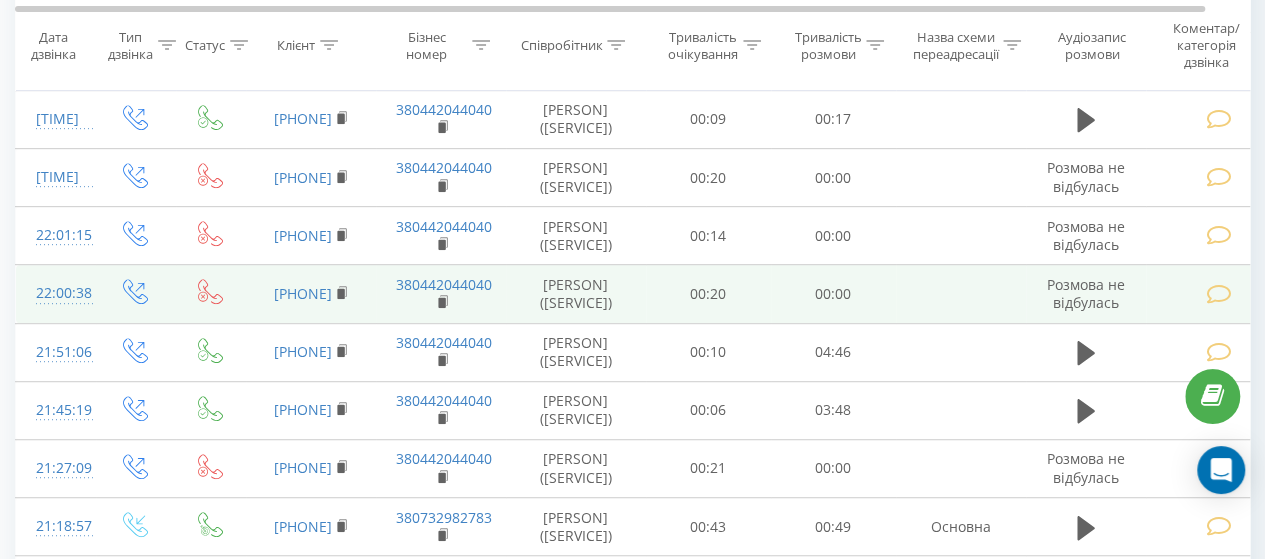 click at bounding box center [1218, 294] 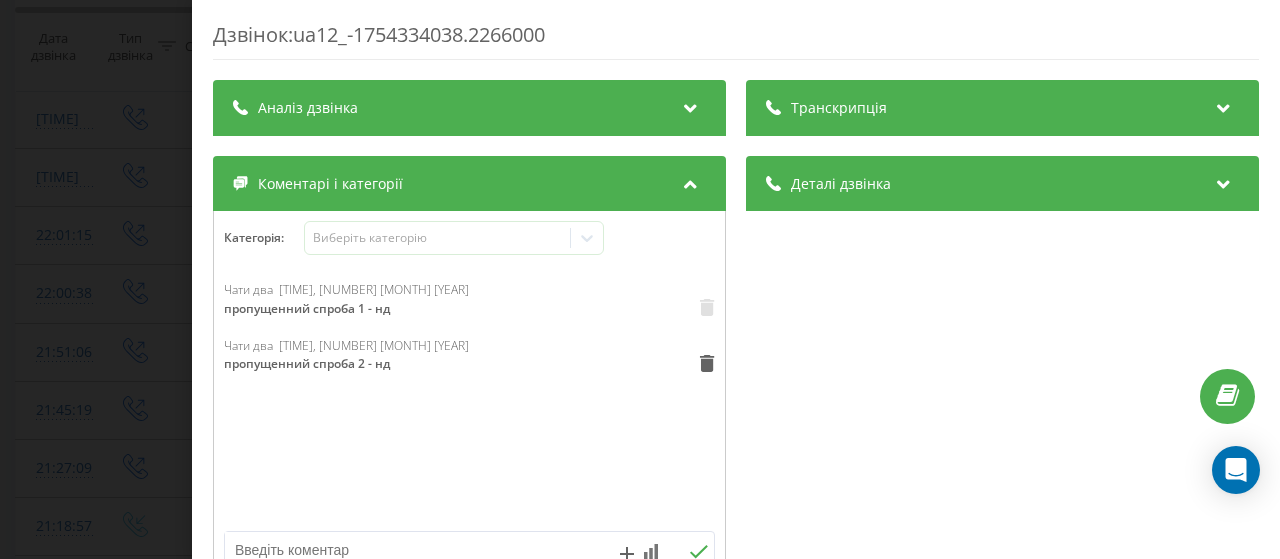 click on "Дзвінок :  ua12_-1754334038.2266000 Транскрипція Для AI-аналізу майбутніх дзвінків  налаштуйте та активуйте профіль на сторінці . Якщо профіль вже є і дзвінок відповідає його умовам, оновіть сторінку через 10 хвилин - AI аналізує поточний дзвінок. Аналіз дзвінка Для AI-аналізу майбутніх дзвінків  налаштуйте та активуйте профіль на сторінці . Якщо профіль вже є і дзвінок відповідає його умовам, оновіть сторінку через 10 хвилин - AI аналізує поточний дзвінок. Деталі дзвінка Загальне Дата дзвінка 2025-08-04 22:00:38 Тип дзвінка Вихідний Статус дзвінка Немає відповіді Хто дзвонив - n/a :" at bounding box center [640, 279] 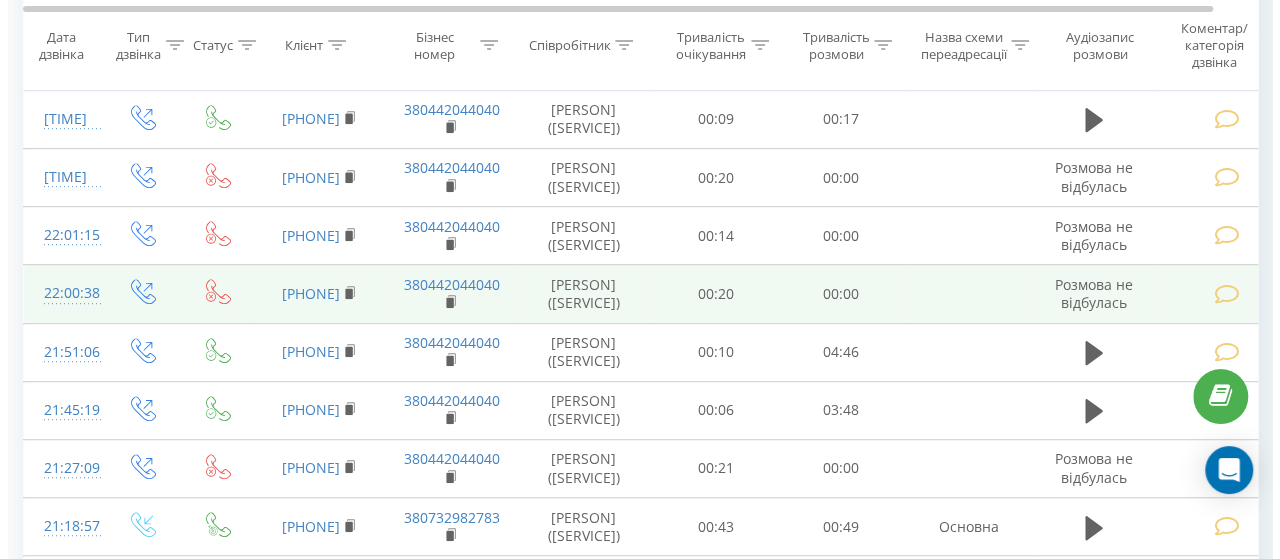 scroll, scrollTop: 200, scrollLeft: 0, axis: vertical 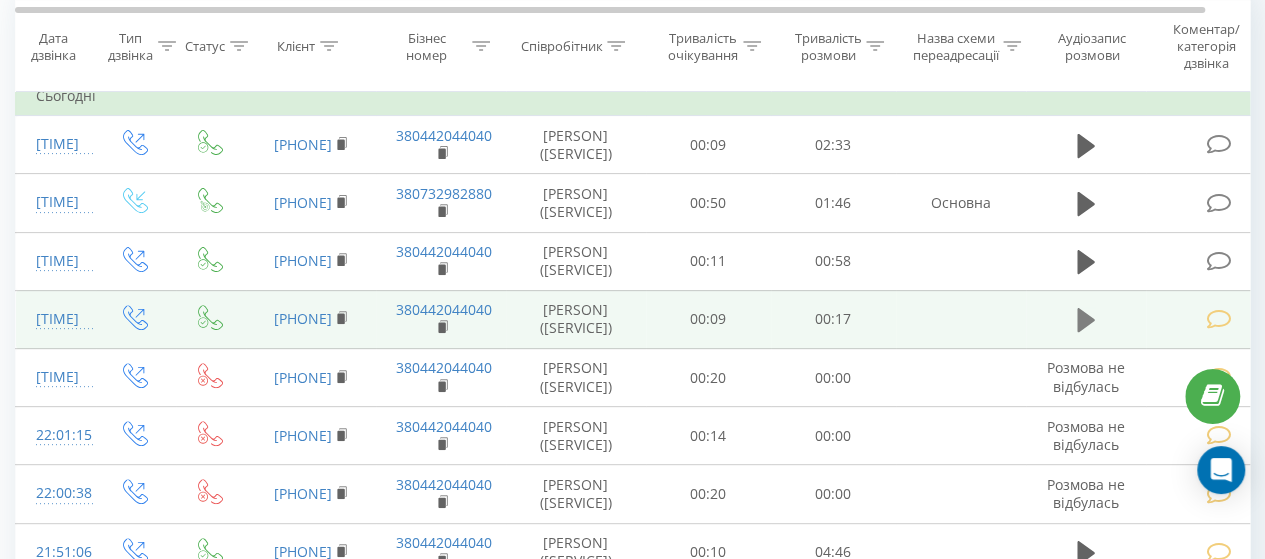 click 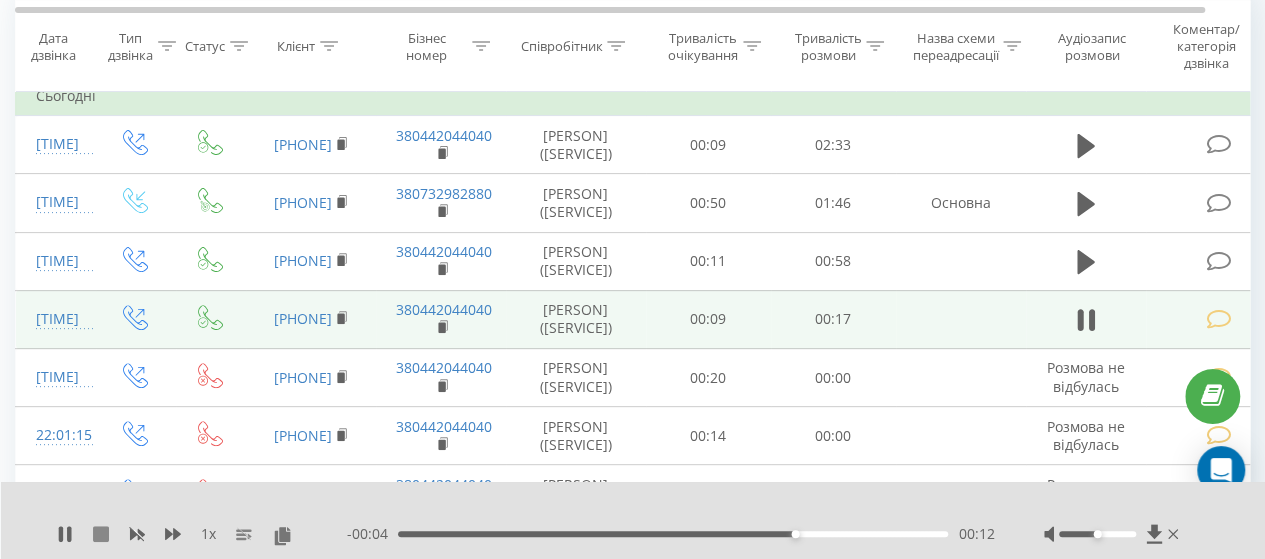 click 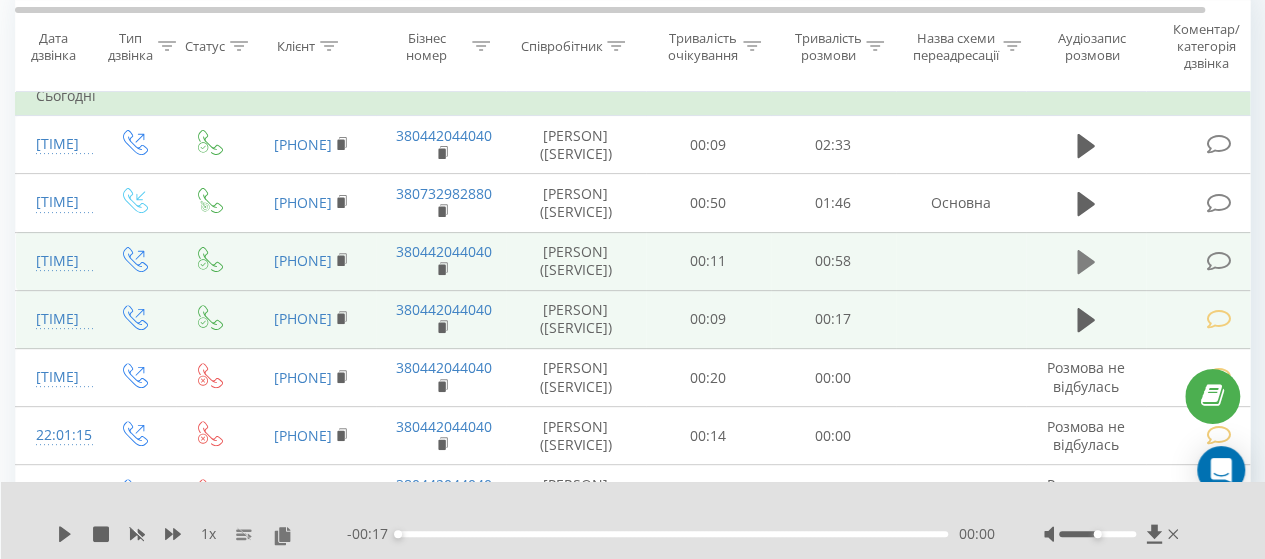 click 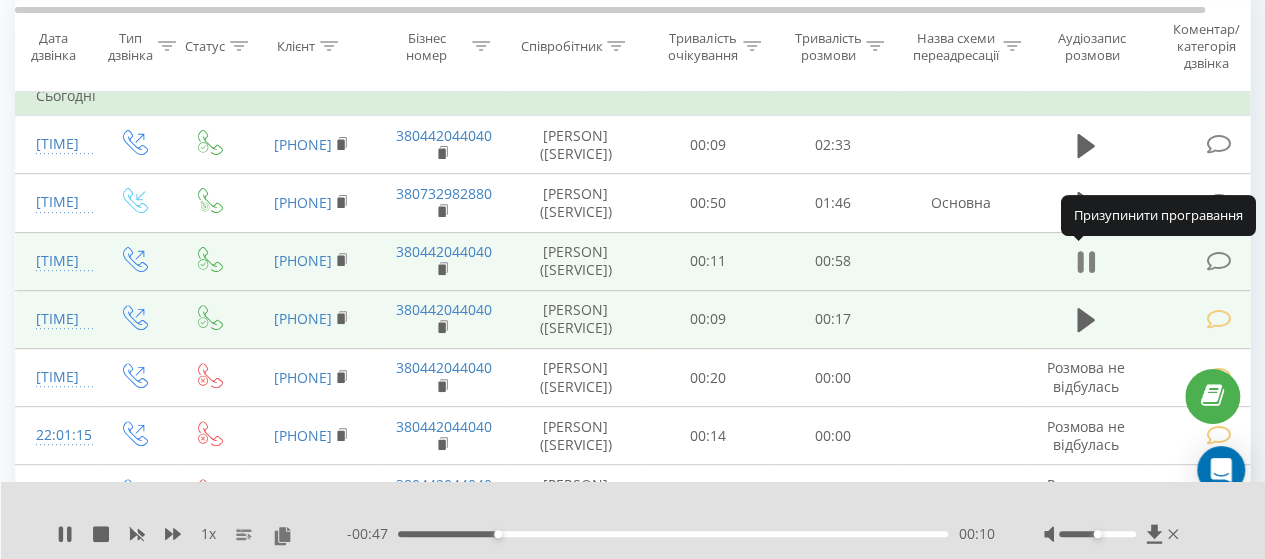 click 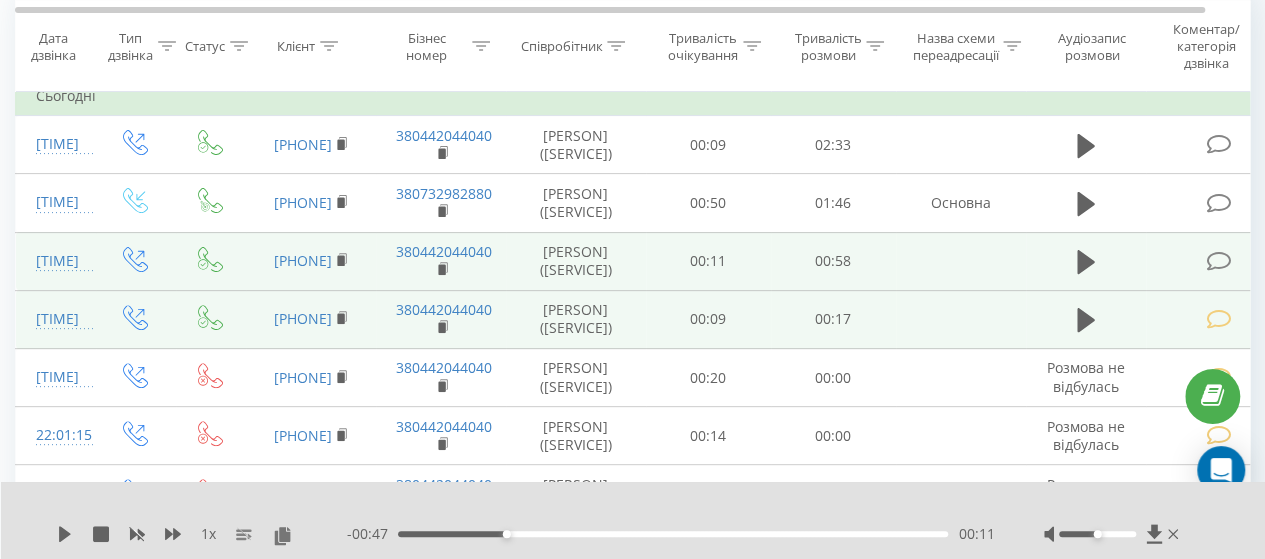 click at bounding box center (1218, 261) 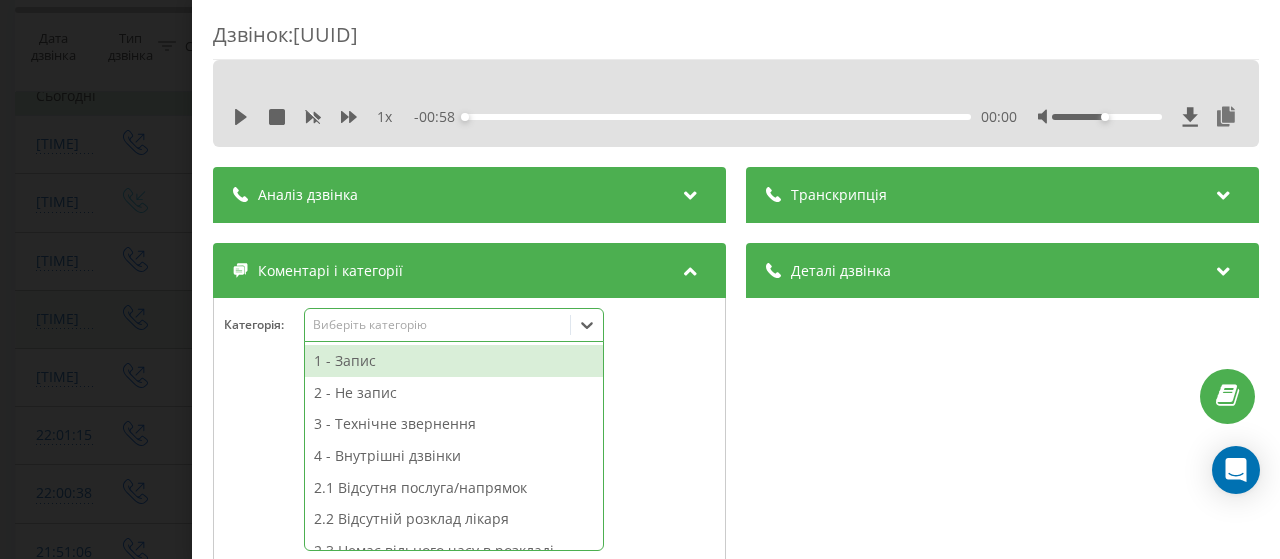 click 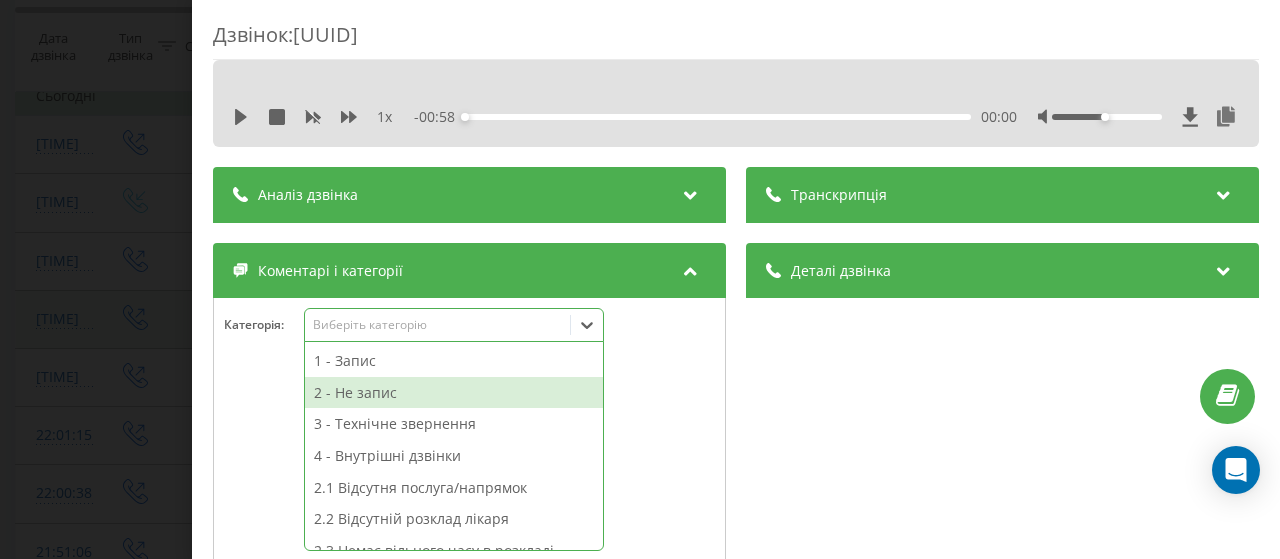 click on "2 - Не запис" at bounding box center [454, 393] 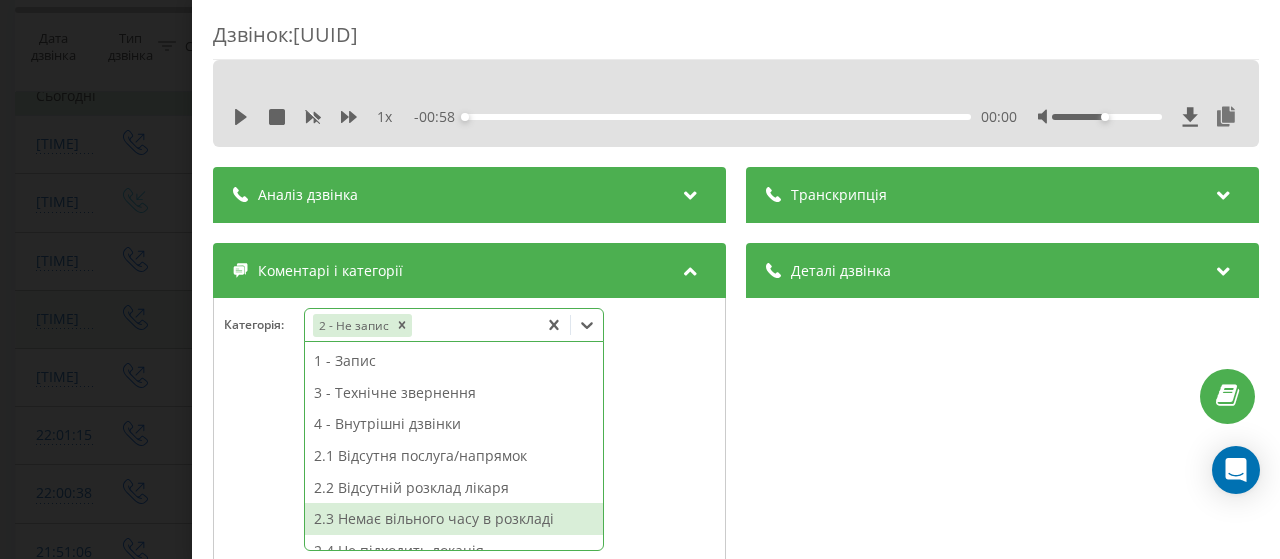 scroll, scrollTop: 100, scrollLeft: 0, axis: vertical 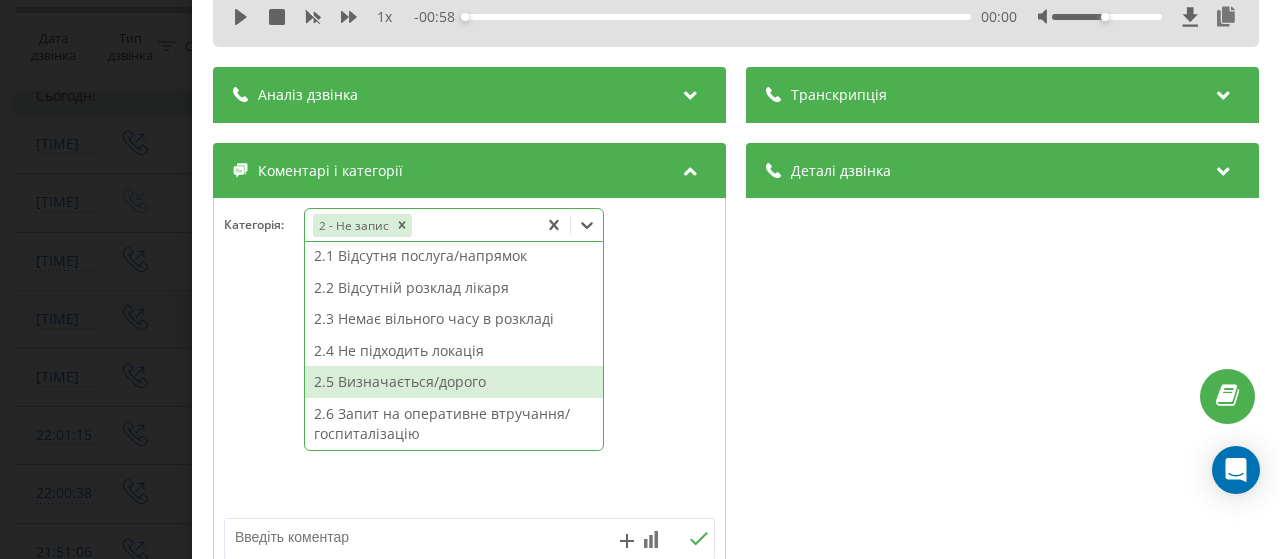 click on "2.5 Визначається/дорого" at bounding box center (454, 382) 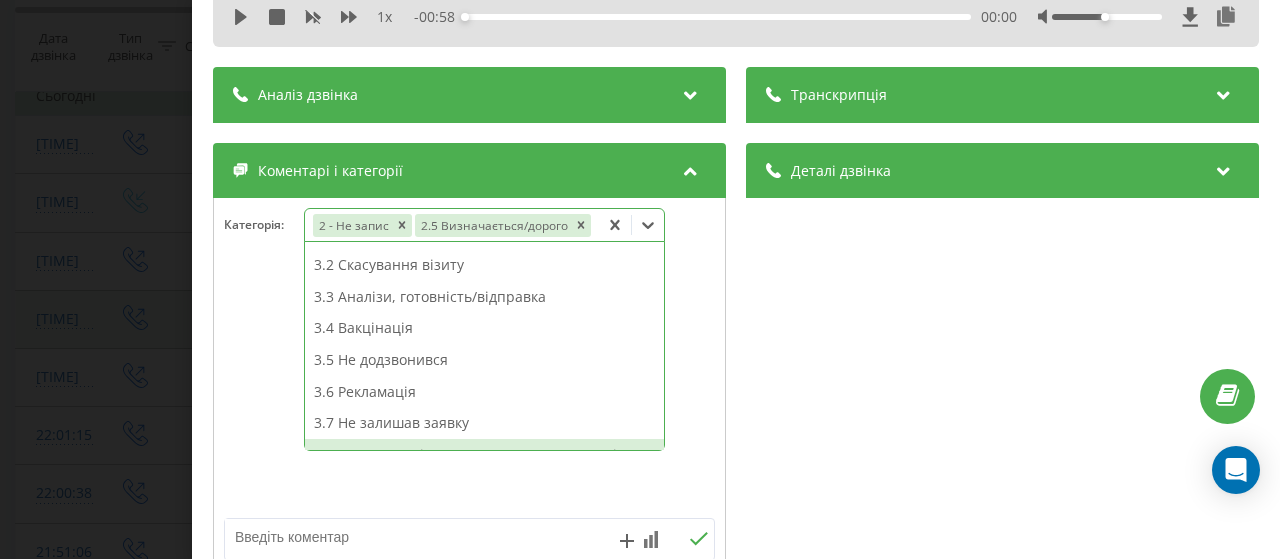 scroll, scrollTop: 374, scrollLeft: 0, axis: vertical 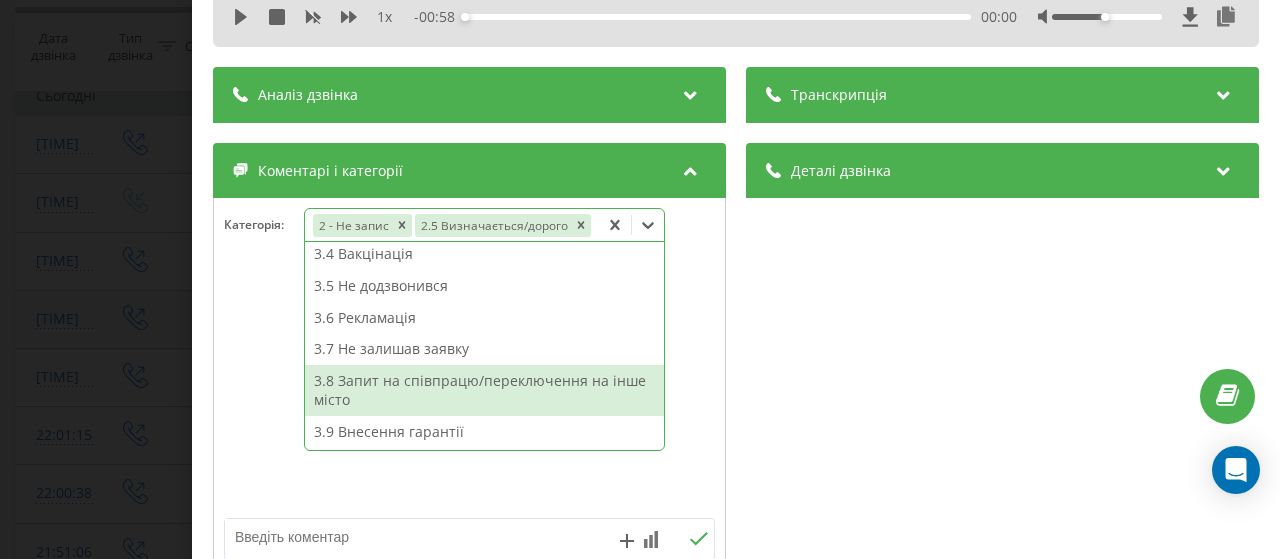 click on "Дзвінок :  ua12_-1754334832.2266070   1 x  - 00:58 00:00   00:00   Транскрипція Для AI-аналізу майбутніх дзвінків  налаштуйте та активуйте профіль на сторінці . Якщо профіль вже є і дзвінок відповідає його умовам, оновіть сторінку через 10 хвилин - AI аналізує поточний дзвінок. Аналіз дзвінка Для AI-аналізу майбутніх дзвінків  налаштуйте та активуйте профіль на сторінці . Якщо профіль вже є і дзвінок відповідає його умовам, оновіть сторінку через 10 хвилин - AI аналізує поточний дзвінок. Деталі дзвінка Загальне Дата дзвінка 2025-08-04 22:13:52 Тип дзвінка Вихідний Статус дзвінка Успішний 380442044040" at bounding box center [640, 279] 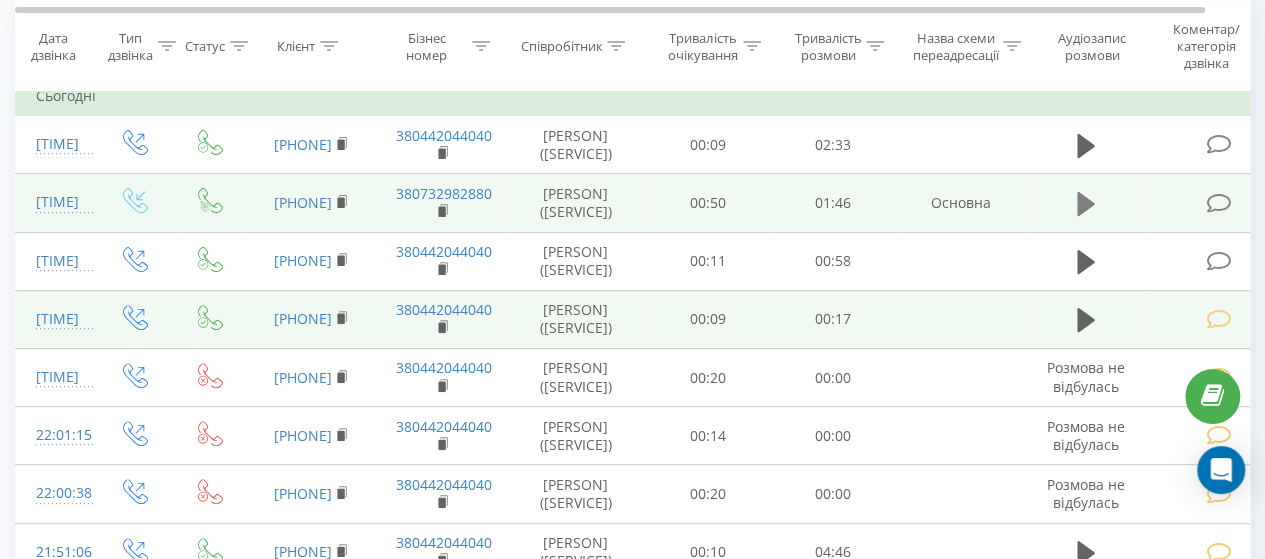 click 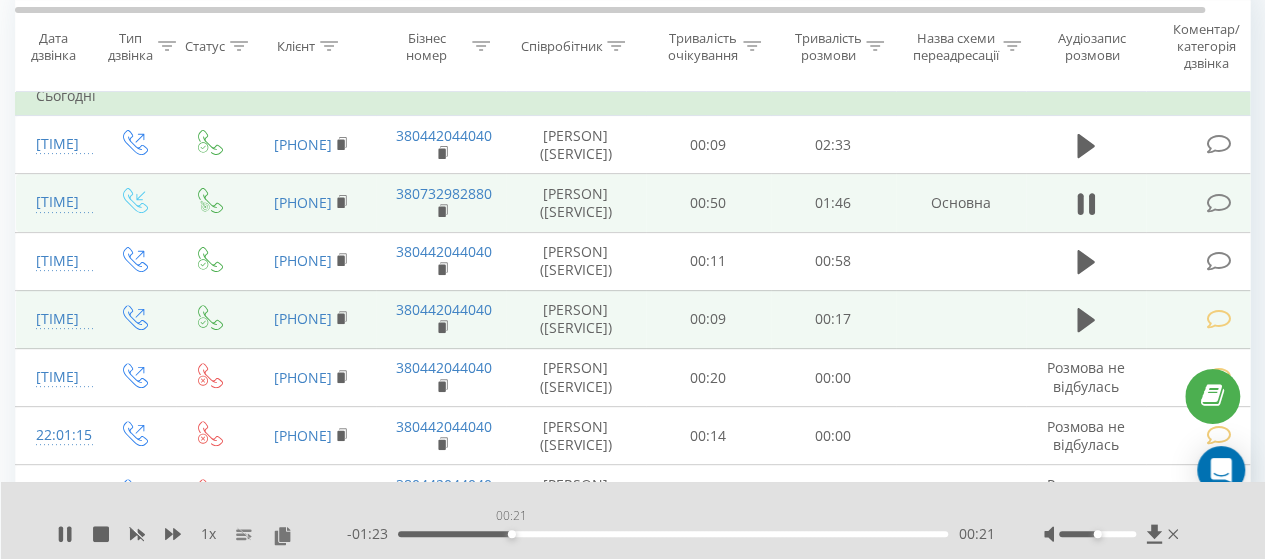 drag, startPoint x: 436, startPoint y: 534, endPoint x: 511, endPoint y: 535, distance: 75.00667 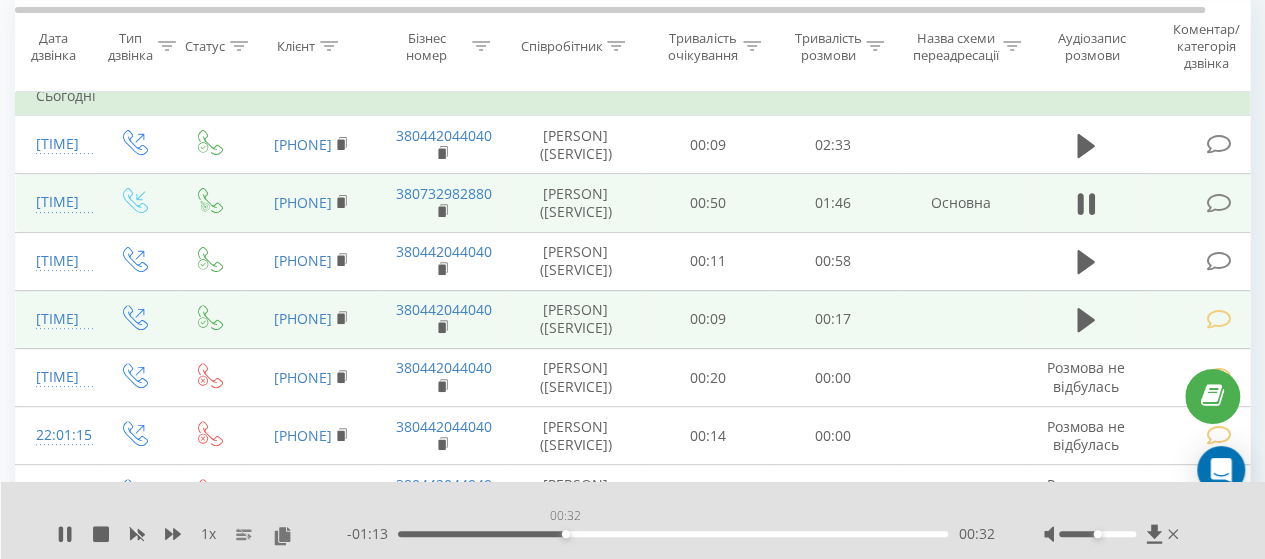 drag, startPoint x: 554, startPoint y: 535, endPoint x: 566, endPoint y: 534, distance: 12.0415945 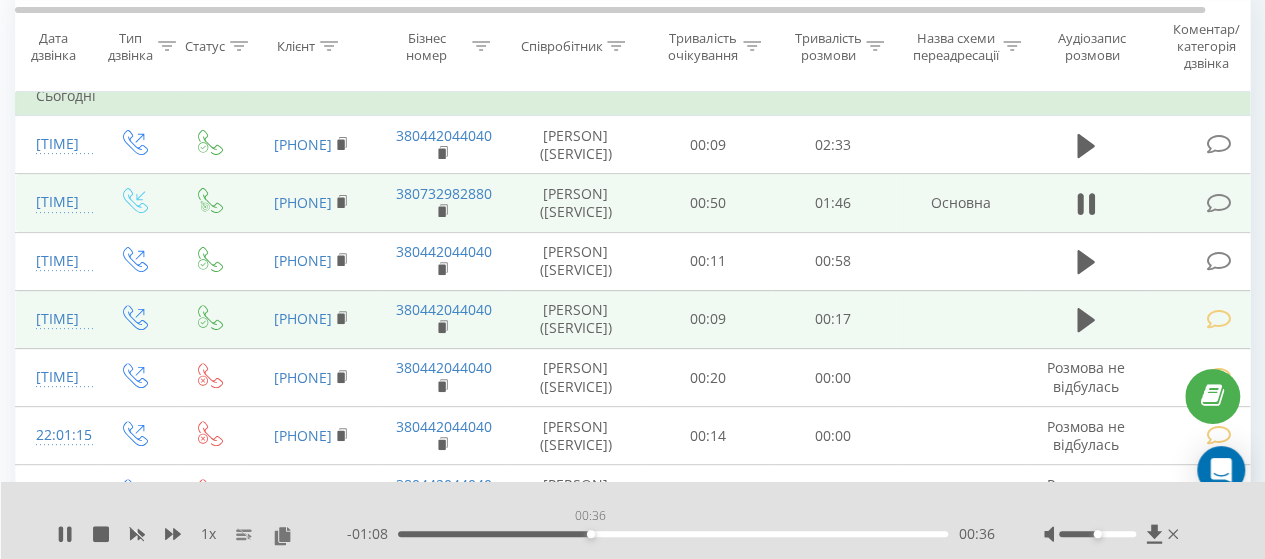 drag, startPoint x: 590, startPoint y: 533, endPoint x: 662, endPoint y: 529, distance: 72.11102 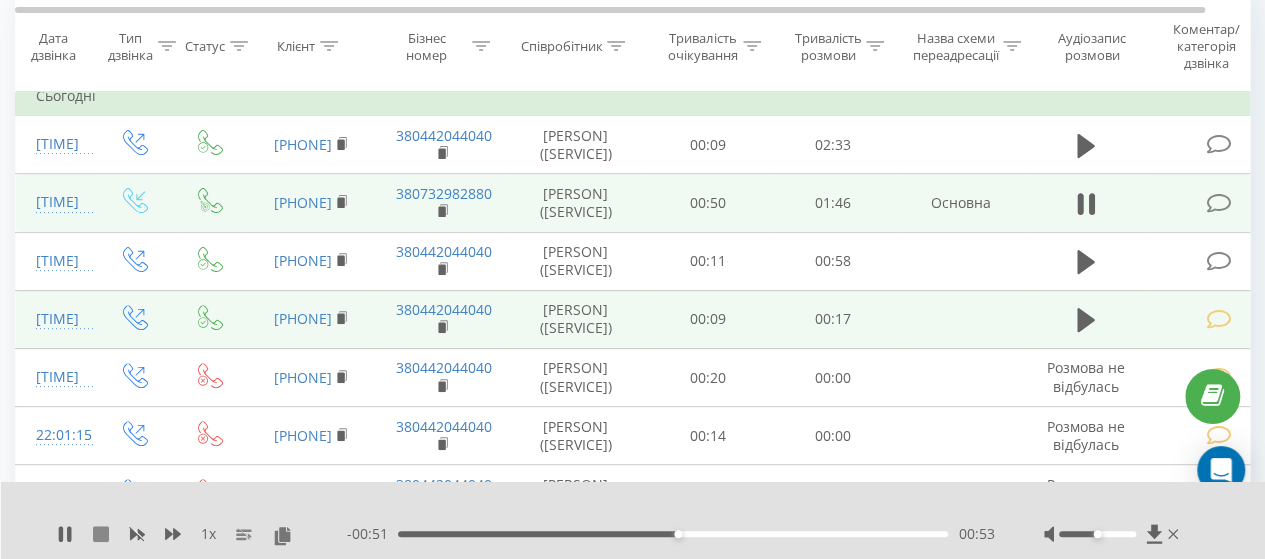 click 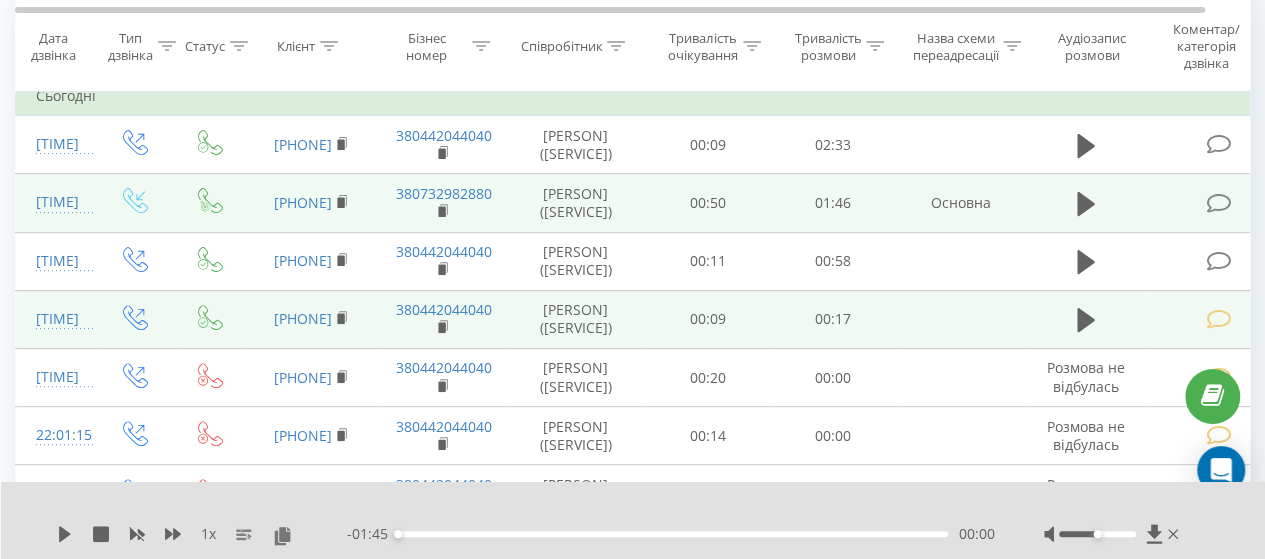 click at bounding box center (1218, 203) 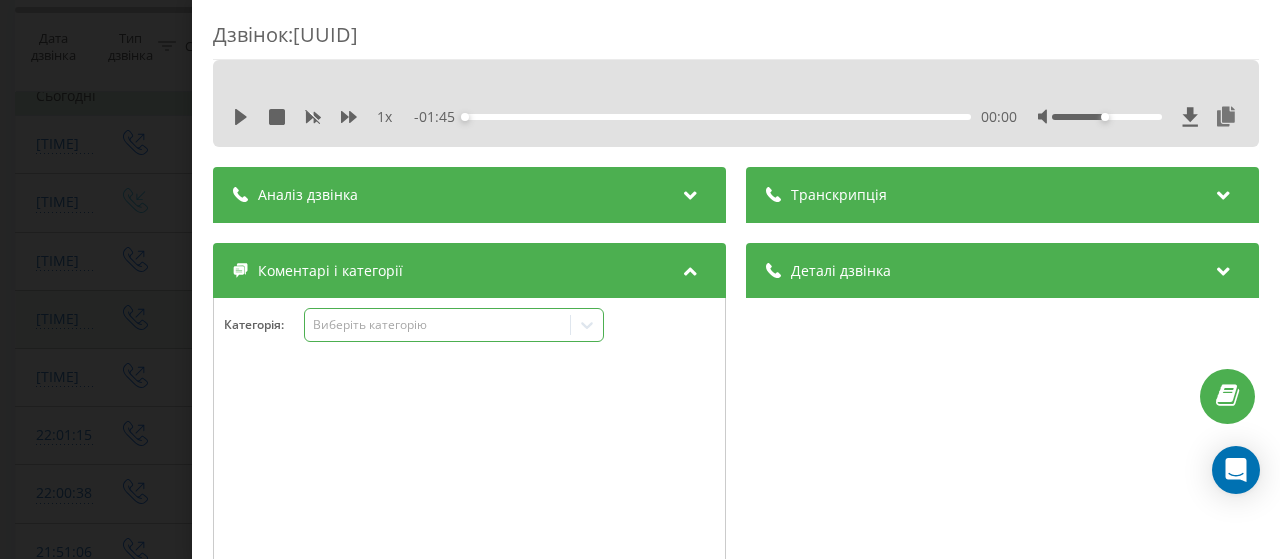 click 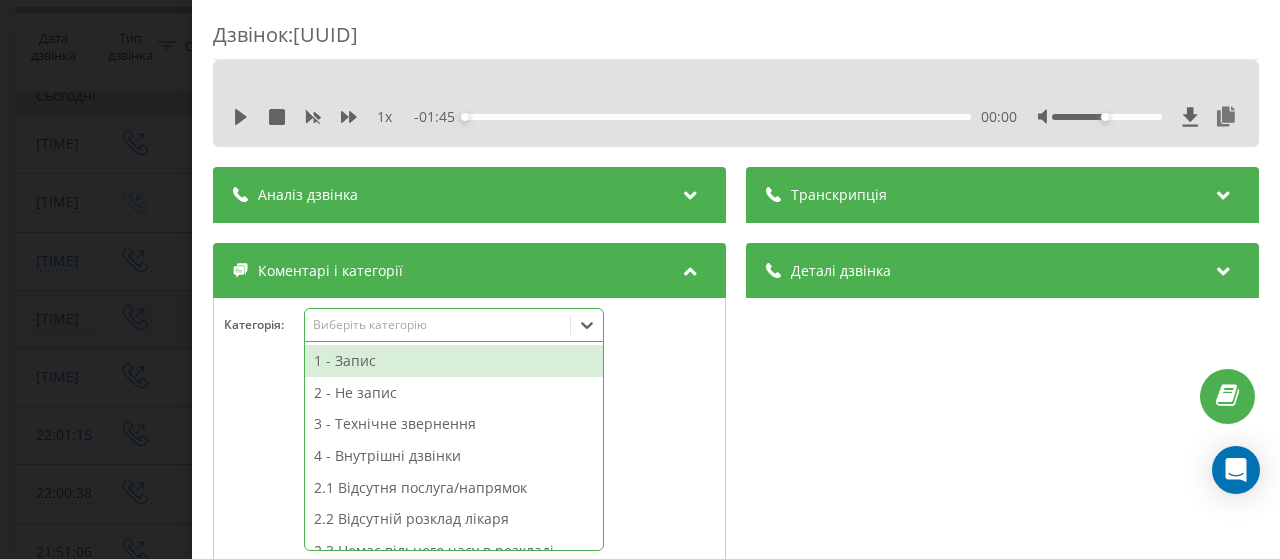 drag, startPoint x: 422, startPoint y: 358, endPoint x: 366, endPoint y: 357, distance: 56.008926 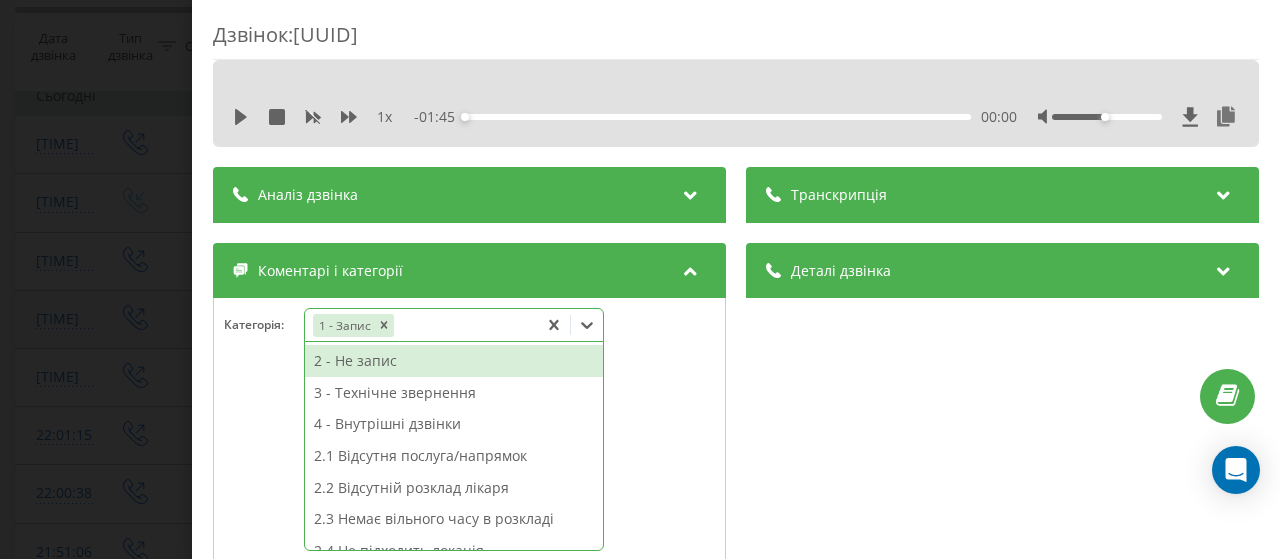 click on "Дзвінок :  ua4_-1754334861.10744504   1 x  - 01:45 00:00   00:00   Транскрипція Для AI-аналізу майбутніх дзвінків  налаштуйте та активуйте профіль на сторінці . Якщо профіль вже є і дзвінок відповідає його умовам, оновіть сторінку через 10 хвилин - AI аналізує поточний дзвінок. Аналіз дзвінка Для AI-аналізу майбутніх дзвінків  налаштуйте та активуйте профіль на сторінці . Якщо профіль вже є і дзвінок відповідає його умовам, оновіть сторінку через 10 хвилин - AI аналізує поточний дзвінок. Деталі дзвінка Загальне Дата дзвінка 2025-08-04 22:14:21 Тип дзвінка Вхідний Статус дзвінка Цільовий 380936123545 :" at bounding box center (640, 279) 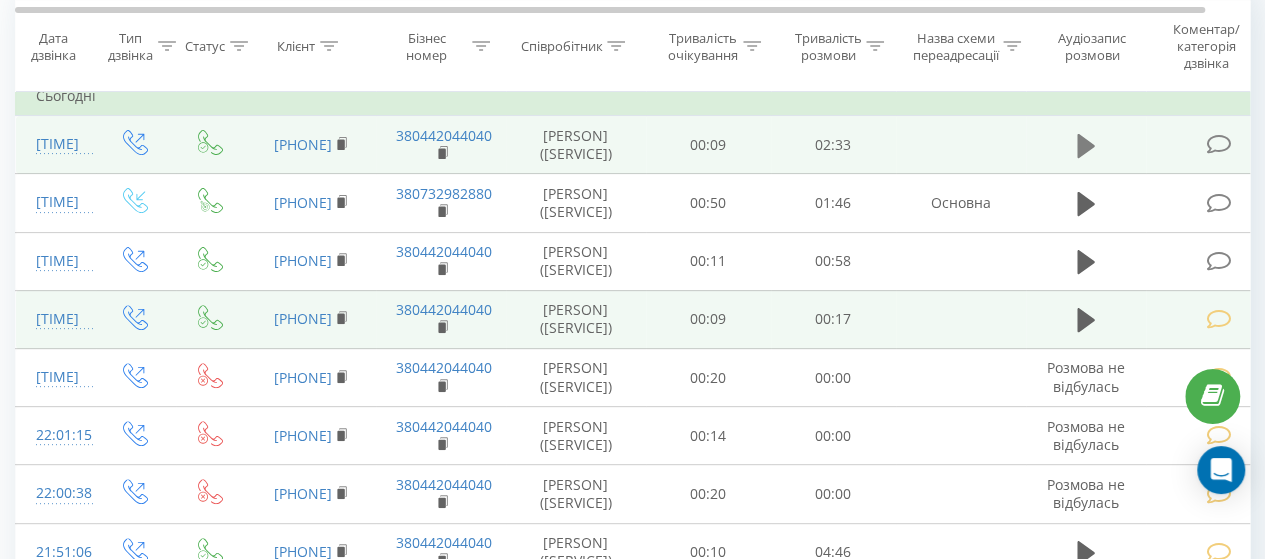 click 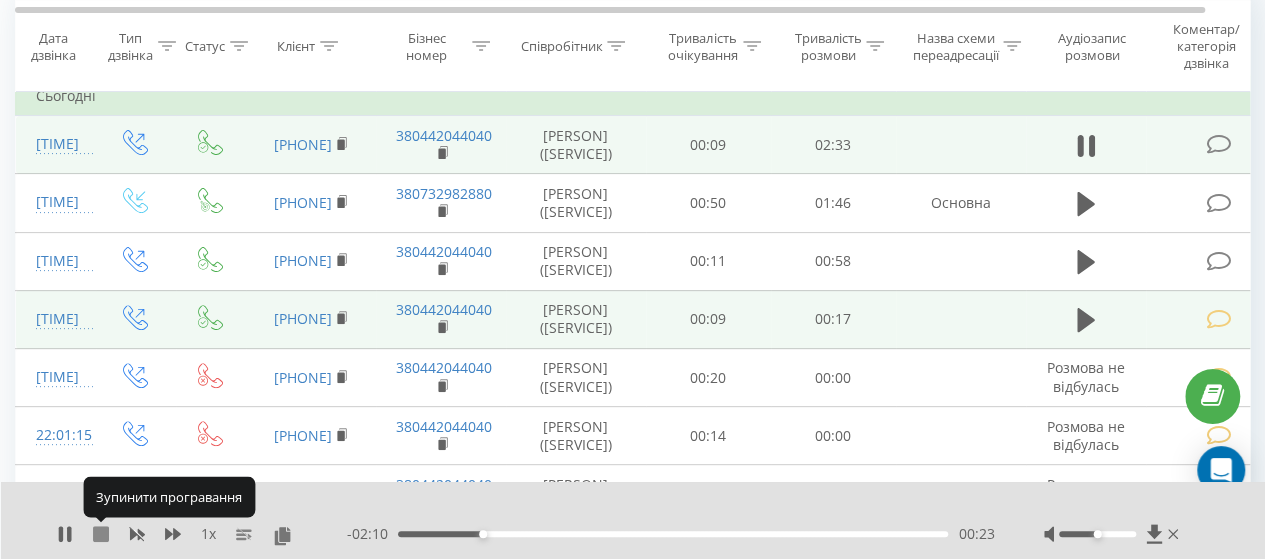 click 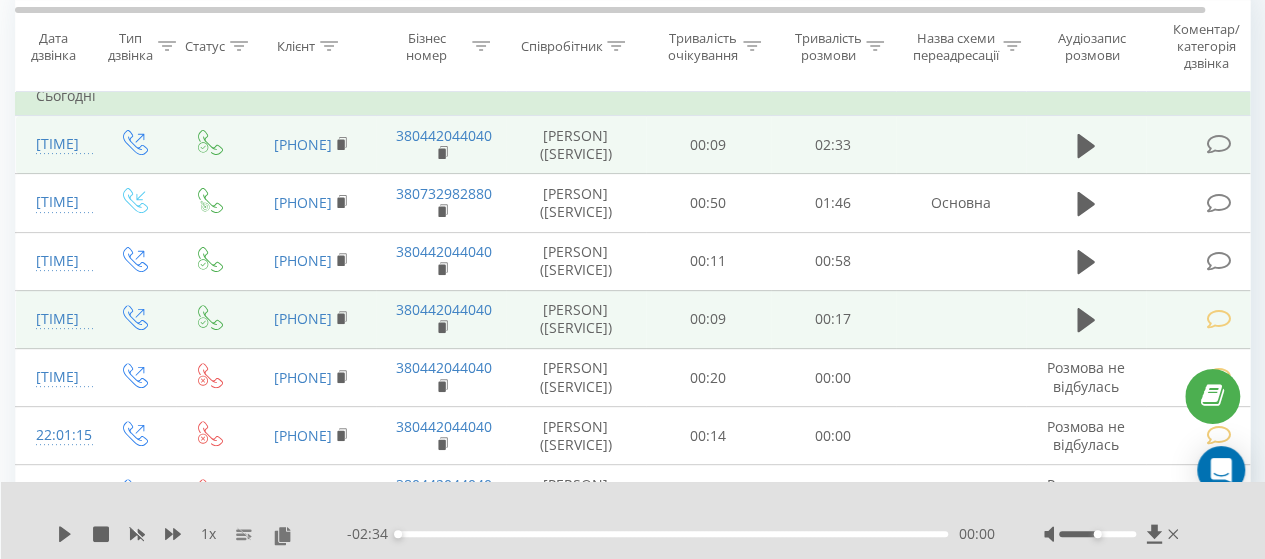 type 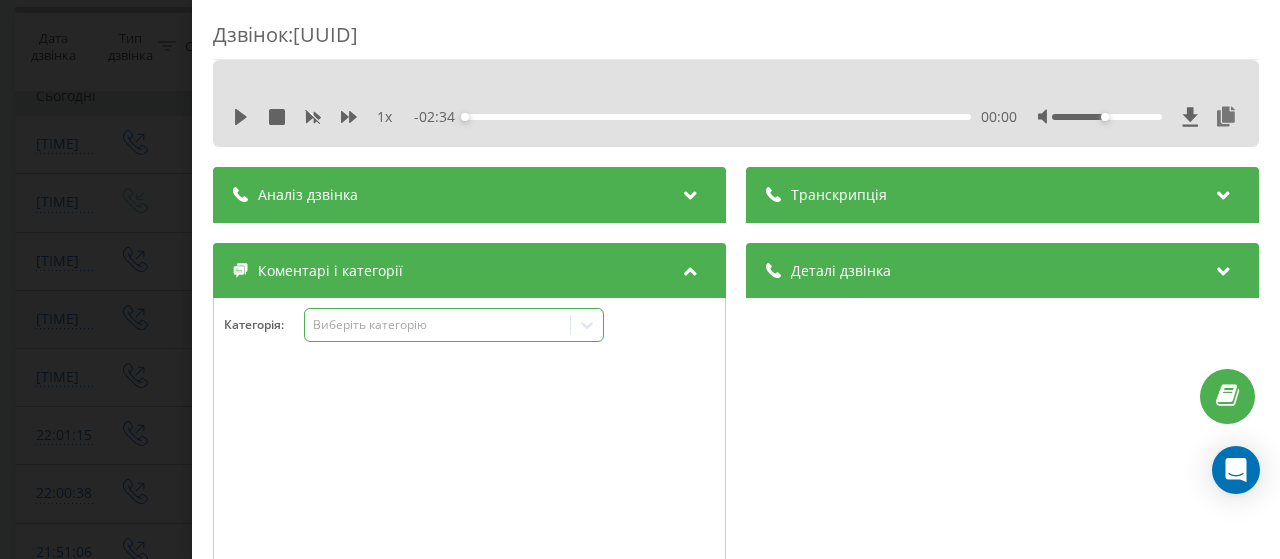 click 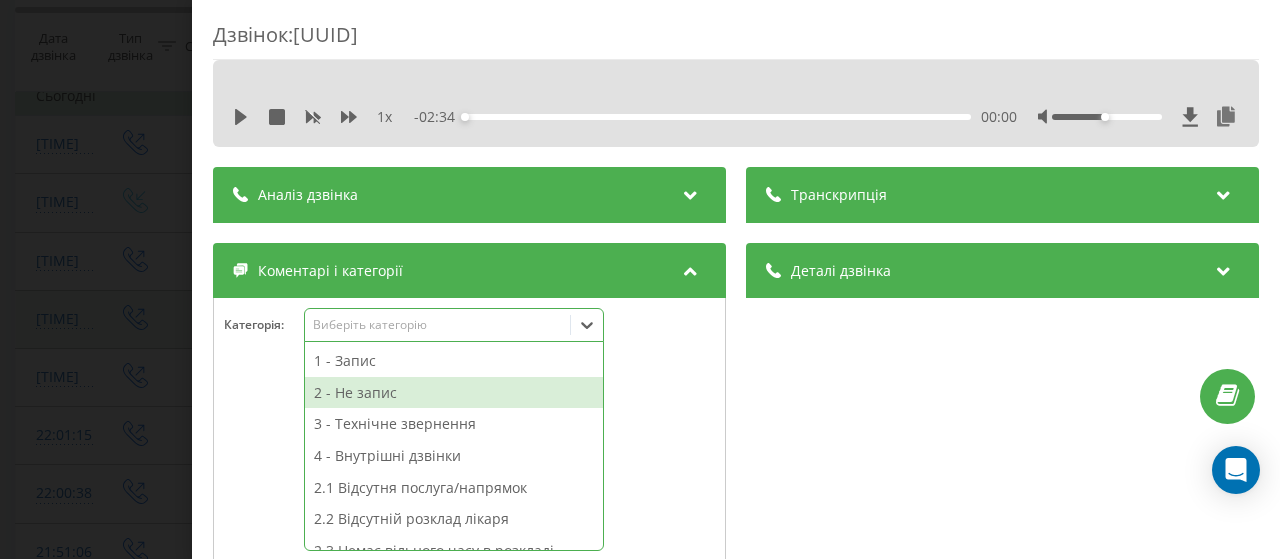 click on "2 - Не запис" at bounding box center (454, 393) 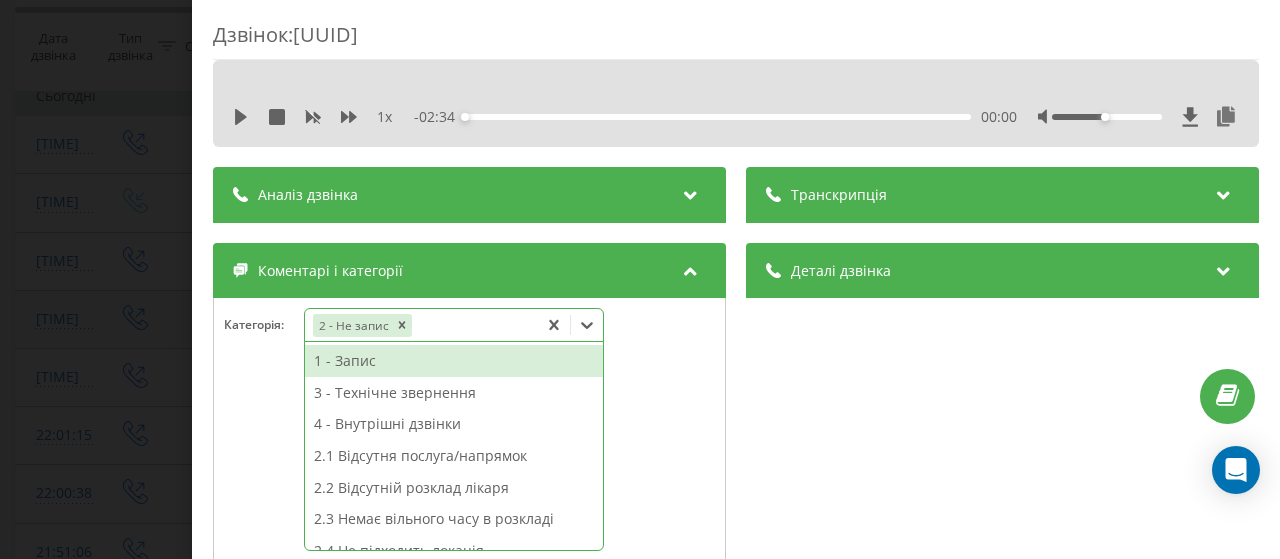scroll, scrollTop: 100, scrollLeft: 0, axis: vertical 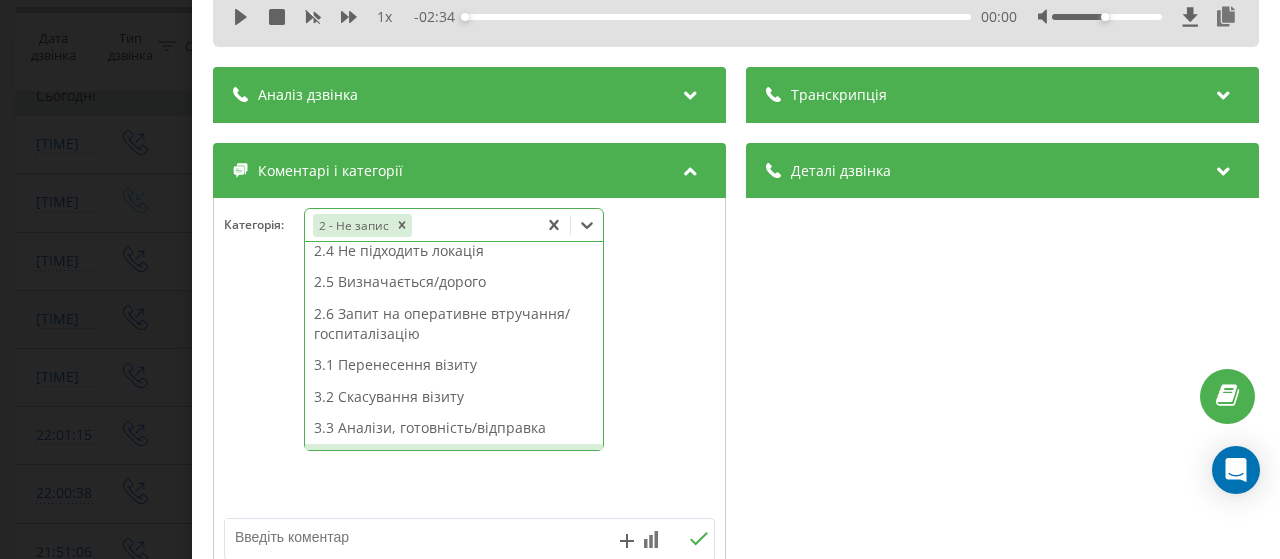 click at bounding box center (420, 537) 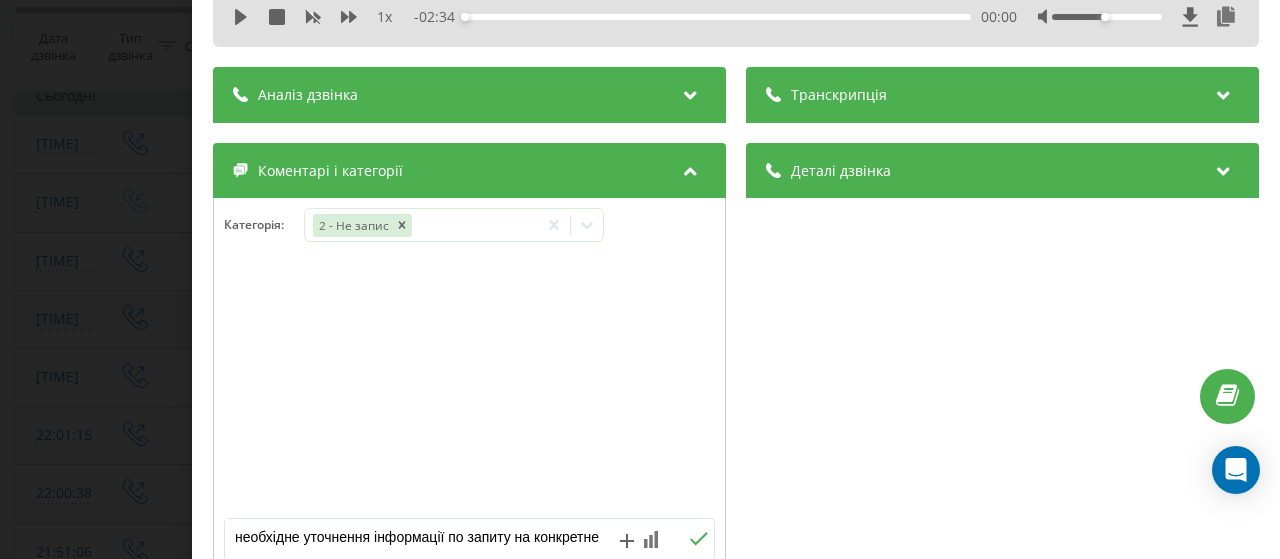 scroll, scrollTop: 5, scrollLeft: 0, axis: vertical 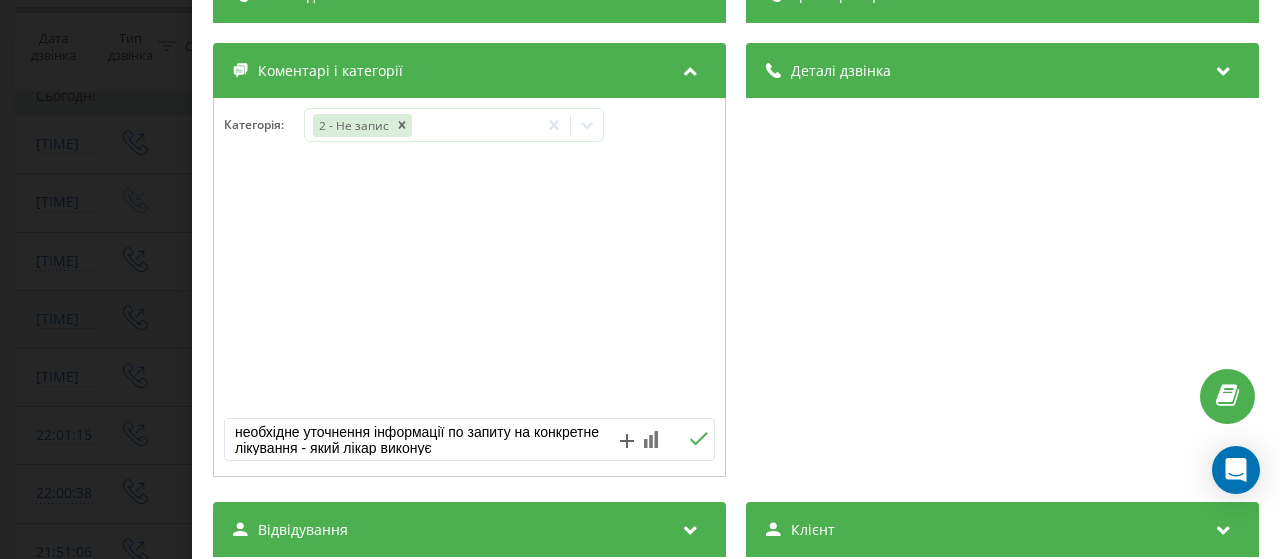 type on "необхідне уточнення інформації по запиту на конкретне лікування - який лікар виконує" 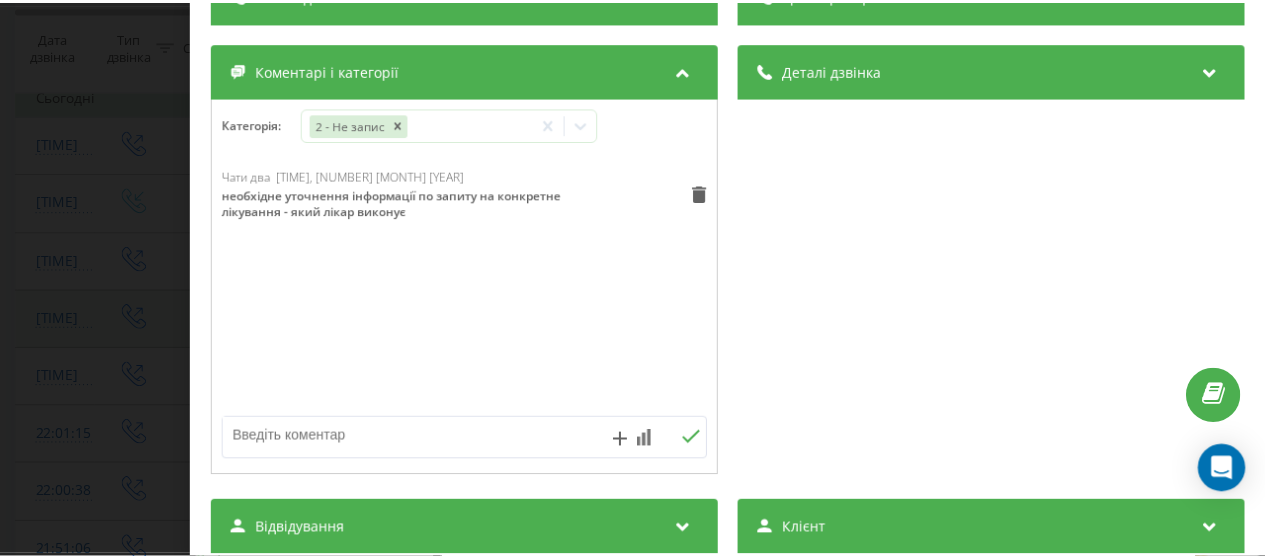 scroll, scrollTop: 0, scrollLeft: 0, axis: both 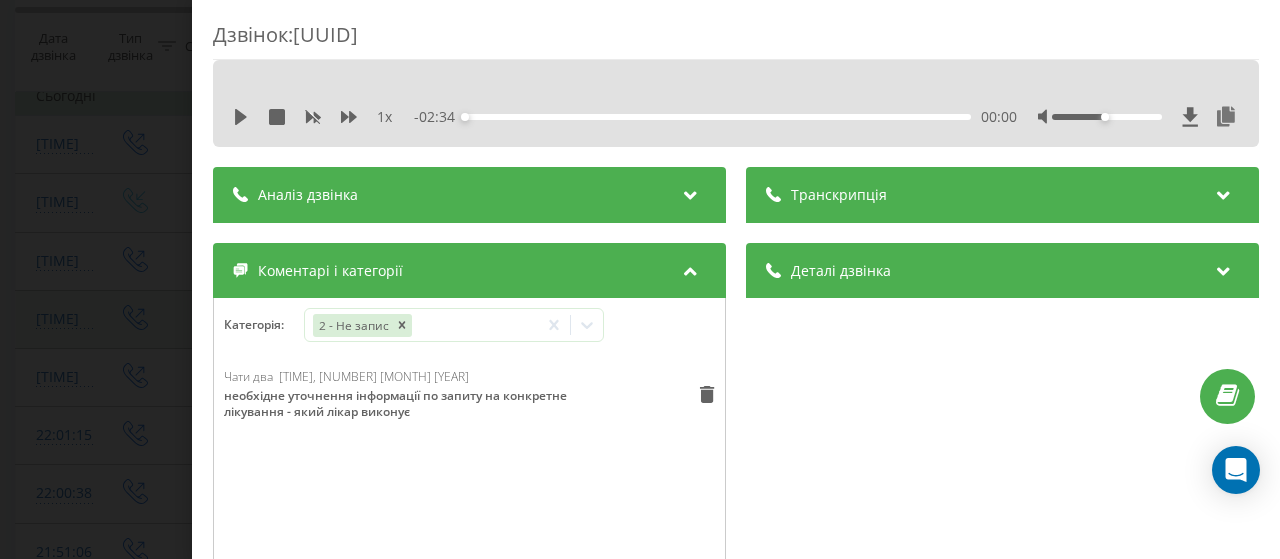 click on "Дзвінок :  ua12_-1754335119.2266080   1 x  - 02:34 00:00   00:00   Транскрипція Для AI-аналізу майбутніх дзвінків  налаштуйте та активуйте профіль на сторінці . Якщо профіль вже є і дзвінок відповідає його умовам, оновіть сторінку через 10 хвилин - AI аналізує поточний дзвінок. Аналіз дзвінка Для AI-аналізу майбутніх дзвінків  налаштуйте та активуйте профіль на сторінці . Якщо профіль вже є і дзвінок відповідає його умовам, оновіть сторінку через 10 хвилин - AI аналізує поточний дзвінок. Деталі дзвінка Загальне Дата дзвінка 2025-08-04 22:18:39 Тип дзвінка Вихідний Статус дзвінка Успішний 380442044040" at bounding box center [640, 279] 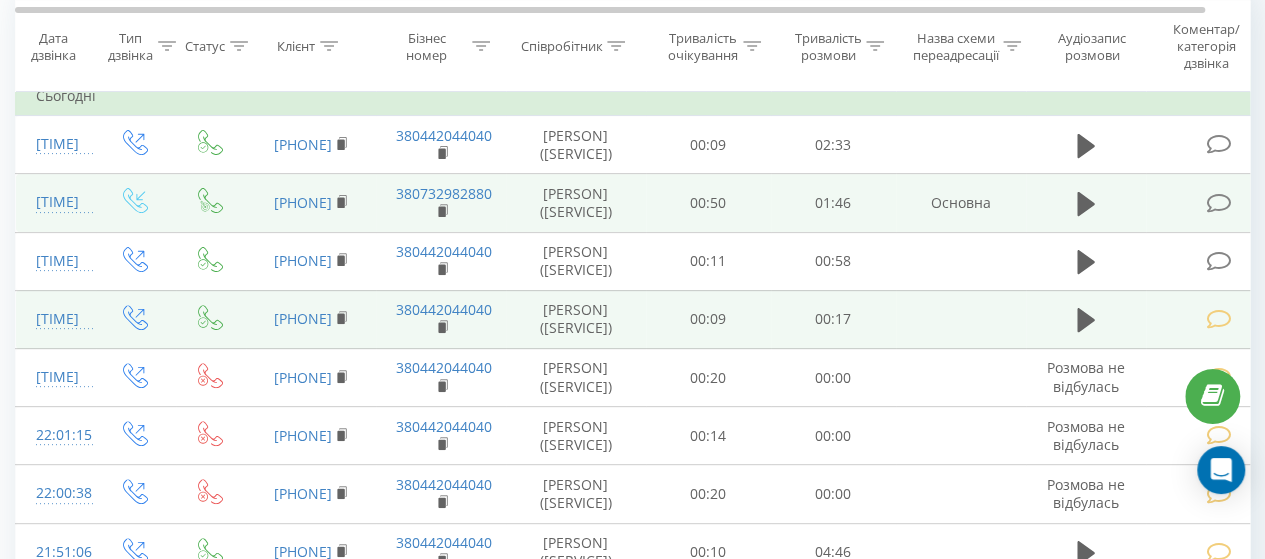 scroll, scrollTop: 100, scrollLeft: 0, axis: vertical 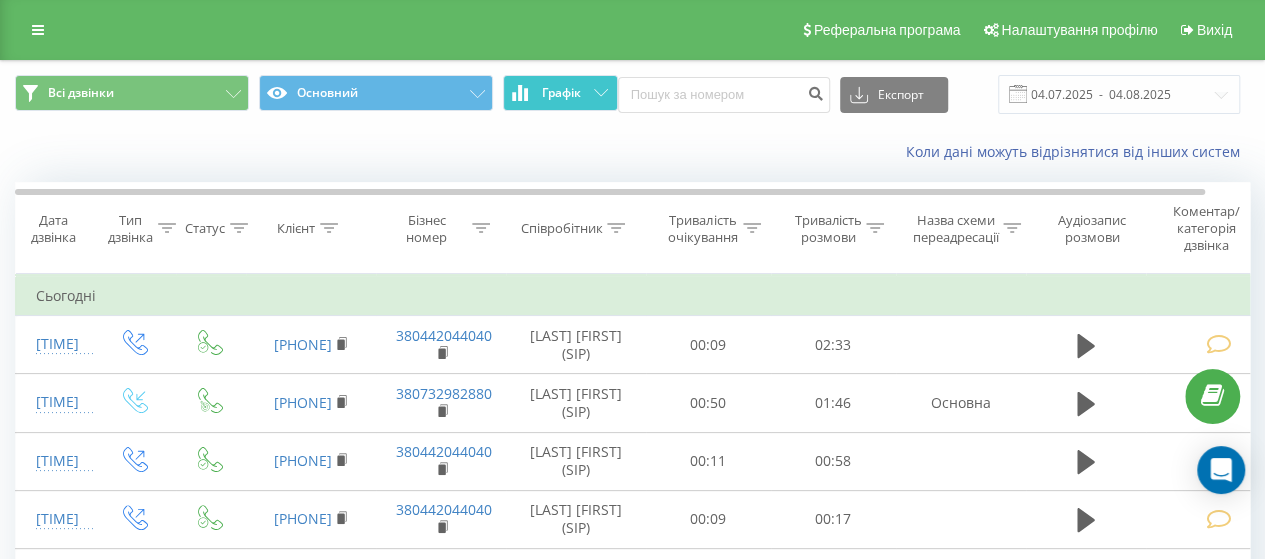 click 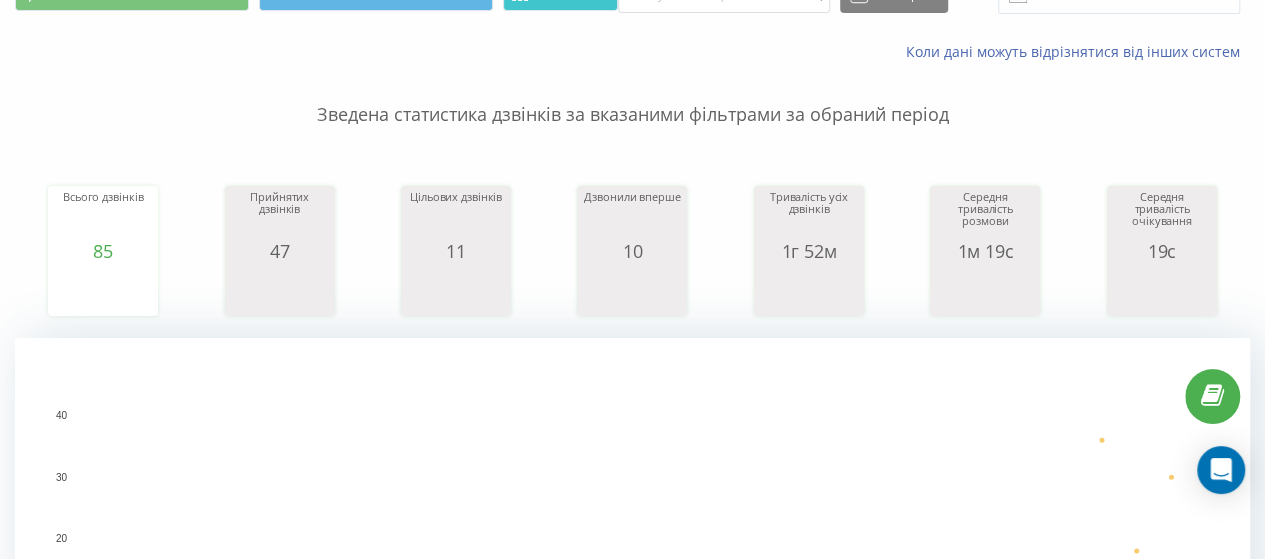 scroll, scrollTop: 0, scrollLeft: 0, axis: both 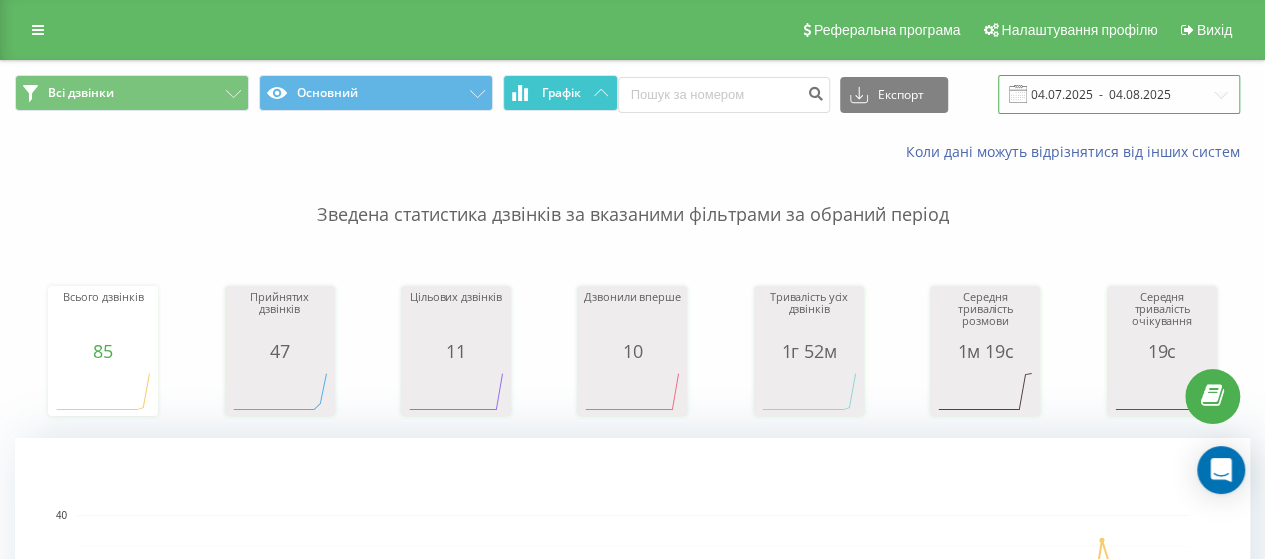 click on "04.07.2025  -  04.08.2025" at bounding box center (1119, 94) 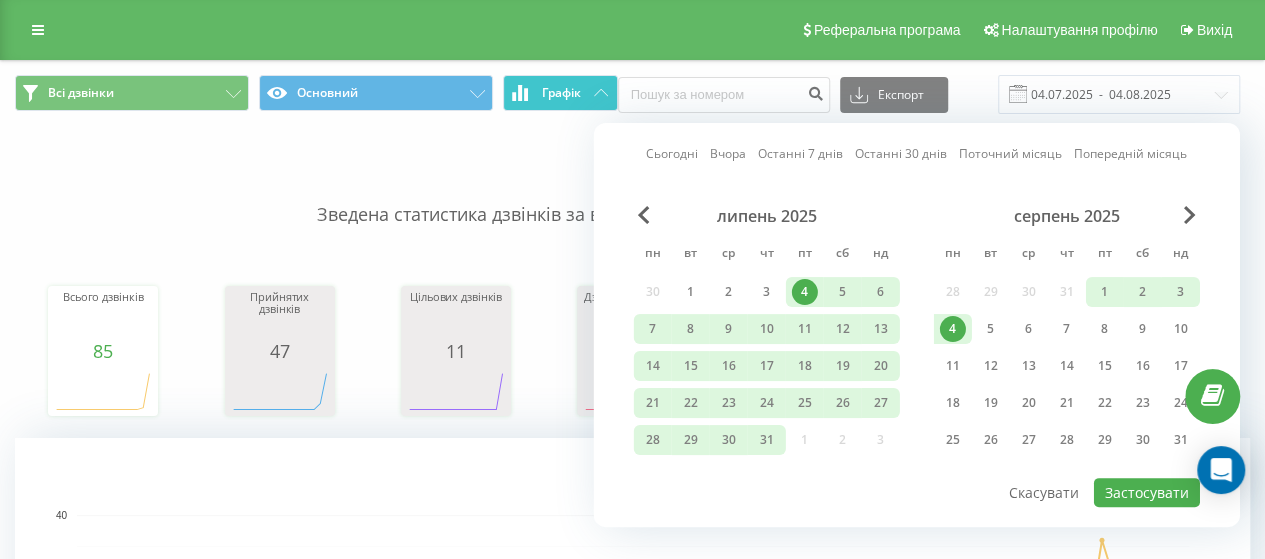 click on "4" at bounding box center (953, 329) 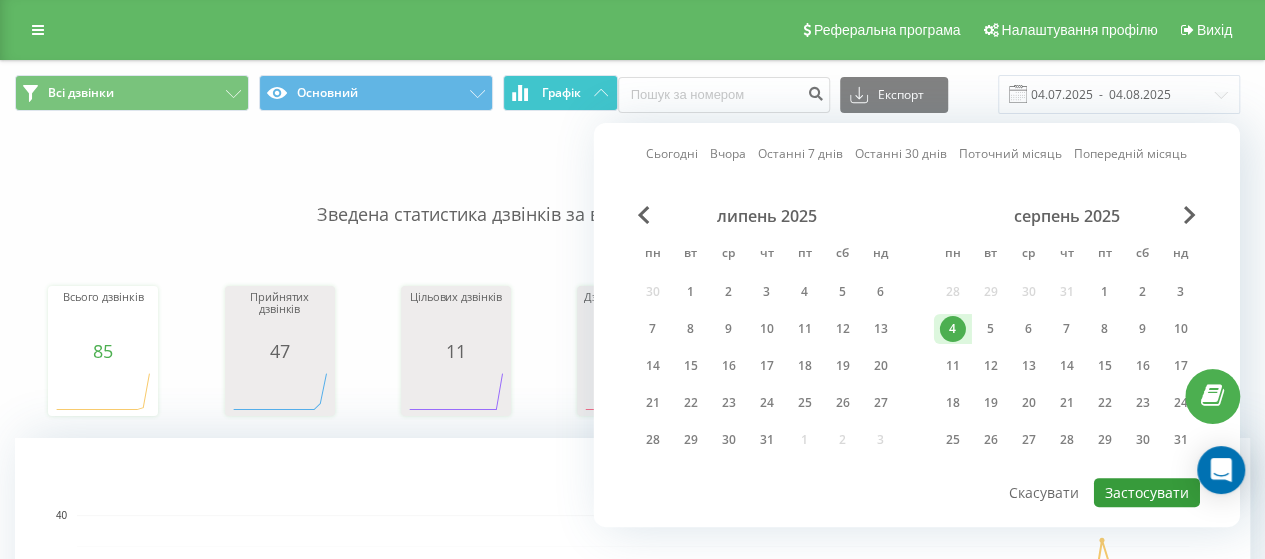 click on "Застосувати" at bounding box center (1147, 492) 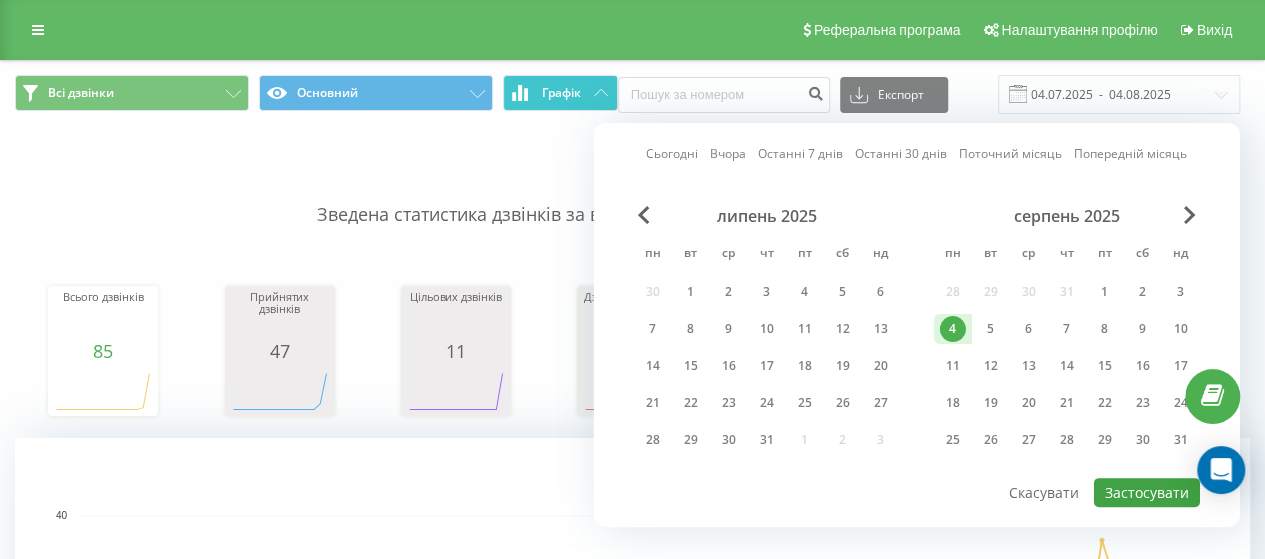 type on "04.08.2025  -  04.08.2025" 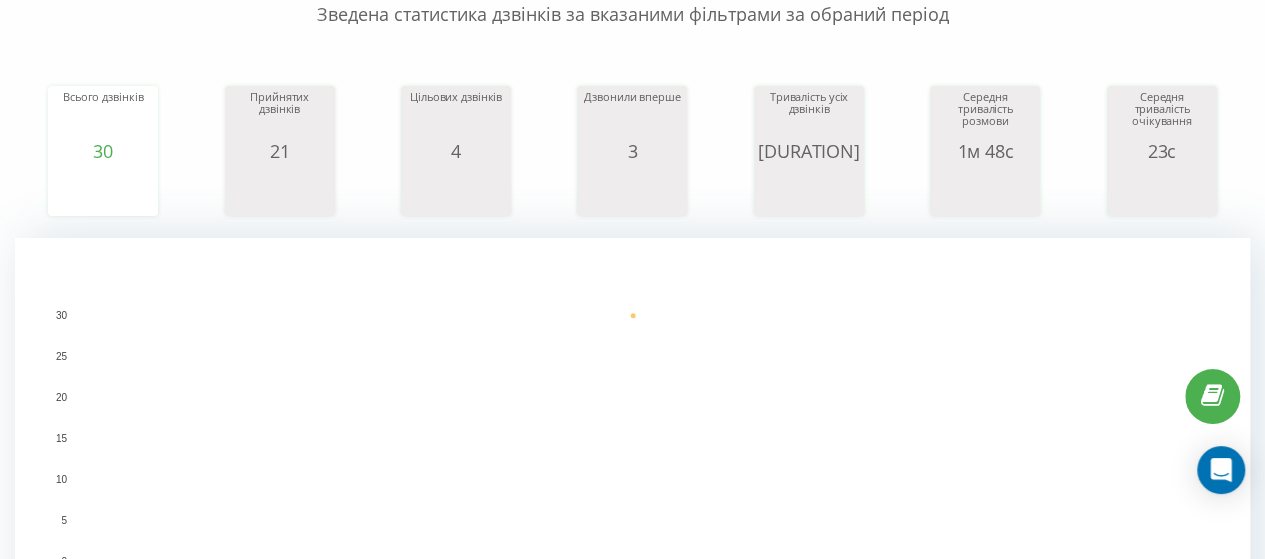 scroll, scrollTop: 0, scrollLeft: 0, axis: both 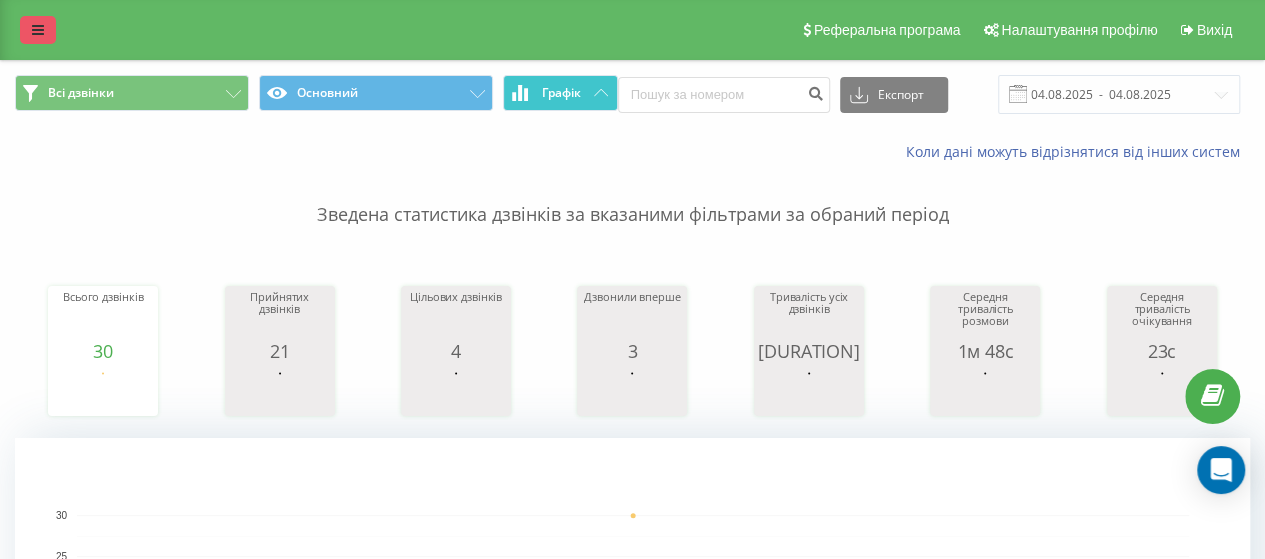 click at bounding box center [38, 30] 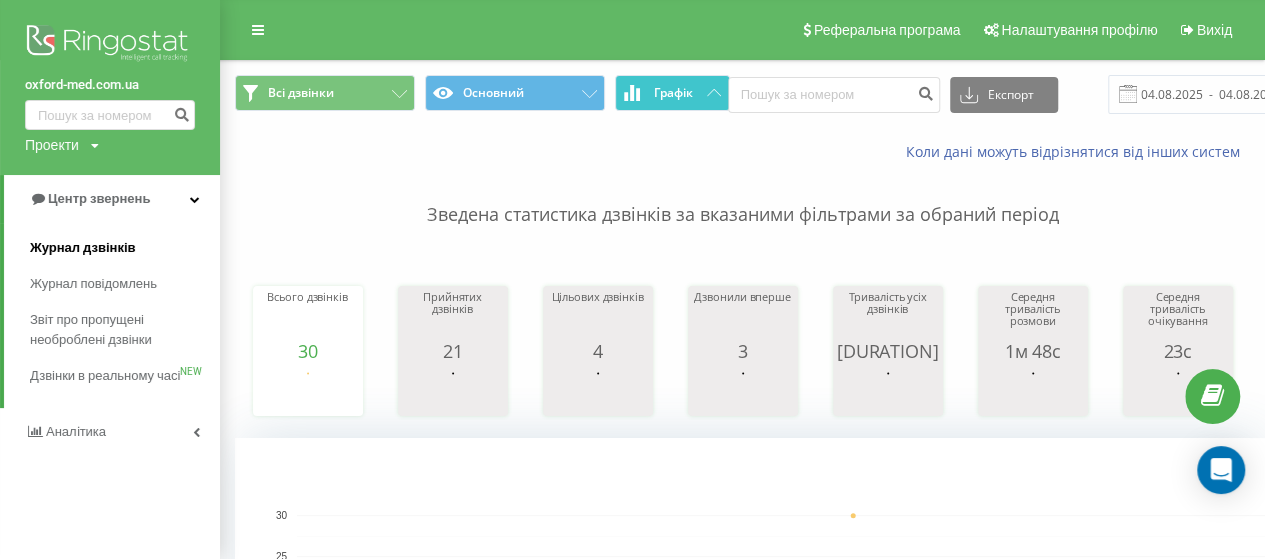 click on "Журнал дзвінків" at bounding box center [83, 248] 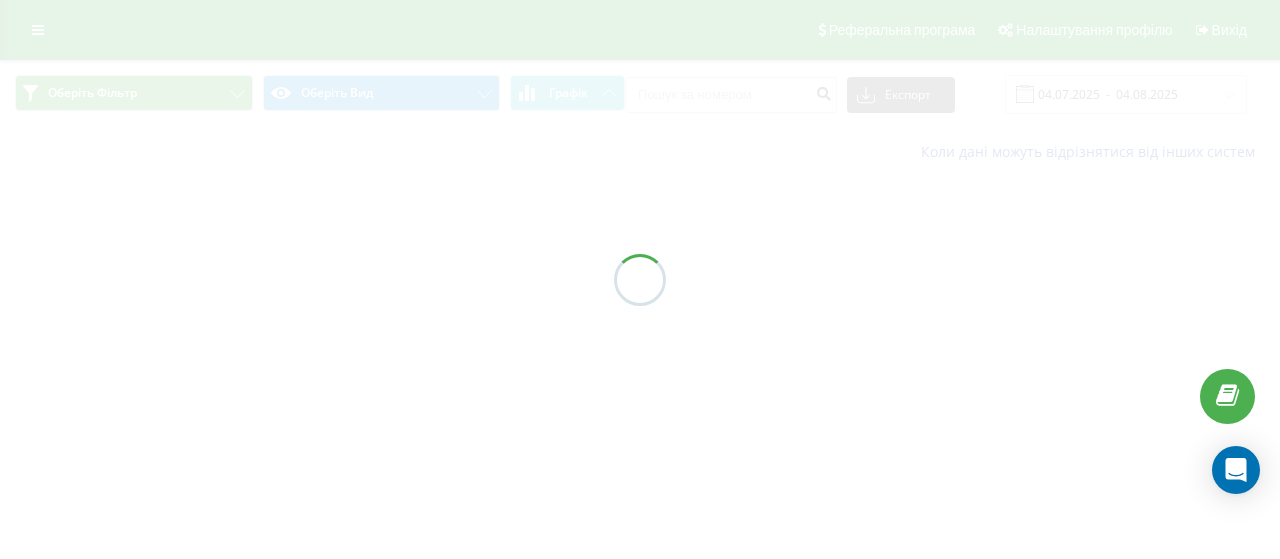 scroll, scrollTop: 0, scrollLeft: 0, axis: both 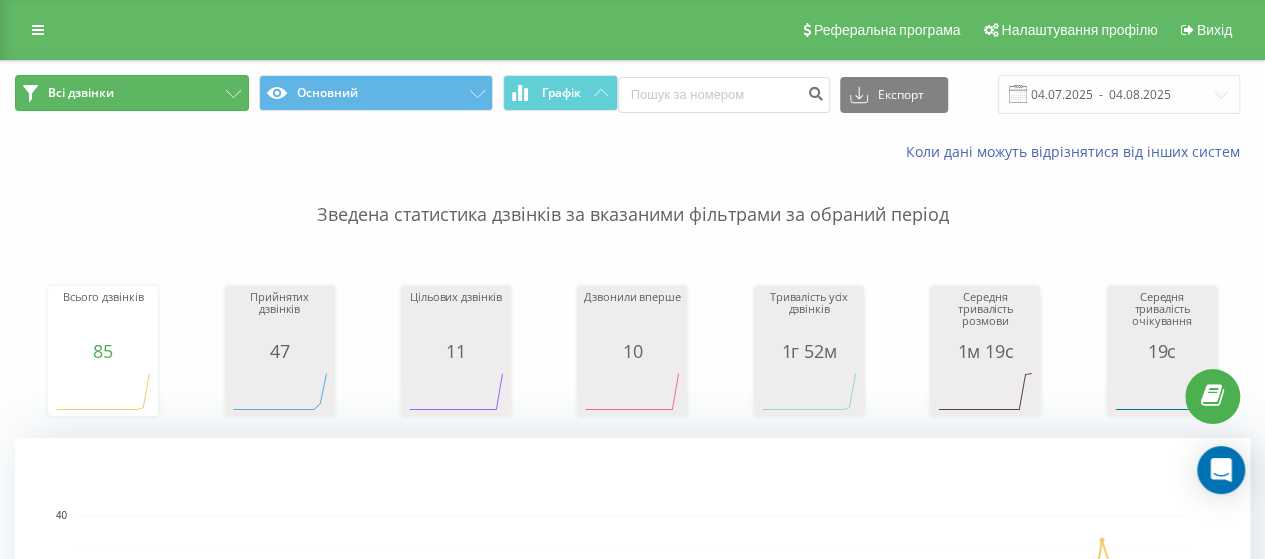 click on "Всі дзвінки" at bounding box center [132, 93] 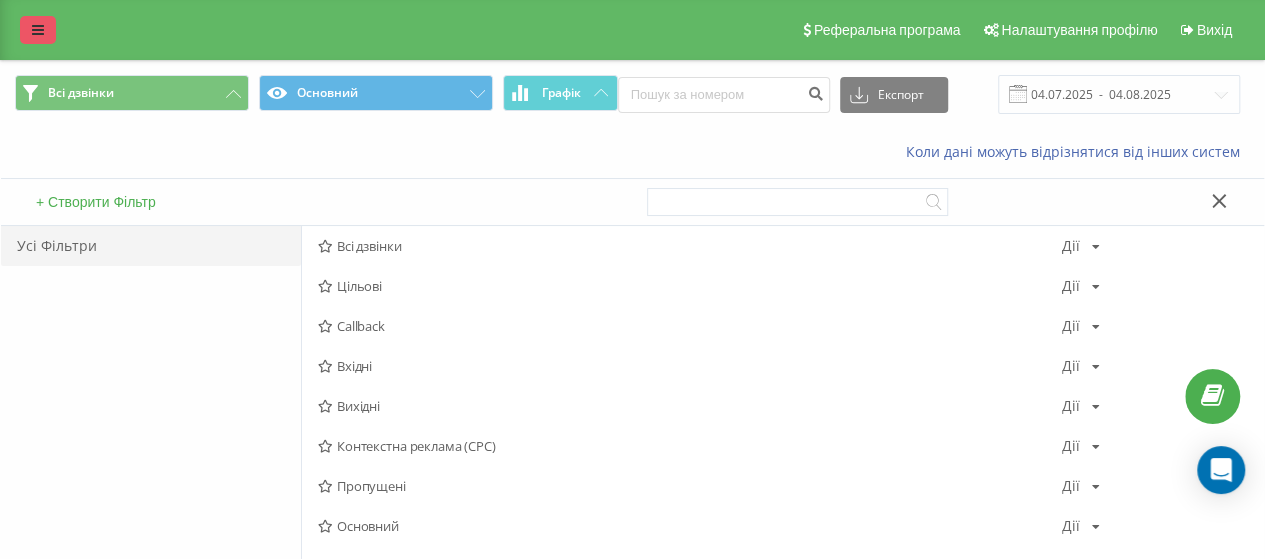 click at bounding box center [38, 30] 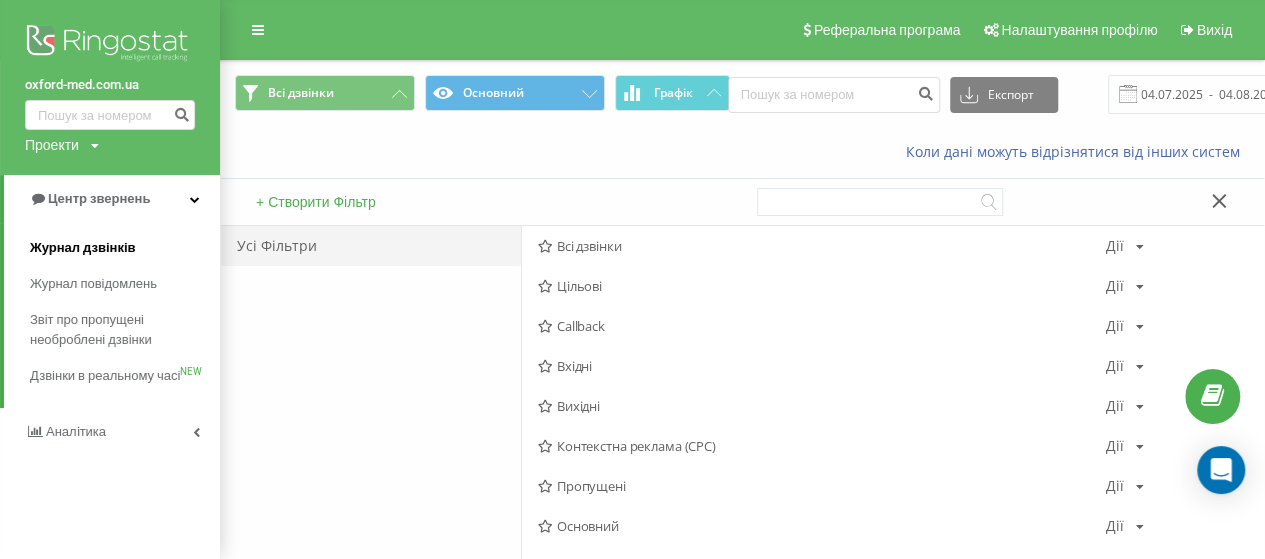 click on "Журнал дзвінків" at bounding box center (83, 248) 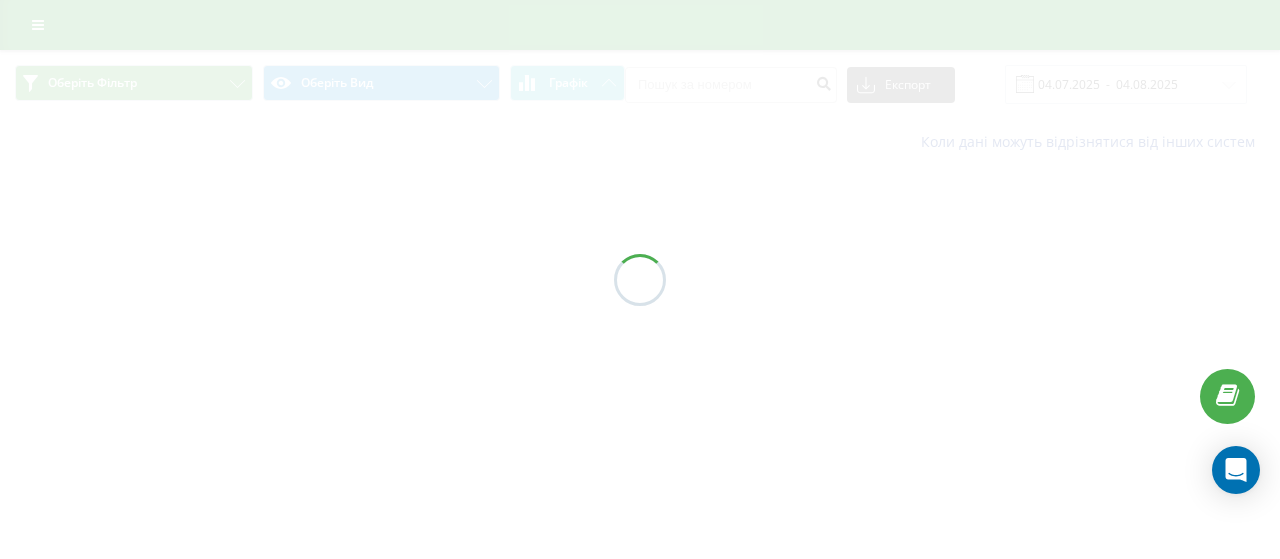 scroll, scrollTop: 0, scrollLeft: 0, axis: both 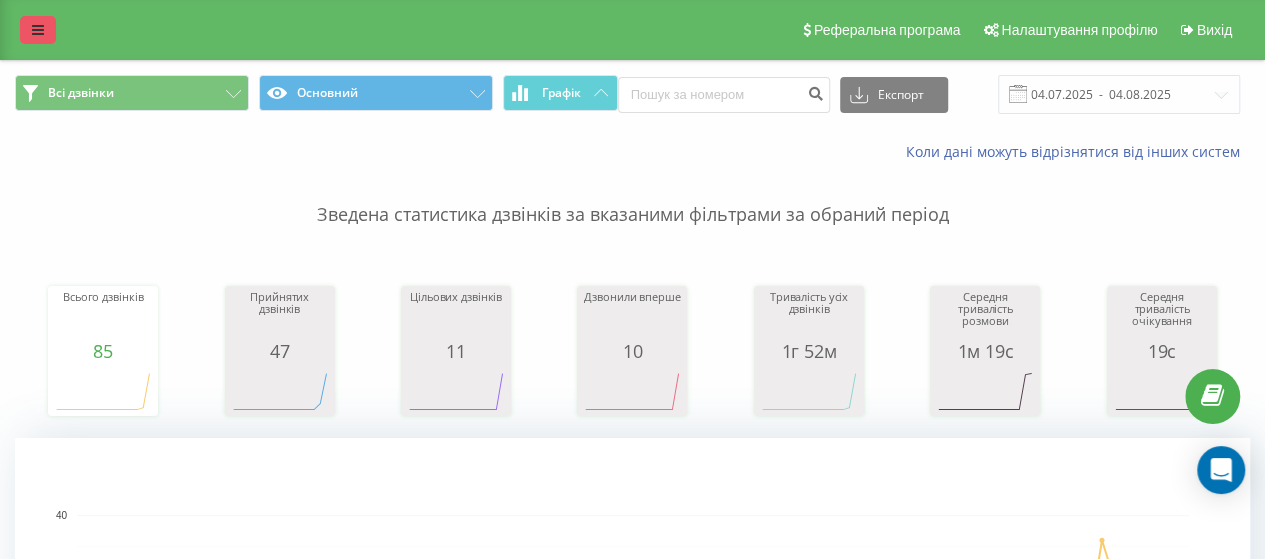 click at bounding box center (38, 30) 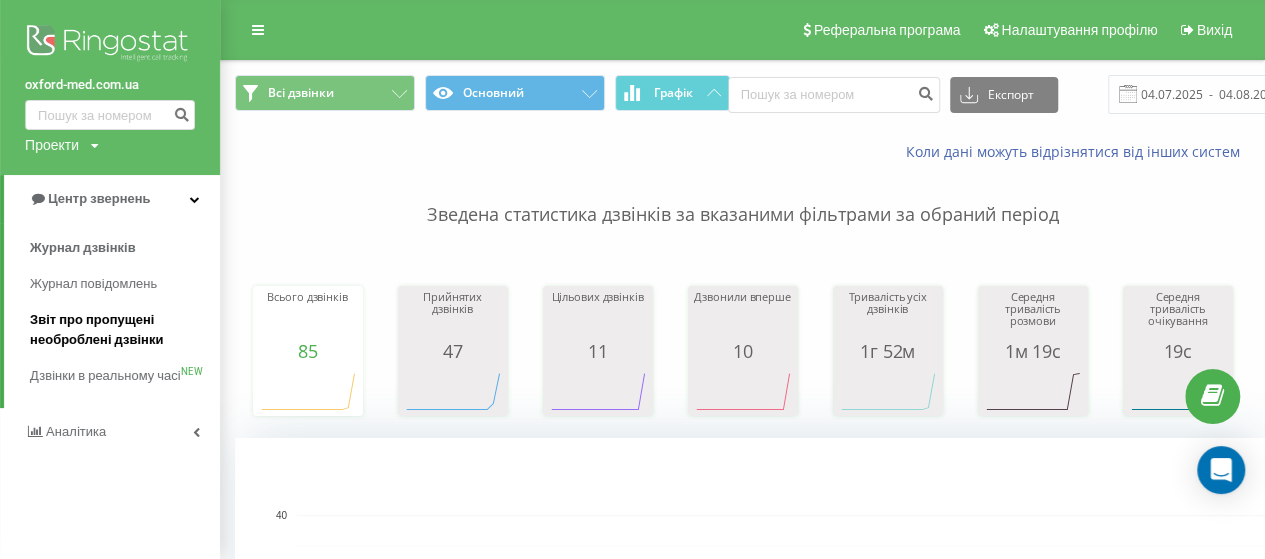 click on "Звіт про пропущені необроблені дзвінки" at bounding box center (120, 330) 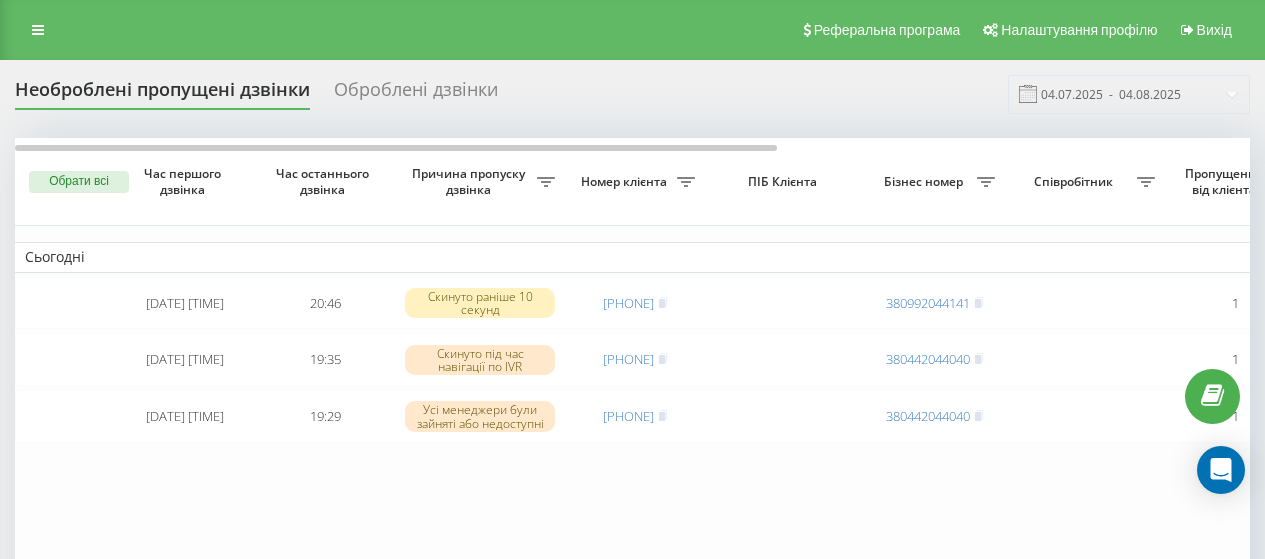 scroll, scrollTop: 0, scrollLeft: 0, axis: both 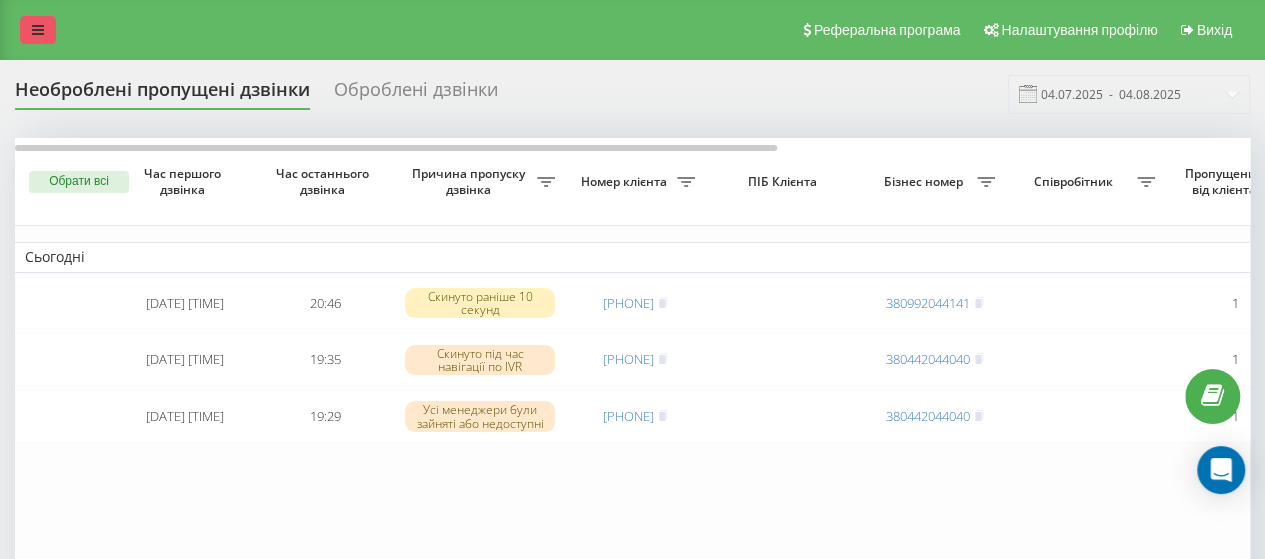 click at bounding box center (38, 30) 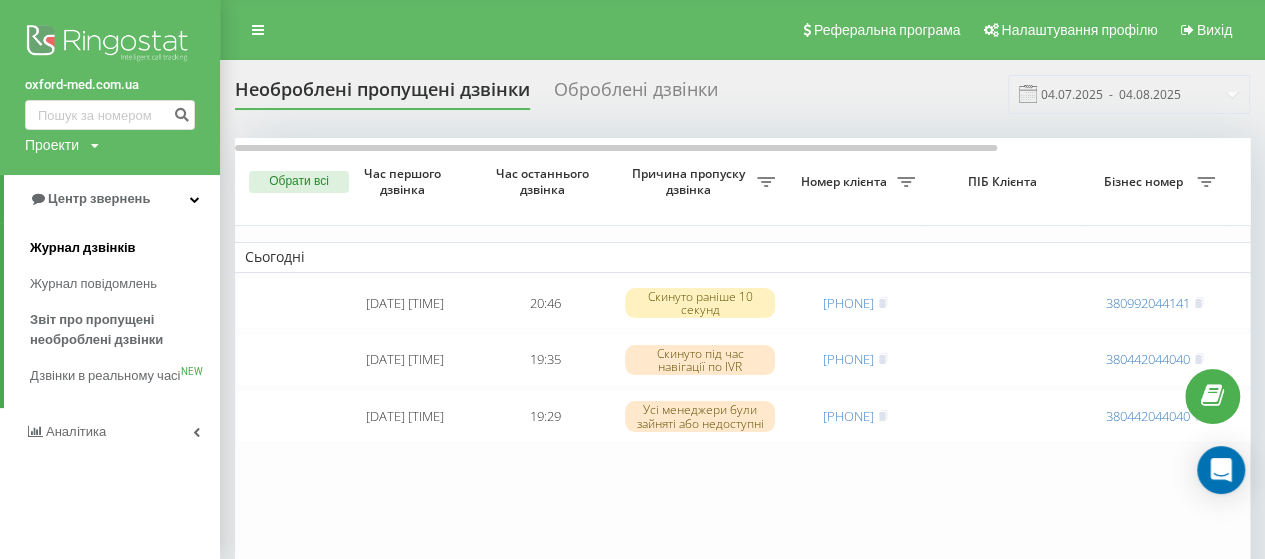 click on "Журнал дзвінків" at bounding box center [83, 248] 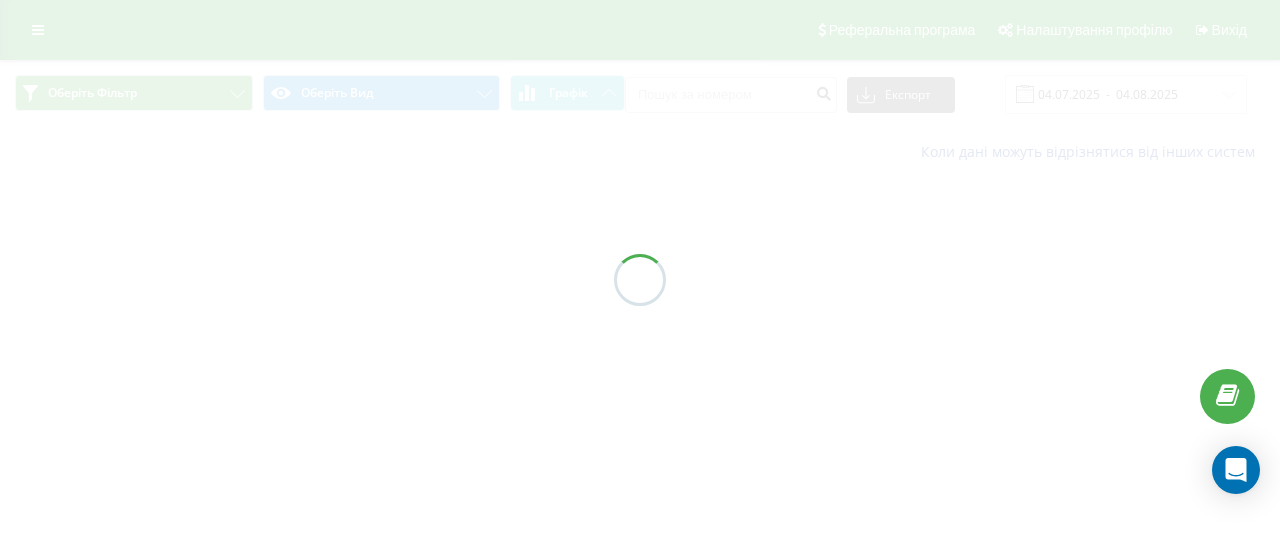scroll, scrollTop: 0, scrollLeft: 0, axis: both 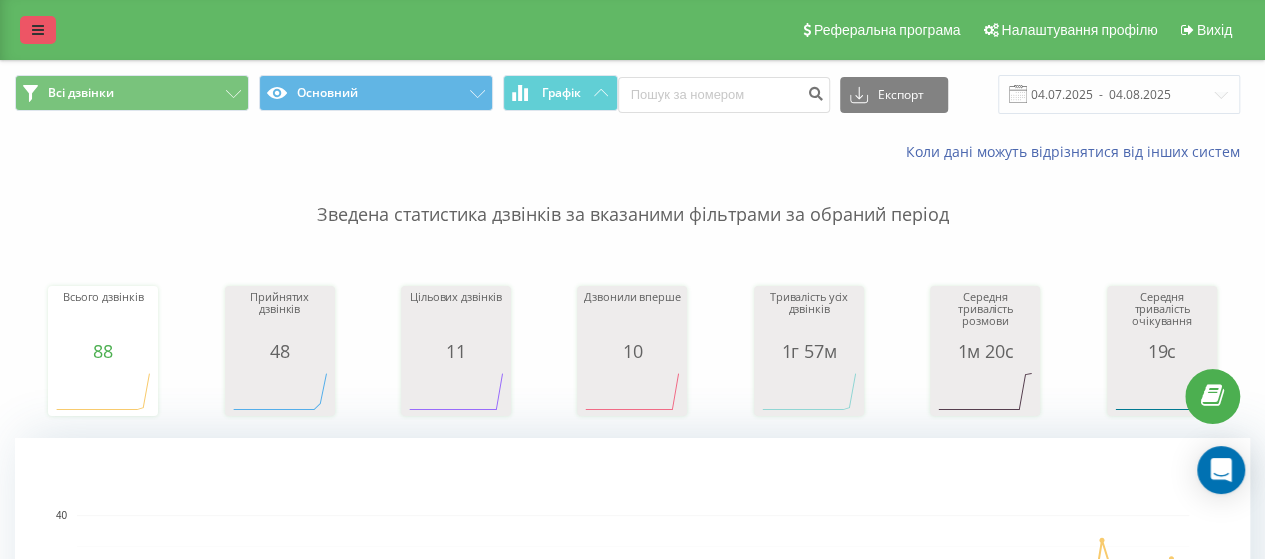 click at bounding box center [38, 30] 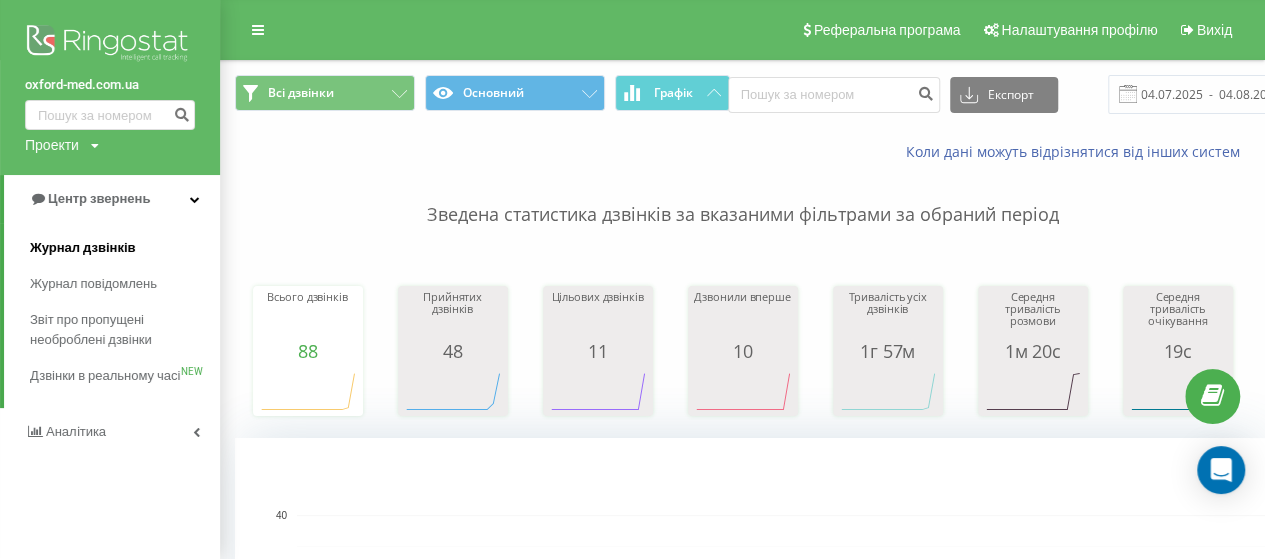 click on "Журнал дзвінків" at bounding box center (83, 248) 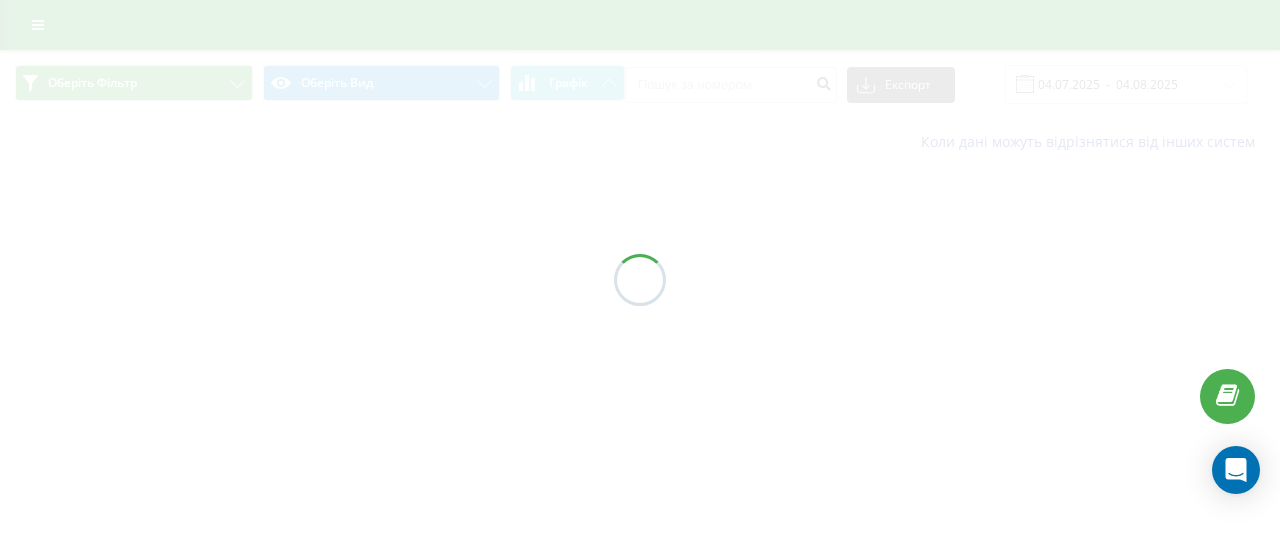 scroll, scrollTop: 0, scrollLeft: 0, axis: both 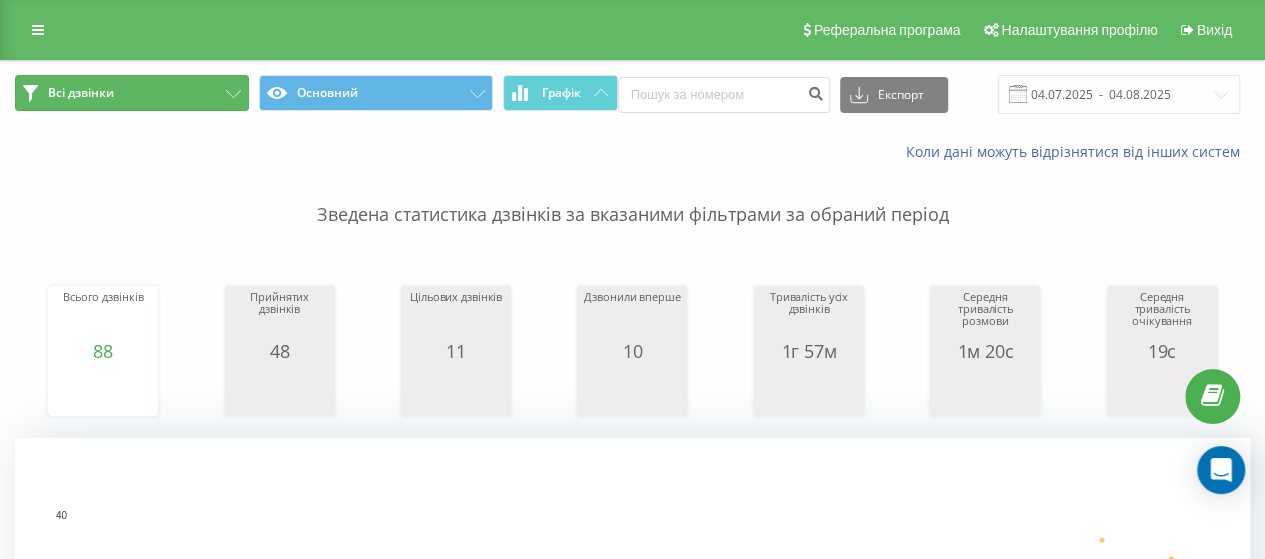 click on "Всі дзвінки" at bounding box center (132, 93) 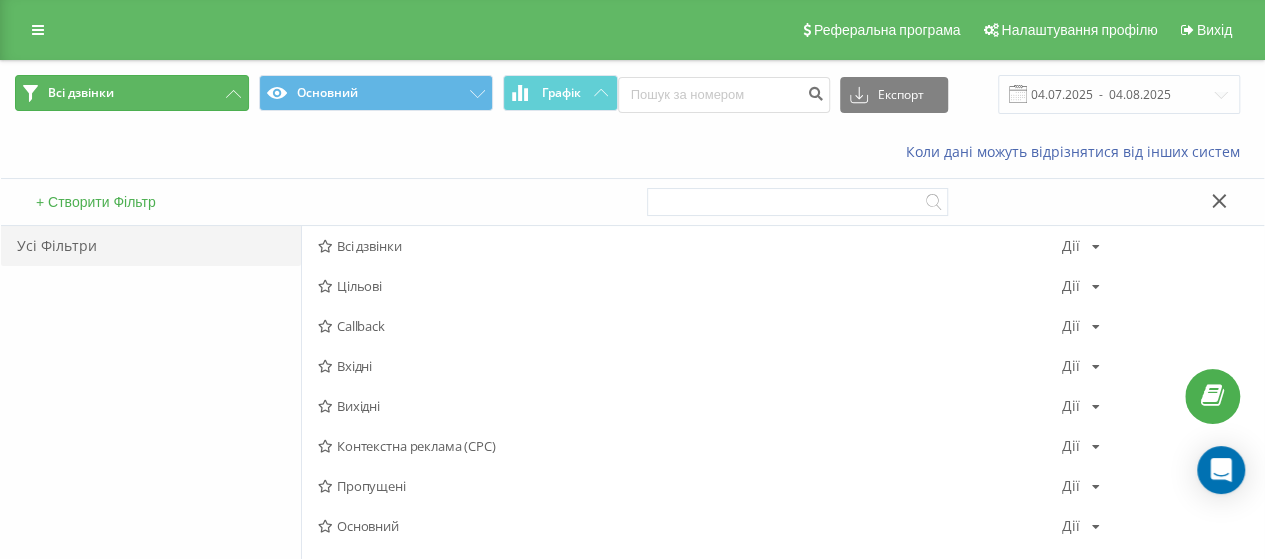 click on "Всі дзвінки" at bounding box center [132, 93] 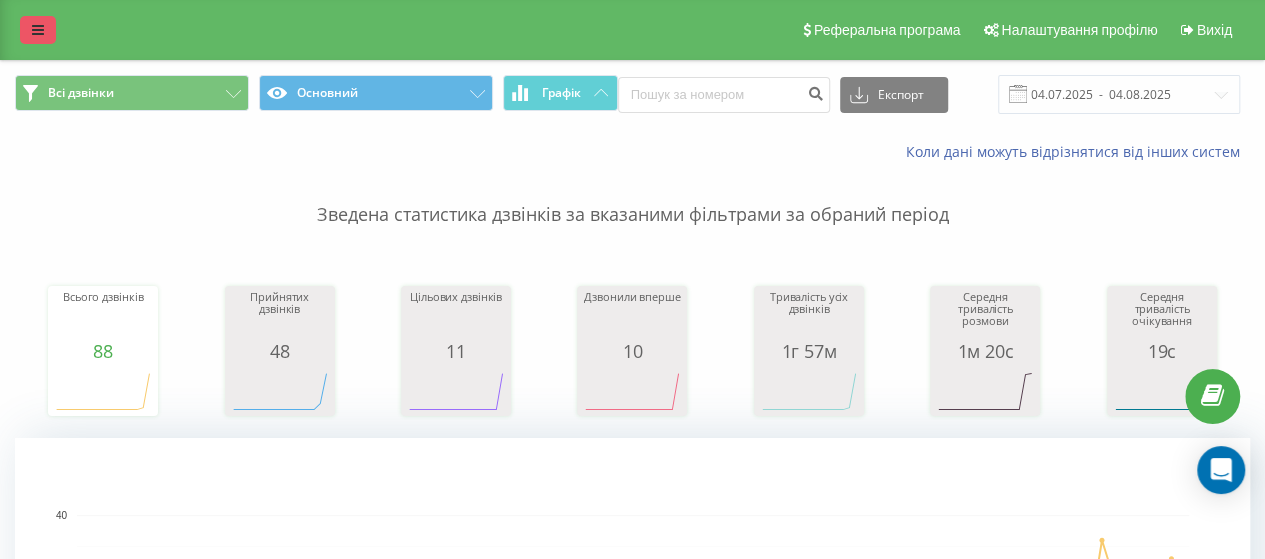 click at bounding box center [38, 30] 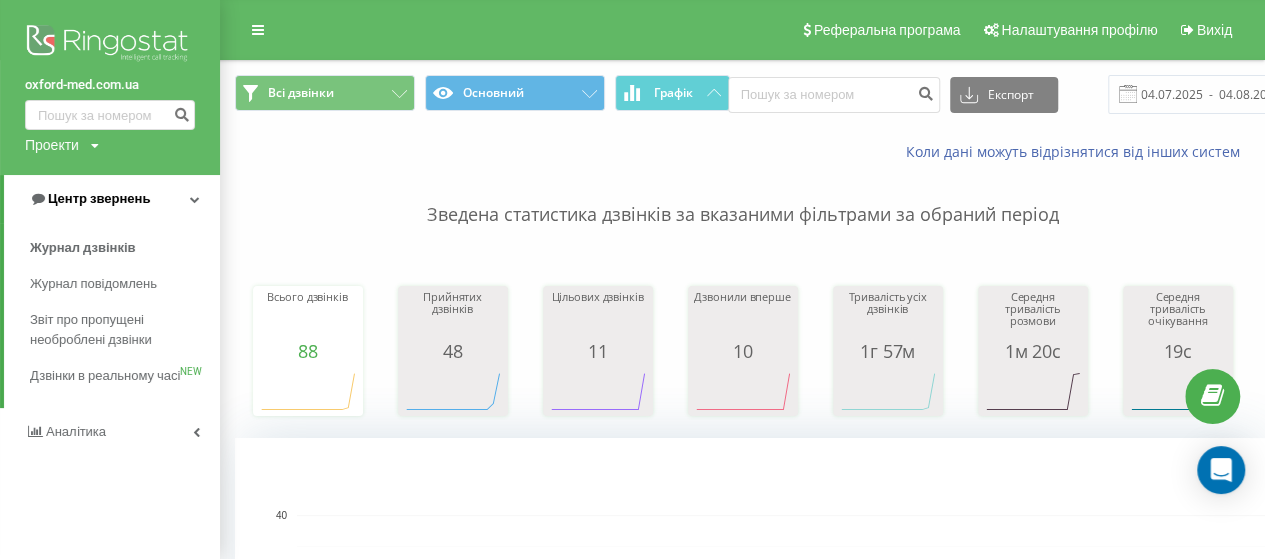 click on "Центр звернень" at bounding box center [99, 198] 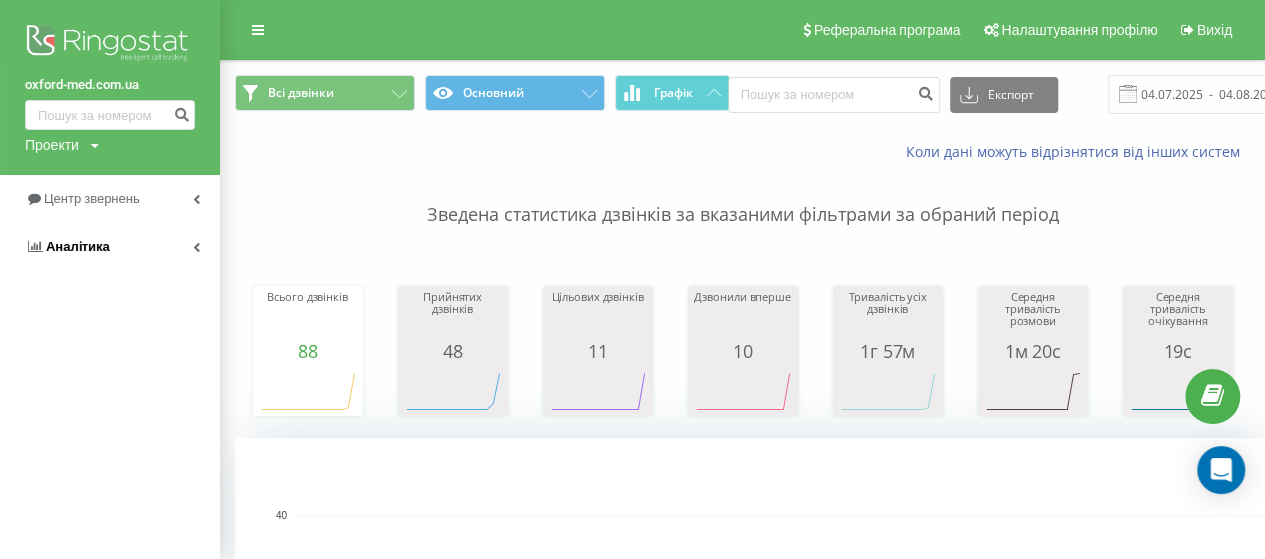 click at bounding box center (196, 247) 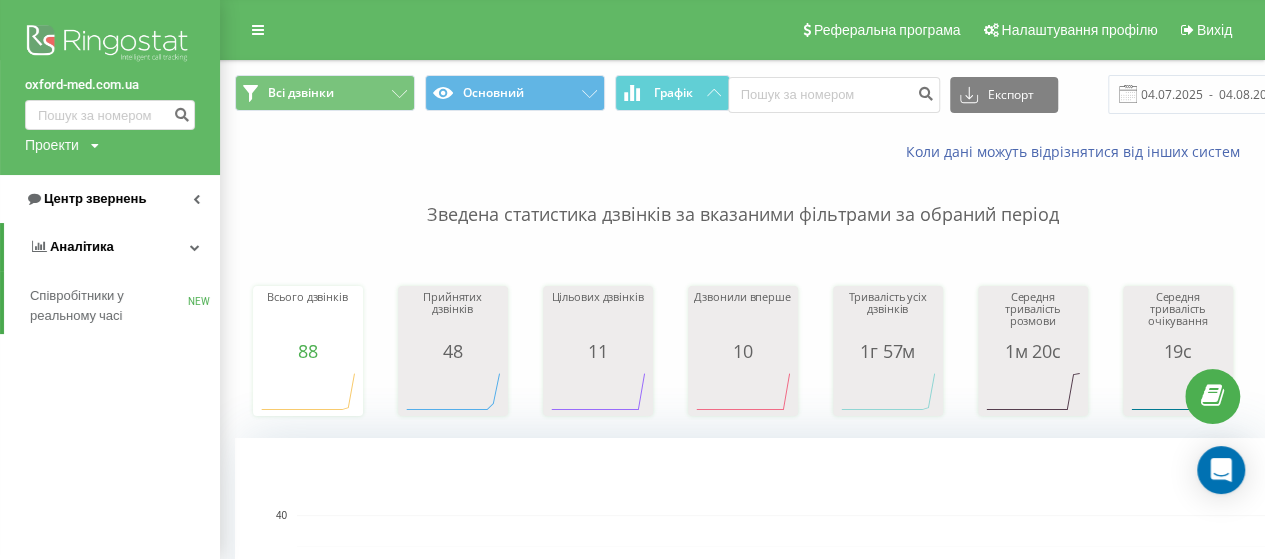 click on "Центр звернень" at bounding box center [110, 199] 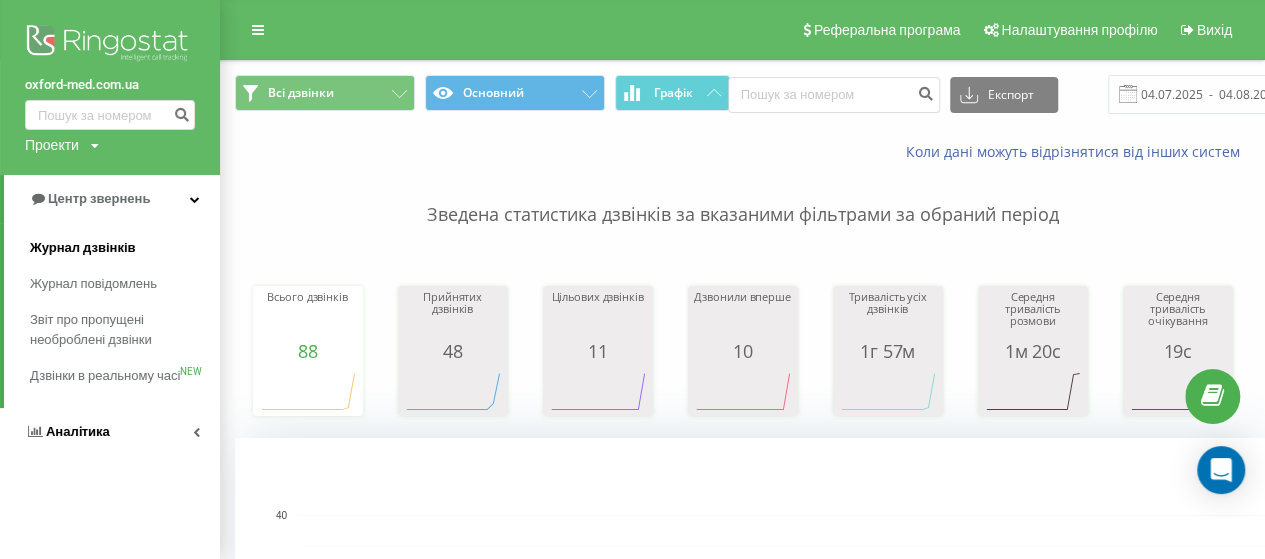 click on "Журнал дзвінків" at bounding box center [83, 248] 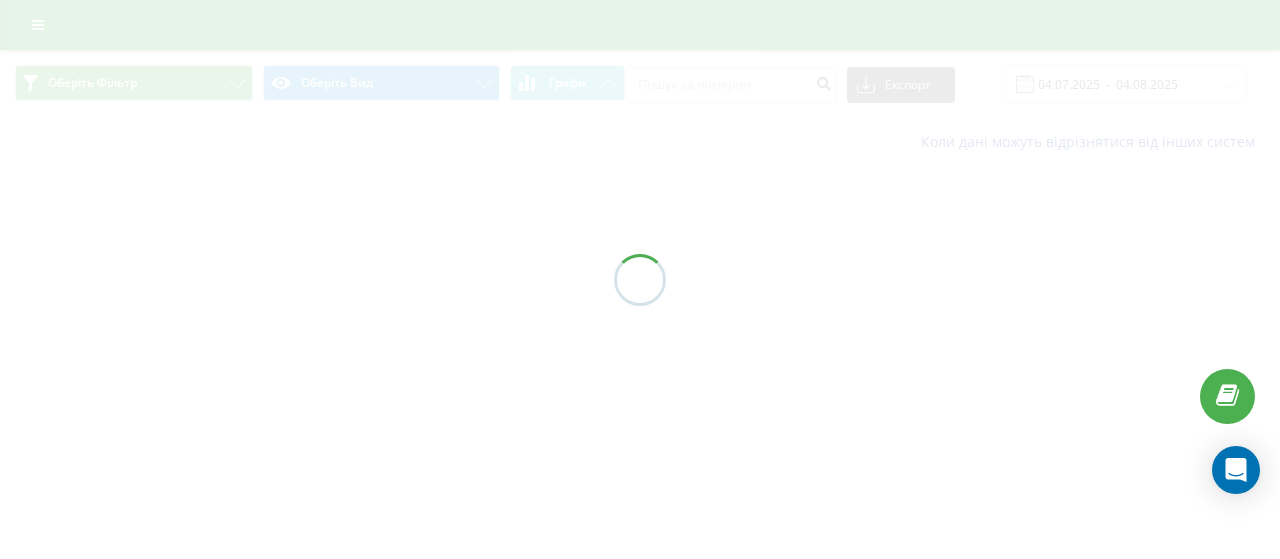 scroll, scrollTop: 0, scrollLeft: 0, axis: both 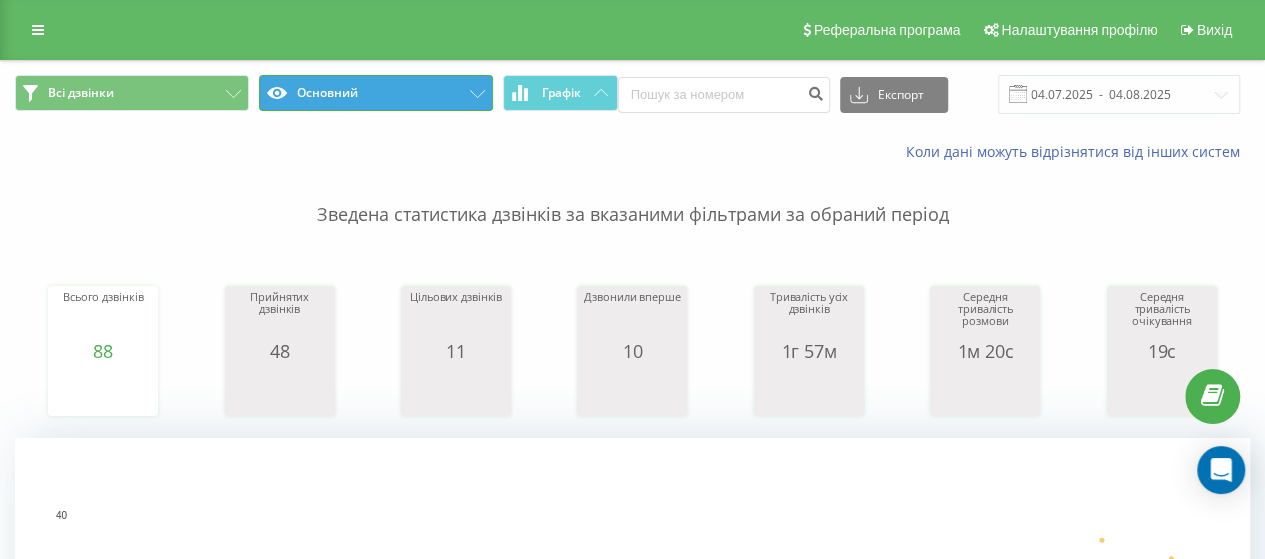 click on "Основний" at bounding box center [376, 93] 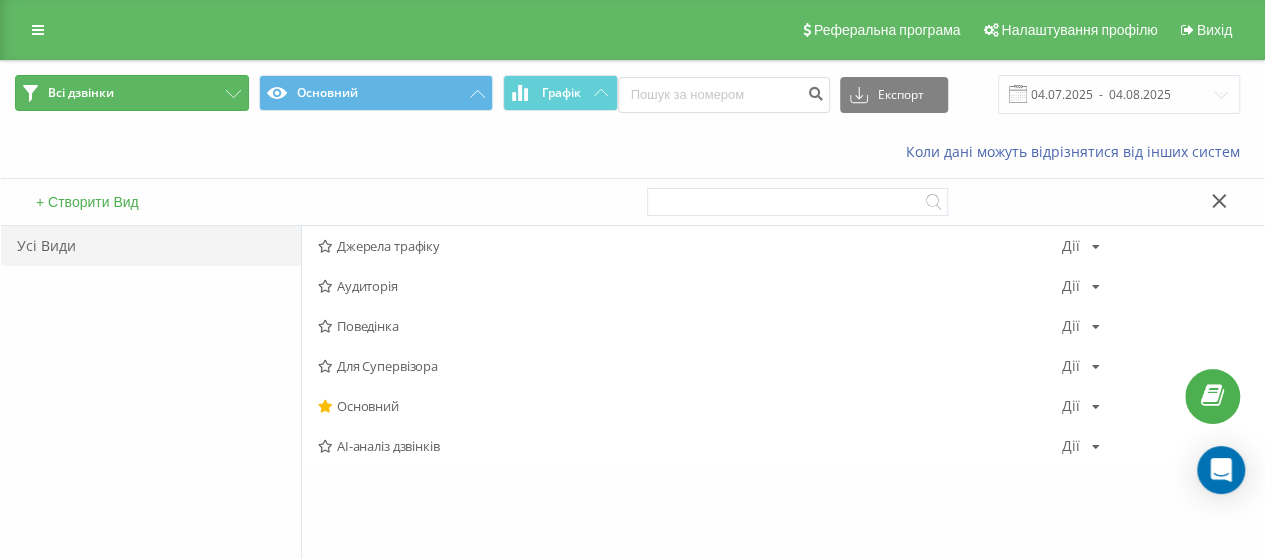 click on "Всі дзвінки" at bounding box center [132, 93] 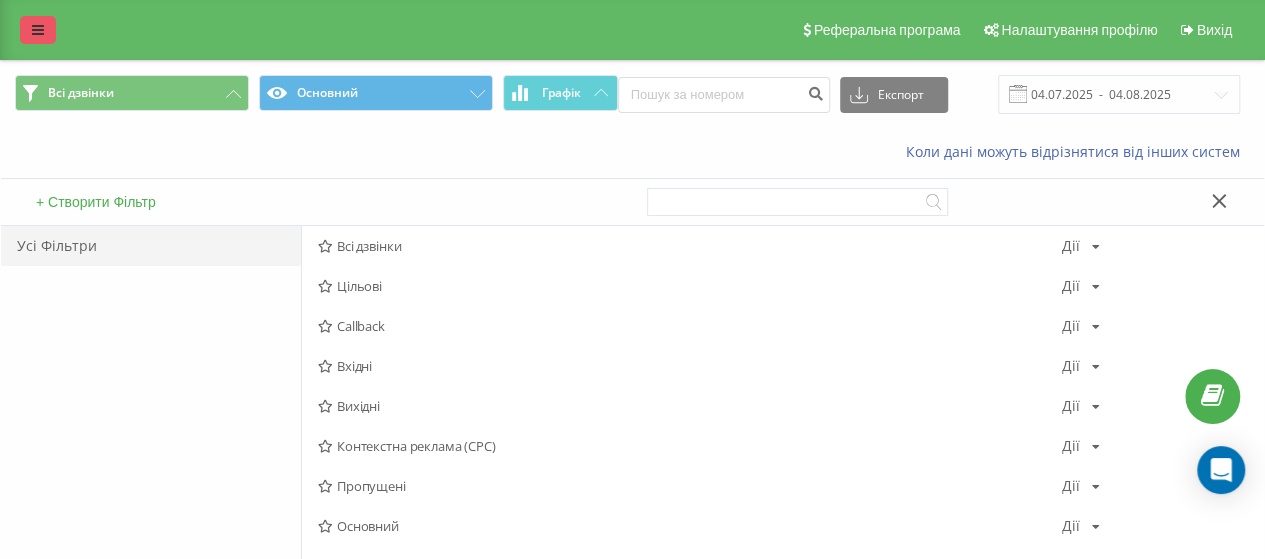 click at bounding box center (38, 30) 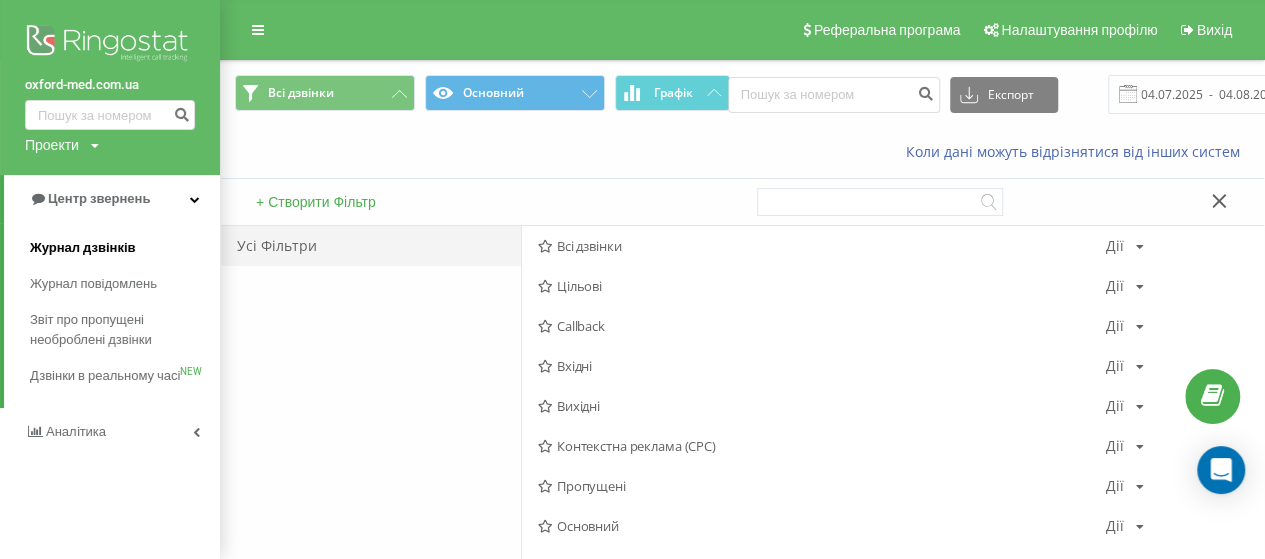 click on "Журнал дзвінків" at bounding box center [83, 248] 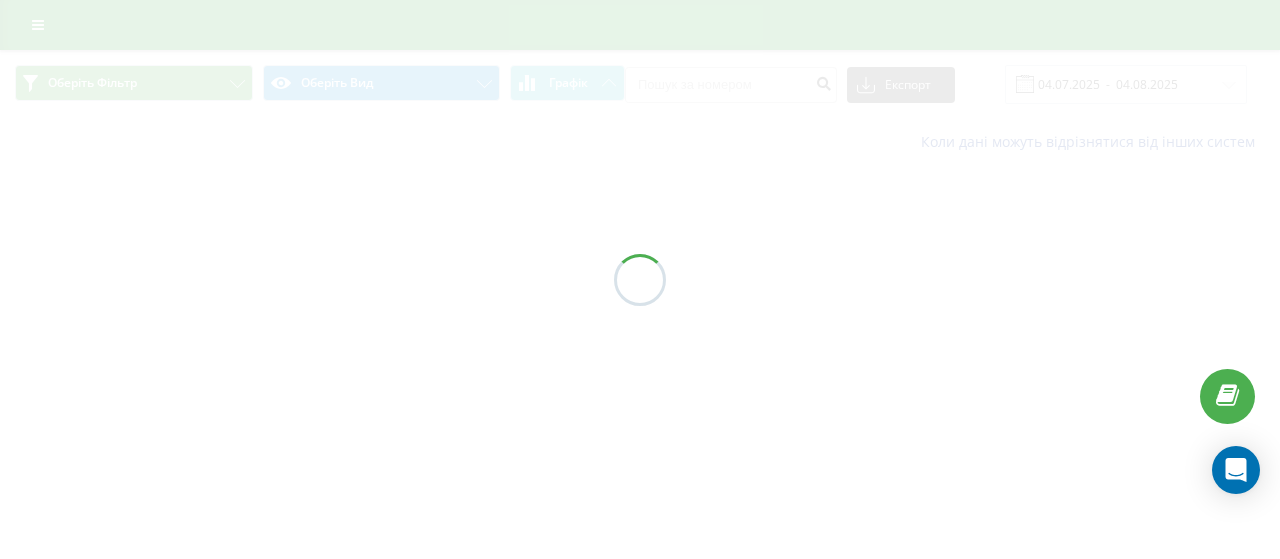 scroll, scrollTop: 0, scrollLeft: 0, axis: both 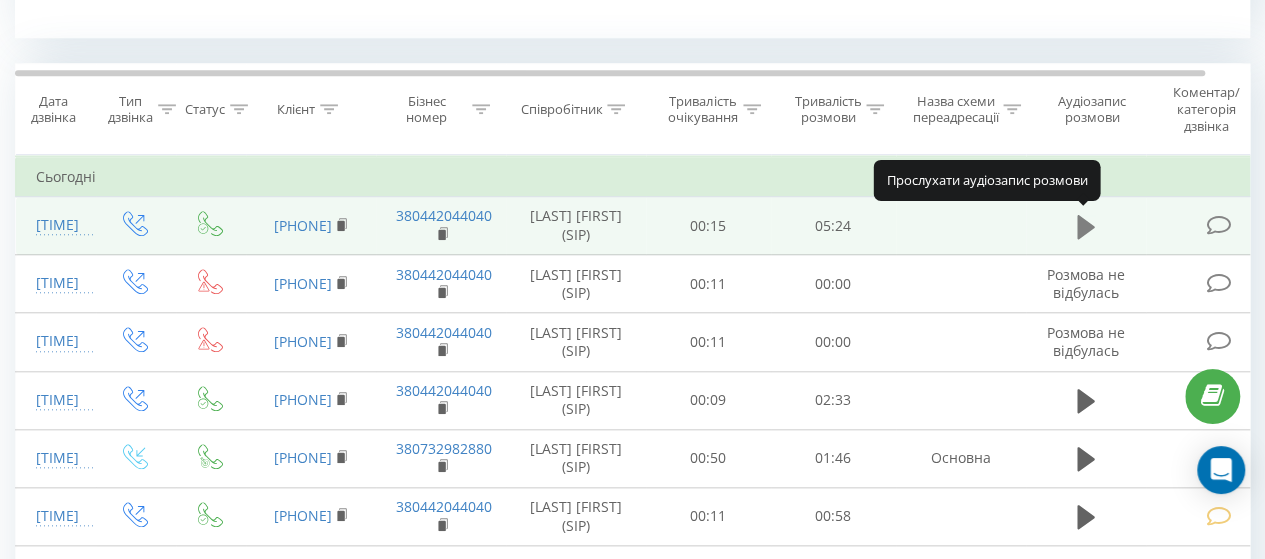 click 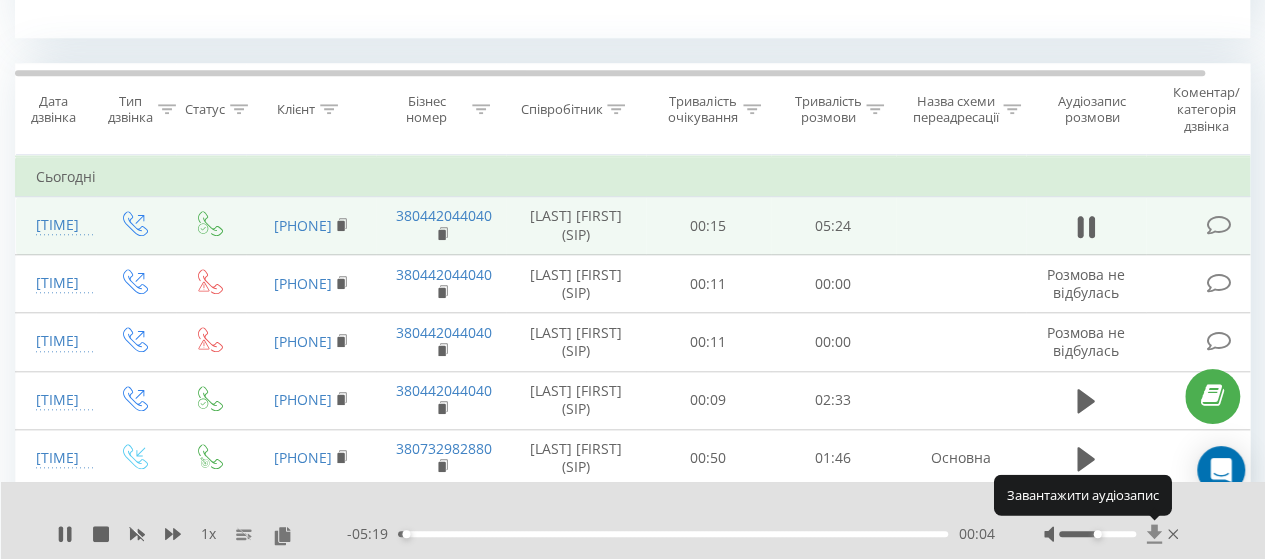 click 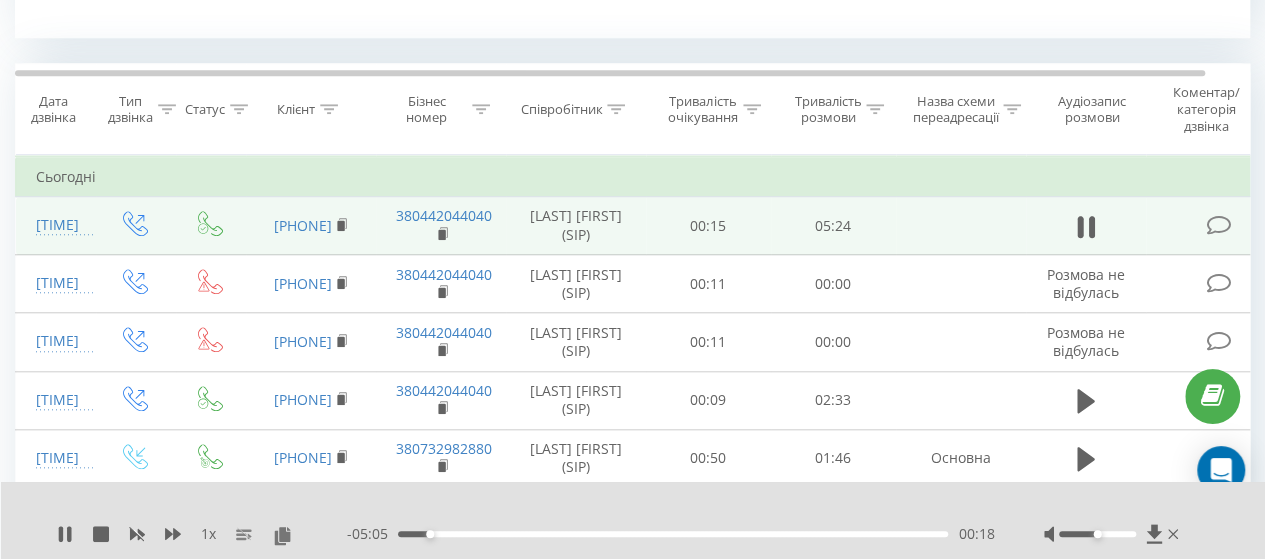 drag, startPoint x: 724, startPoint y: 524, endPoint x: 686, endPoint y: 533, distance: 39.051247 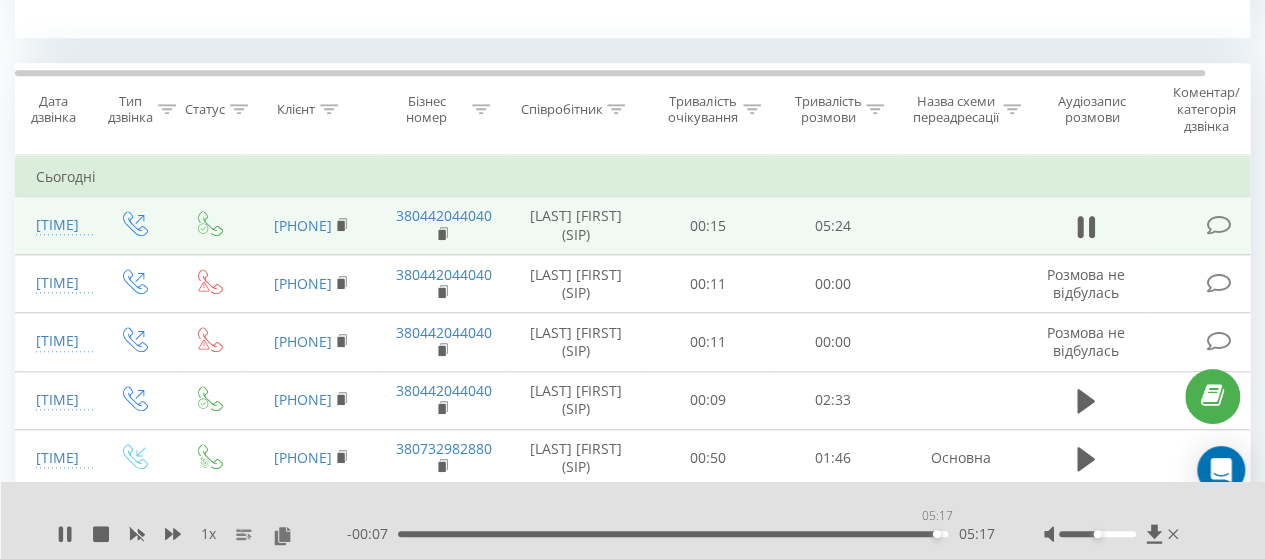 drag, startPoint x: 434, startPoint y: 535, endPoint x: 932, endPoint y: 555, distance: 498.40146 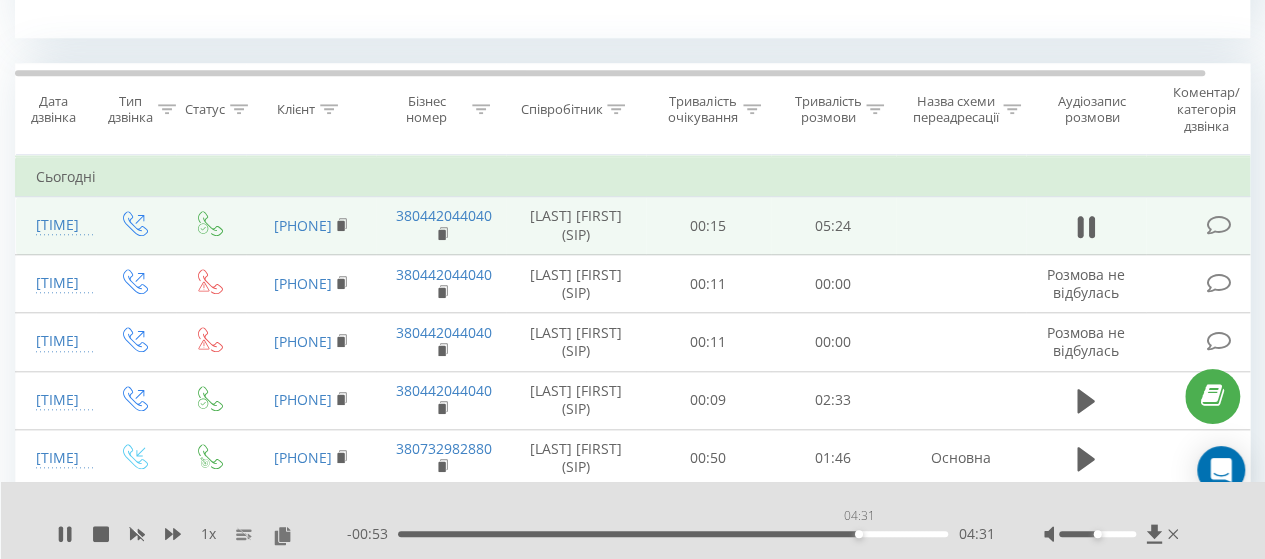 drag, startPoint x: 935, startPoint y: 533, endPoint x: 858, endPoint y: 535, distance: 77.02597 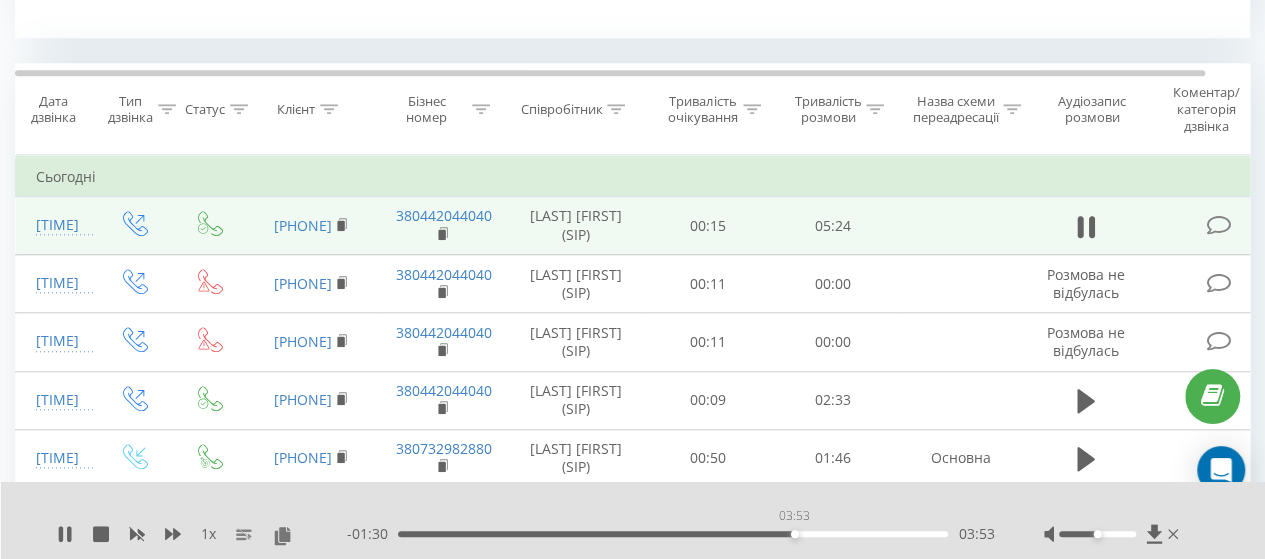 drag, startPoint x: 832, startPoint y: 533, endPoint x: 794, endPoint y: 528, distance: 38.327538 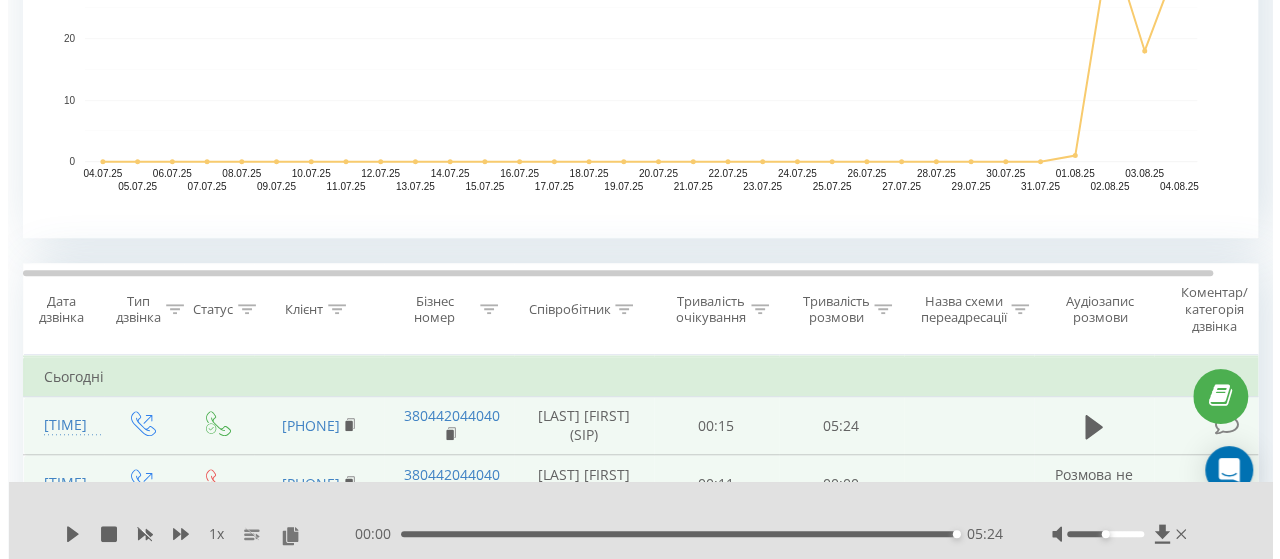 scroll, scrollTop: 800, scrollLeft: 0, axis: vertical 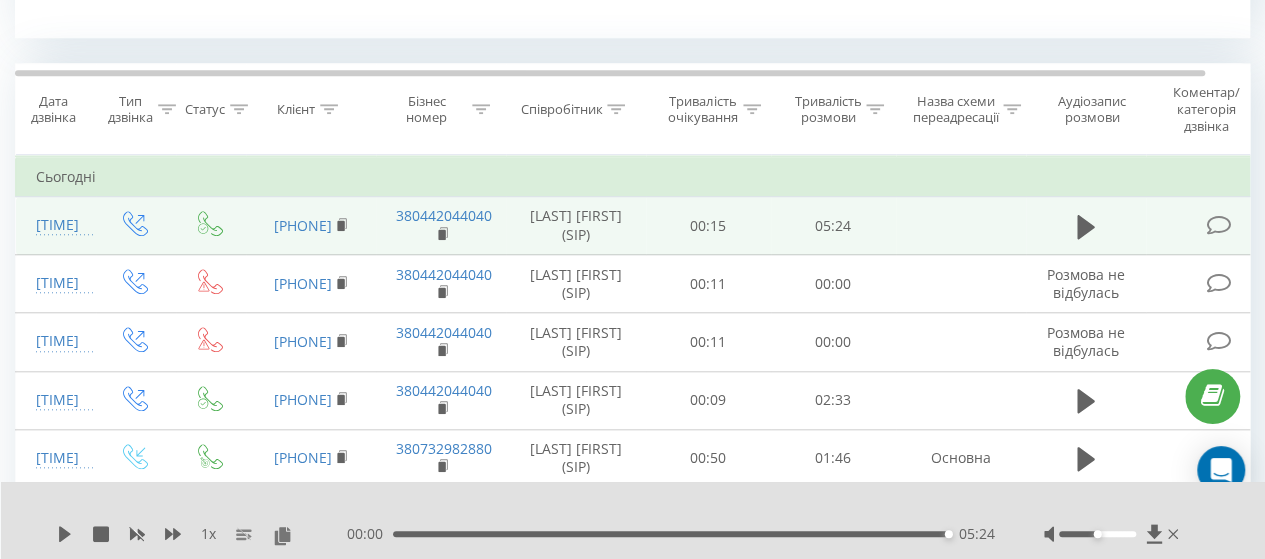 click at bounding box center (1218, 225) 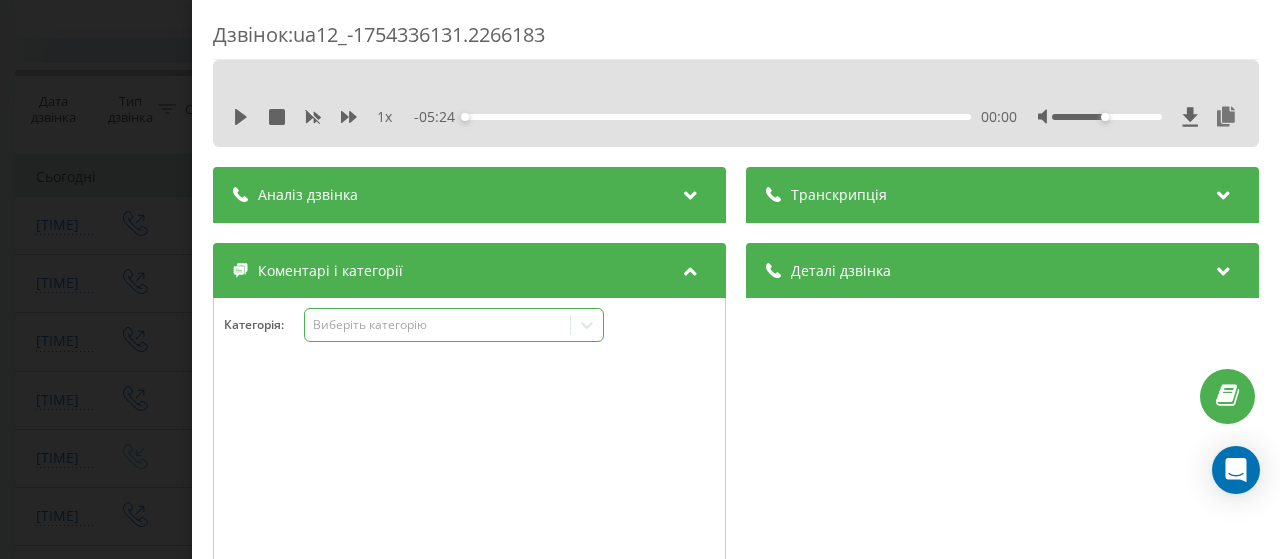 click 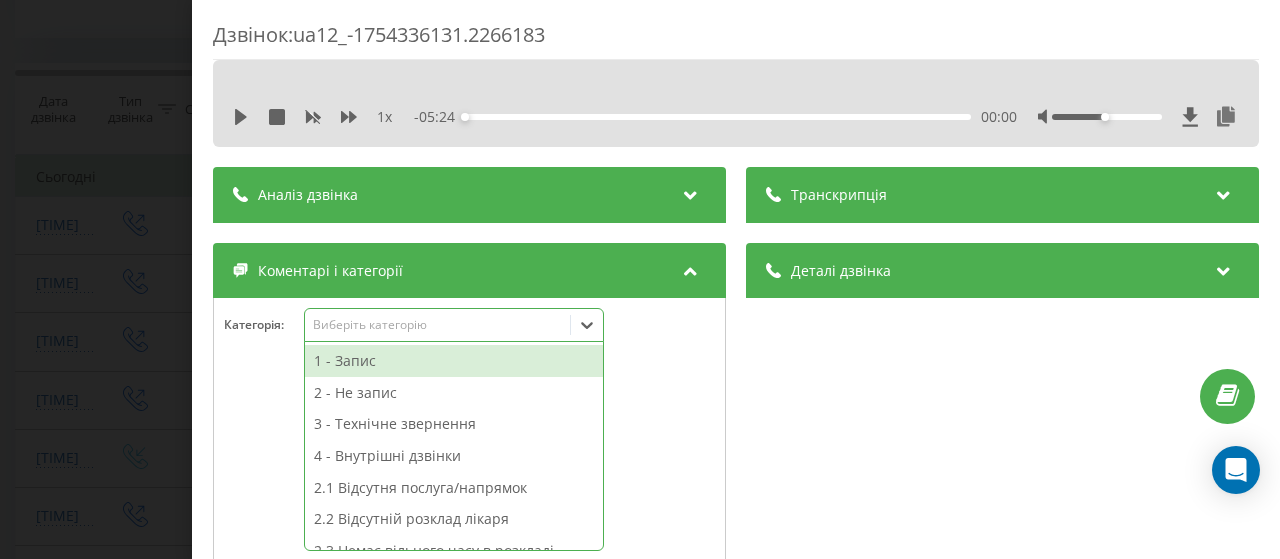 click on "1 - Запис" at bounding box center [454, 361] 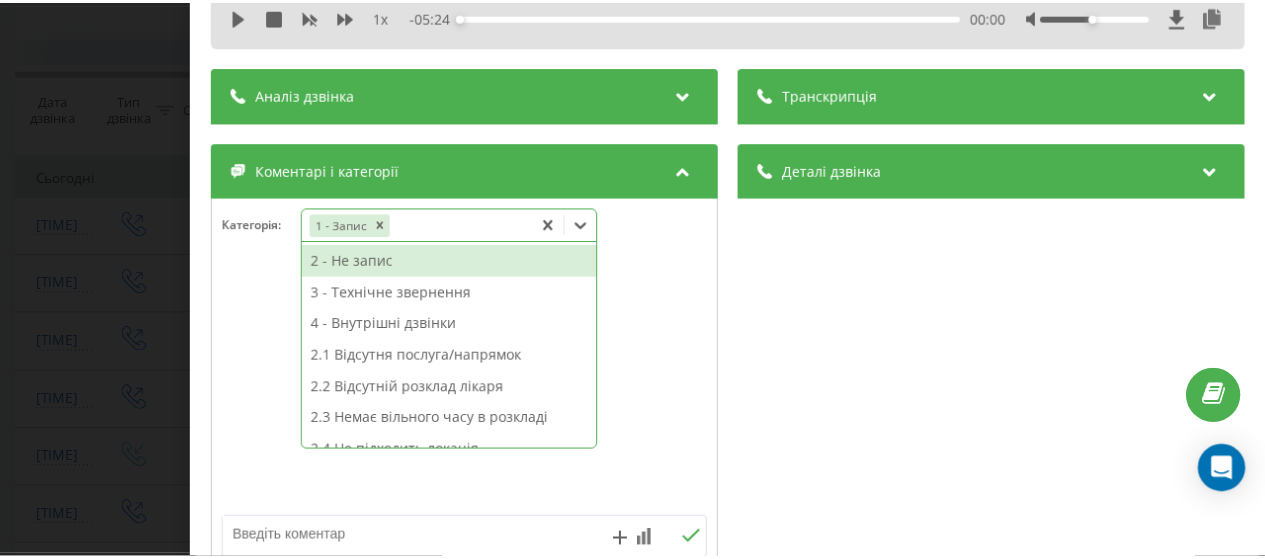 scroll, scrollTop: 200, scrollLeft: 0, axis: vertical 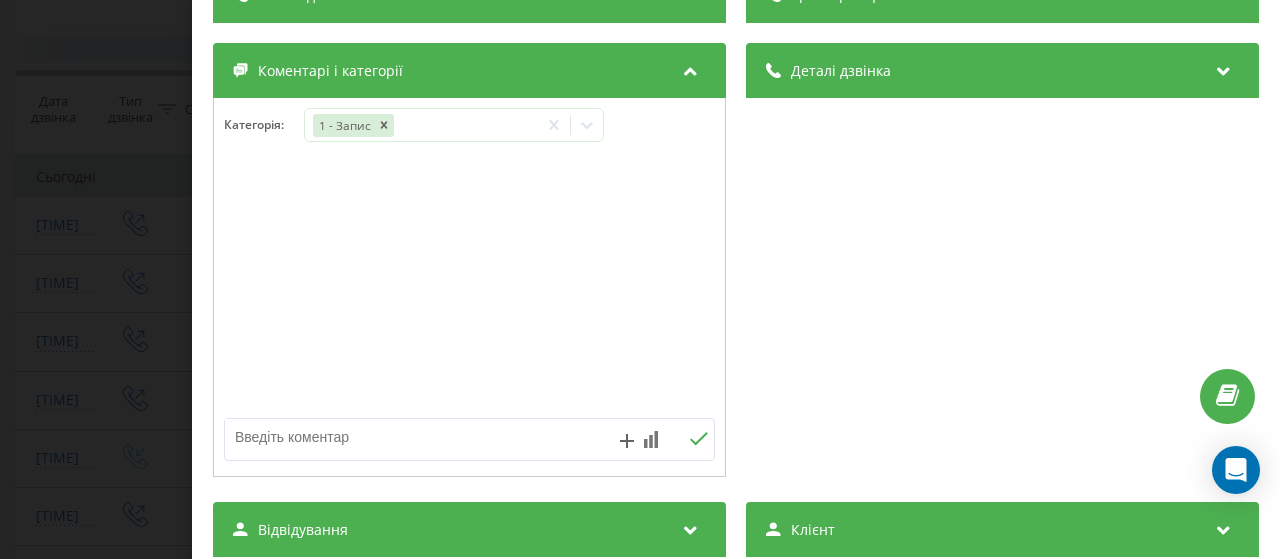 click on "Дзвінок :  ua12_-1754336131.2266183   1 x  - 05:24 00:00   00:00   Транскрипція Для AI-аналізу майбутніх дзвінків  налаштуйте та активуйте профіль на сторінці . Якщо профіль вже є і дзвінок відповідає його умовам, оновіть сторінку через 10 хвилин - AI аналізує поточний дзвінок. Аналіз дзвінка Для AI-аналізу майбутніх дзвінків  налаштуйте та активуйте профіль на сторінці . Якщо профіль вже є і дзвінок відповідає його умовам, оновіть сторінку через 10 хвилин - AI аналізує поточний дзвінок. Деталі дзвінка Загальне Дата дзвінка 2025-08-04 22:35:31 Тип дзвінка Вихідний Статус дзвінка Успішний 380442044040" at bounding box center (640, 279) 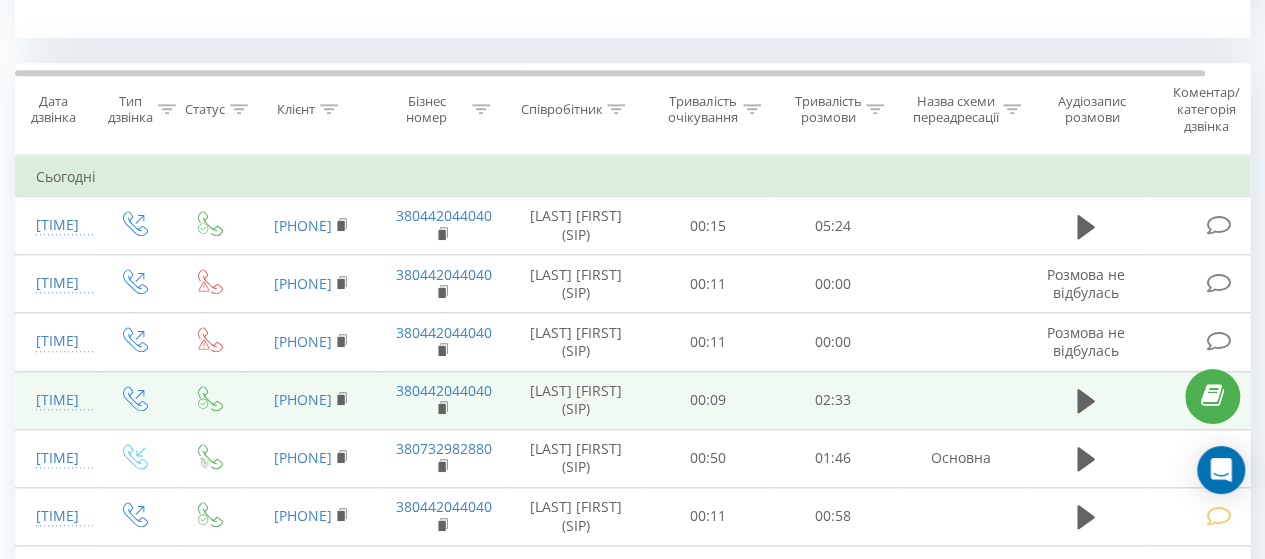 scroll, scrollTop: 900, scrollLeft: 0, axis: vertical 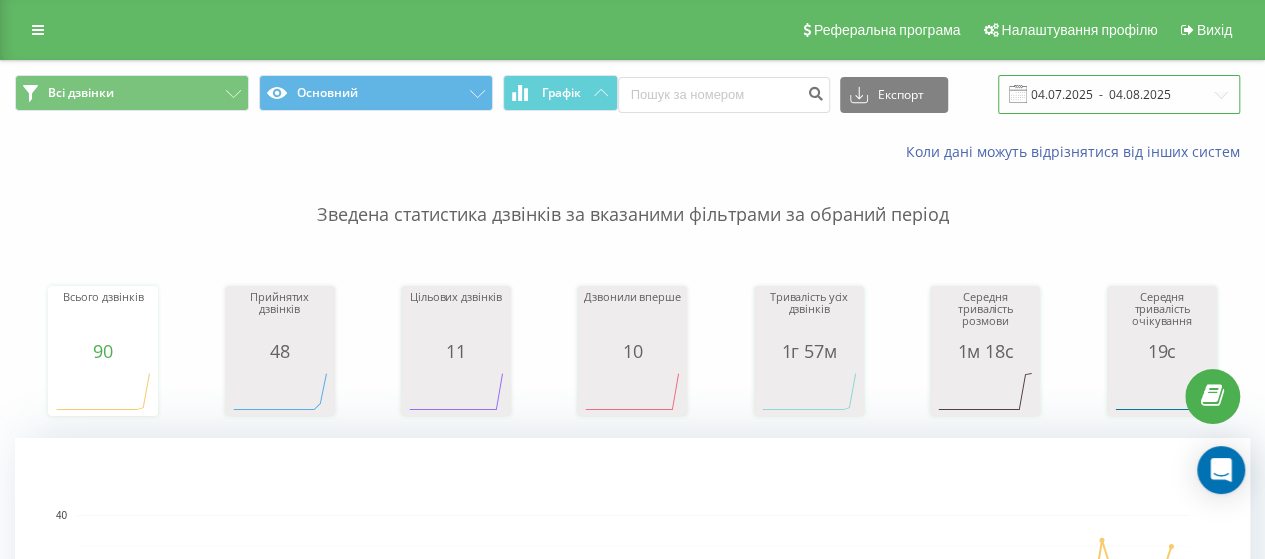 click on "04.07.2025  -  04.08.2025" at bounding box center (1119, 94) 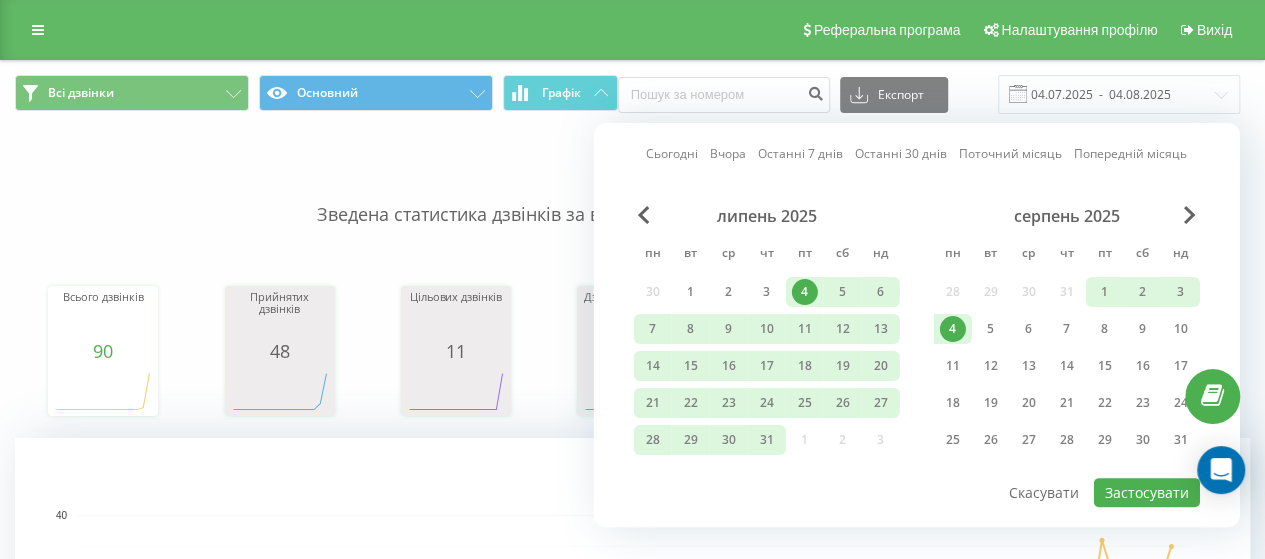 click on "4" at bounding box center (953, 329) 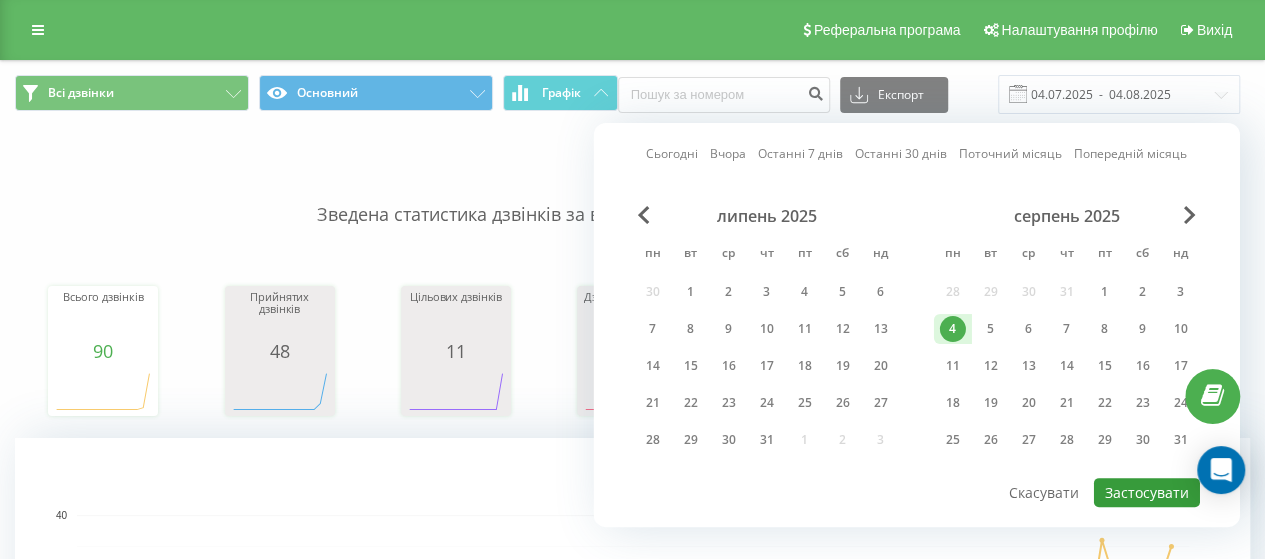 click on "Застосувати" at bounding box center (1147, 492) 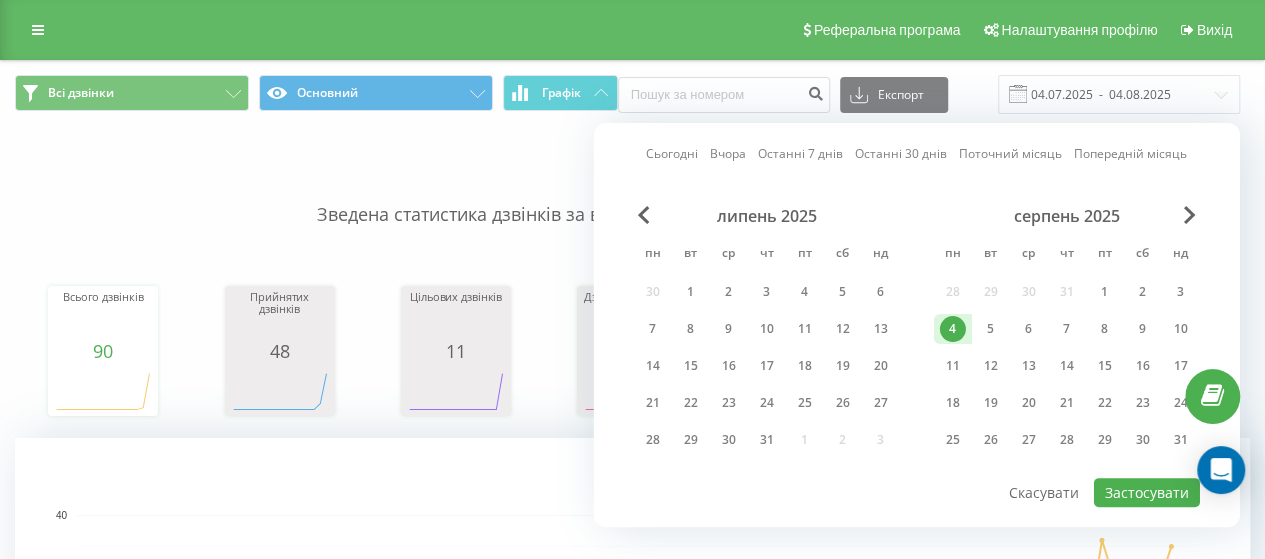 type on "04.08.2025  -  04.08.2025" 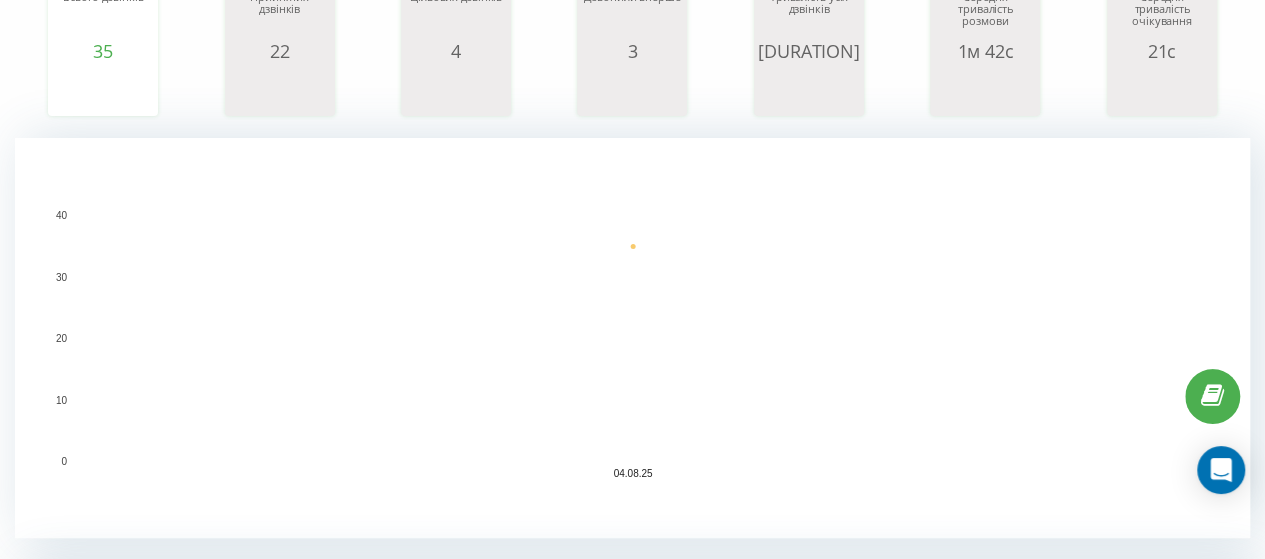 scroll, scrollTop: 0, scrollLeft: 0, axis: both 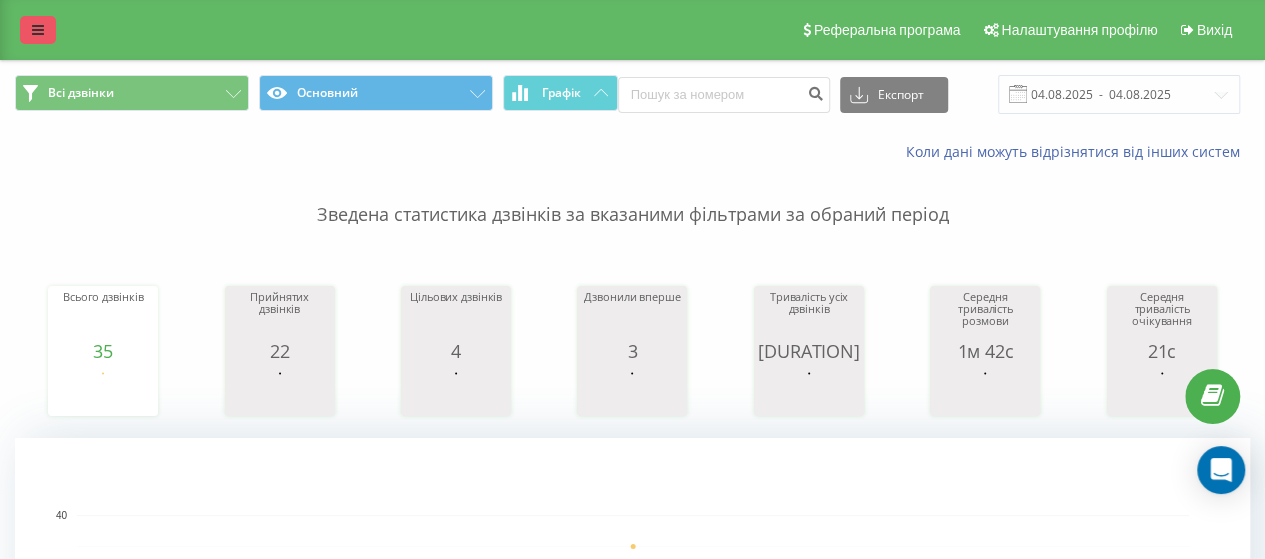 click at bounding box center (38, 30) 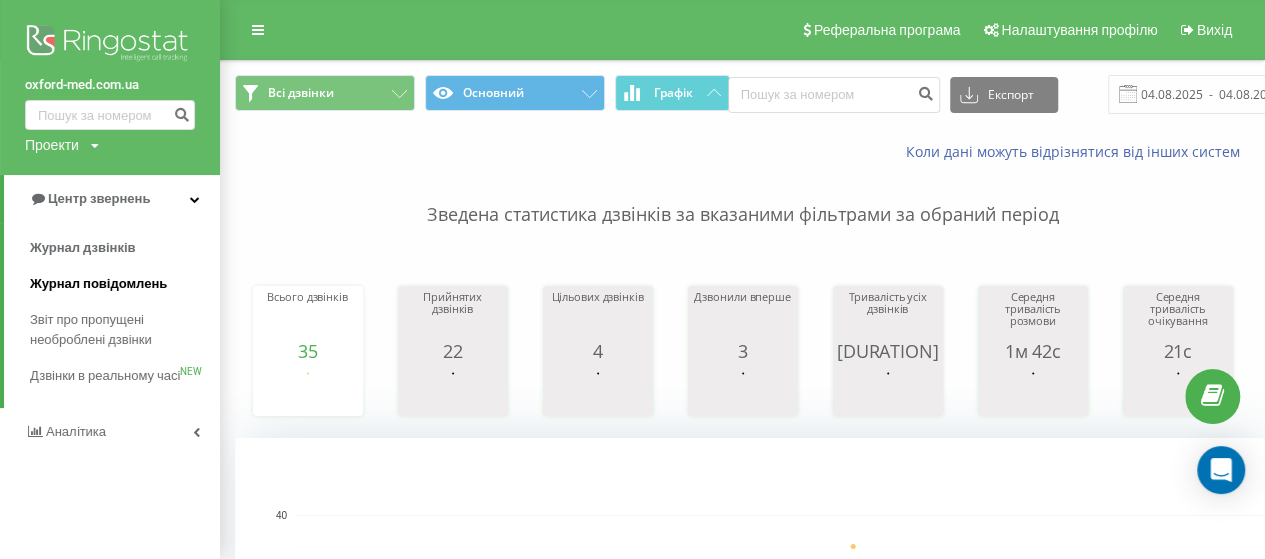 click on "Журнал повідомлень" at bounding box center (98, 284) 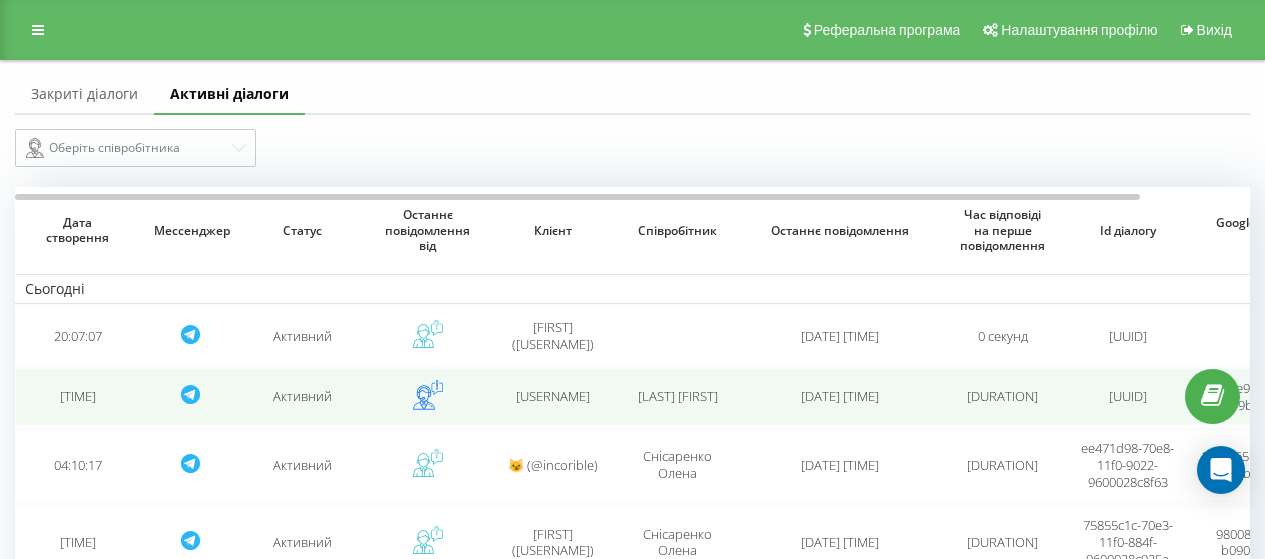 scroll, scrollTop: 0, scrollLeft: 0, axis: both 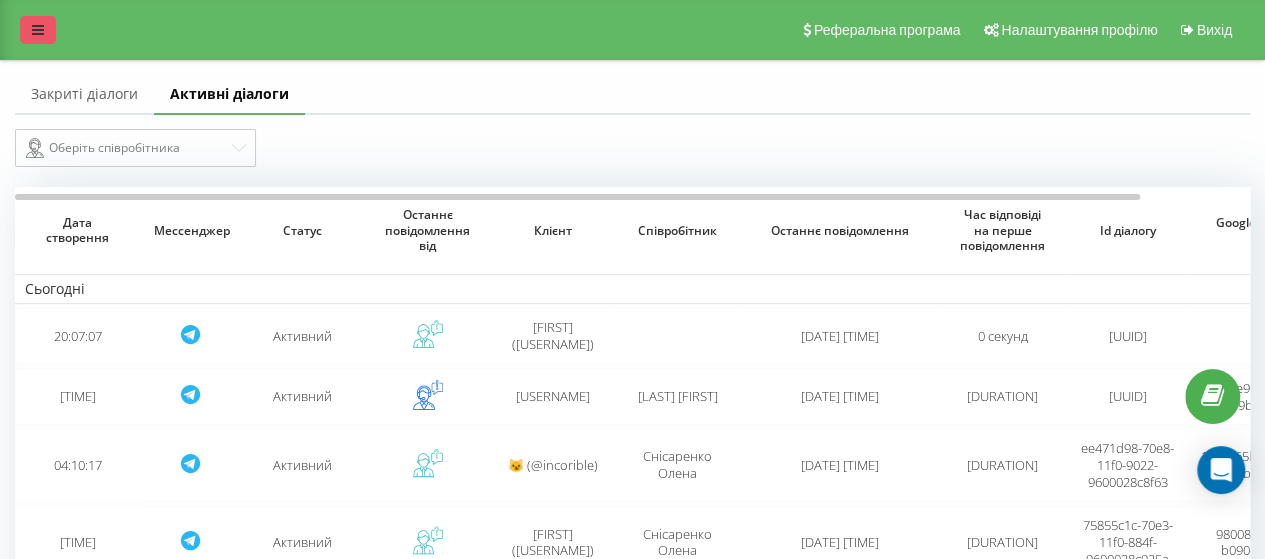 click at bounding box center [38, 30] 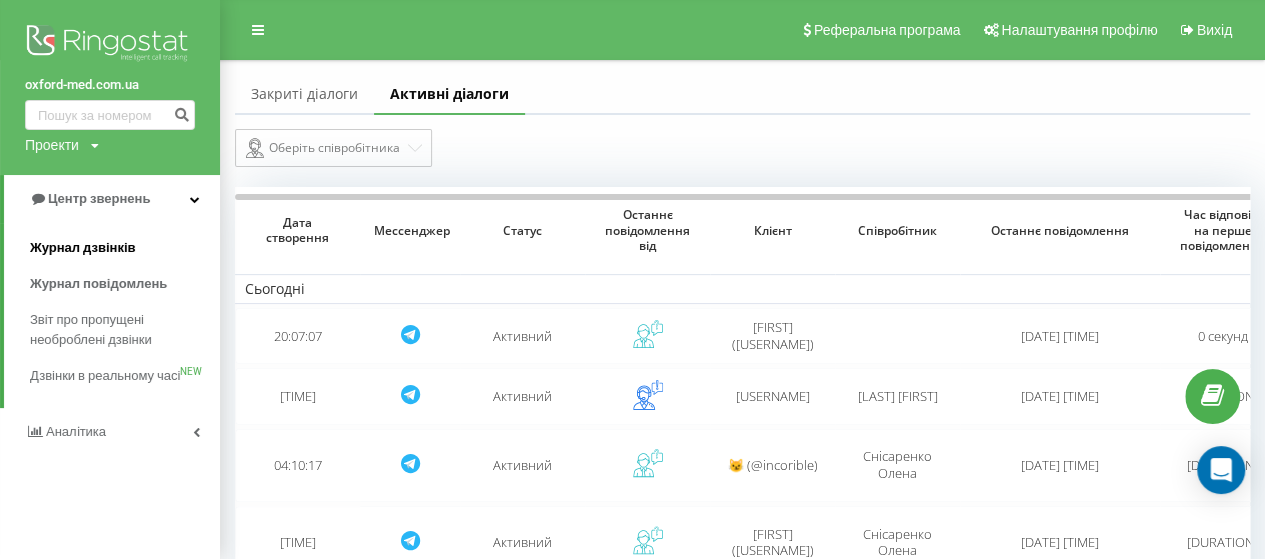 click on "Журнал дзвінків" at bounding box center [83, 248] 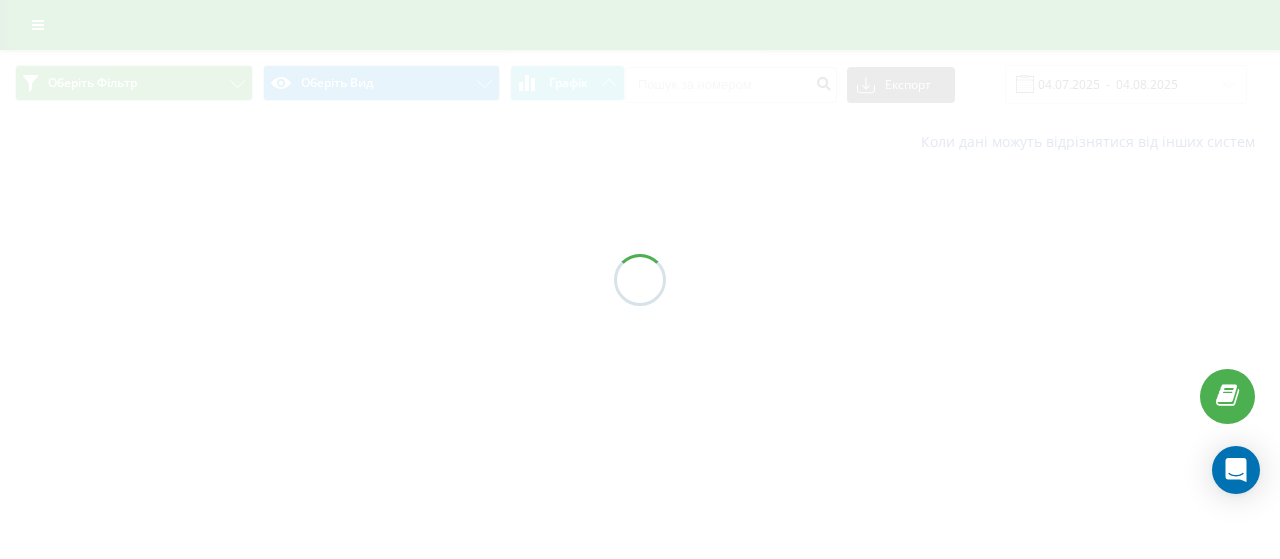 scroll, scrollTop: 0, scrollLeft: 0, axis: both 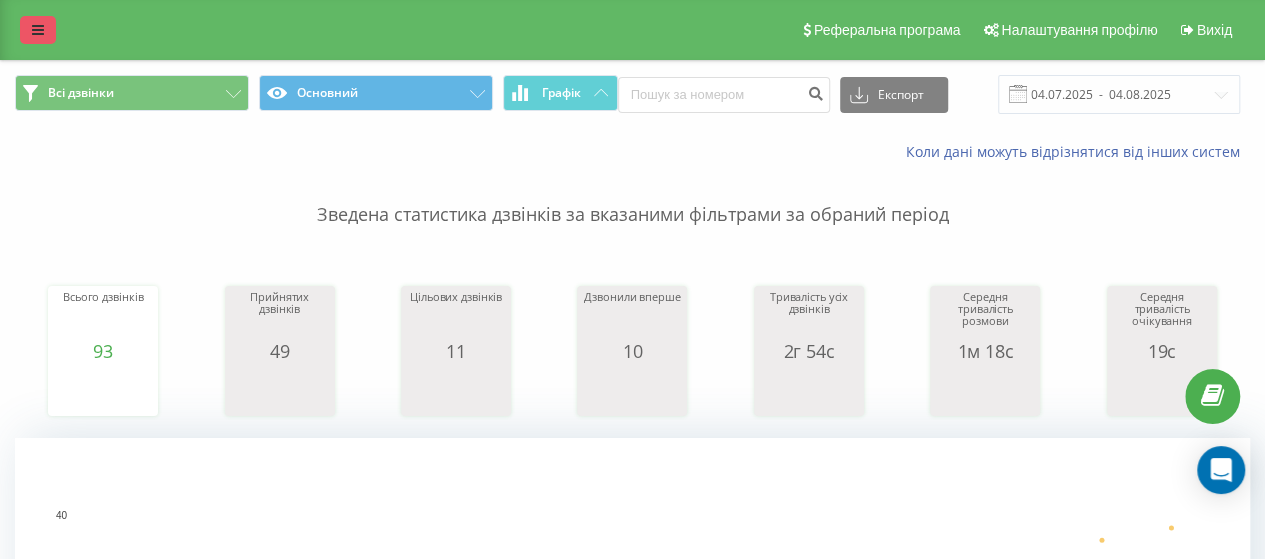 click at bounding box center (38, 30) 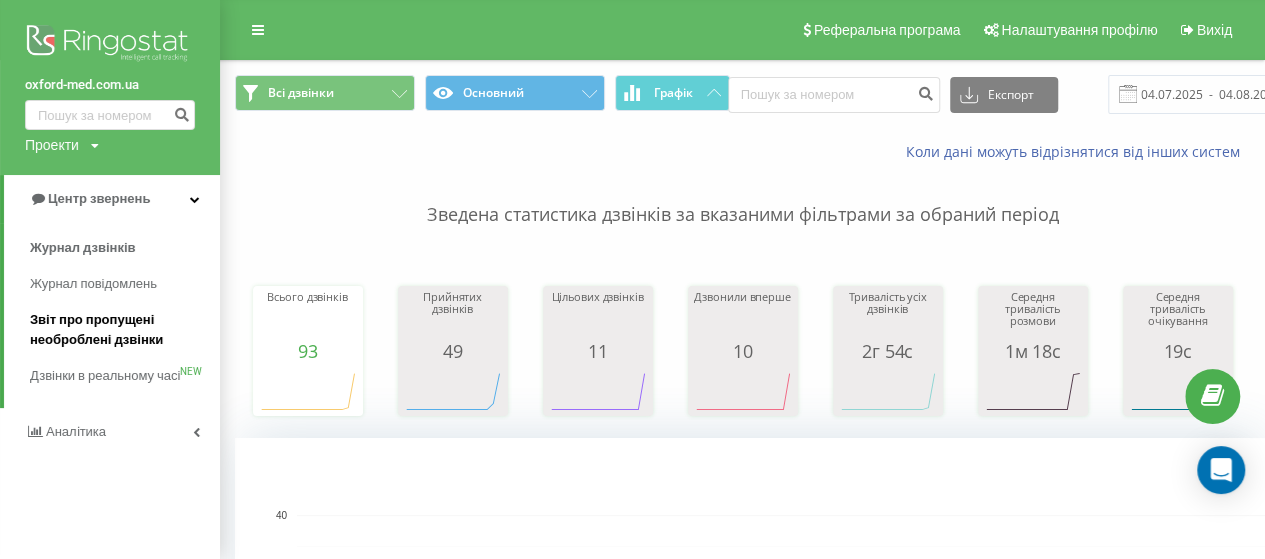 click on "Звіт про пропущені необроблені дзвінки" at bounding box center (120, 330) 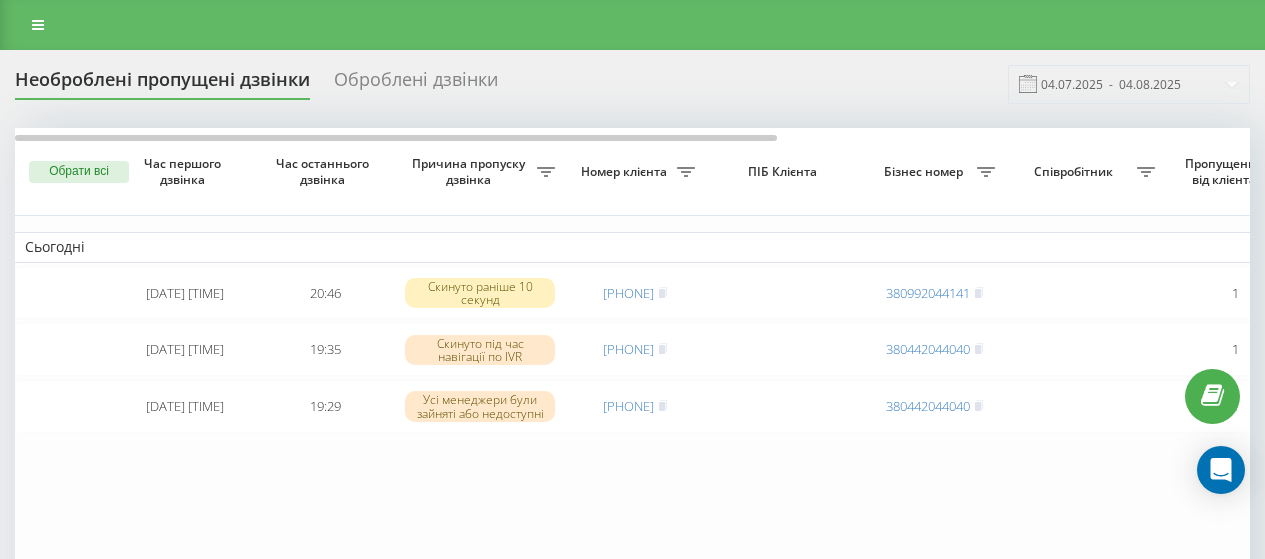 scroll, scrollTop: 0, scrollLeft: 0, axis: both 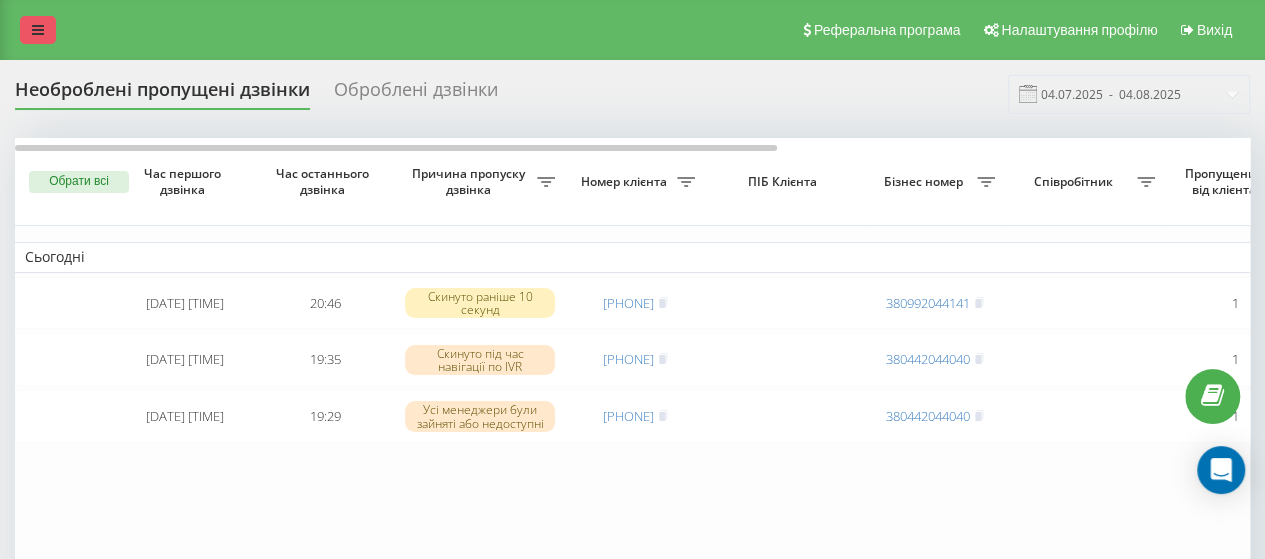 click at bounding box center [38, 30] 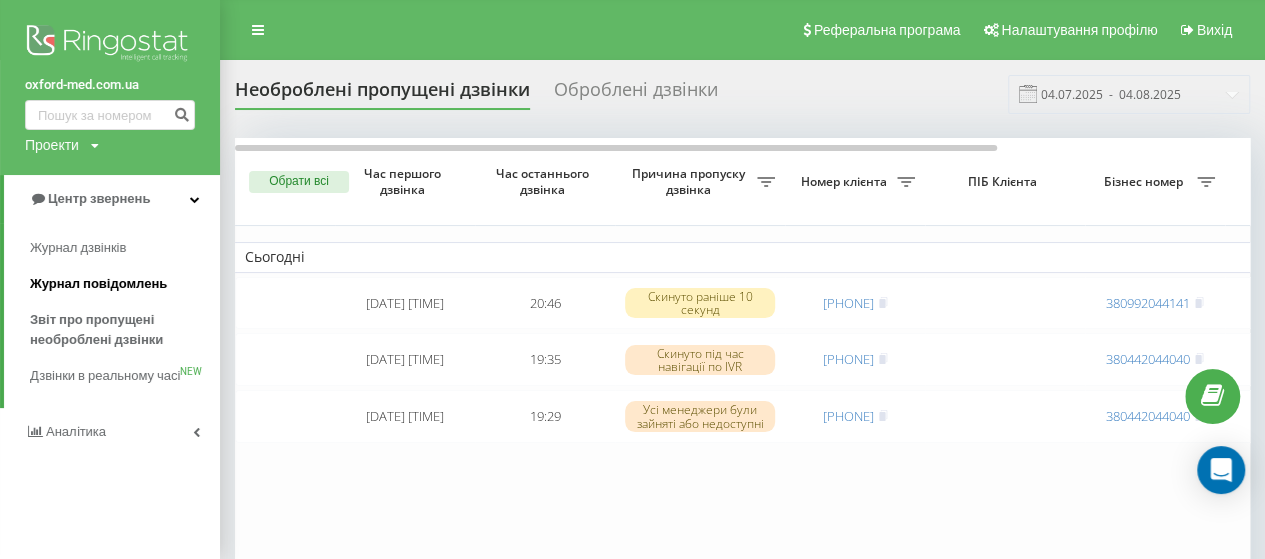 click on "Журнал повідомлень" at bounding box center (98, 284) 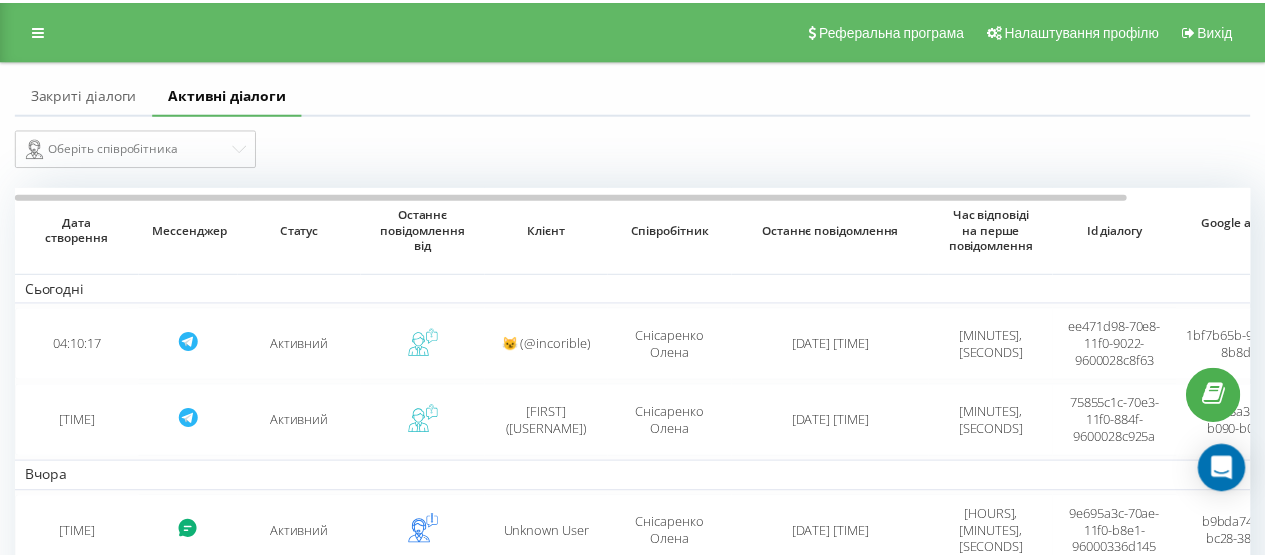 scroll, scrollTop: 0, scrollLeft: 0, axis: both 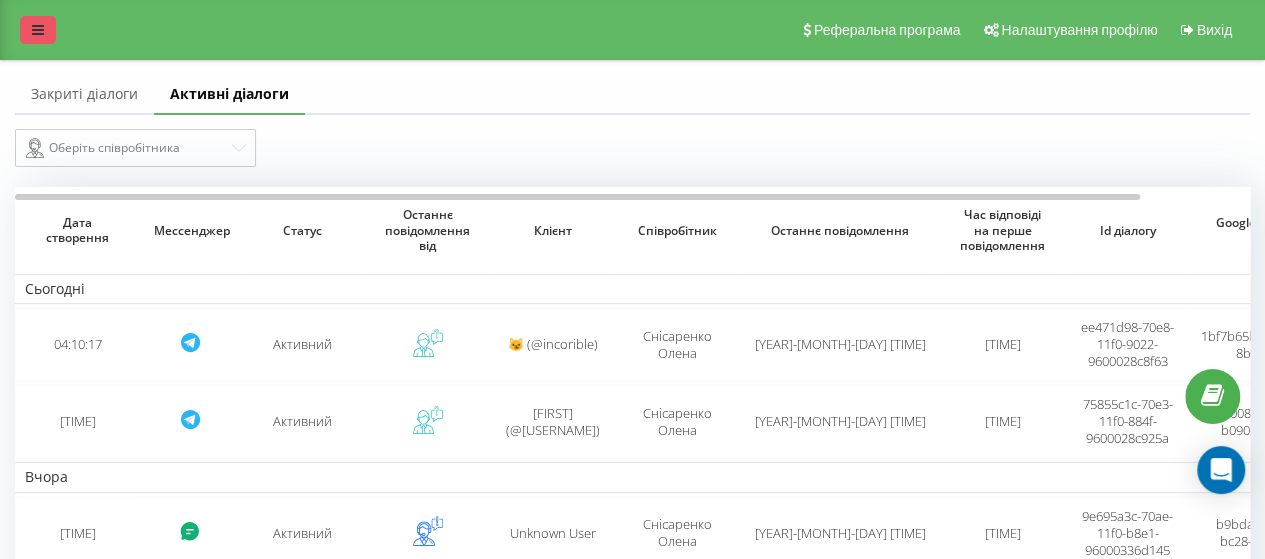 click at bounding box center [38, 30] 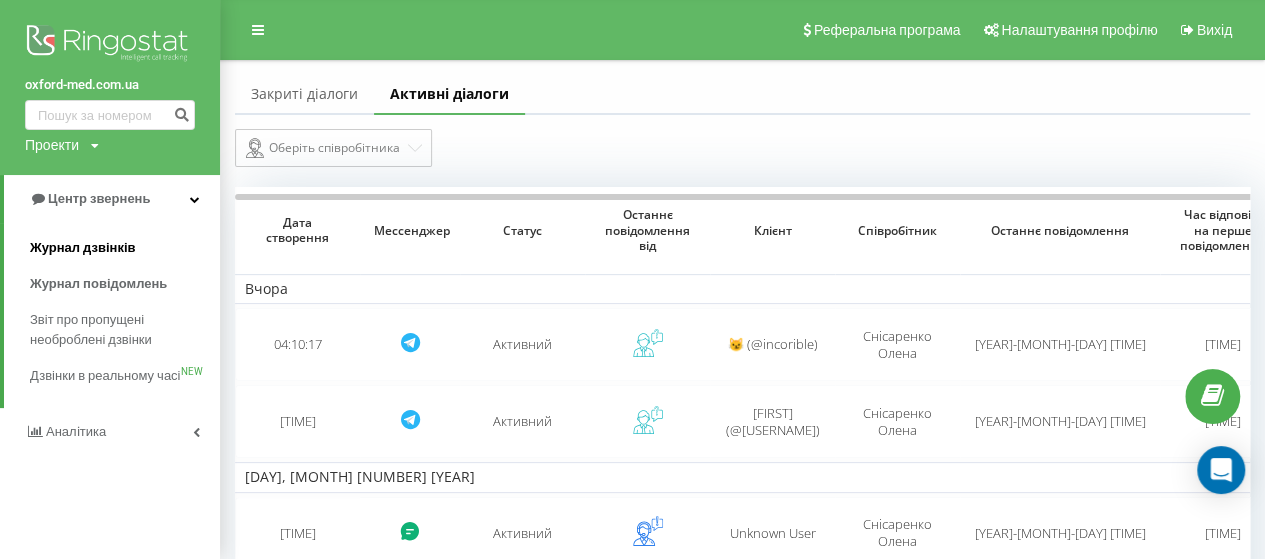 click on "Журнал дзвінків" at bounding box center [83, 248] 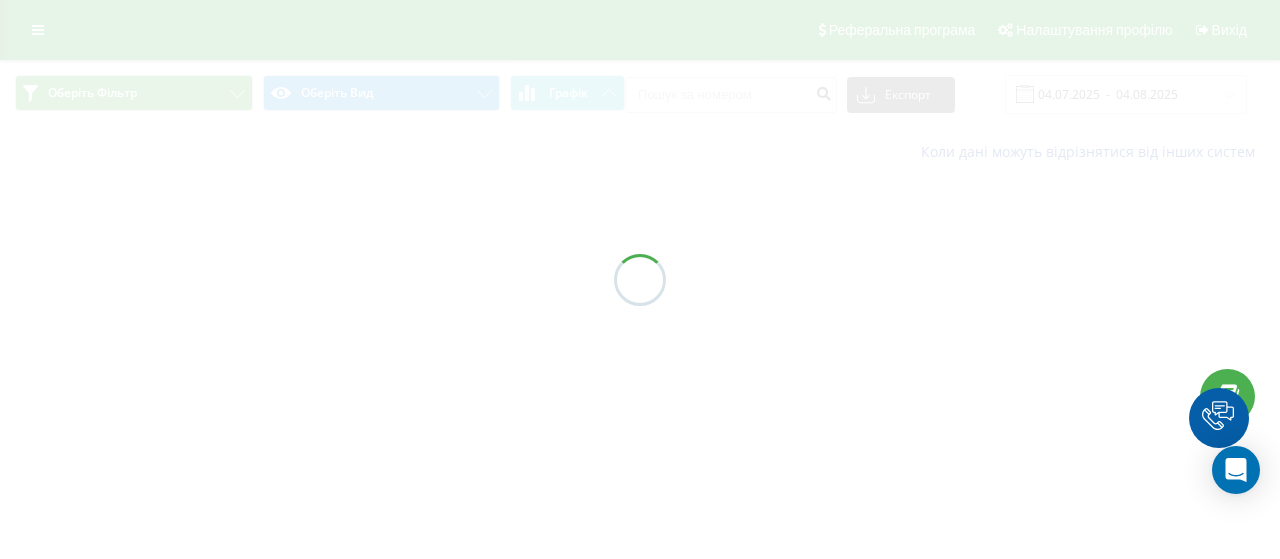 scroll, scrollTop: 0, scrollLeft: 0, axis: both 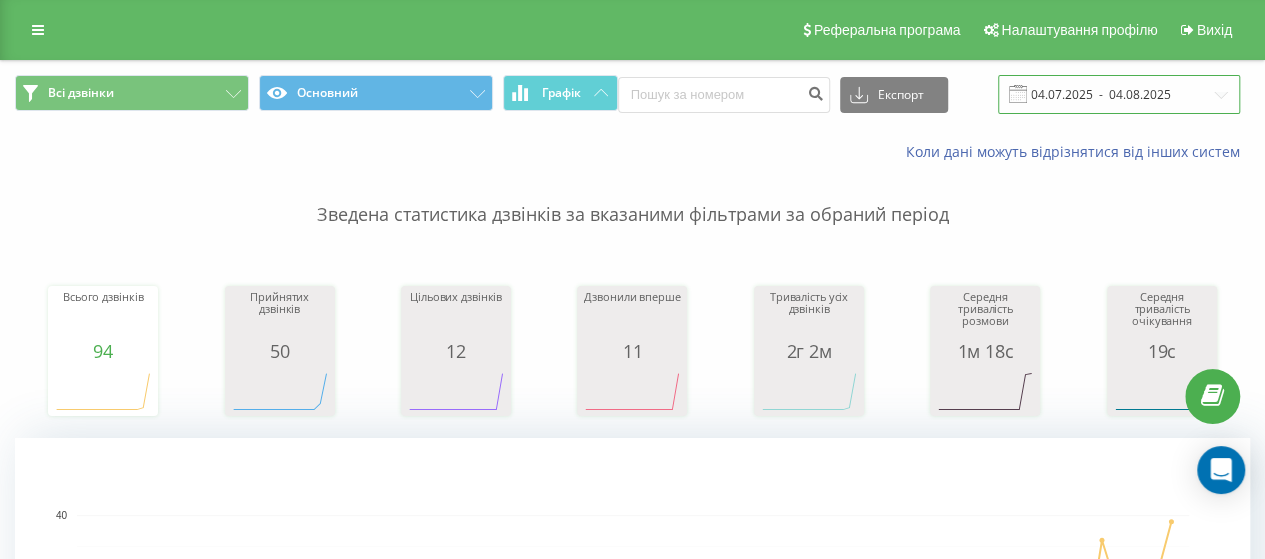 click on "04.07.2025  -  04.08.2025" at bounding box center [1119, 94] 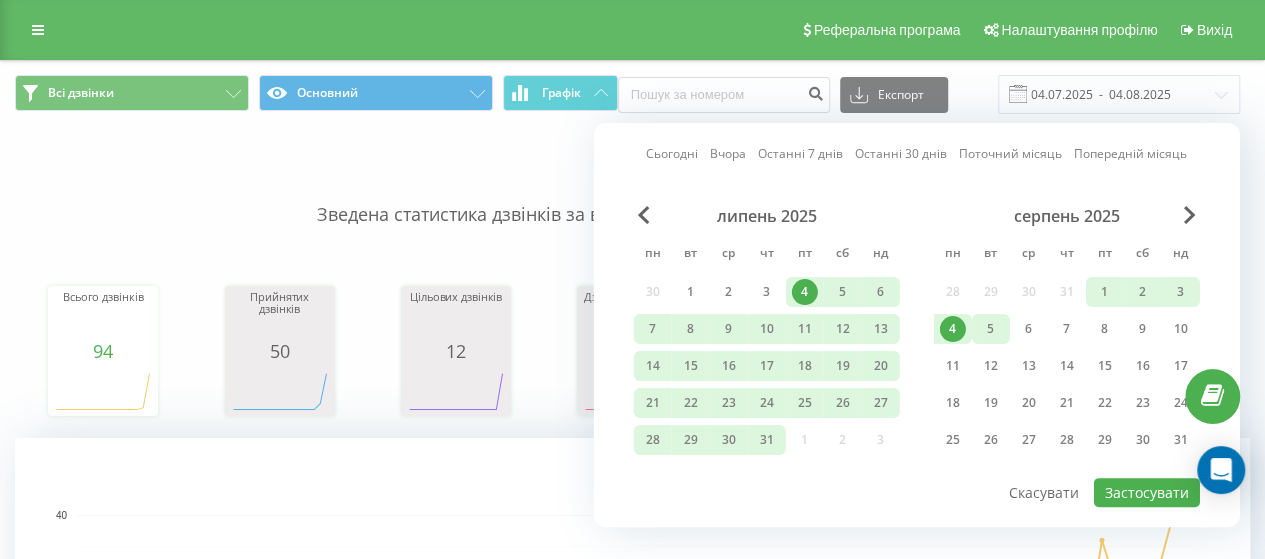 drag, startPoint x: 948, startPoint y: 328, endPoint x: 986, endPoint y: 328, distance: 38 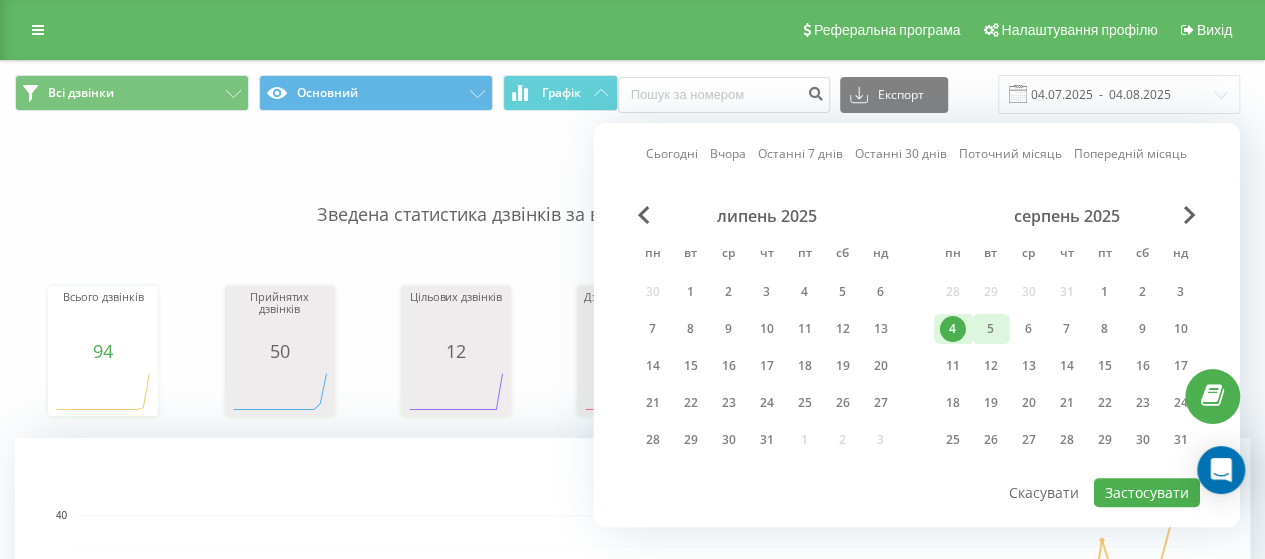 click on "5" at bounding box center (991, 329) 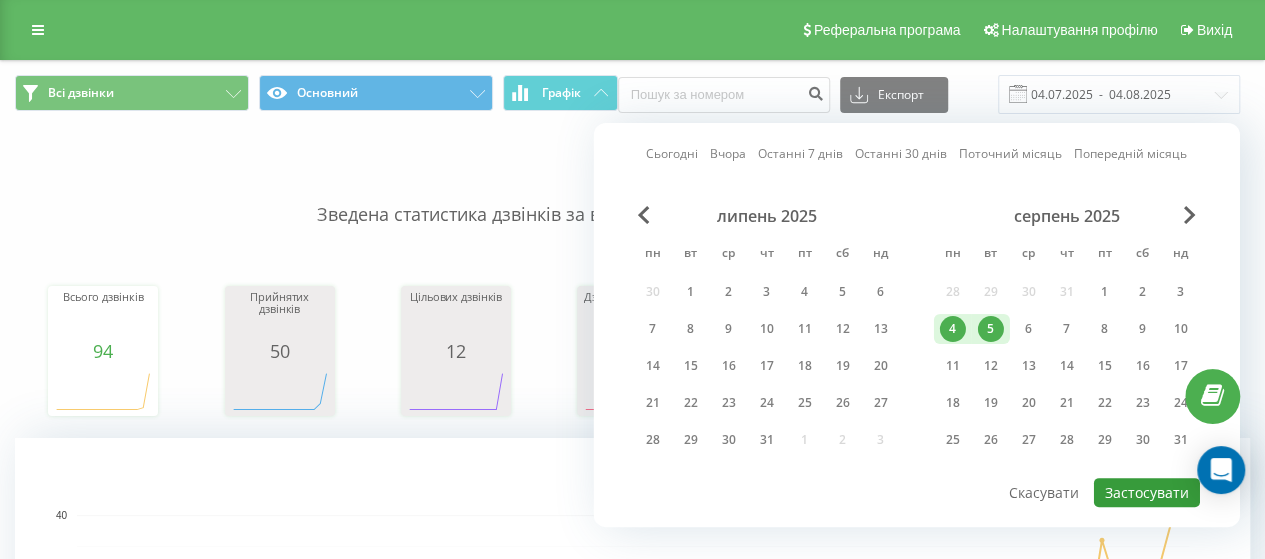 click on "Застосувати" at bounding box center [1147, 492] 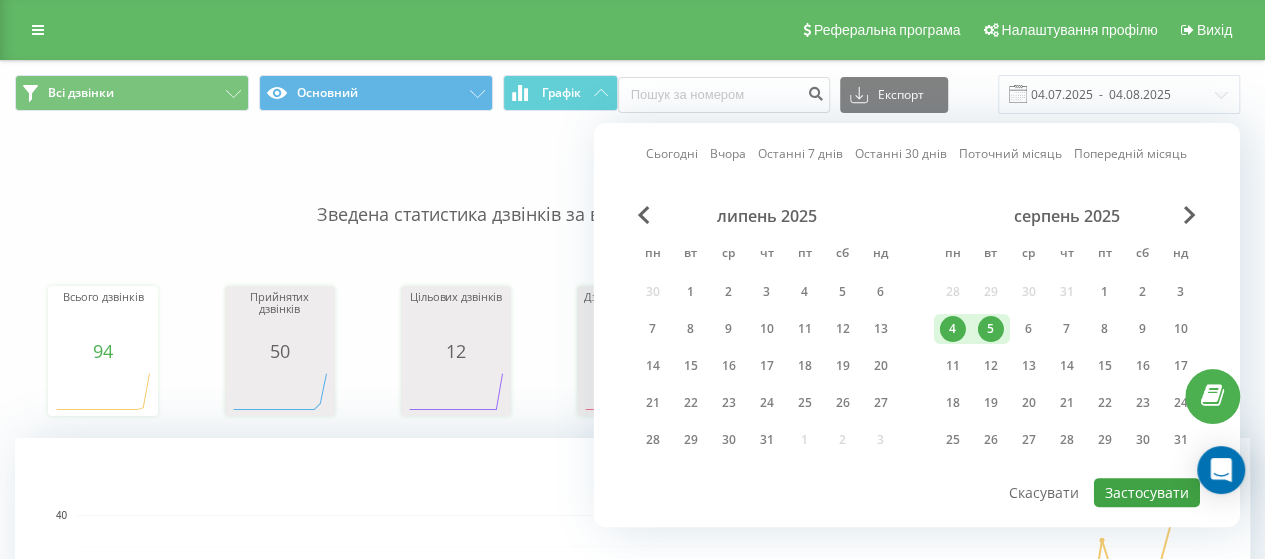 type on "04.08.2025  -  05.08.2025" 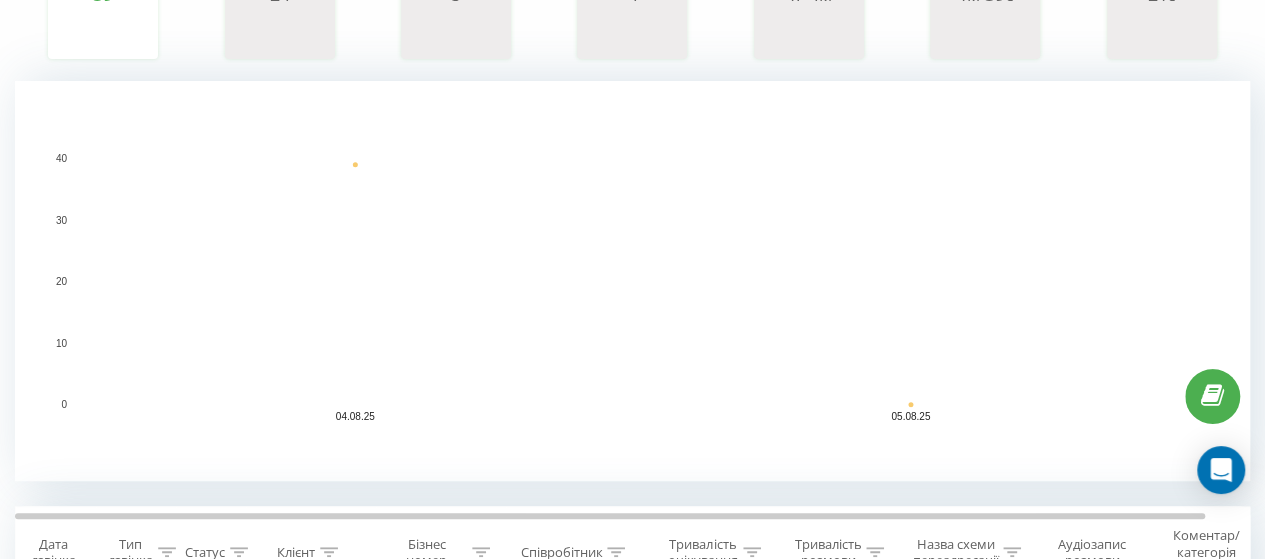 scroll, scrollTop: 657, scrollLeft: 0, axis: vertical 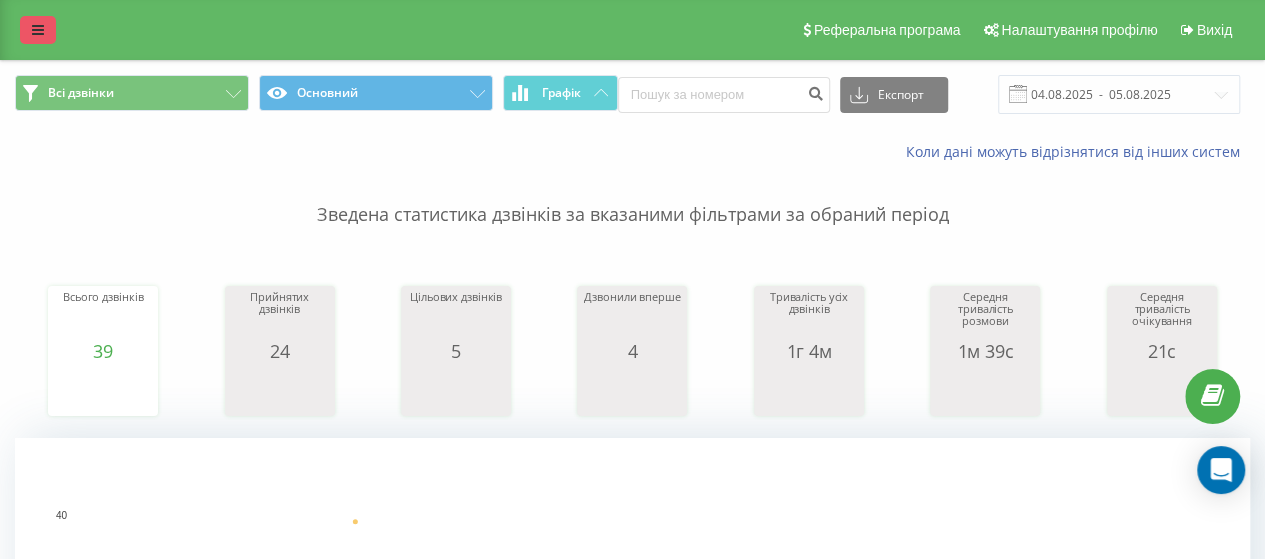click at bounding box center [38, 30] 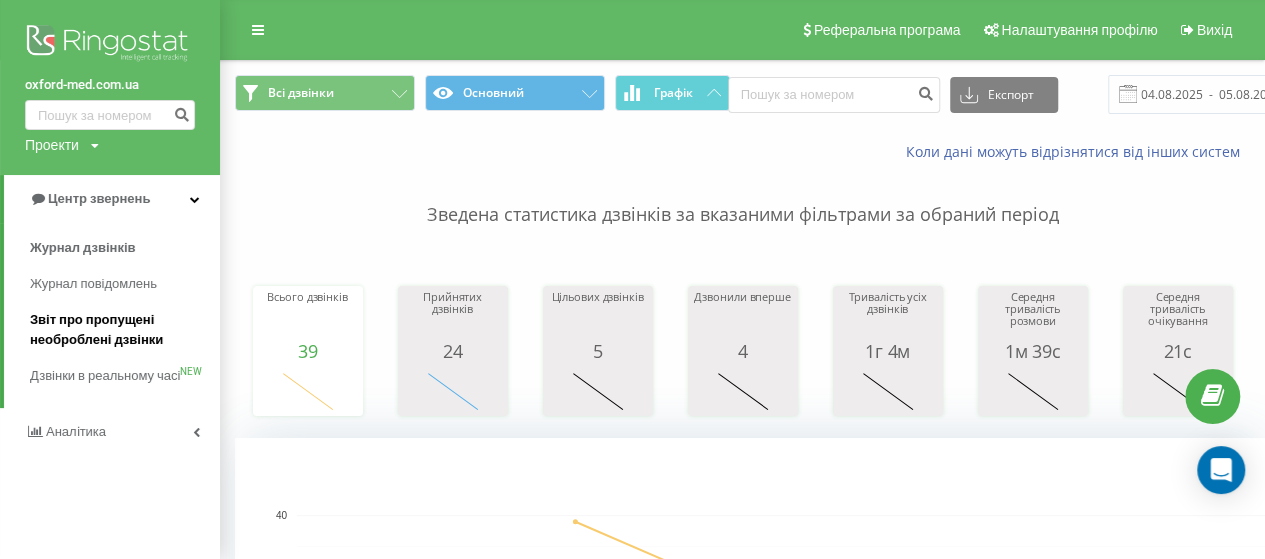 click on "Звіт про пропущені необроблені дзвінки" at bounding box center (120, 330) 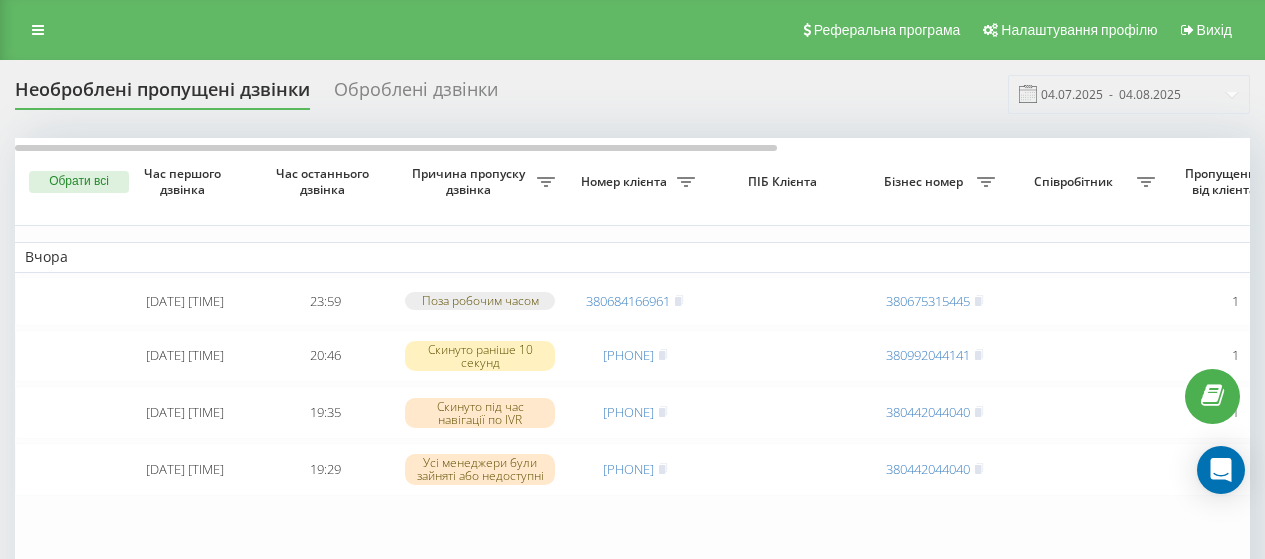 scroll, scrollTop: 0, scrollLeft: 0, axis: both 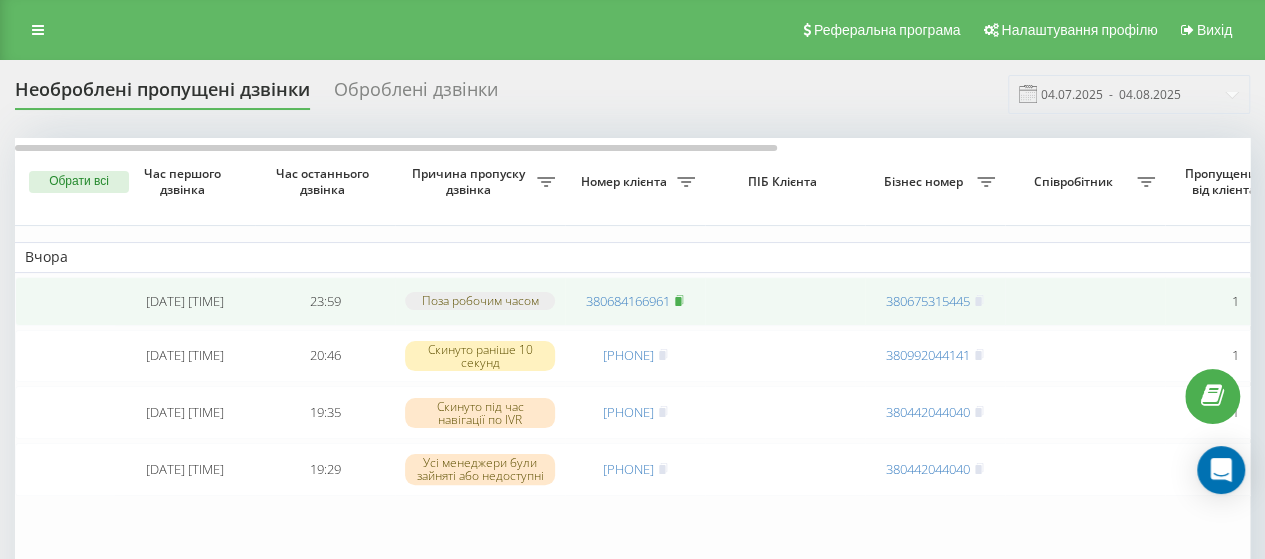 click 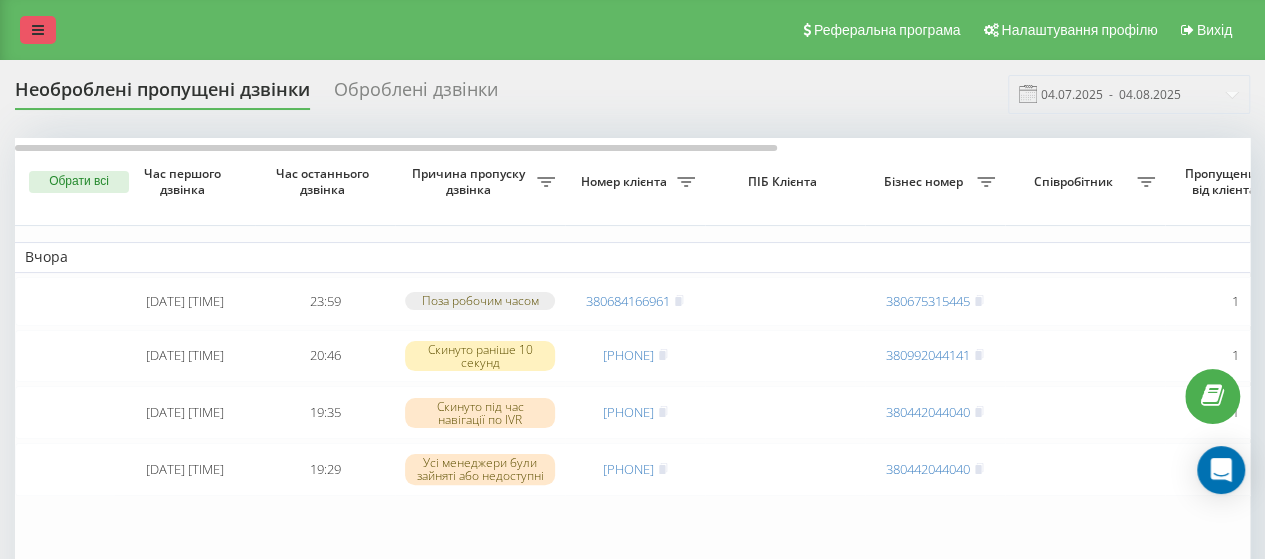 click at bounding box center (38, 30) 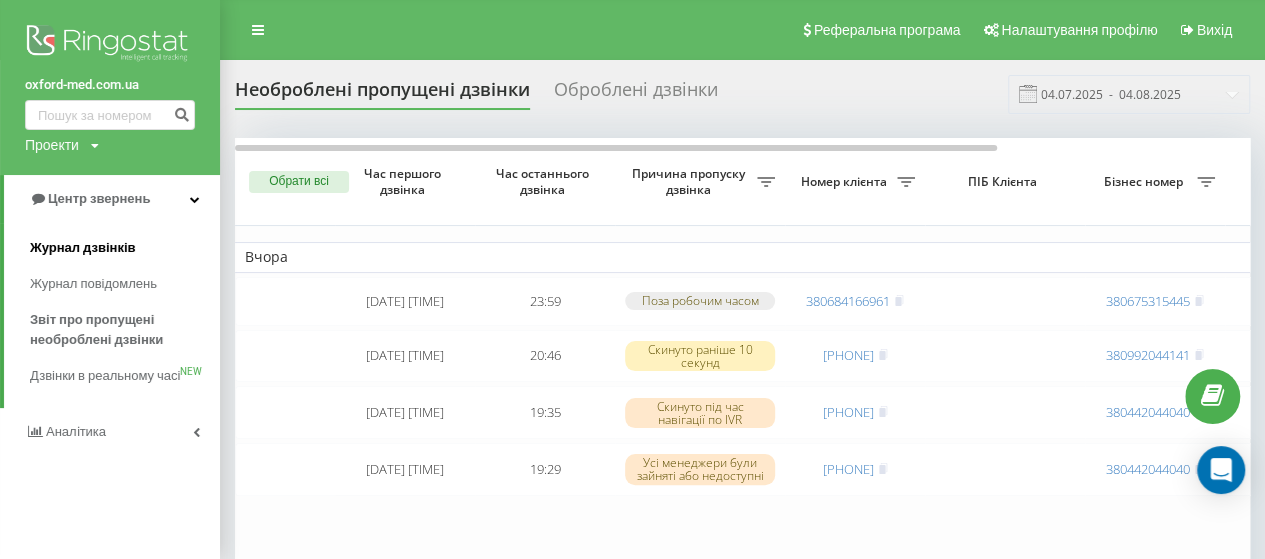 click on "Журнал дзвінків" at bounding box center [83, 248] 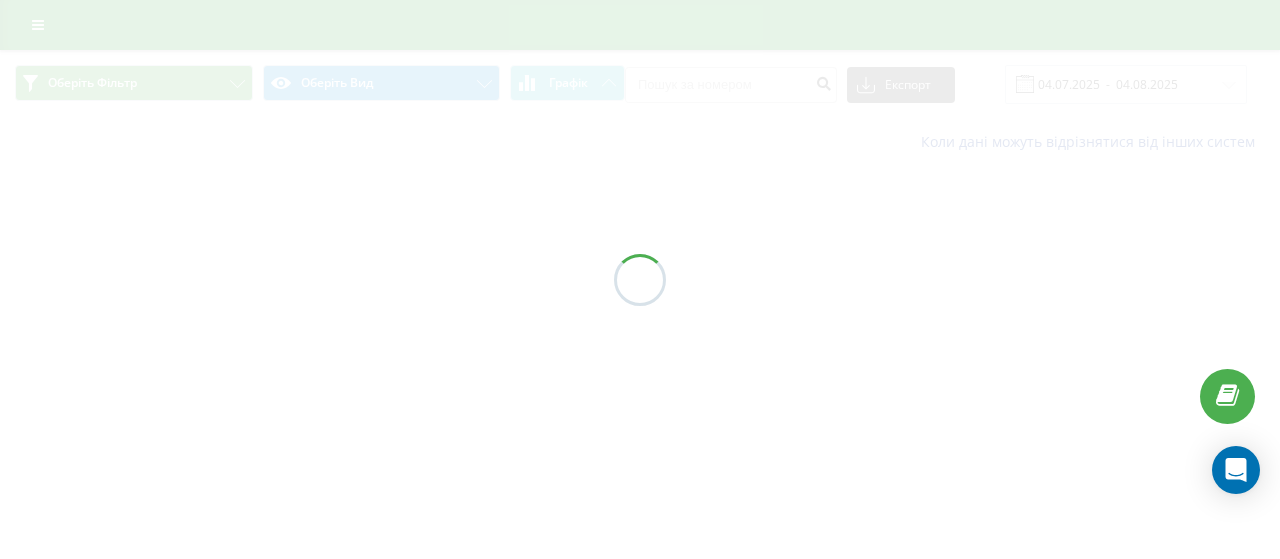 scroll, scrollTop: 0, scrollLeft: 0, axis: both 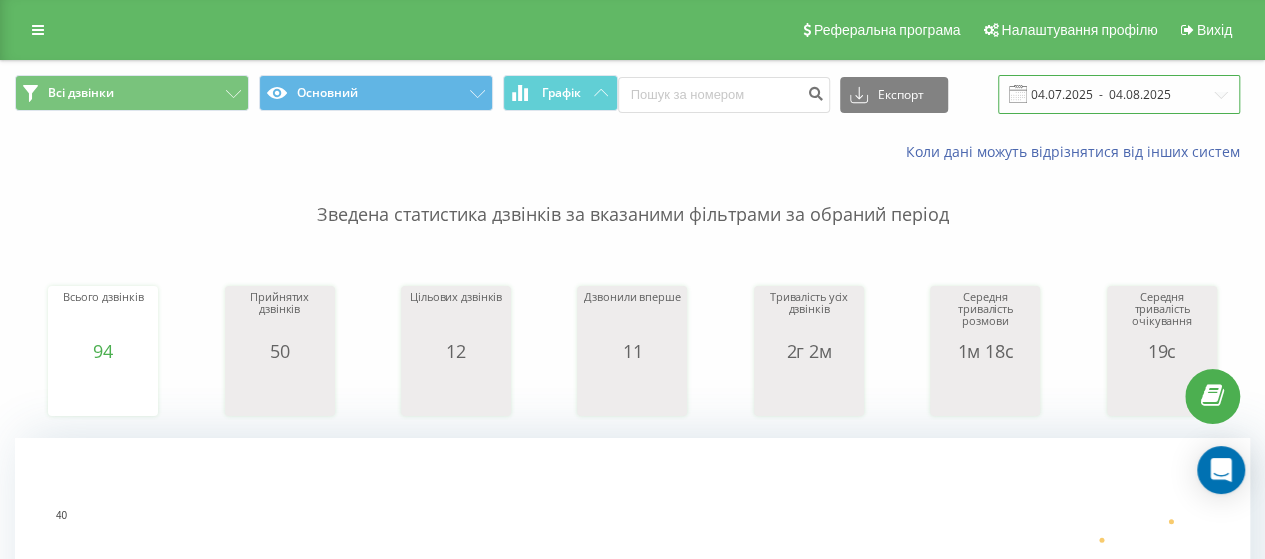 click on "04.07.2025  -  04.08.2025" at bounding box center (1119, 94) 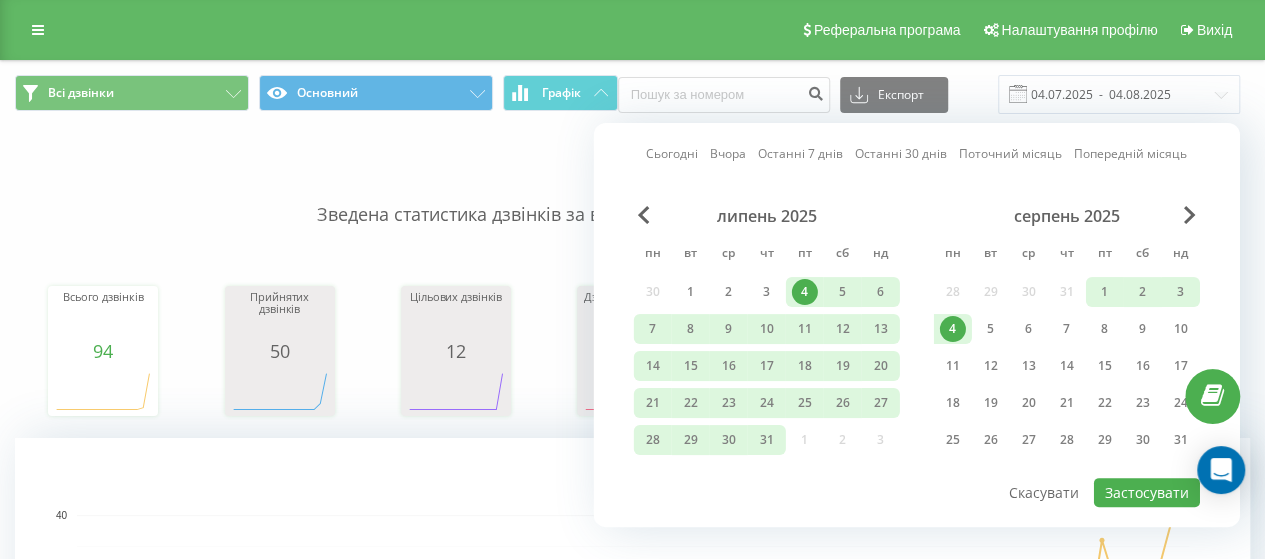 drag, startPoint x: 950, startPoint y: 323, endPoint x: 968, endPoint y: 321, distance: 18.110771 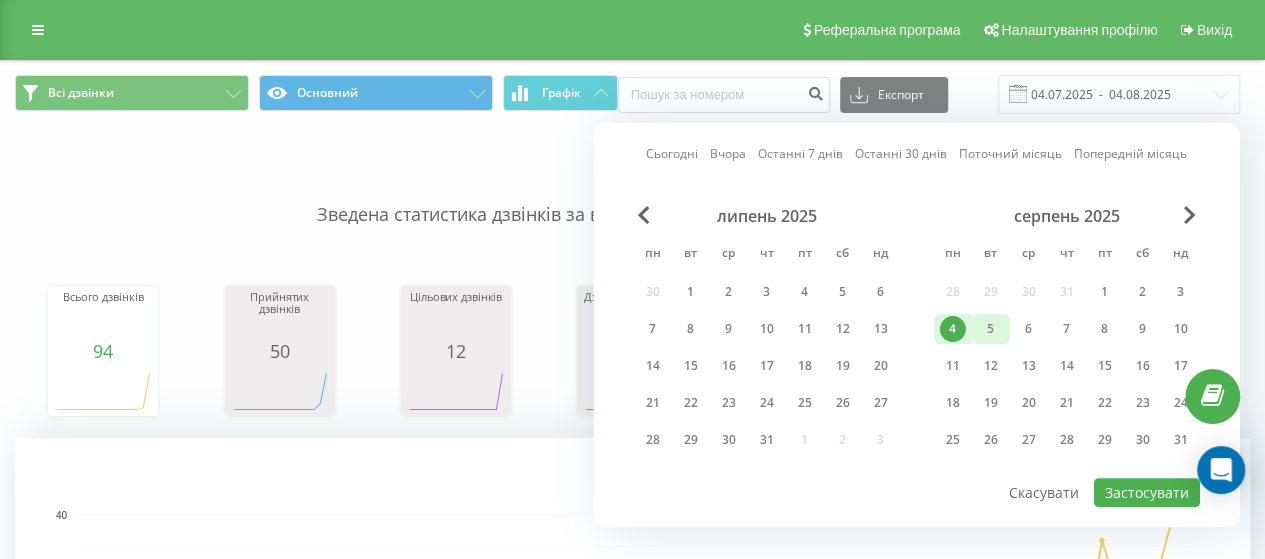click on "5" at bounding box center [991, 329] 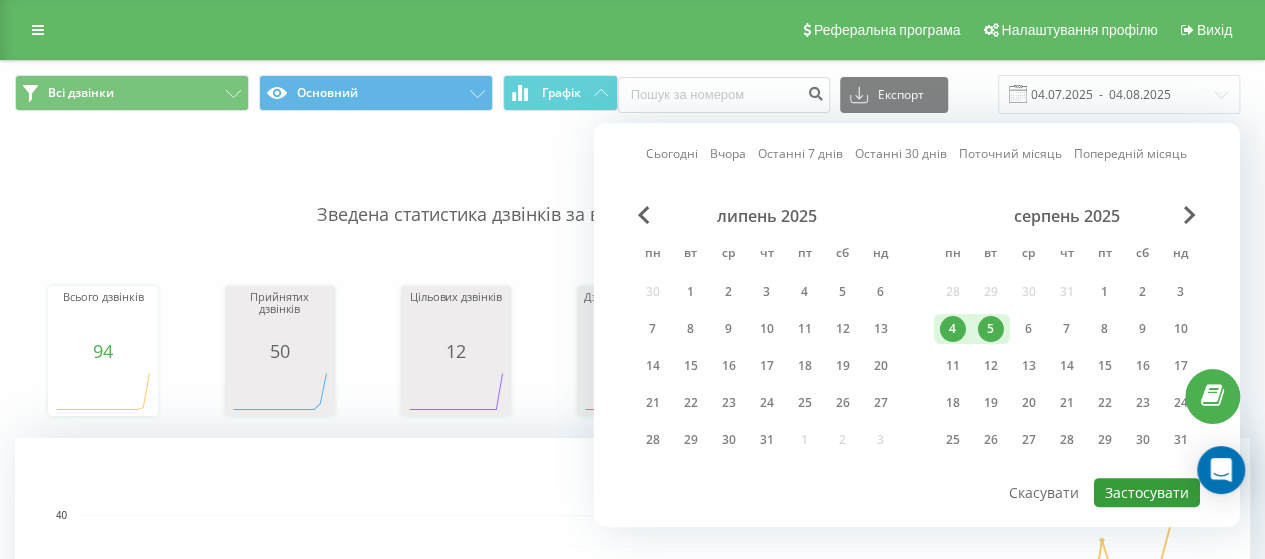 click on "Застосувати" at bounding box center [1147, 492] 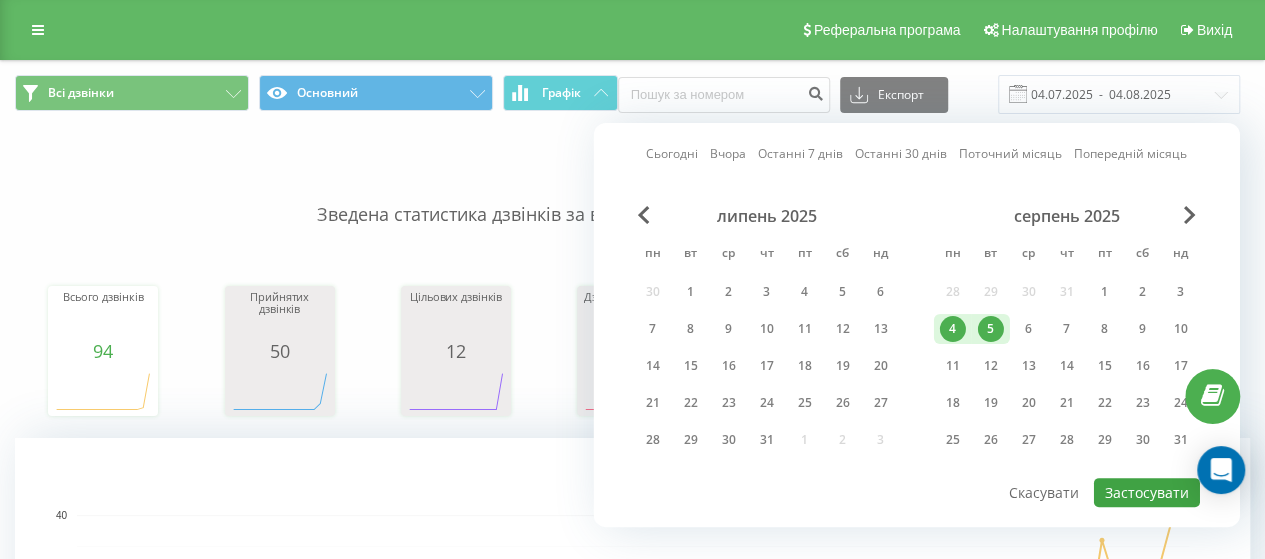type on "04.08.2025  -  05.08.2025" 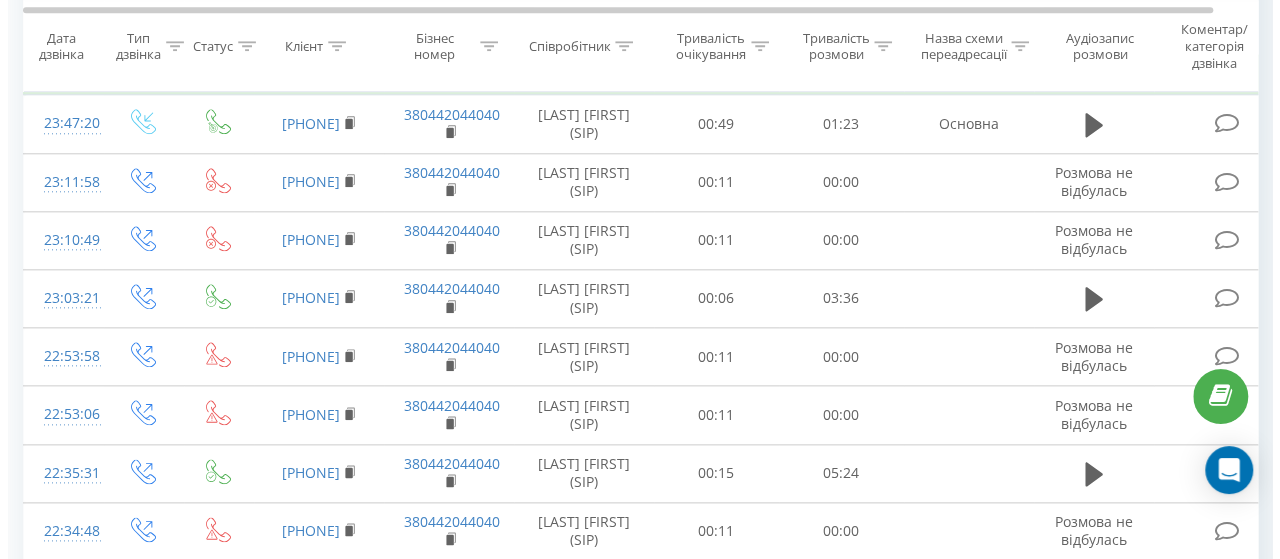 scroll, scrollTop: 800, scrollLeft: 0, axis: vertical 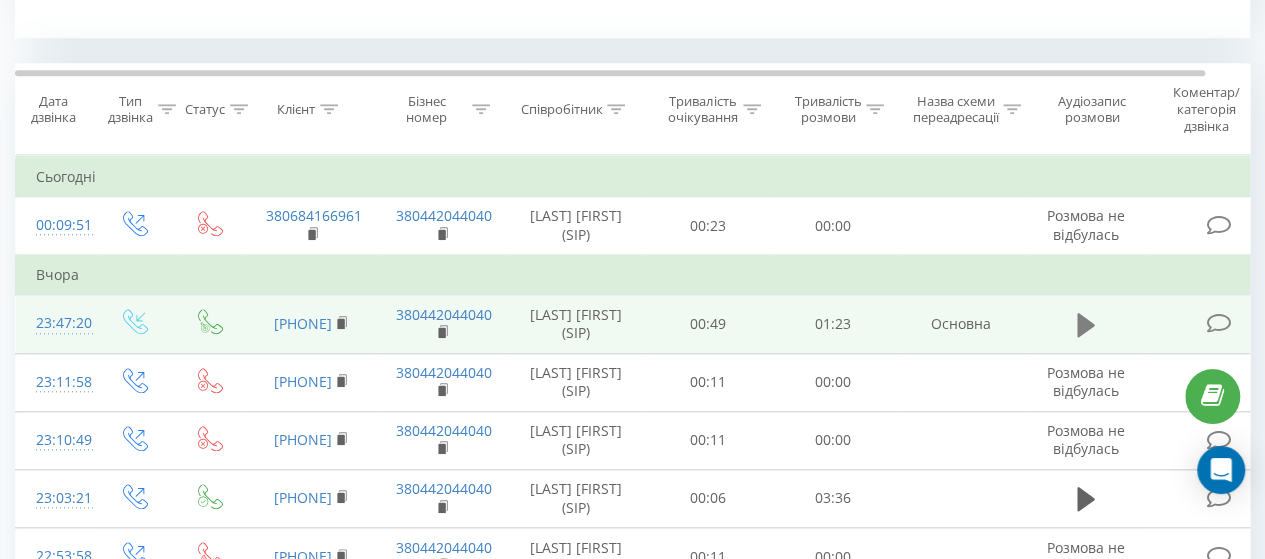 click 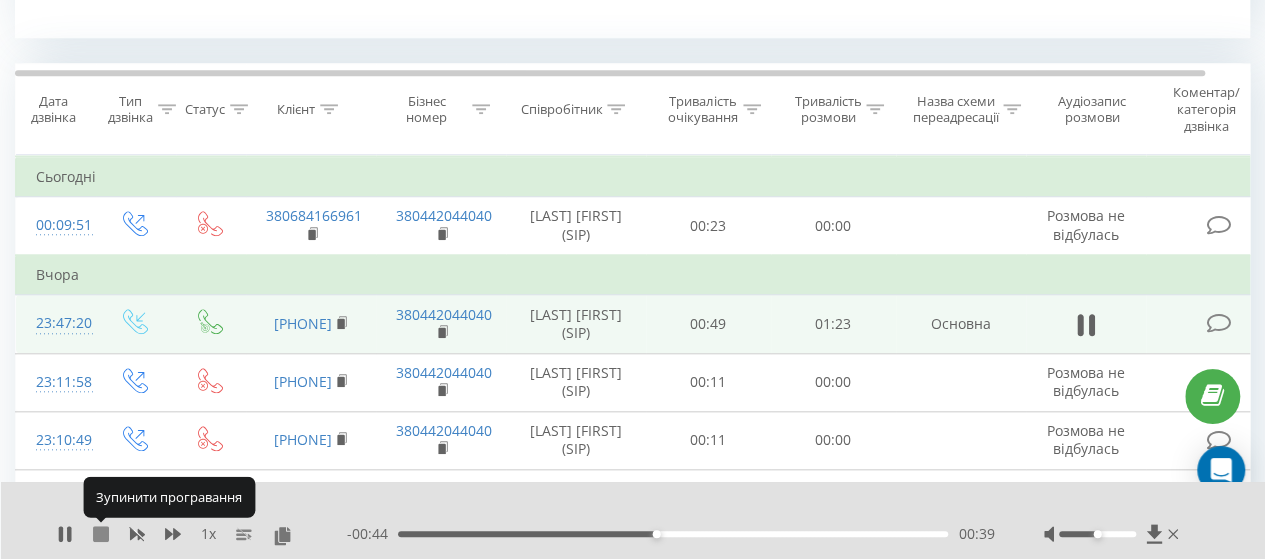 click 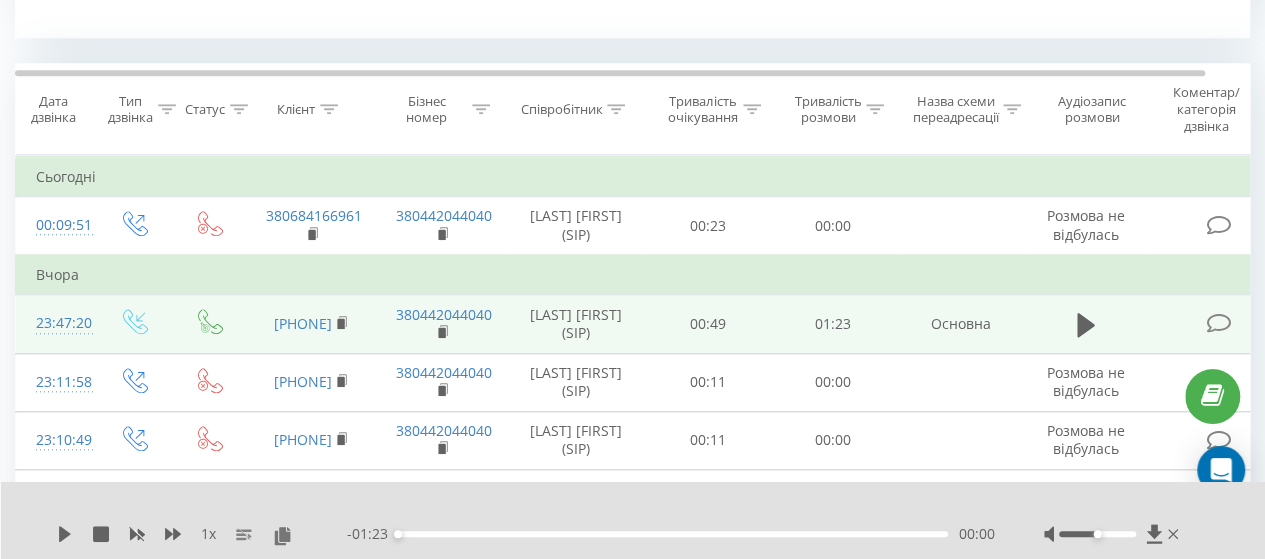 click at bounding box center (1218, 323) 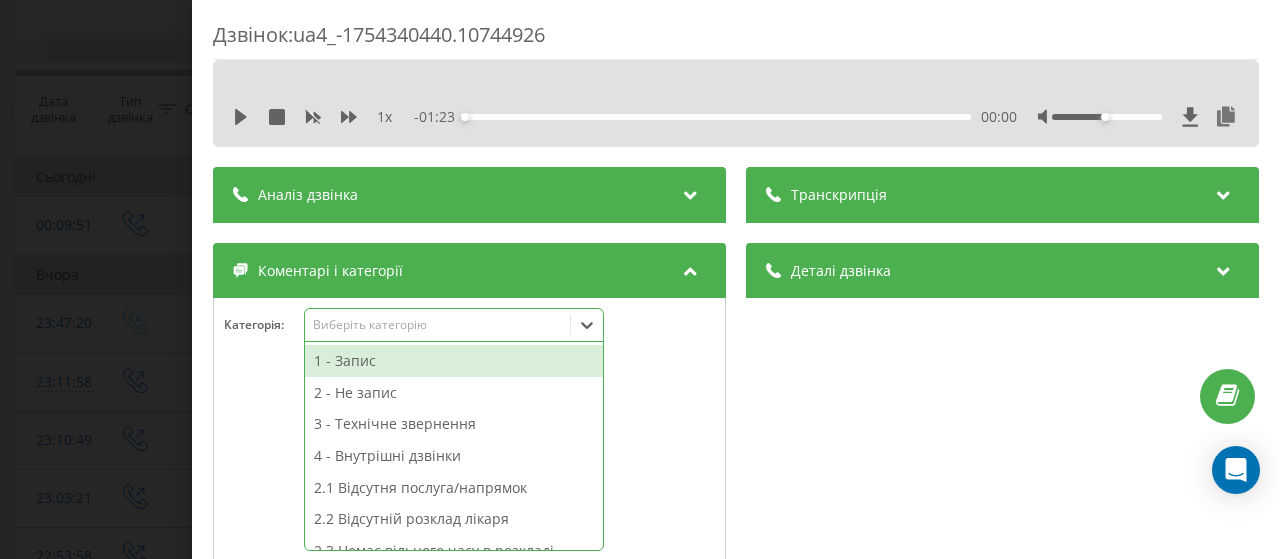 click 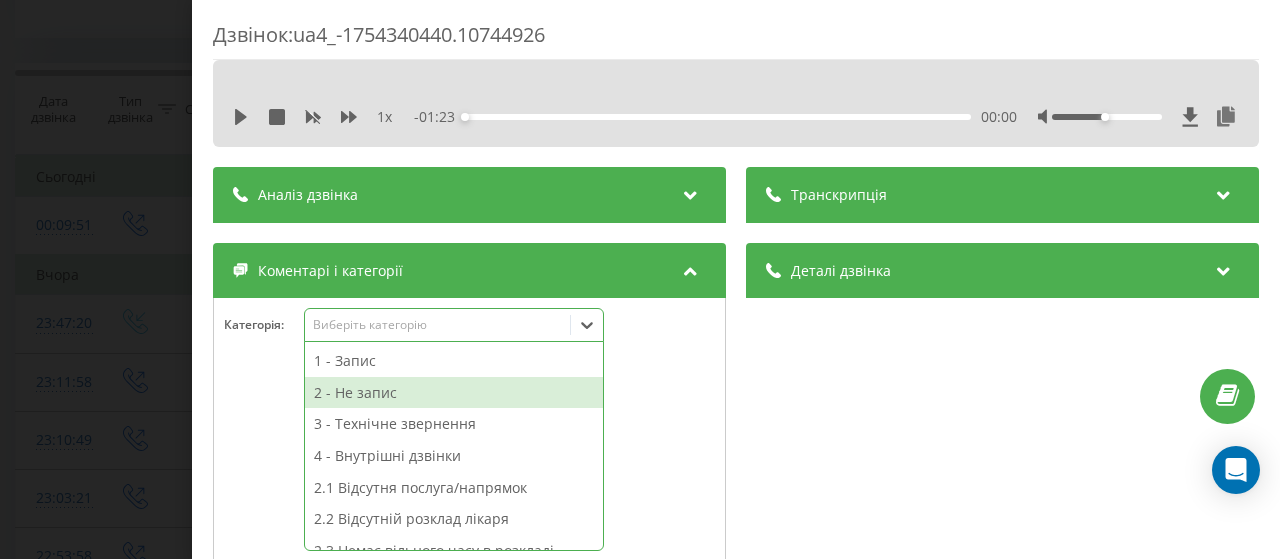 click on "2 - Не запис" at bounding box center (454, 393) 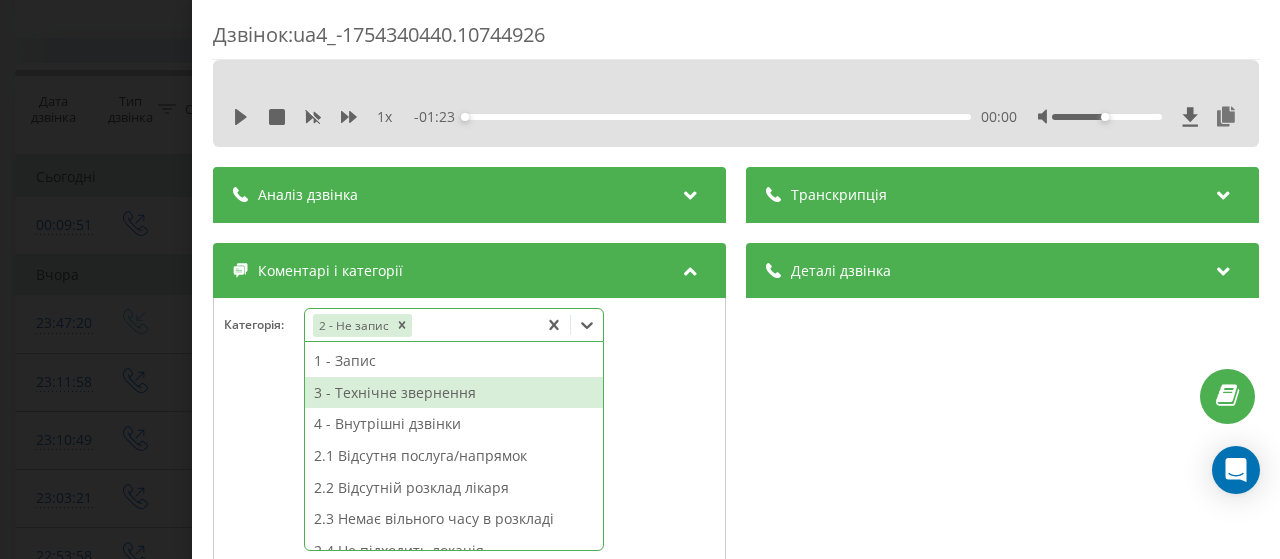 scroll, scrollTop: 200, scrollLeft: 0, axis: vertical 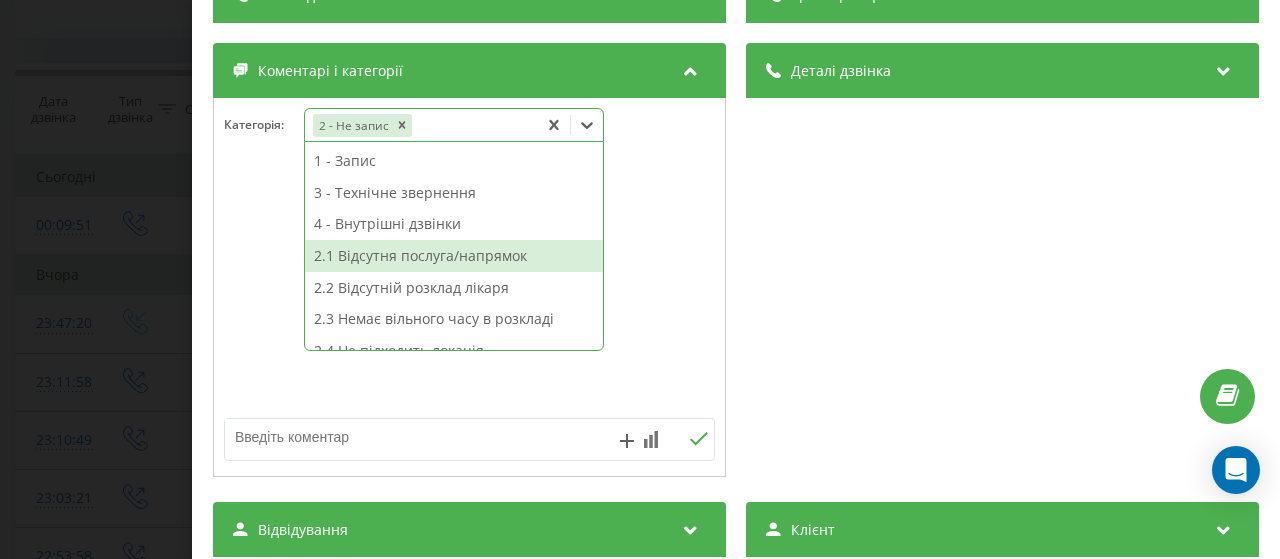 click on "2.1 Відсутня послуга/напрямок" at bounding box center (454, 256) 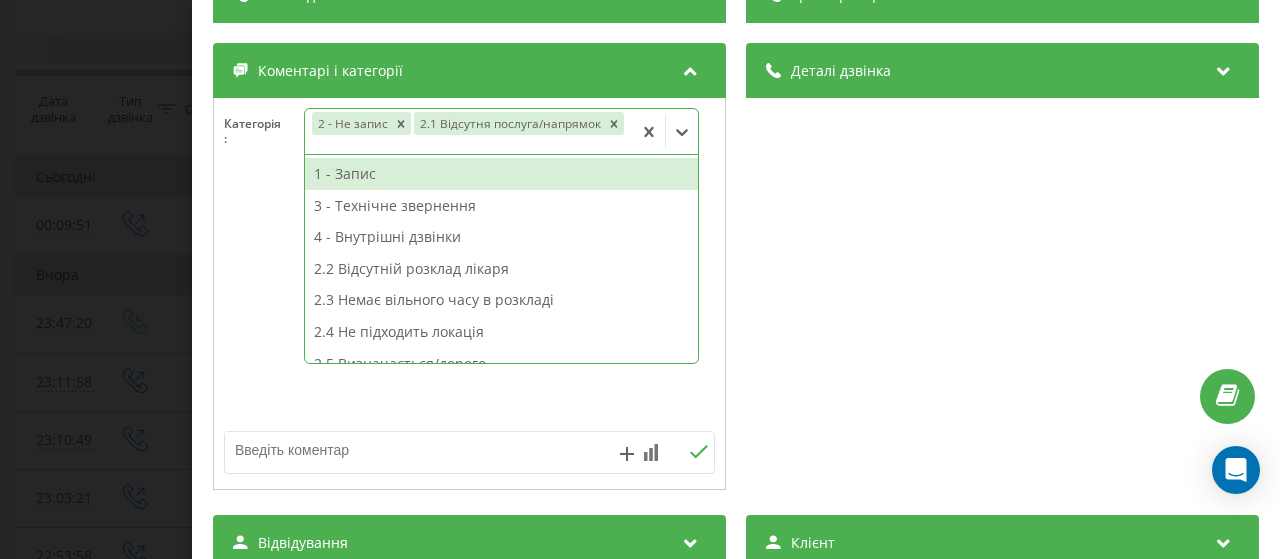 click at bounding box center [420, 450] 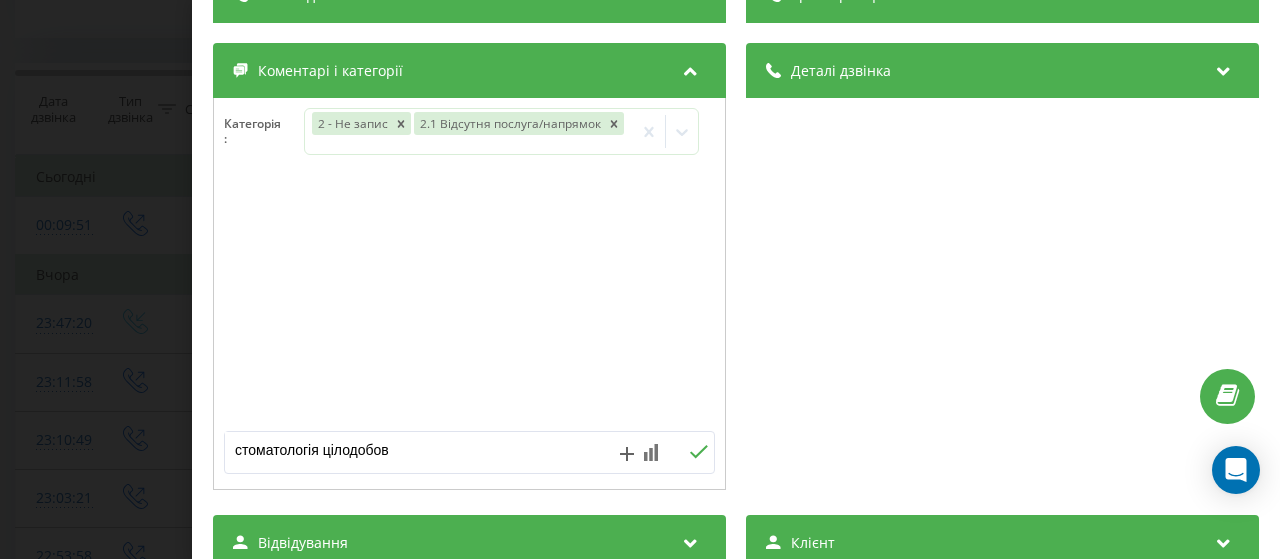 type on "стоматологія цілодобово" 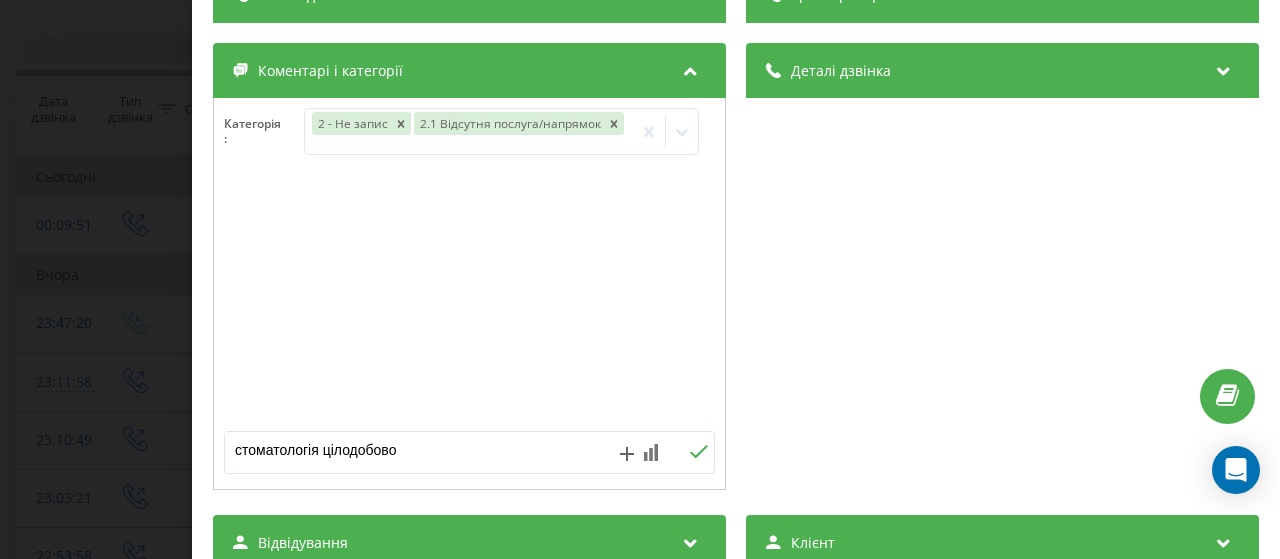 click 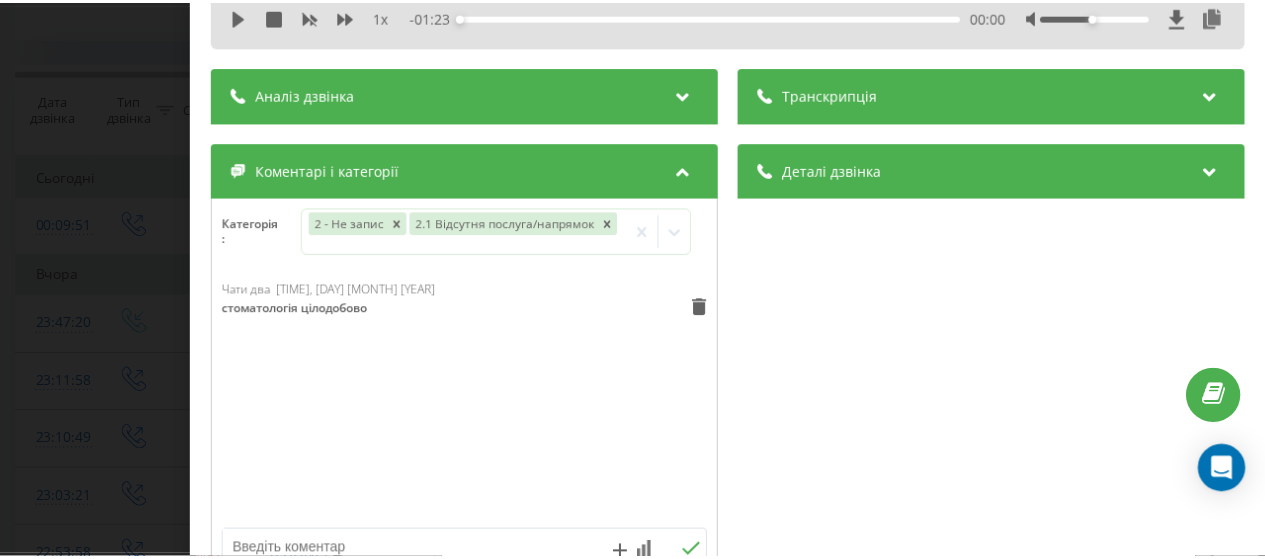 scroll, scrollTop: 0, scrollLeft: 0, axis: both 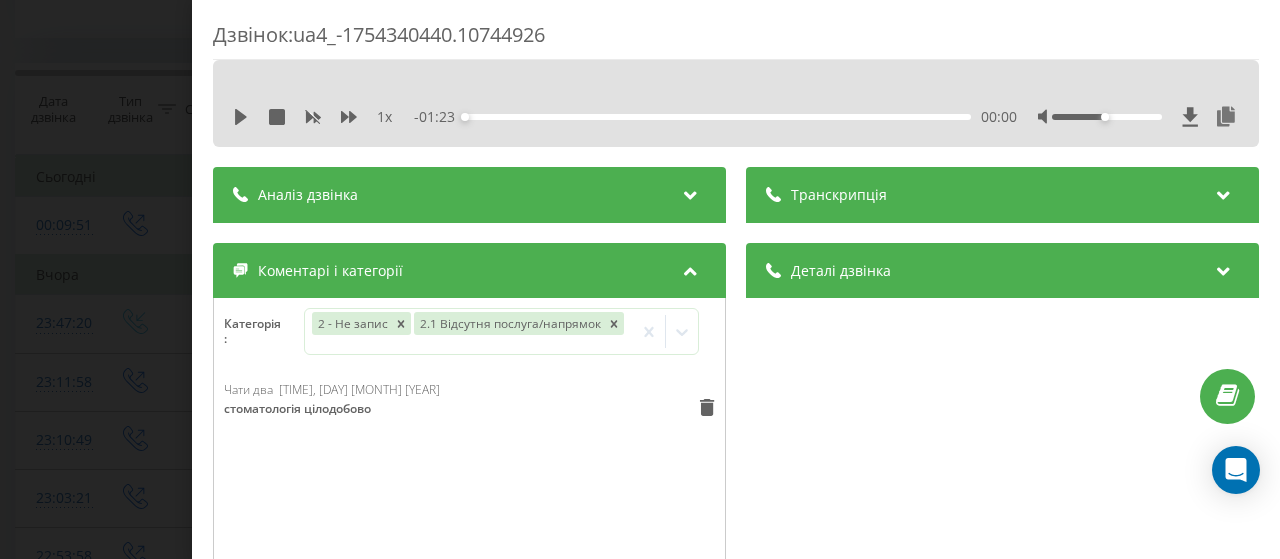 click on "Дзвінок :  ua4_-1754340440.10744926   1 x  - 01:23 00:00   00:00   Транскрипція Для AI-аналізу майбутніх дзвінків  налаштуйте та активуйте профіль на сторінці . Якщо профіль вже є і дзвінок відповідає його умовам, оновіть сторінку через 10 хвилин - AI аналізує поточний дзвінок. Аналіз дзвінка Для AI-аналізу майбутніх дзвінків  налаштуйте та активуйте профіль на сторінці . Якщо профіль вже є і дзвінок відповідає його умовам, оновіть сторінку через 10 хвилин - AI аналізує поточний дзвінок. Деталі дзвінка Загальне Дата дзвінка 2025-08-04 23:47:20 Тип дзвінка Вхідний Статус дзвінка Цільовий 380985069790 :" at bounding box center (640, 279) 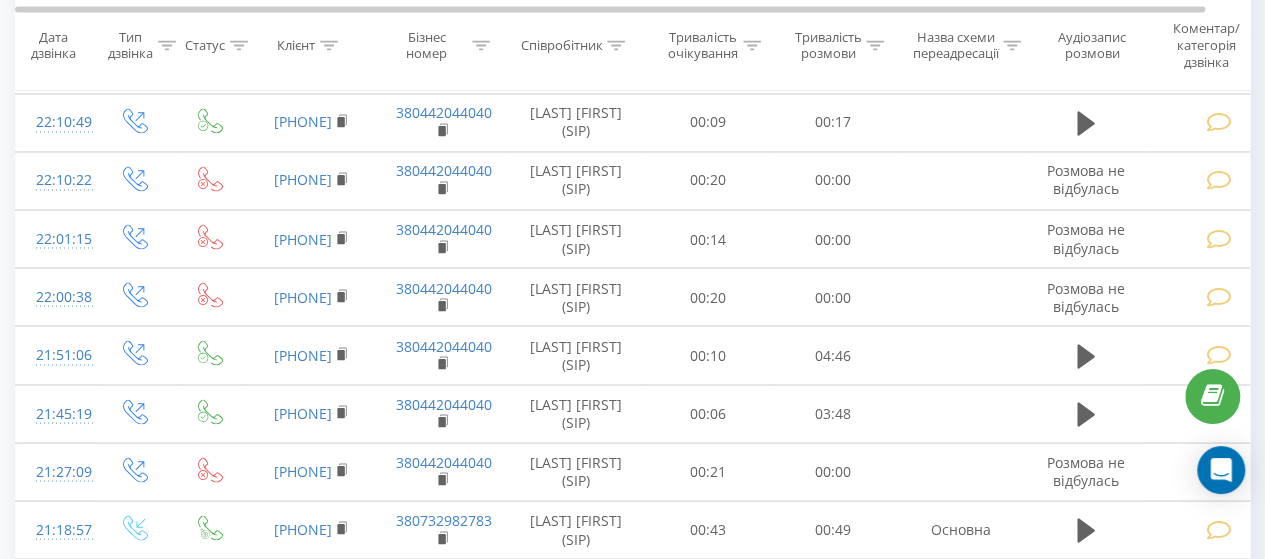 scroll, scrollTop: 1998, scrollLeft: 0, axis: vertical 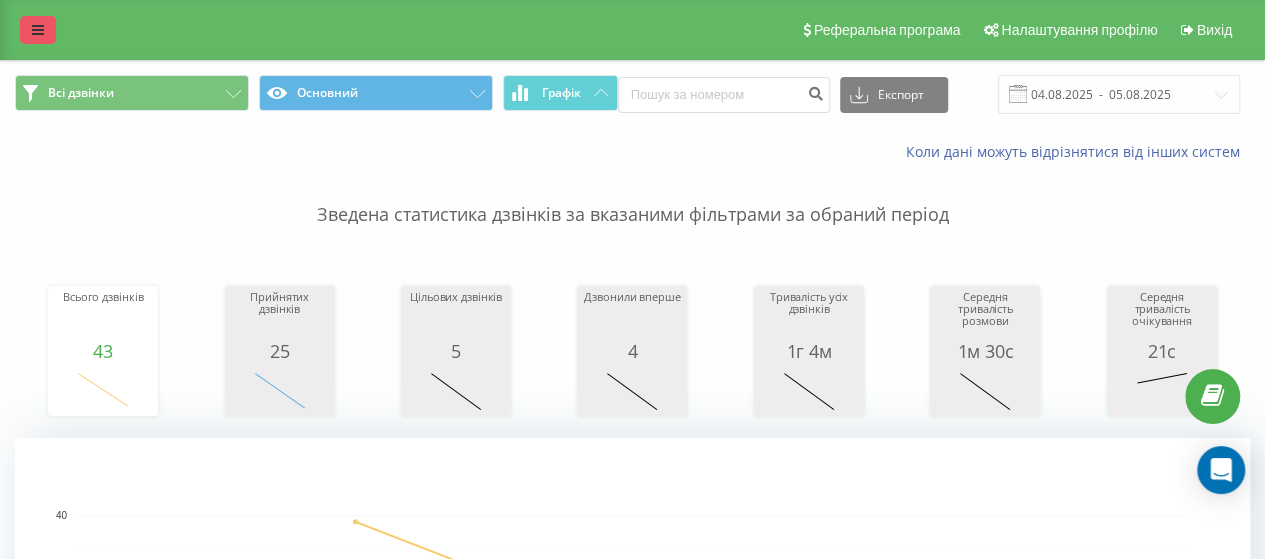 click at bounding box center (38, 30) 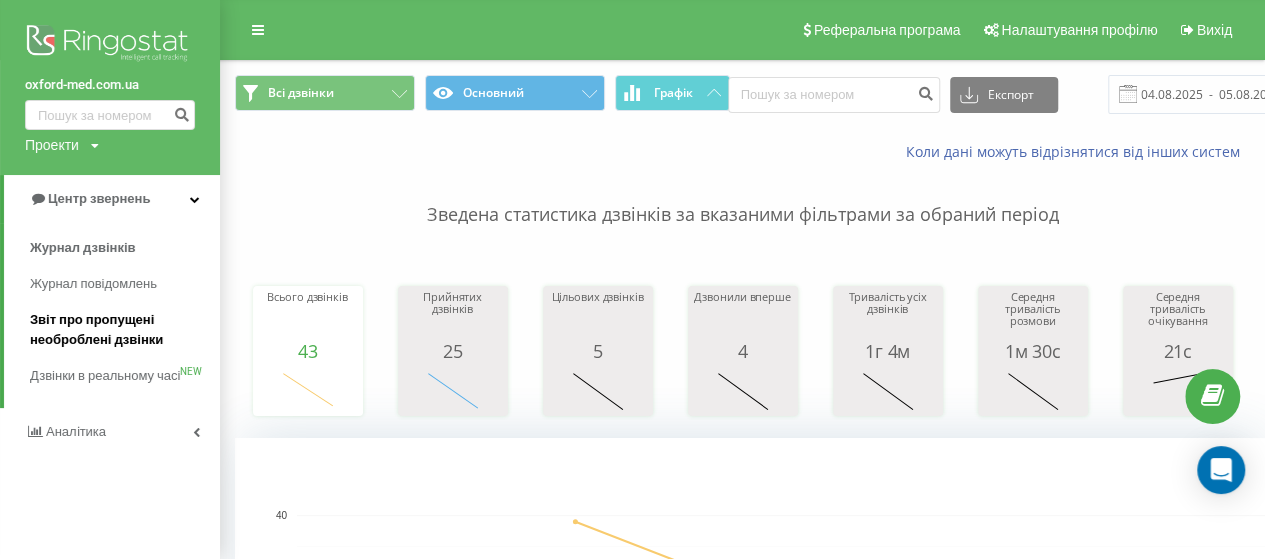 click on "Звіт про пропущені необроблені дзвінки" at bounding box center [120, 330] 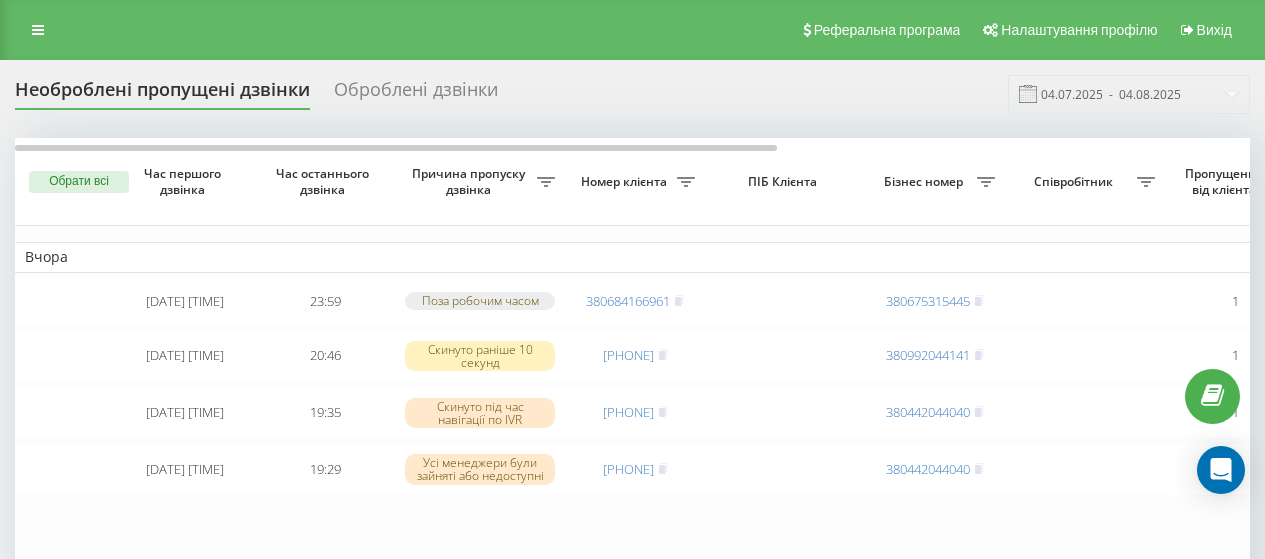 scroll, scrollTop: 0, scrollLeft: 0, axis: both 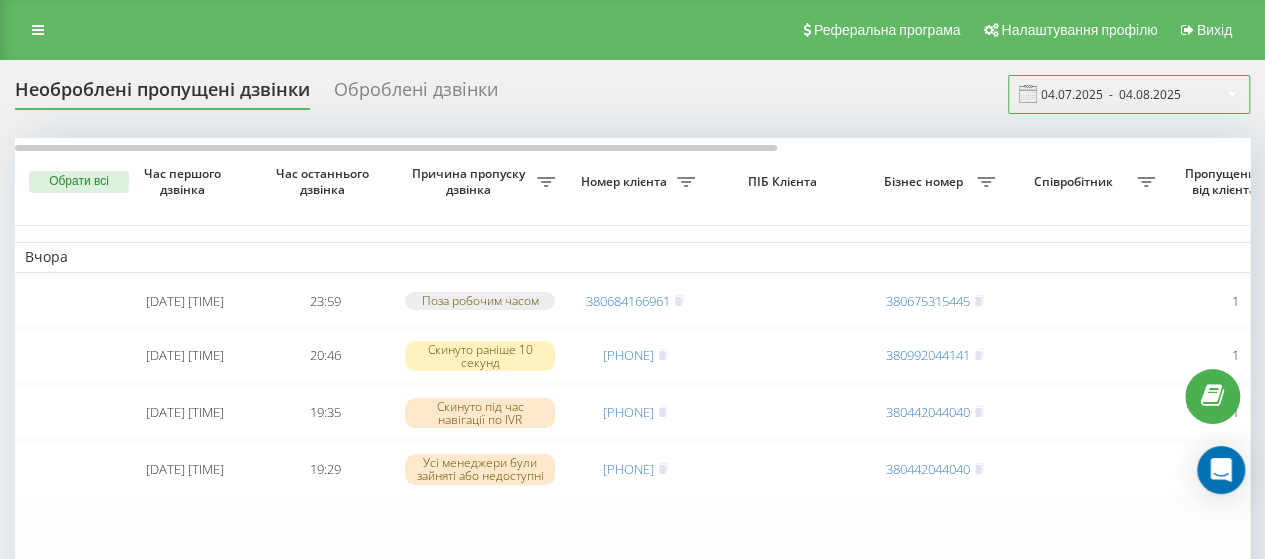 click on "04.07.2025  -  04.08.2025" at bounding box center [1129, 94] 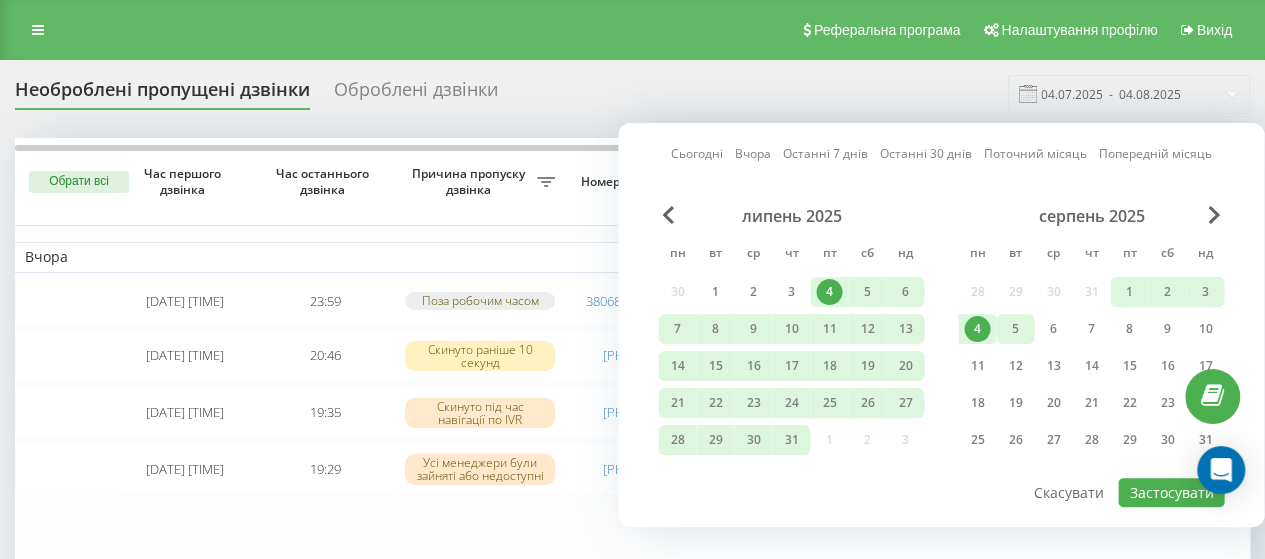 drag, startPoint x: 988, startPoint y: 324, endPoint x: 1006, endPoint y: 327, distance: 18.248287 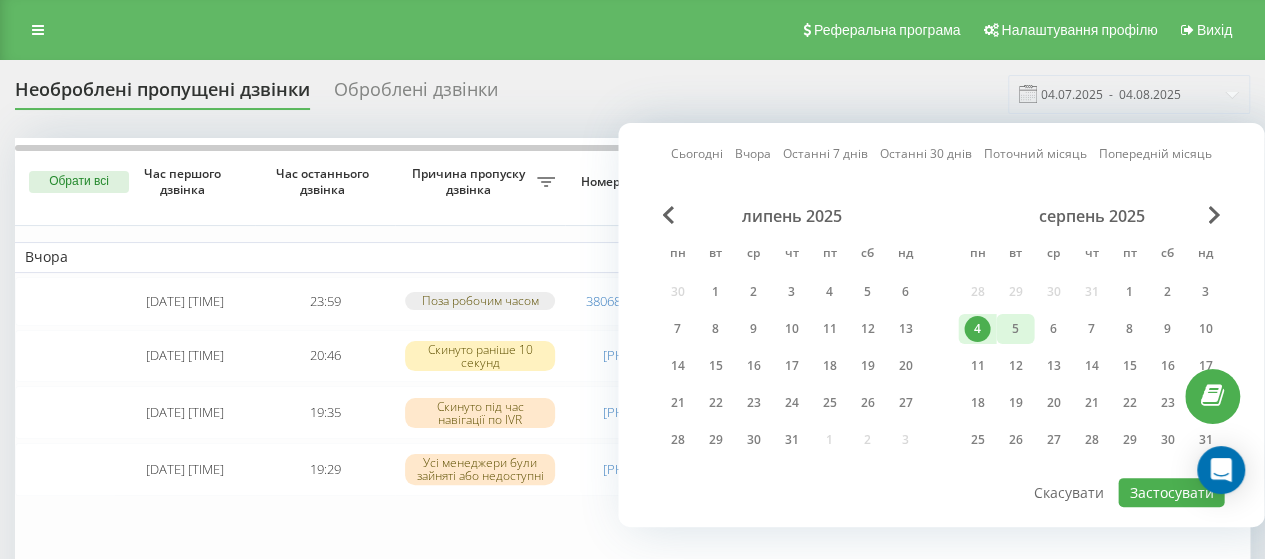 drag, startPoint x: 1016, startPoint y: 327, endPoint x: 1024, endPoint y: 338, distance: 13.601471 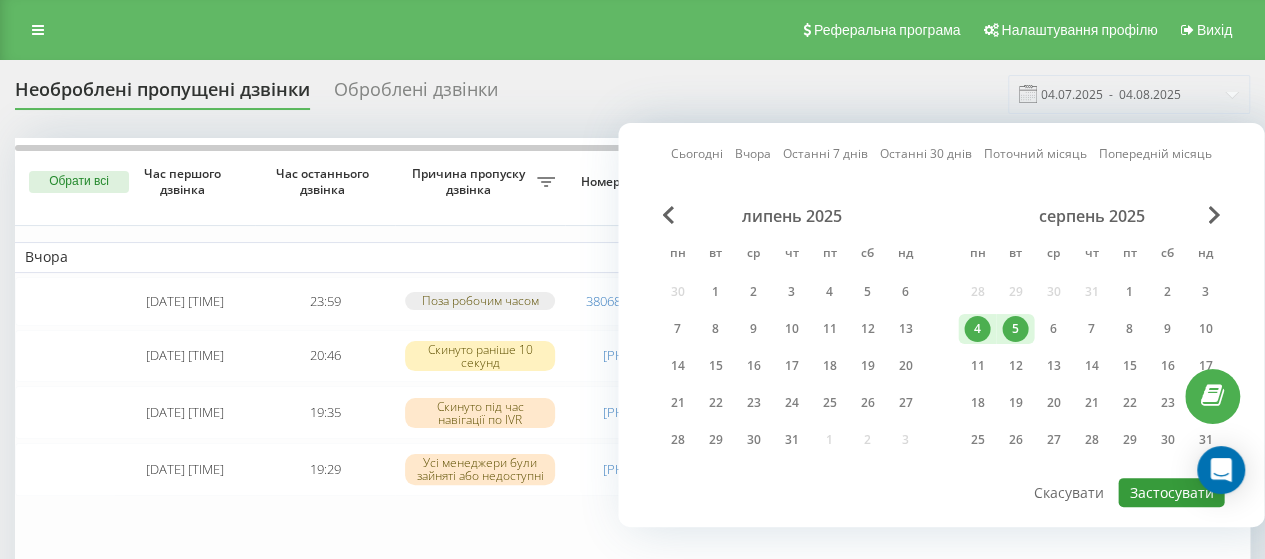 click on "Застосувати" at bounding box center (1171, 492) 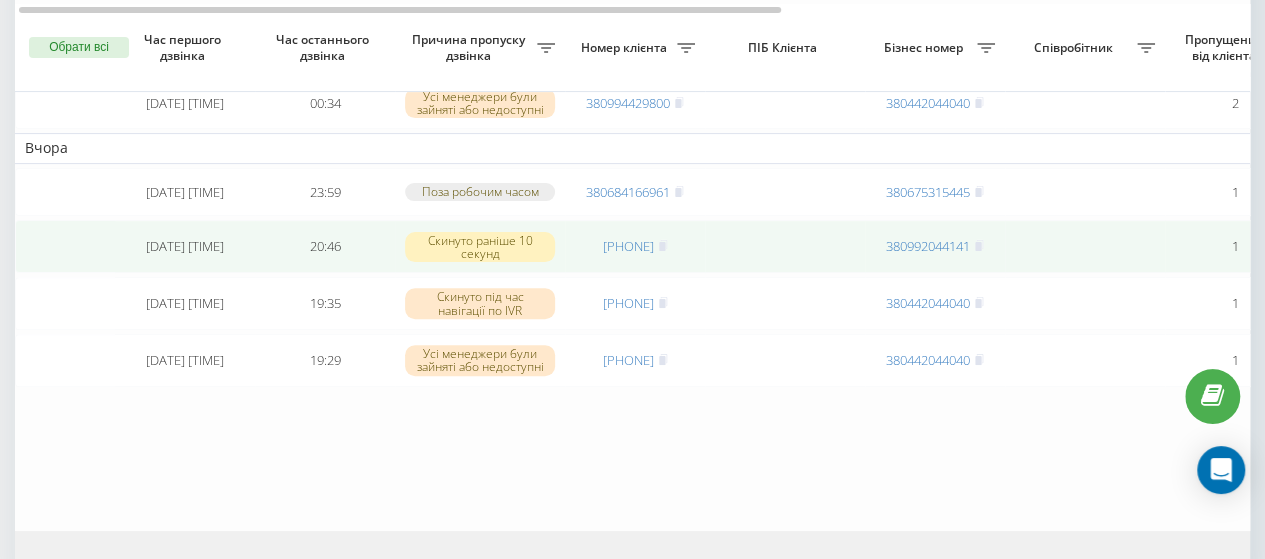 scroll, scrollTop: 100, scrollLeft: 0, axis: vertical 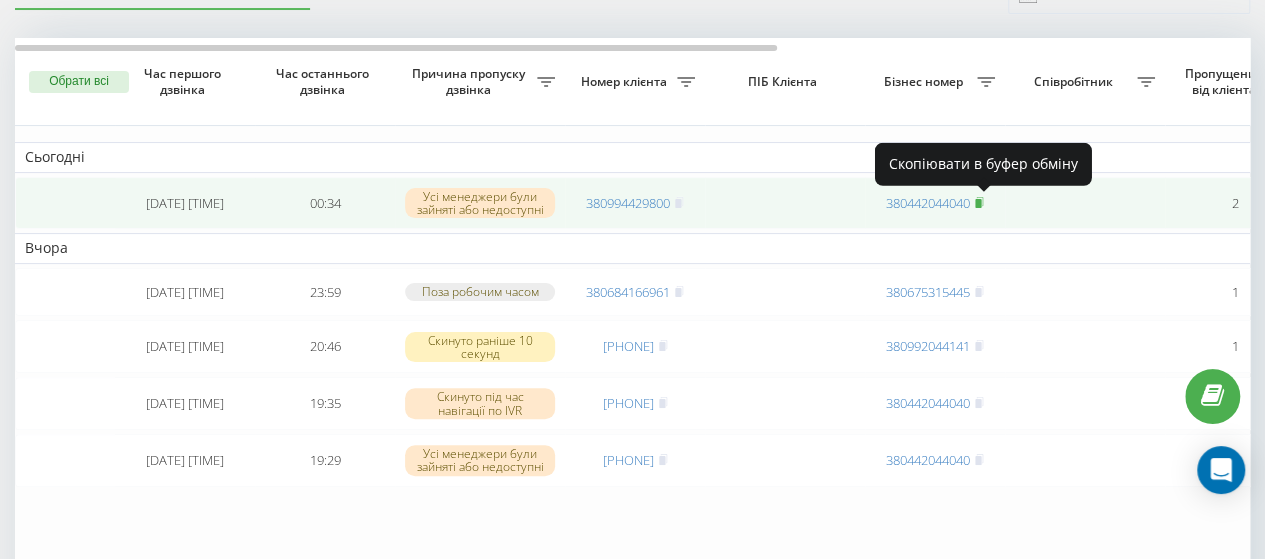 click 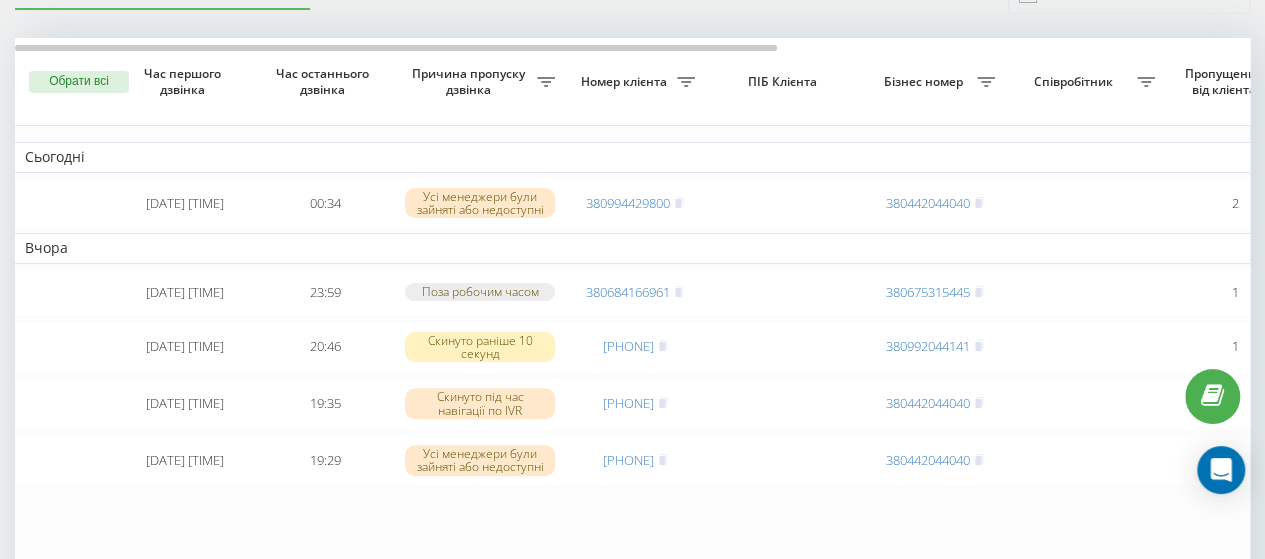 type on "04.07.2025  -  04.08.2025" 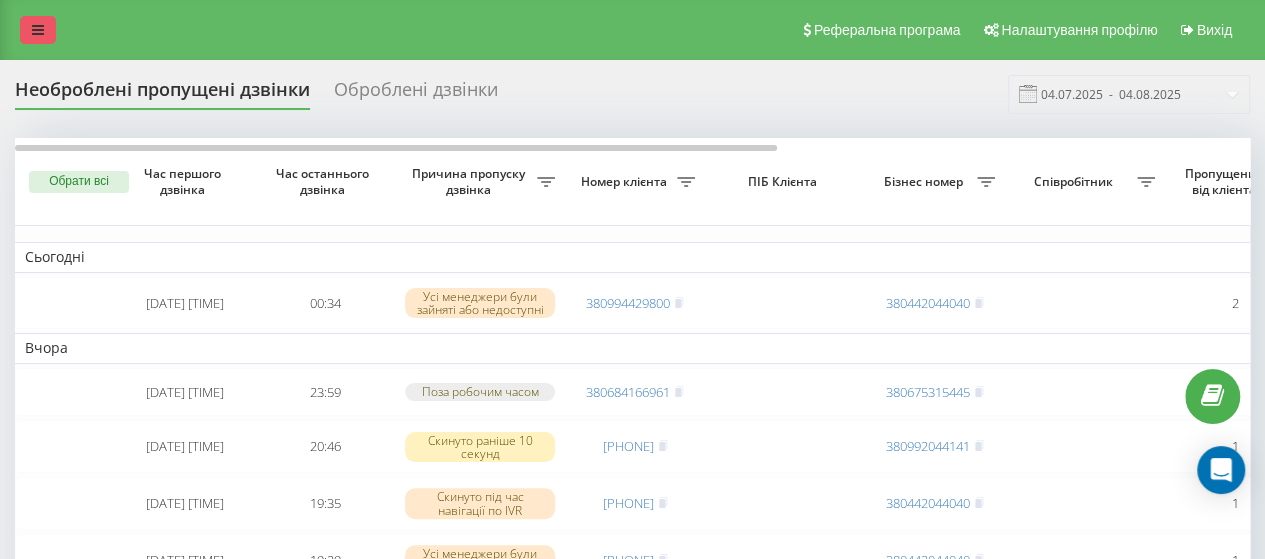 click at bounding box center (38, 30) 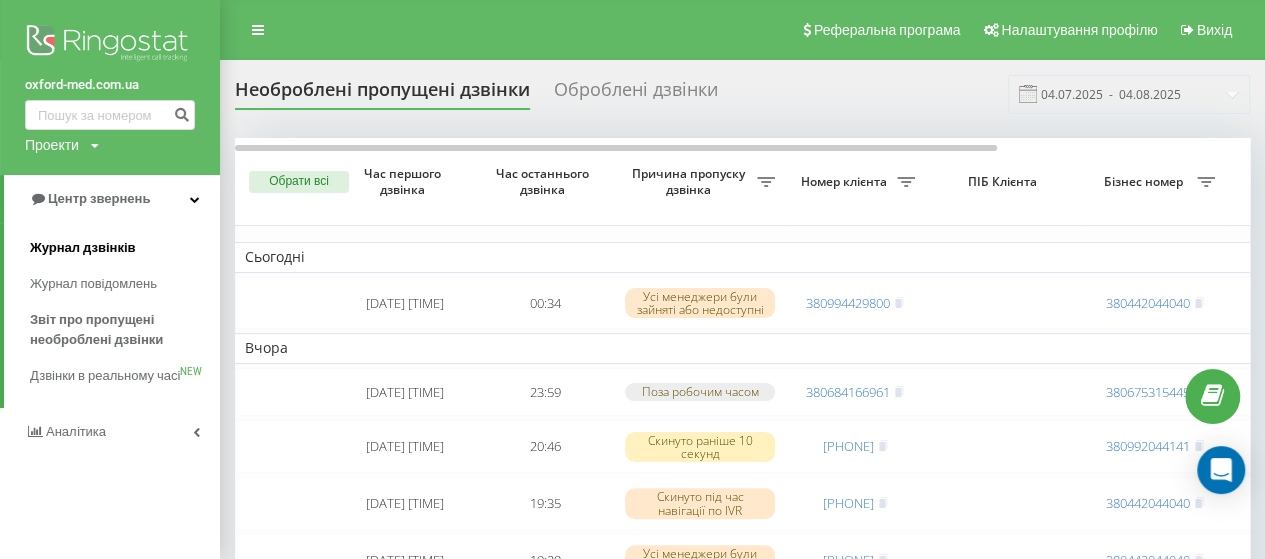 click on "Журнал дзвінків" at bounding box center [83, 248] 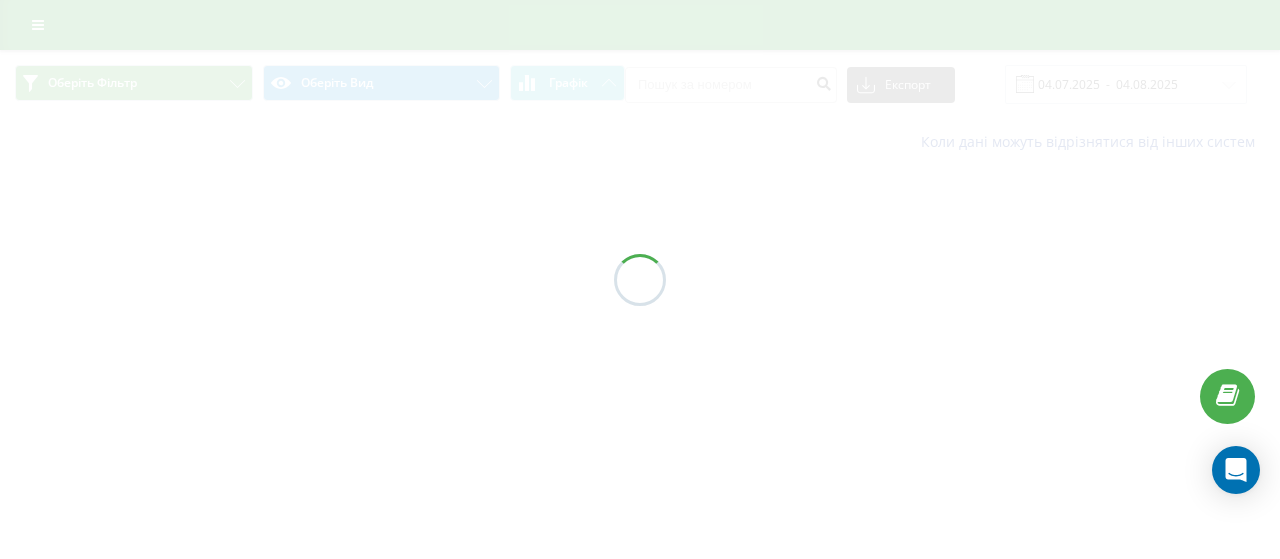 scroll, scrollTop: 0, scrollLeft: 0, axis: both 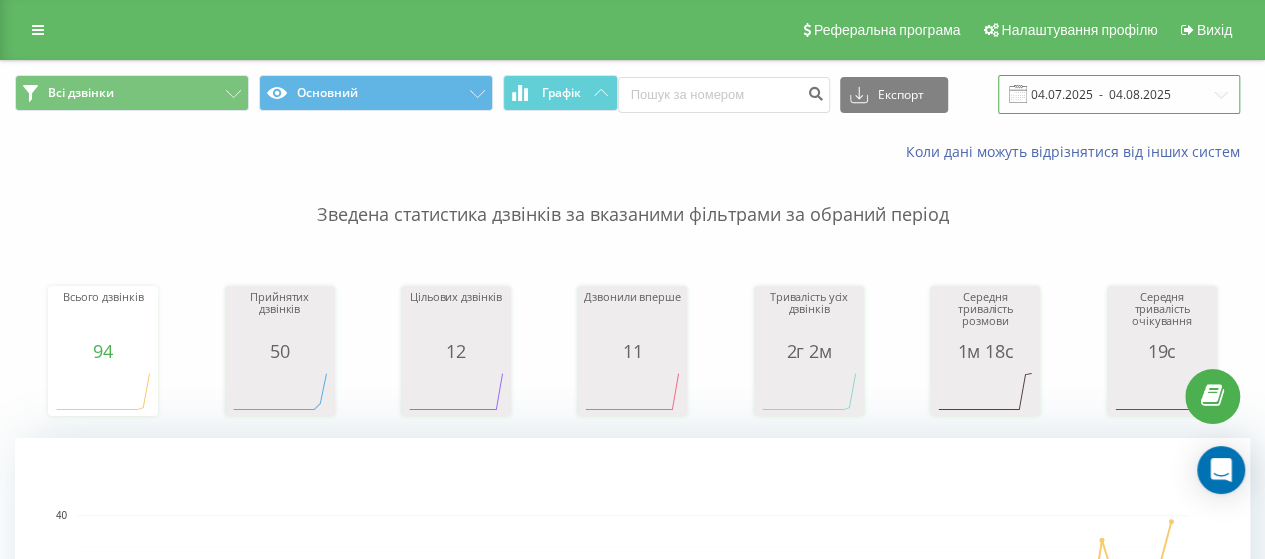 click on "04.07.2025  -  04.08.2025" at bounding box center (1119, 94) 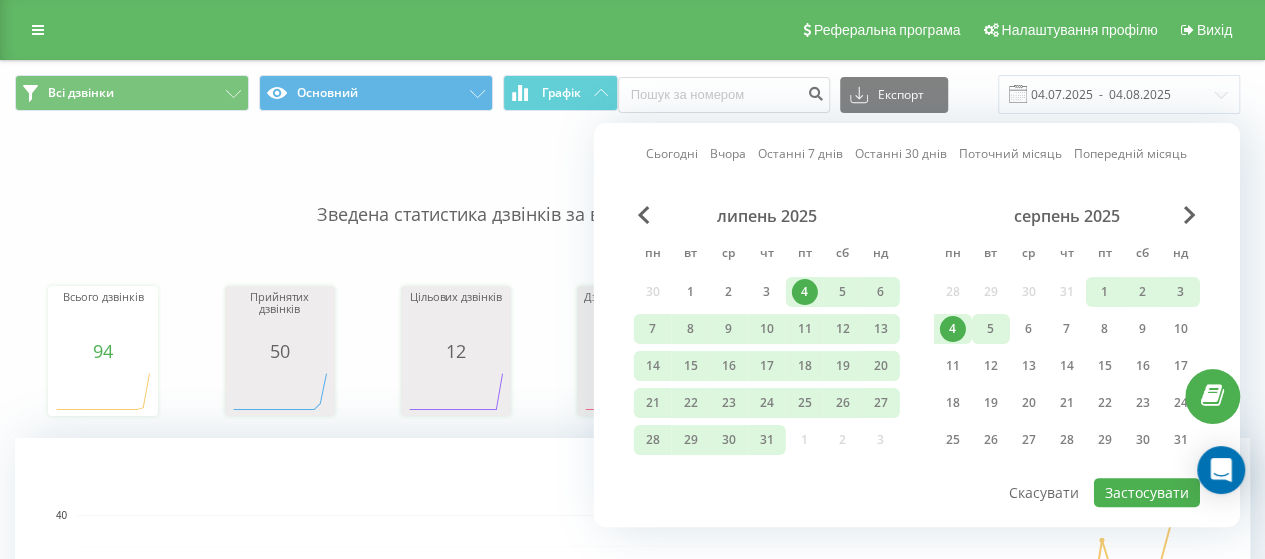 drag, startPoint x: 950, startPoint y: 330, endPoint x: 982, endPoint y: 322, distance: 32.984844 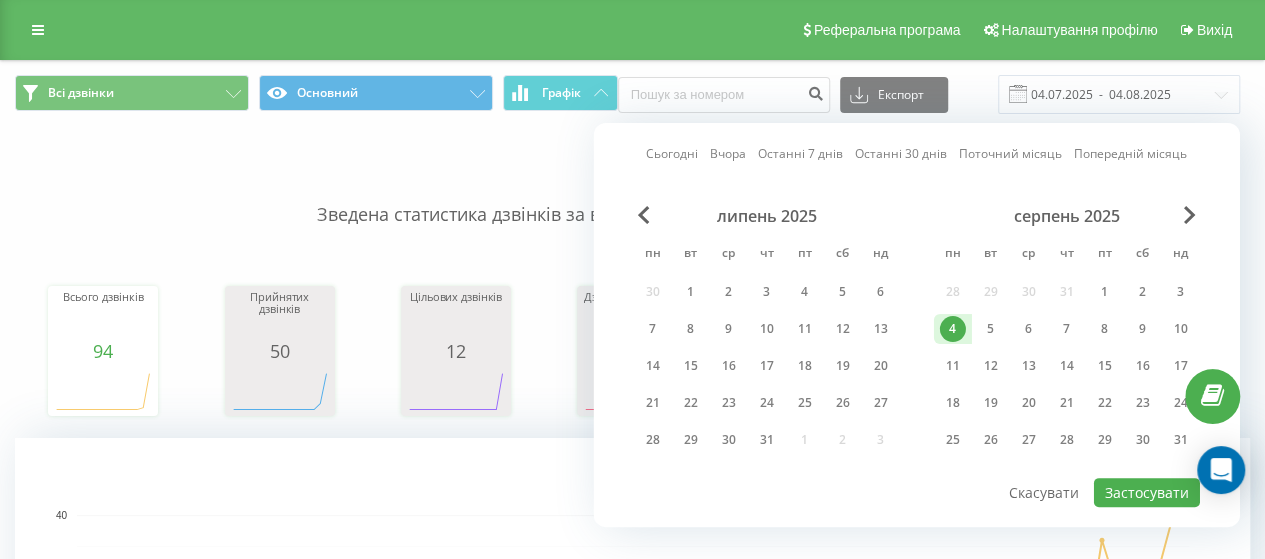 drag, startPoint x: 991, startPoint y: 320, endPoint x: 1006, endPoint y: 342, distance: 26.627054 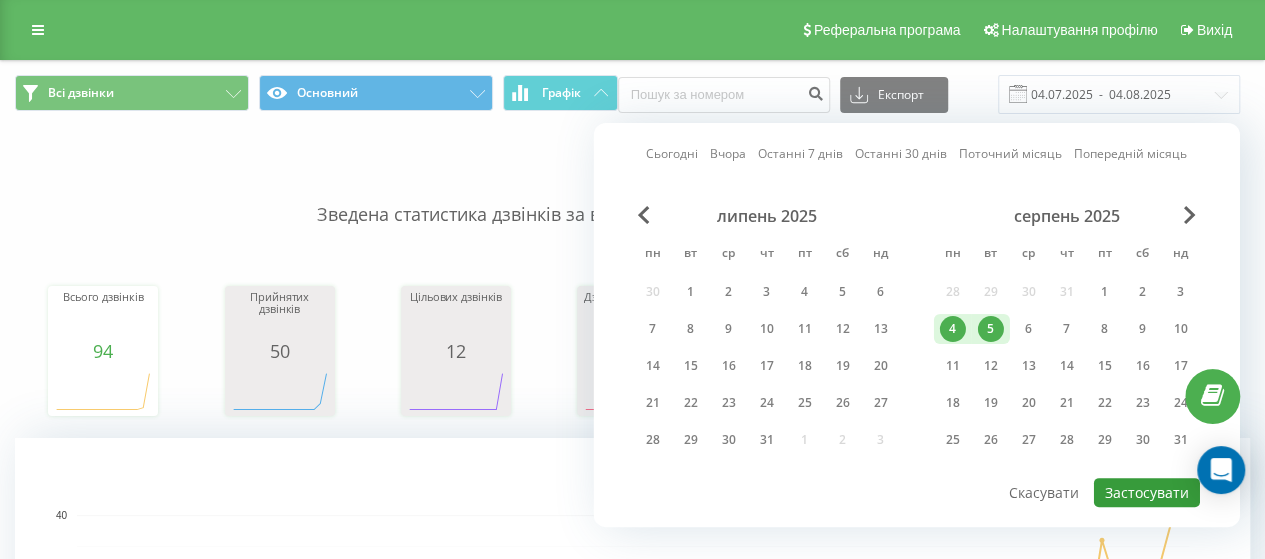 click on "Застосувати" at bounding box center (1147, 492) 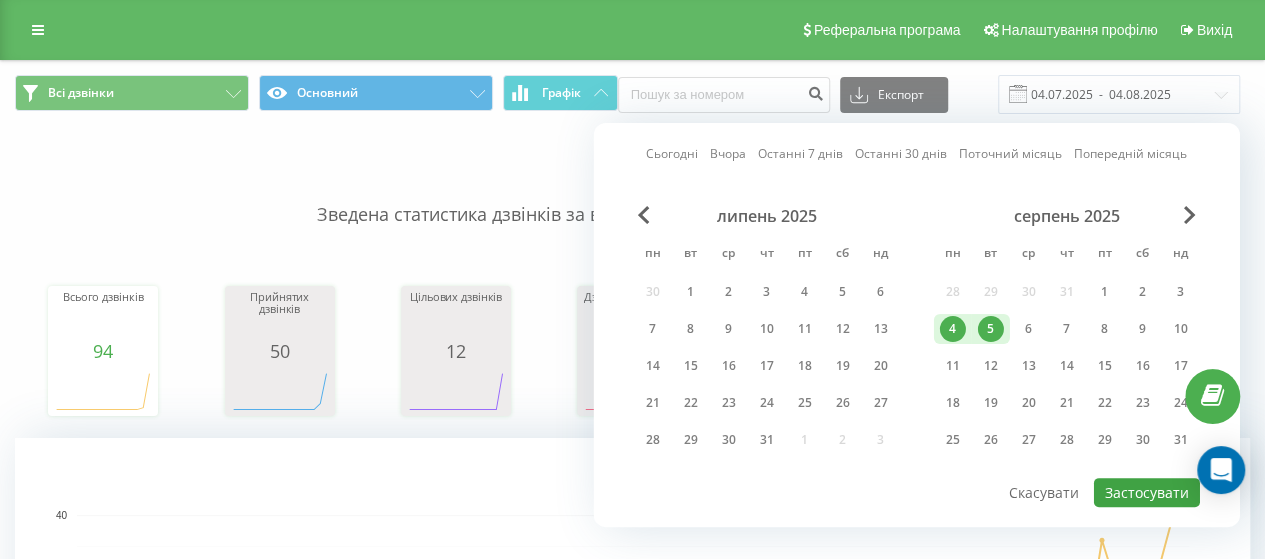 type on "04.08.2025  -  05.08.2025" 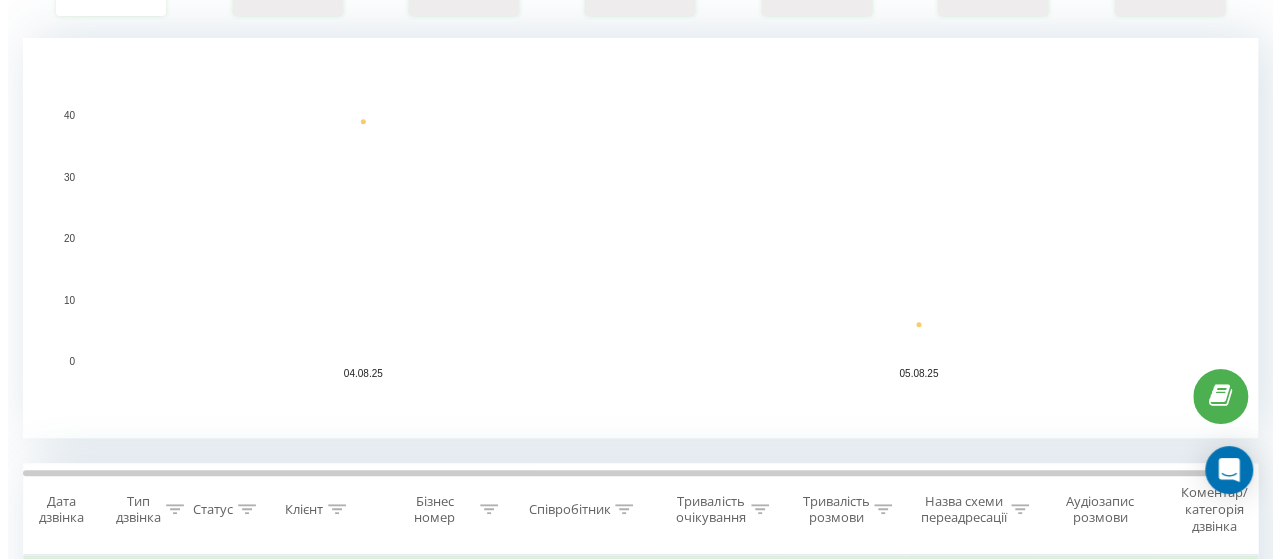 scroll, scrollTop: 700, scrollLeft: 0, axis: vertical 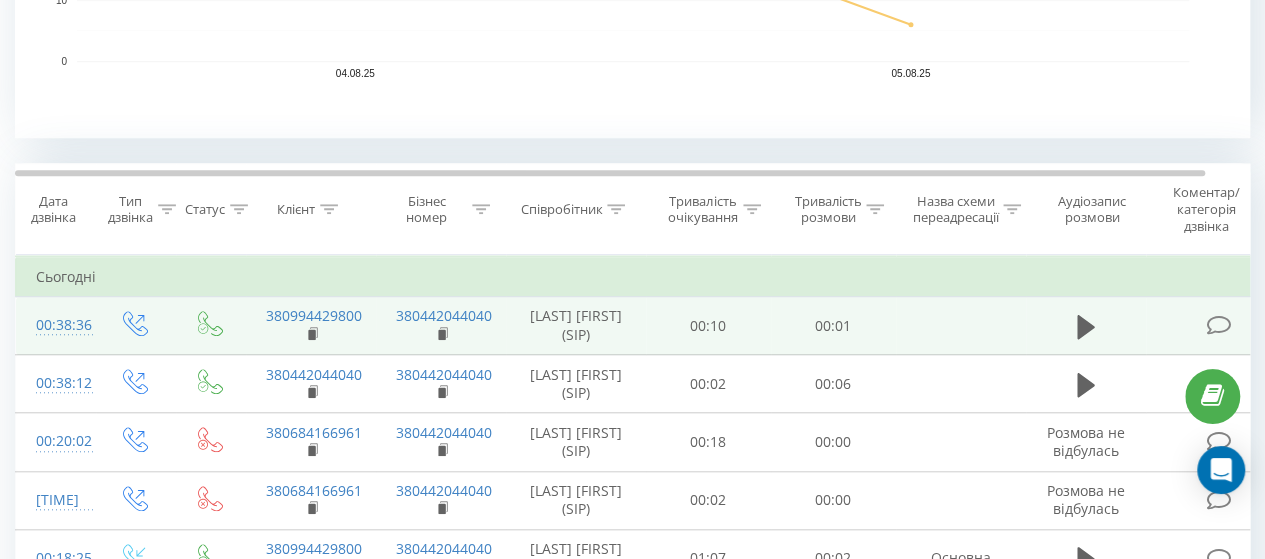 click at bounding box center [1218, 325] 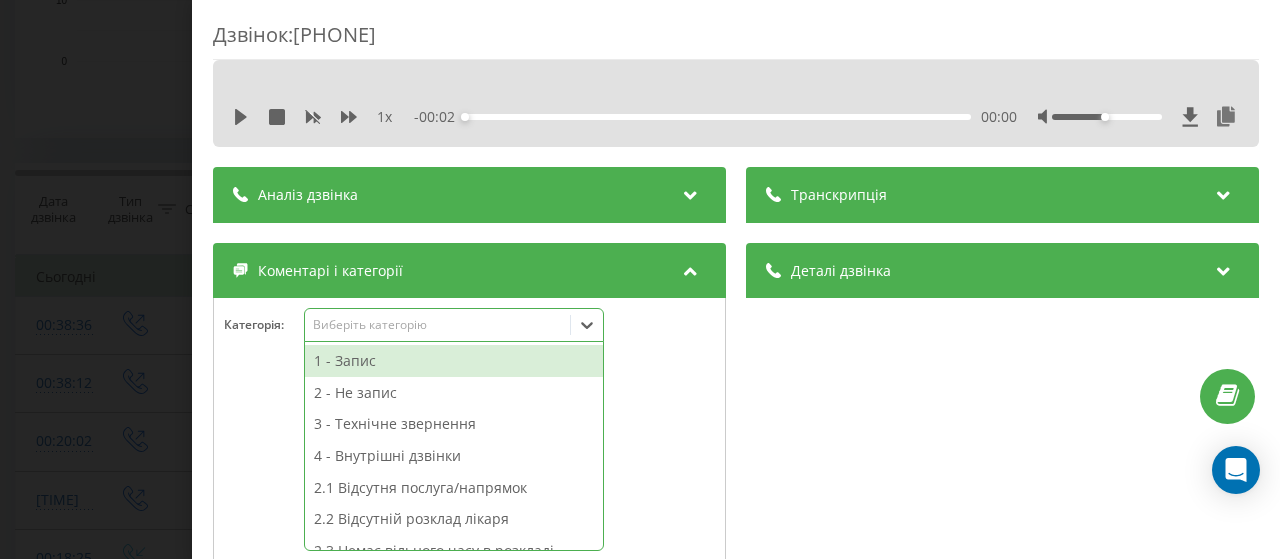 click 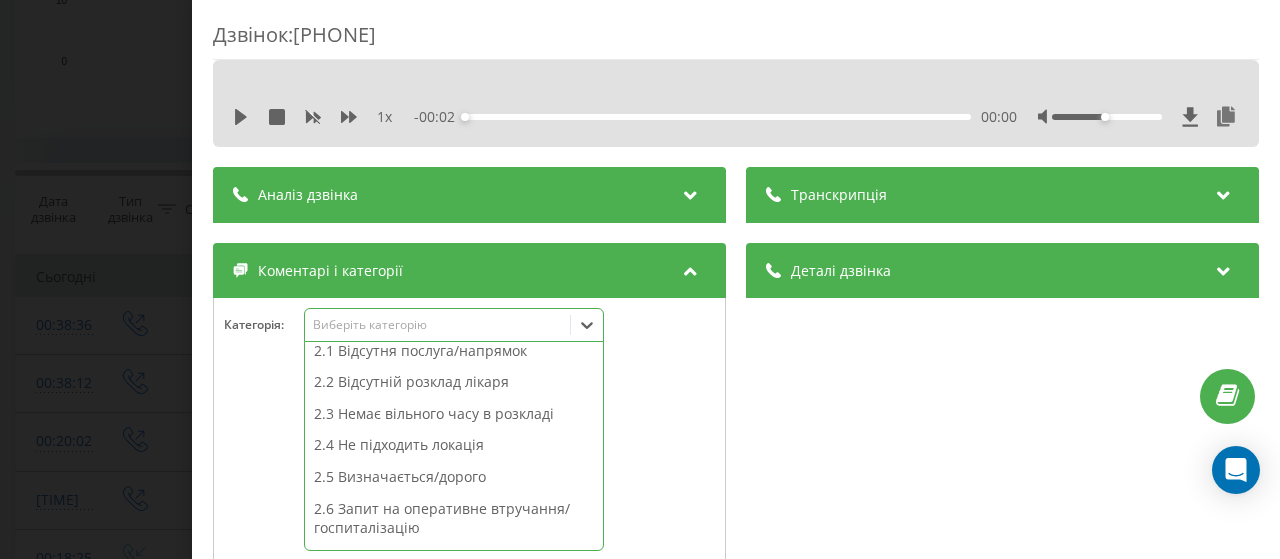 scroll, scrollTop: 0, scrollLeft: 0, axis: both 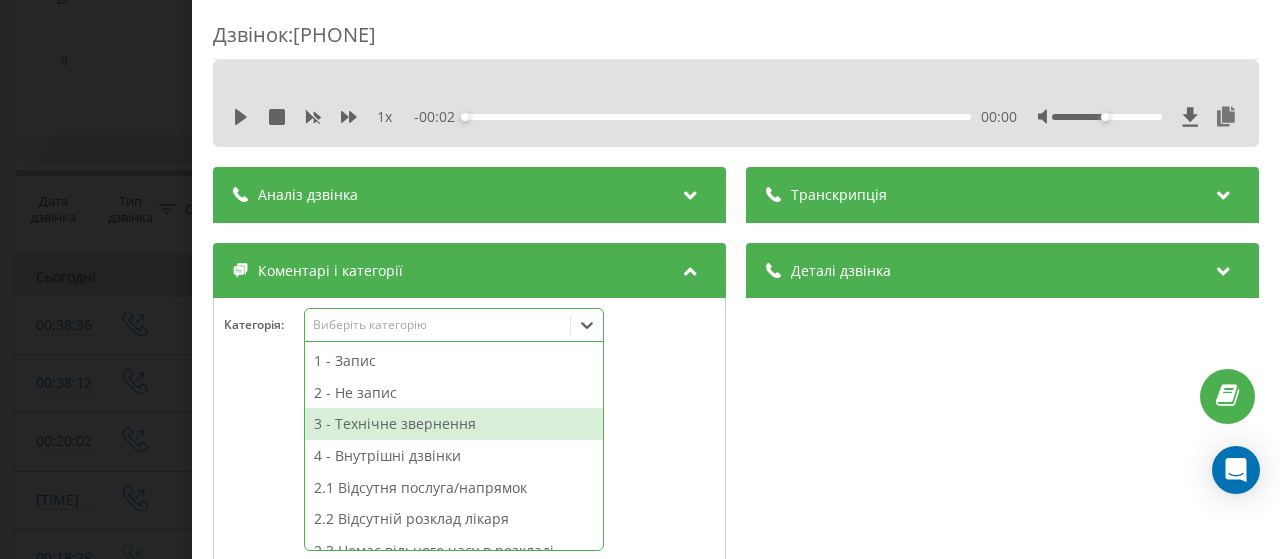 click on "3 - Технічне звернення" at bounding box center (454, 424) 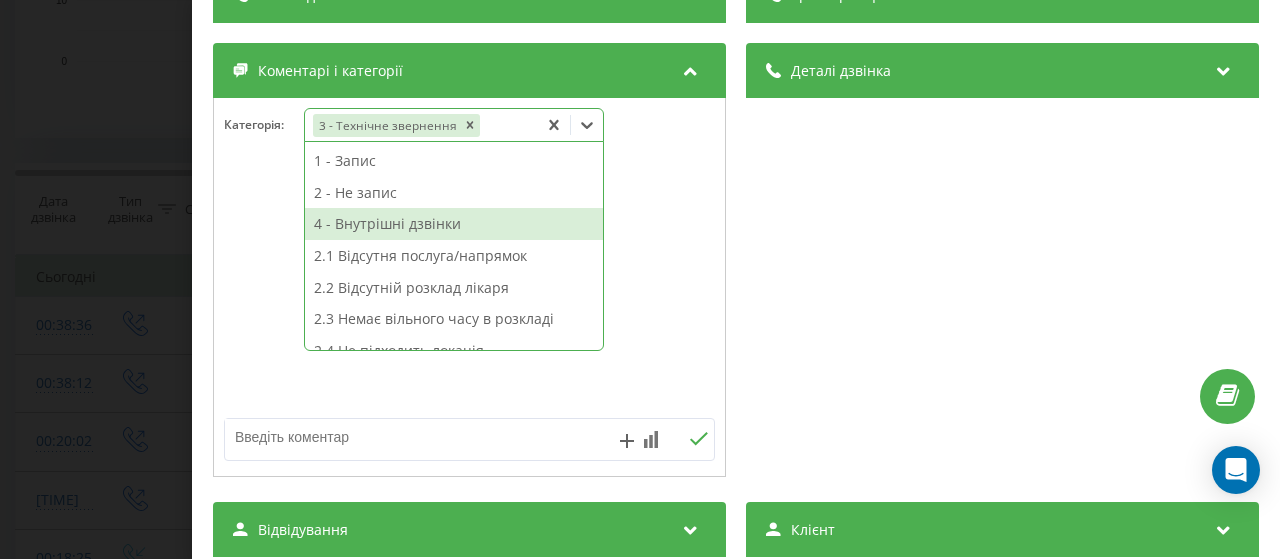 scroll, scrollTop: 400, scrollLeft: 0, axis: vertical 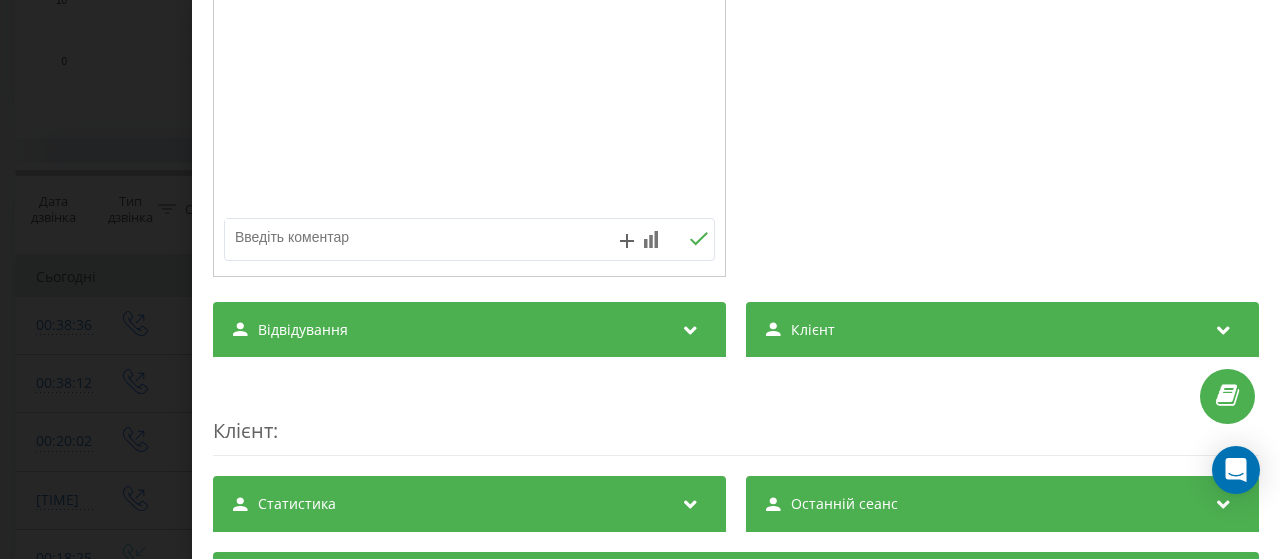 click at bounding box center [420, 237] 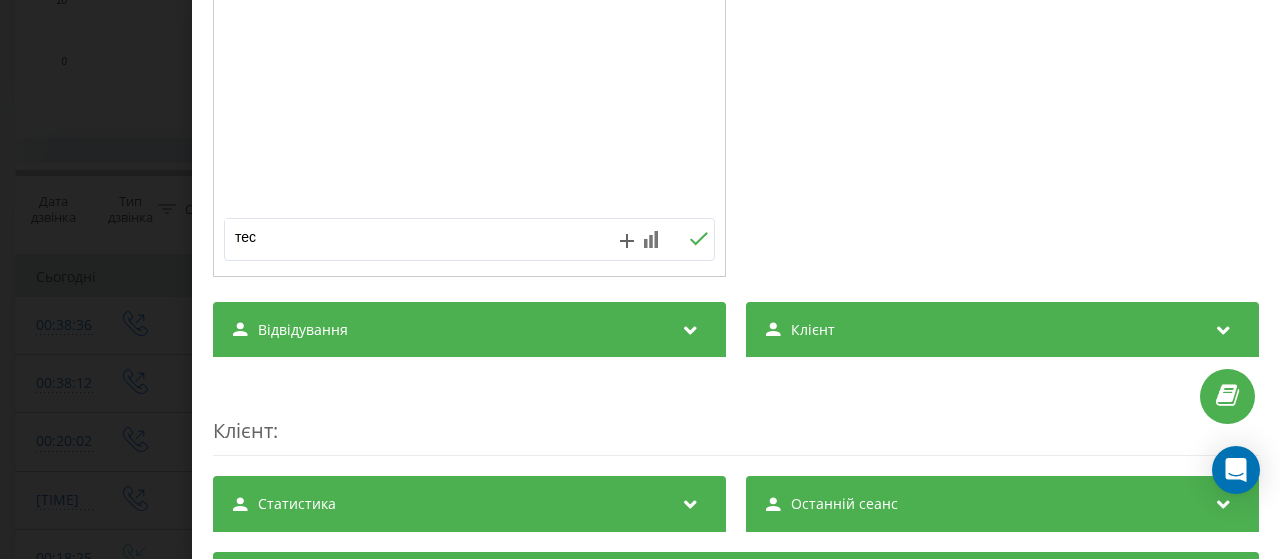 type on "тест" 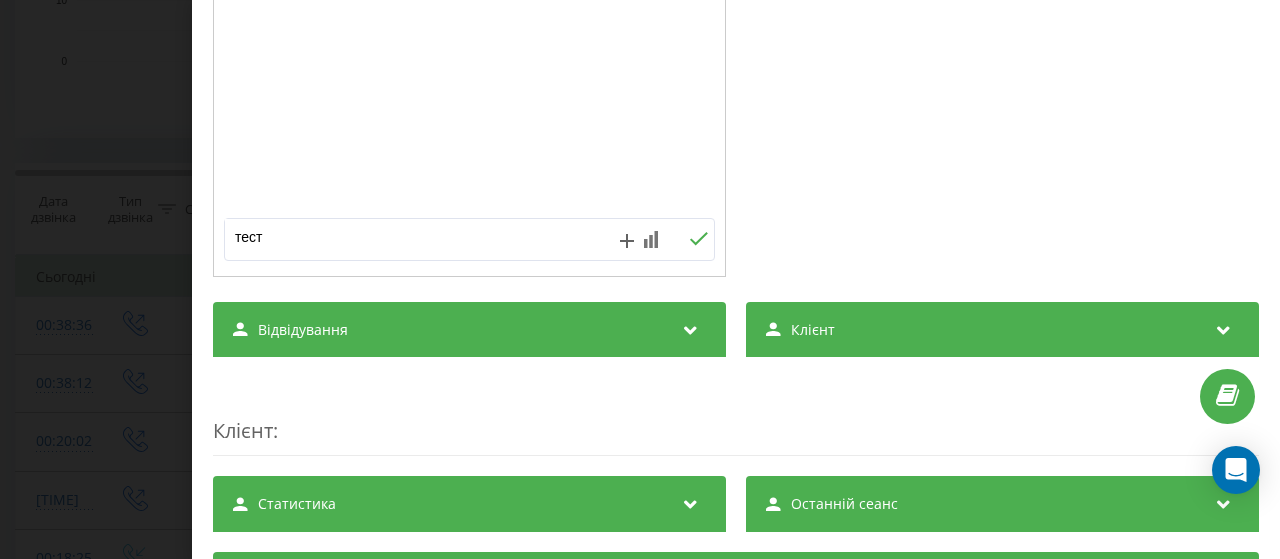 click 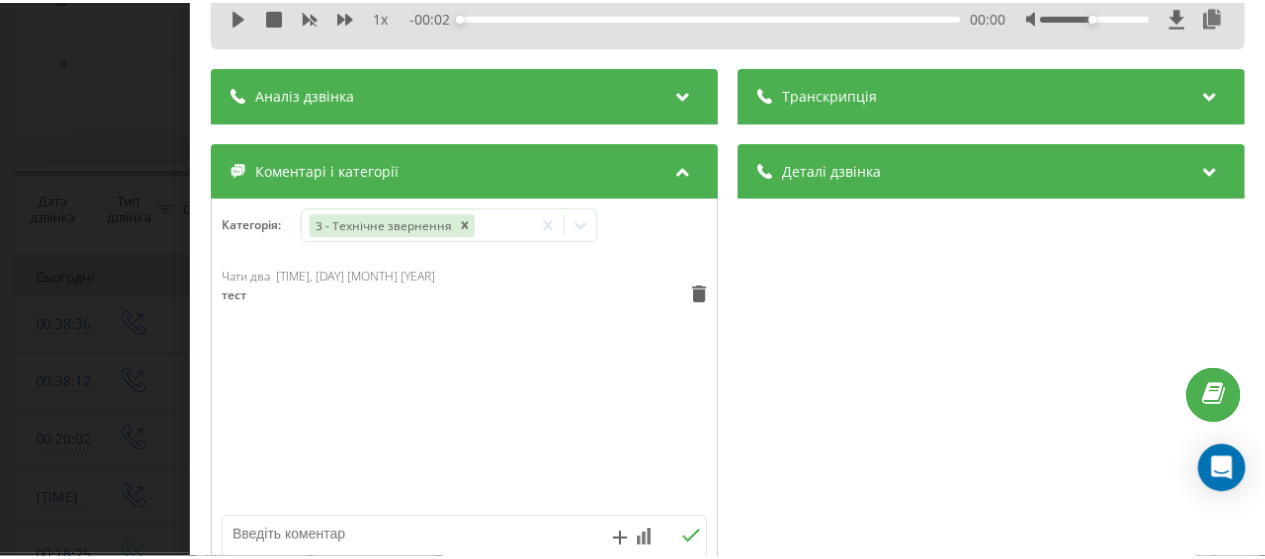 scroll, scrollTop: 0, scrollLeft: 0, axis: both 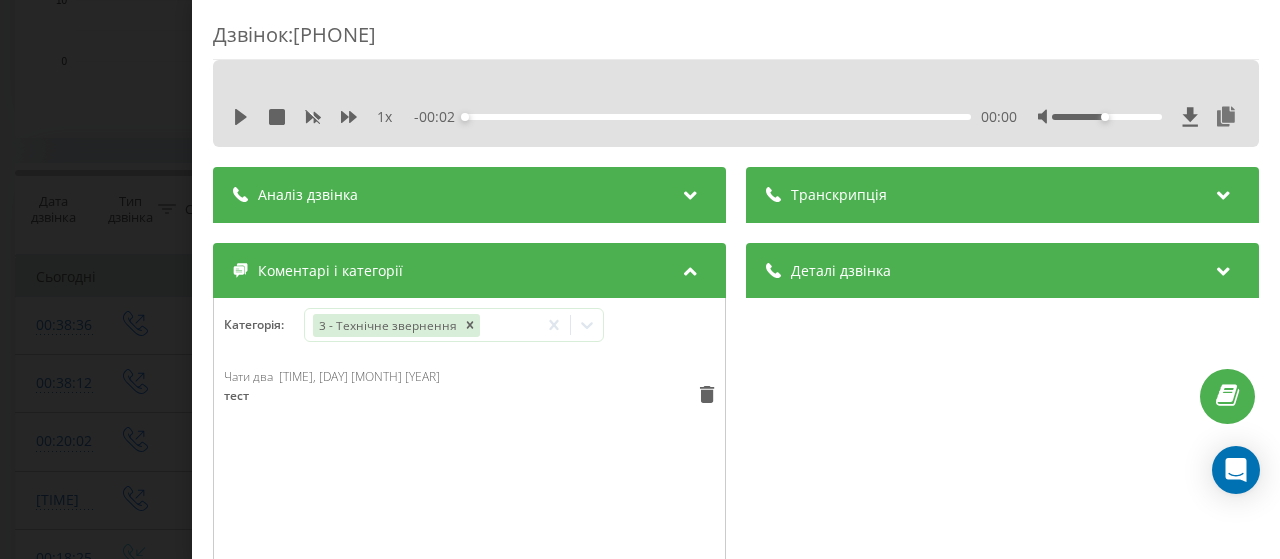 click on "Дзвінок :  ua12_-1754343516.2266565   1 x  - 00:02 00:00   00:00   Транскрипція Для AI-аналізу майбутніх дзвінків  налаштуйте та активуйте профіль на сторінці . Якщо профіль вже є і дзвінок відповідає його умовам, оновіть сторінку через 10 хвилин - AI аналізує поточний дзвінок. Аналіз дзвінка Для AI-аналізу майбутніх дзвінків  налаштуйте та активуйте профіль на сторінці . Якщо профіль вже є і дзвінок відповідає його умовам, оновіть сторінку через 10 хвилин - AI аналізує поточний дзвінок. Деталі дзвінка Загальне Дата дзвінка 2025-08-05 00:38:36 Тип дзвінка Вихідний Статус дзвінка Успішний 380442044040" at bounding box center [640, 279] 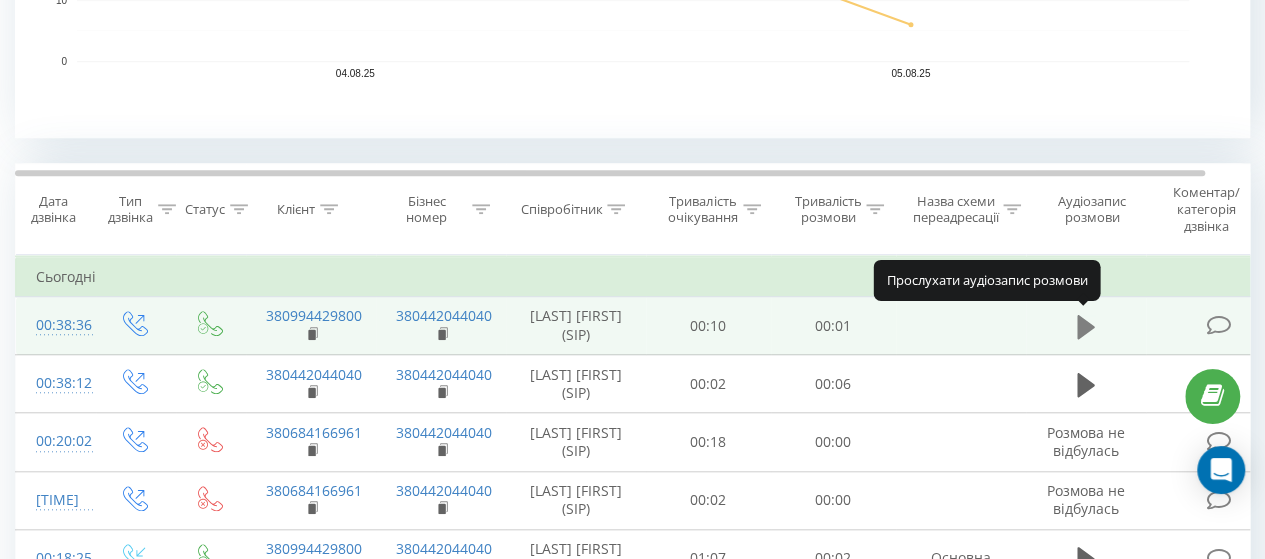 scroll, scrollTop: 800, scrollLeft: 0, axis: vertical 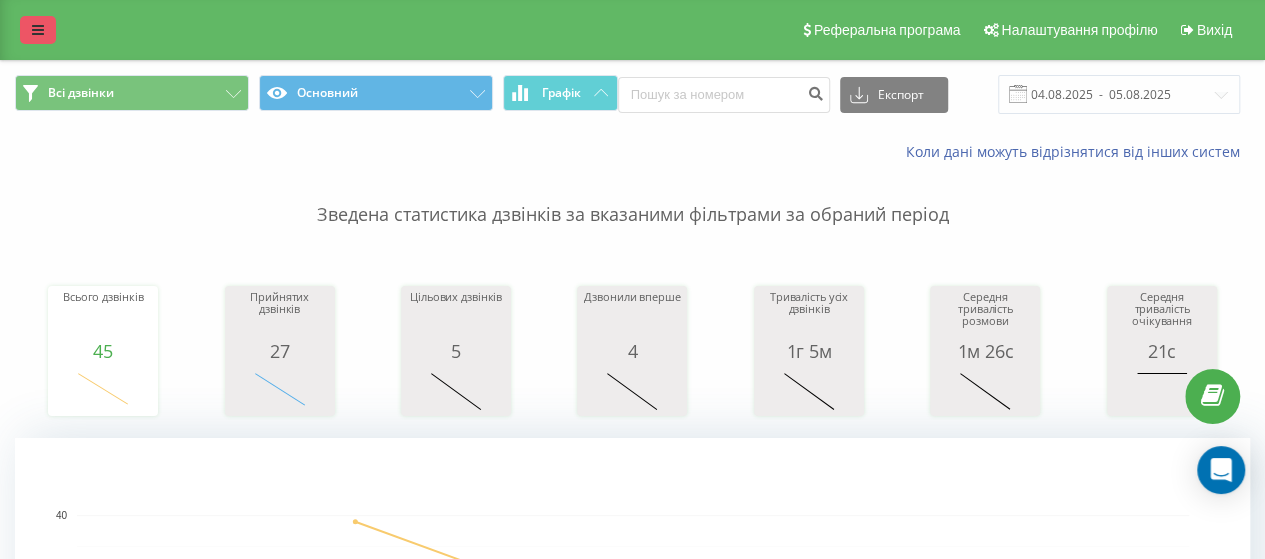 click at bounding box center (38, 30) 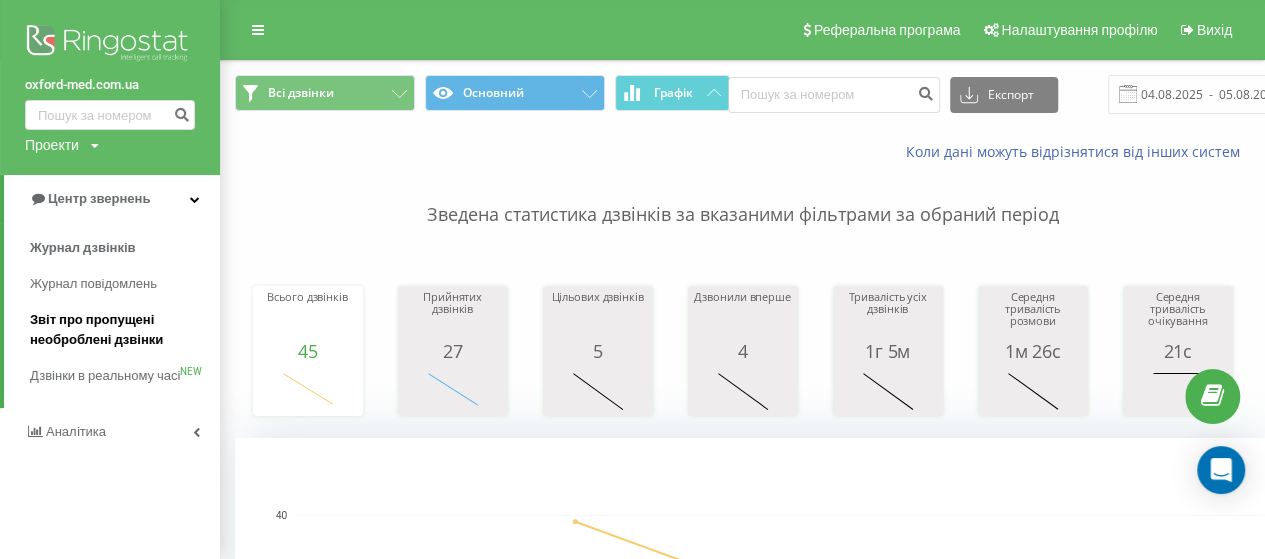 click on "Звіт про пропущені необроблені дзвінки" at bounding box center (120, 330) 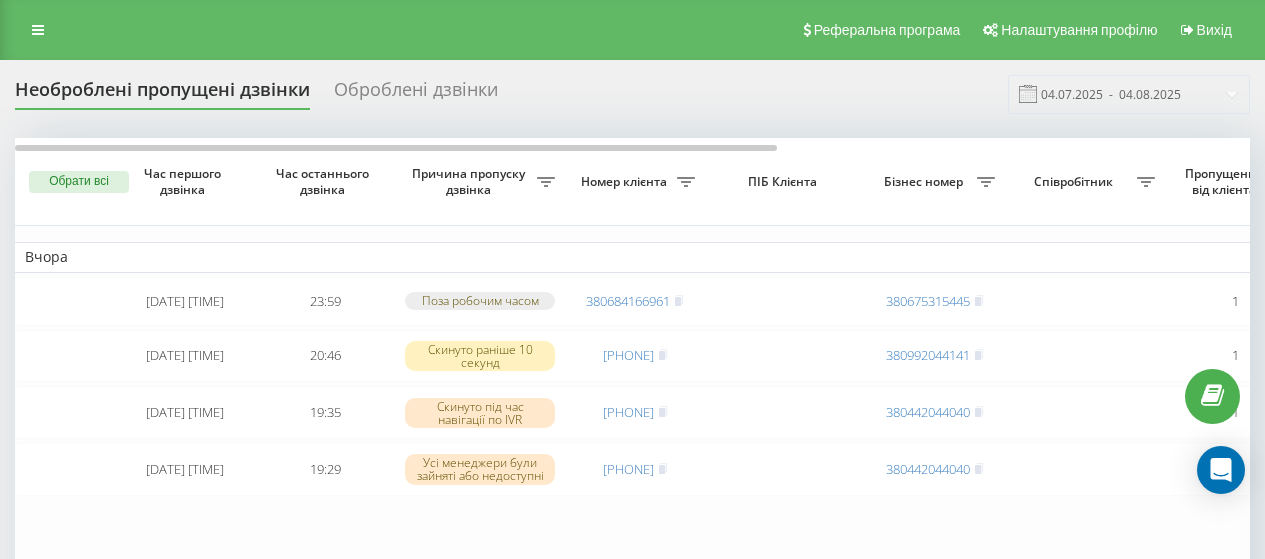 scroll, scrollTop: 0, scrollLeft: 0, axis: both 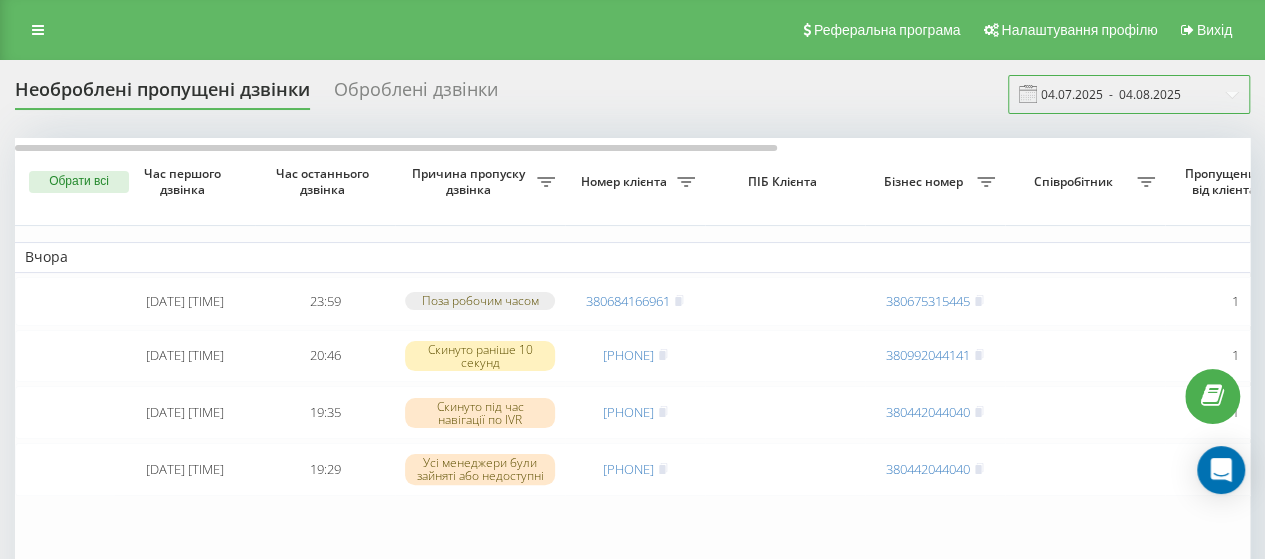click on "04.07.2025  -  04.08.2025" at bounding box center (1129, 94) 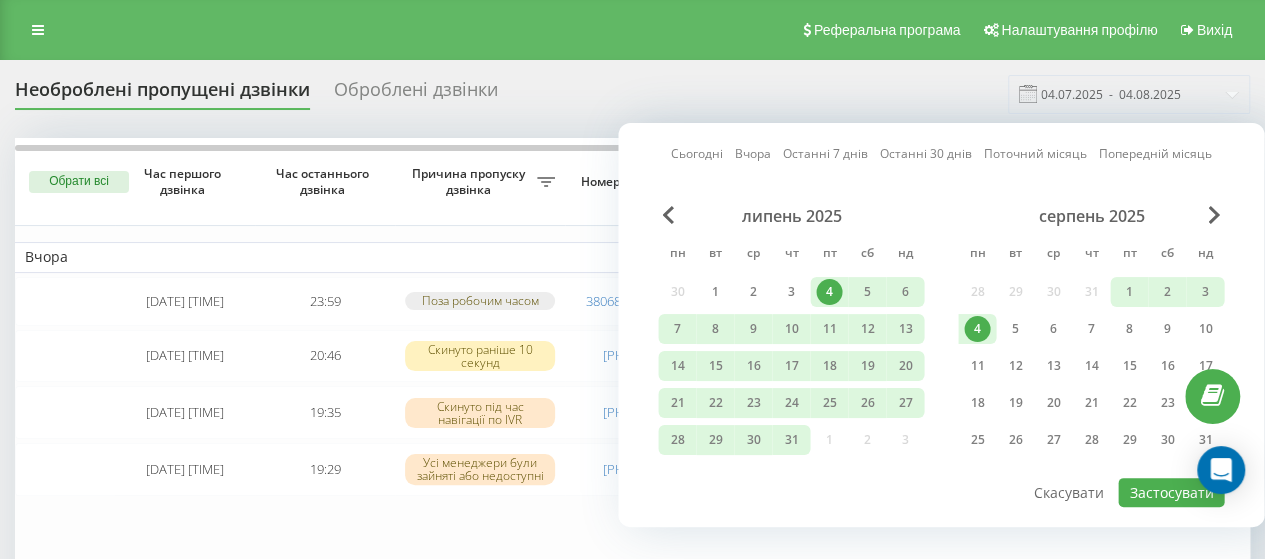 click on "4" at bounding box center [977, 329] 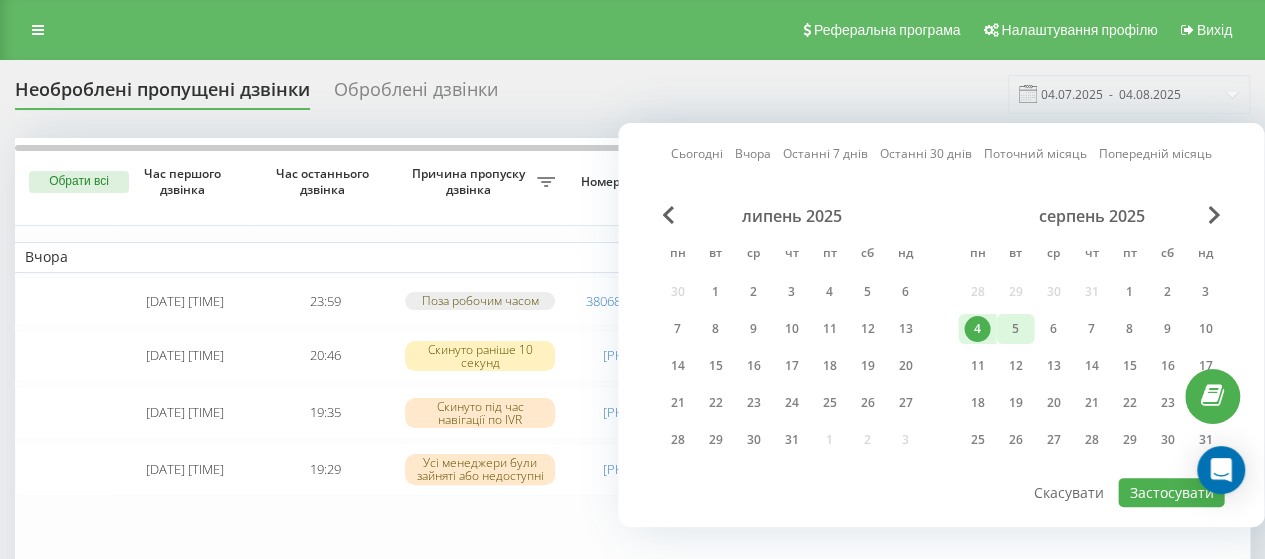 click on "5" at bounding box center (1015, 329) 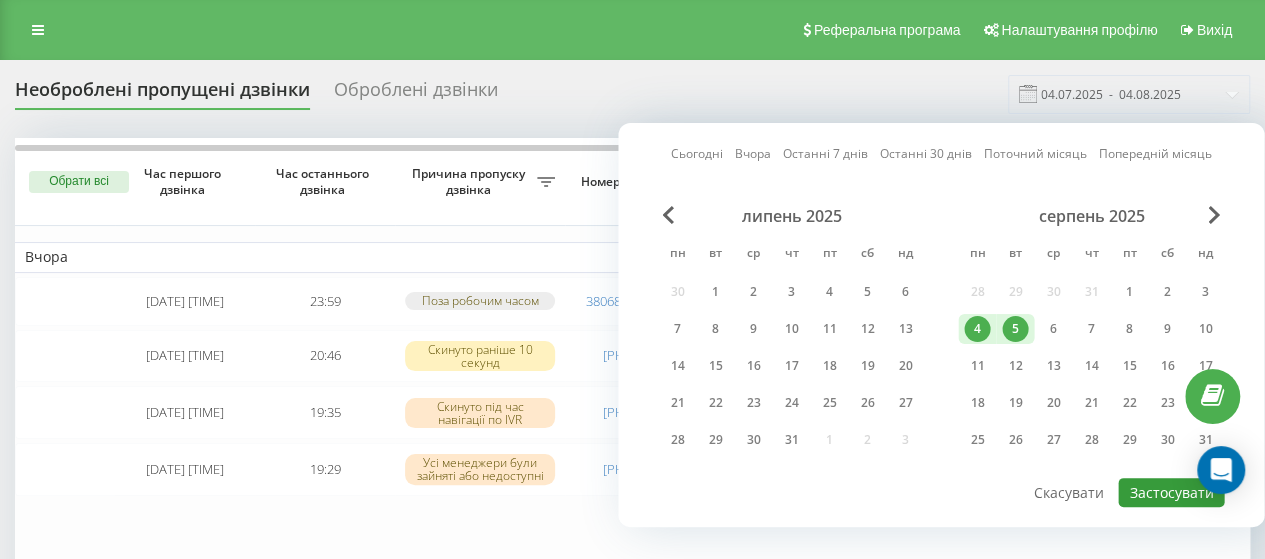 click on "Застосувати" at bounding box center (1171, 492) 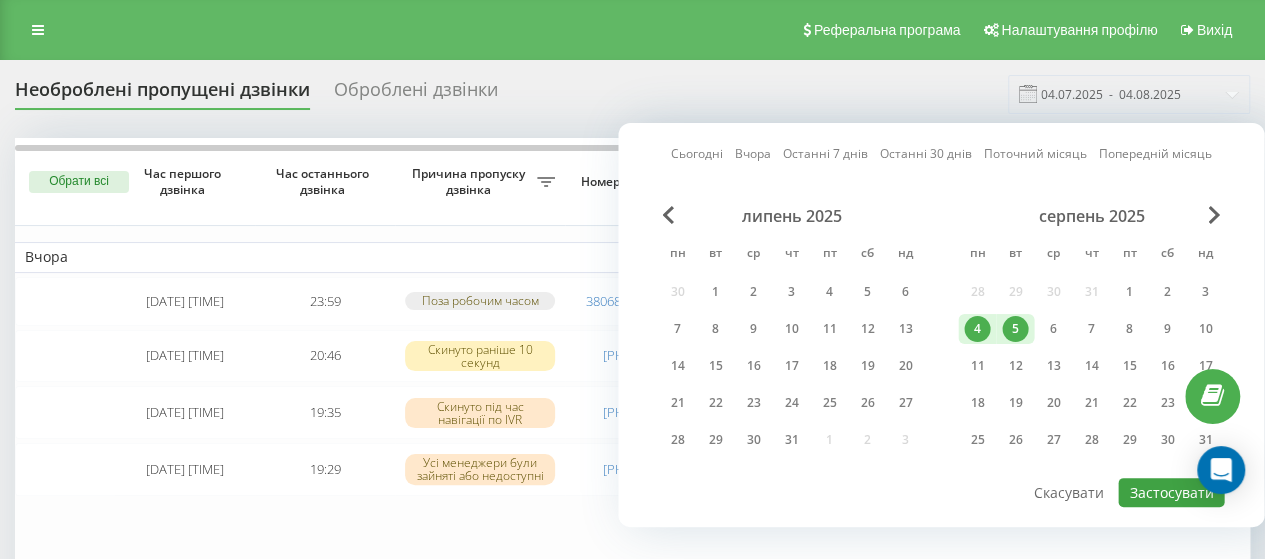 type on "04.08.2025  -  05.08.2025" 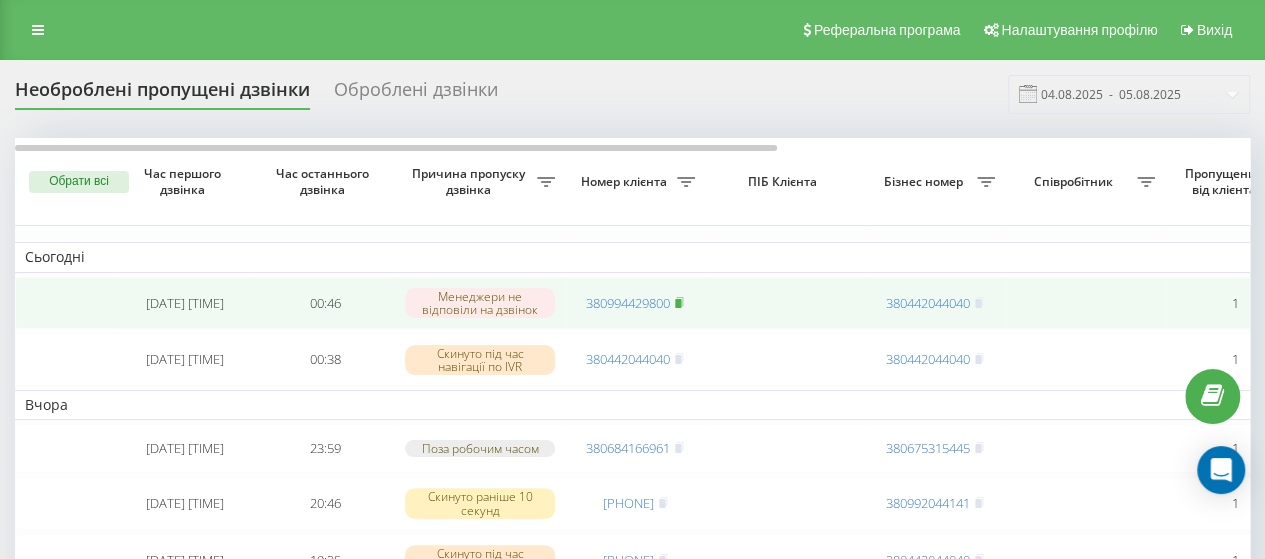 click 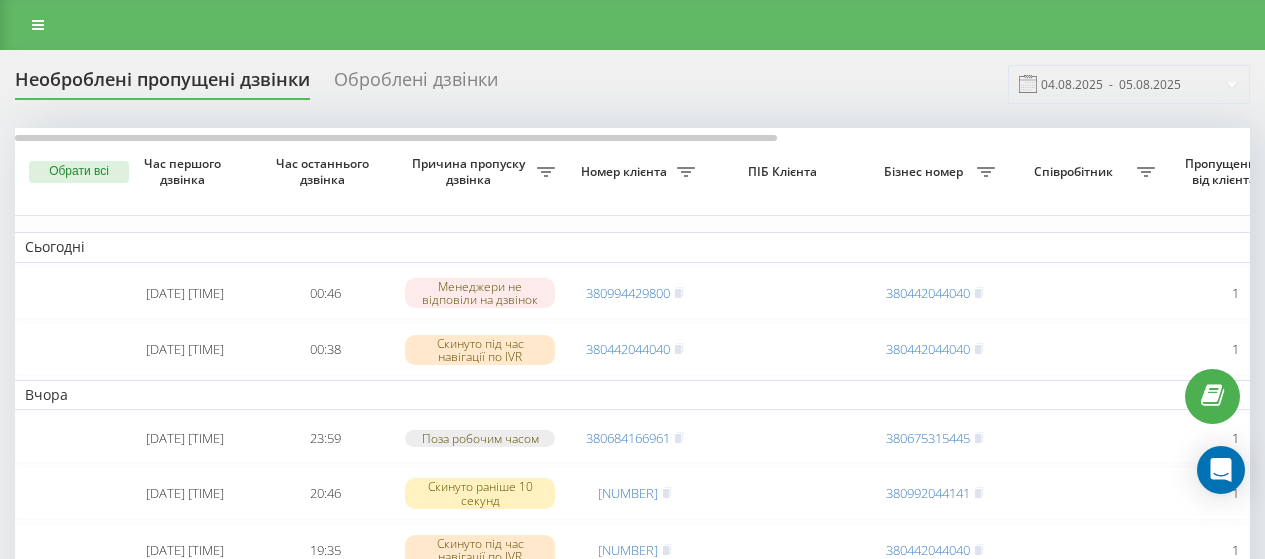 scroll, scrollTop: 0, scrollLeft: 0, axis: both 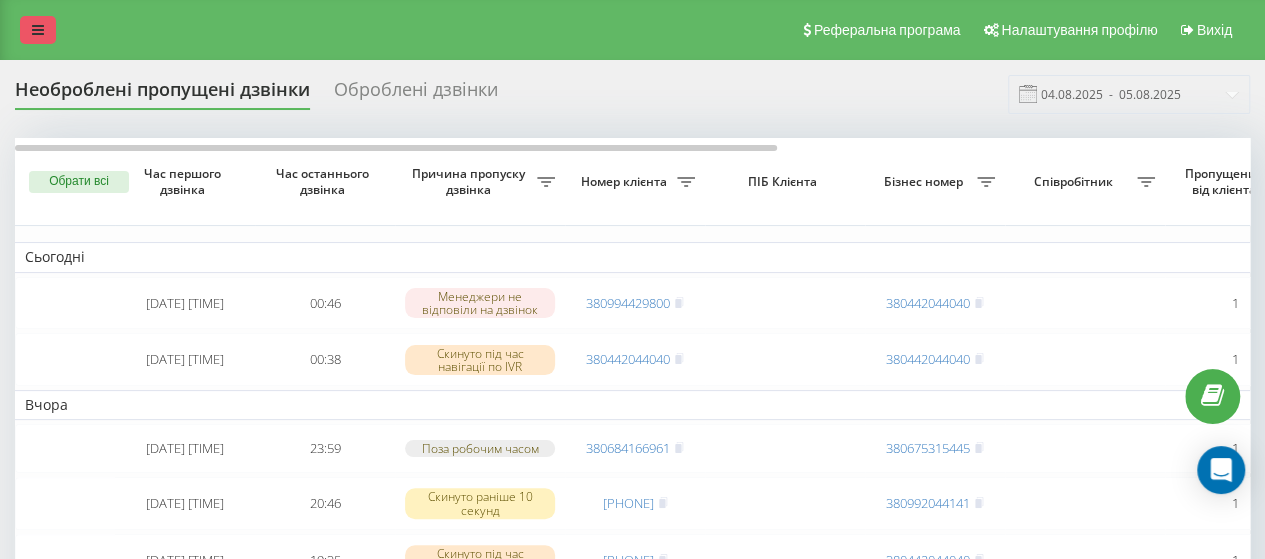 click at bounding box center [38, 30] 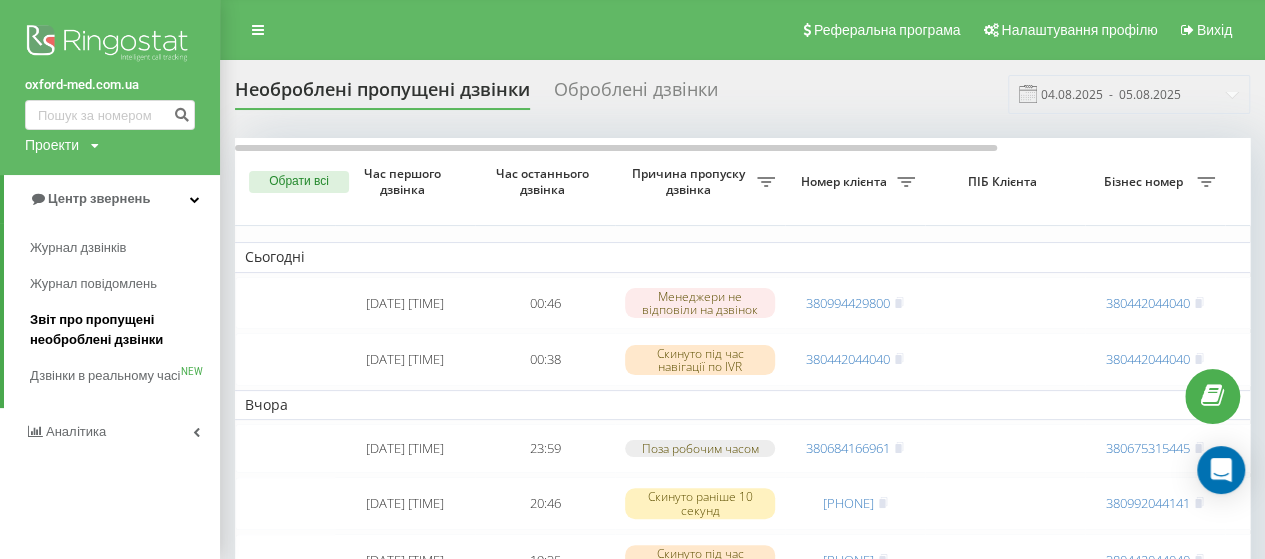 click on "Звіт про пропущені необроблені дзвінки" at bounding box center [120, 330] 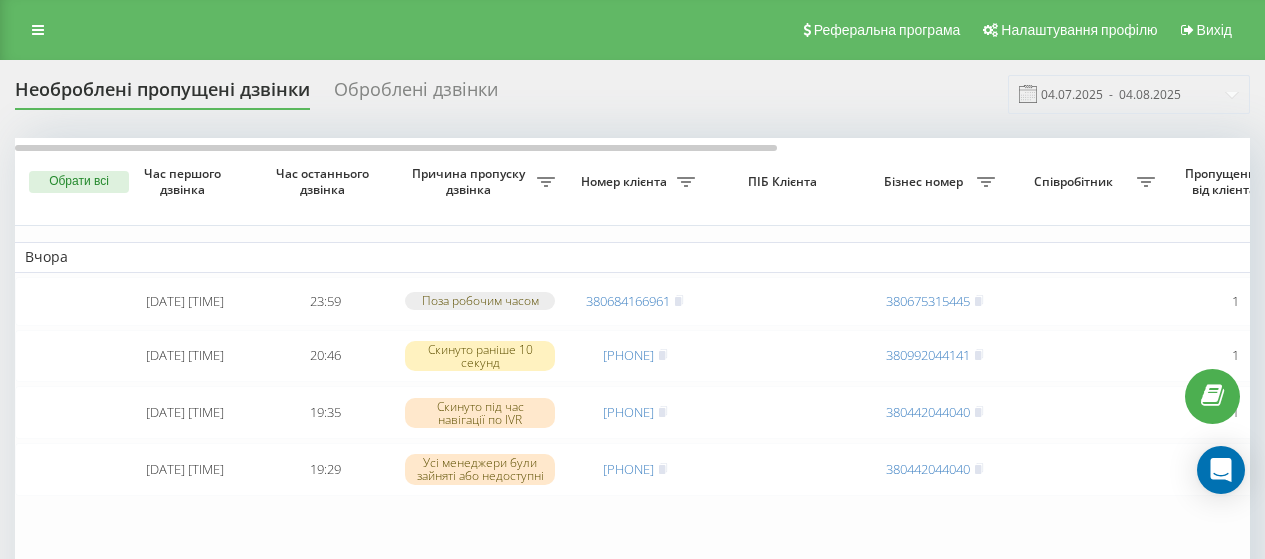 scroll, scrollTop: 0, scrollLeft: 0, axis: both 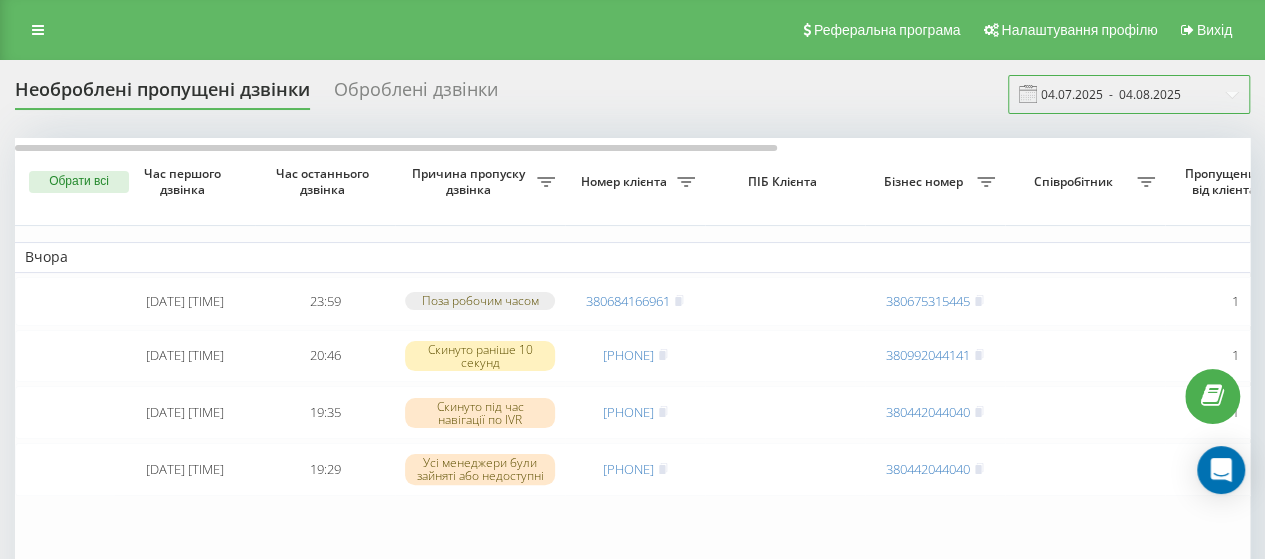 click on "04.07.2025  -  04.08.2025" at bounding box center [1129, 94] 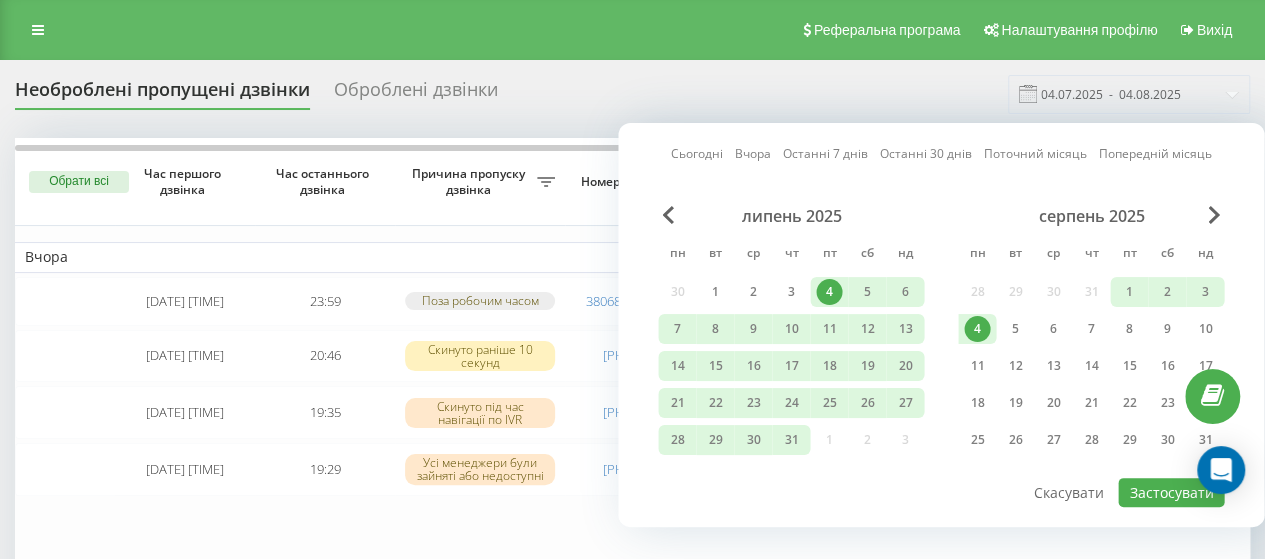 click on "4" at bounding box center [977, 329] 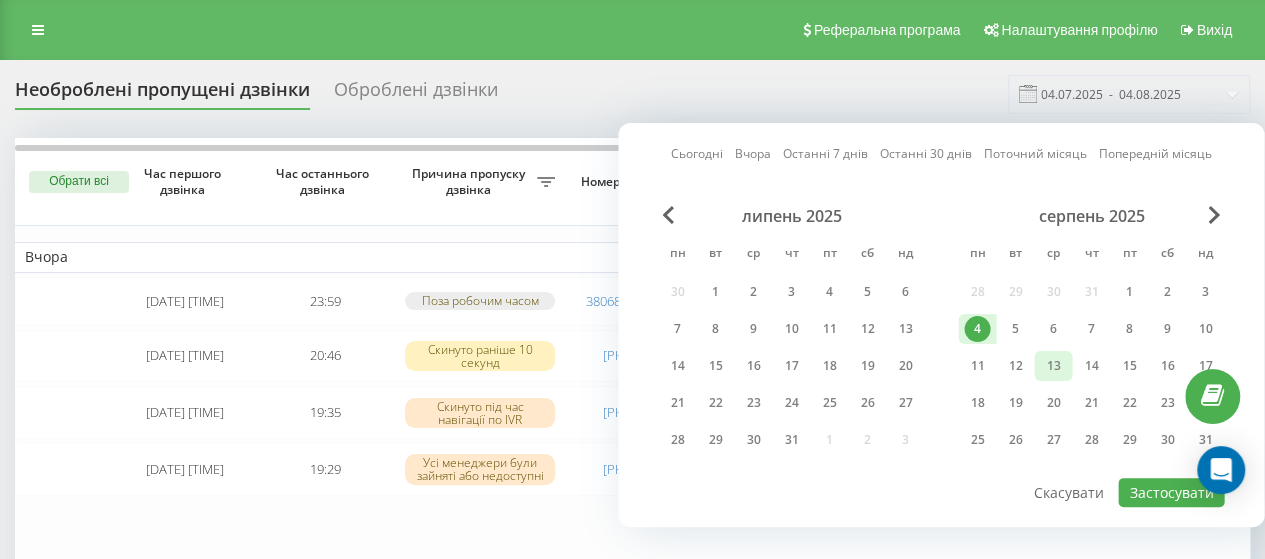 drag, startPoint x: 1008, startPoint y: 327, endPoint x: 1040, endPoint y: 349, distance: 38.832977 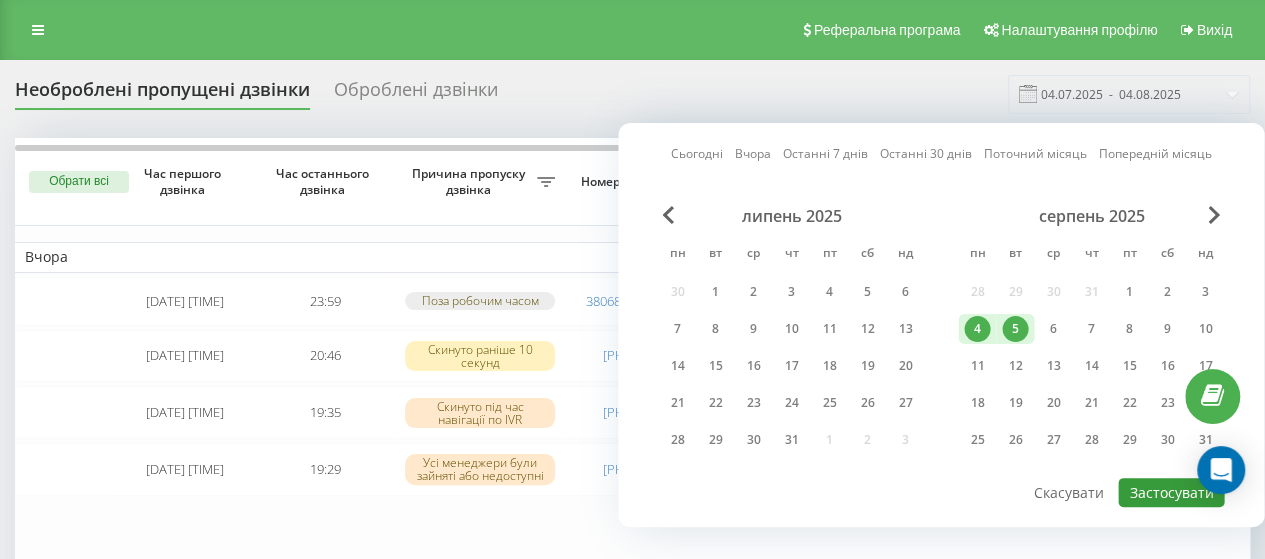 click on "Застосувати" at bounding box center [1171, 492] 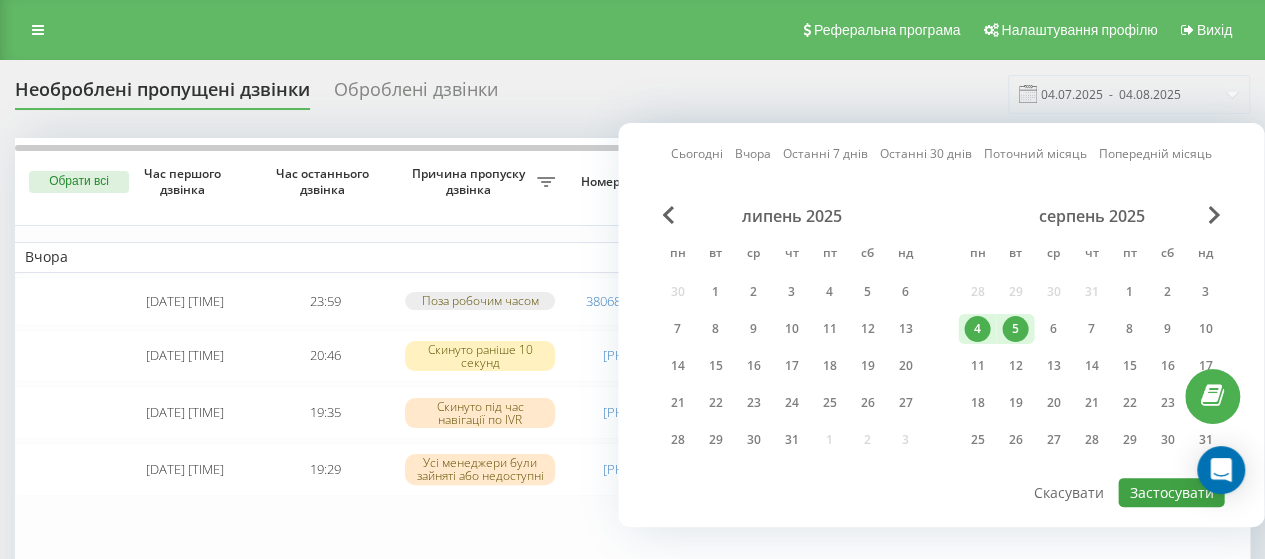 type on "04.08.2025  -  05.08.2025" 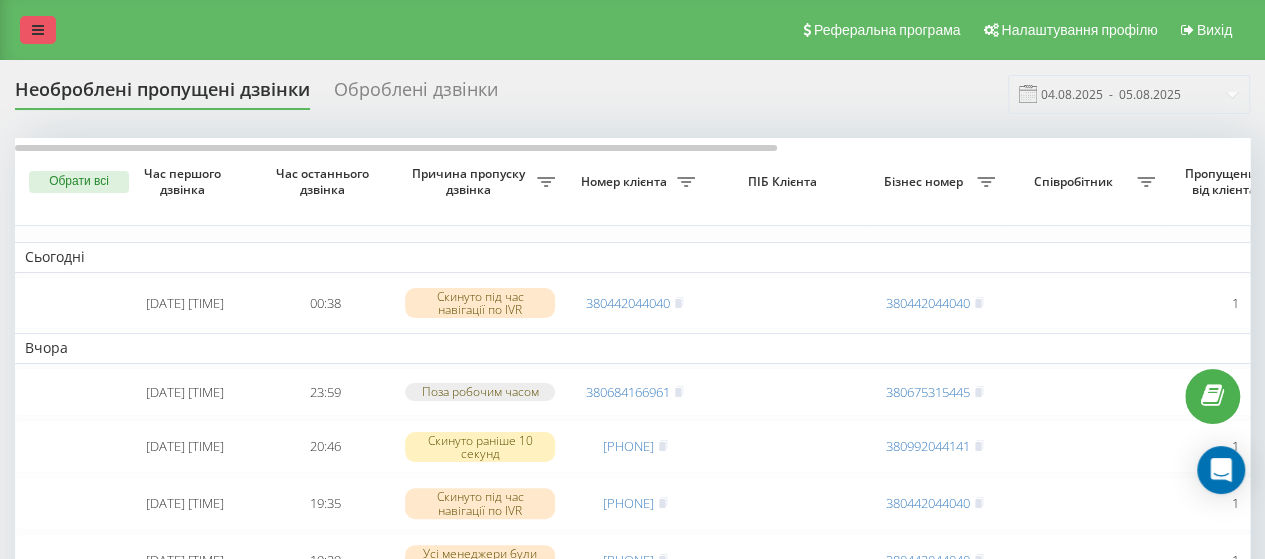 click at bounding box center [38, 30] 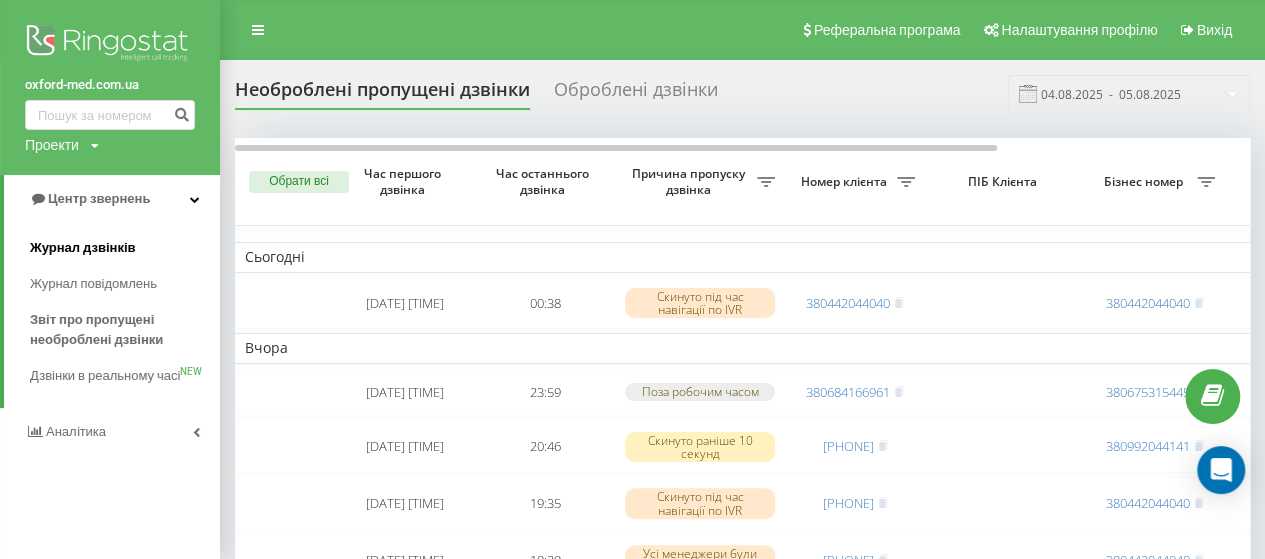 click on "Журнал дзвінків" at bounding box center [83, 248] 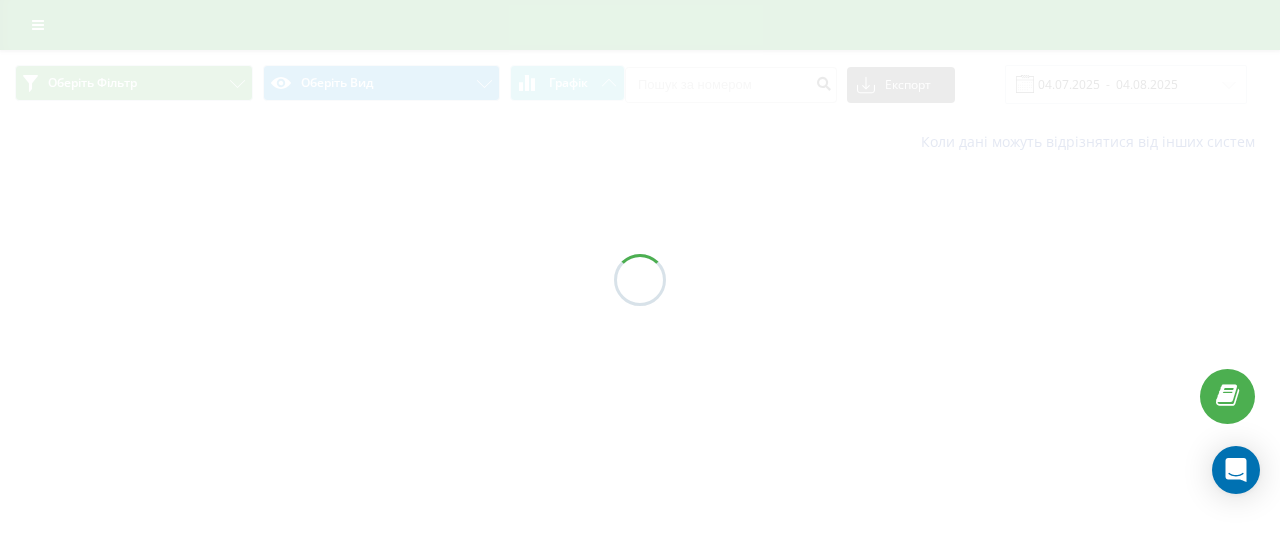 scroll, scrollTop: 0, scrollLeft: 0, axis: both 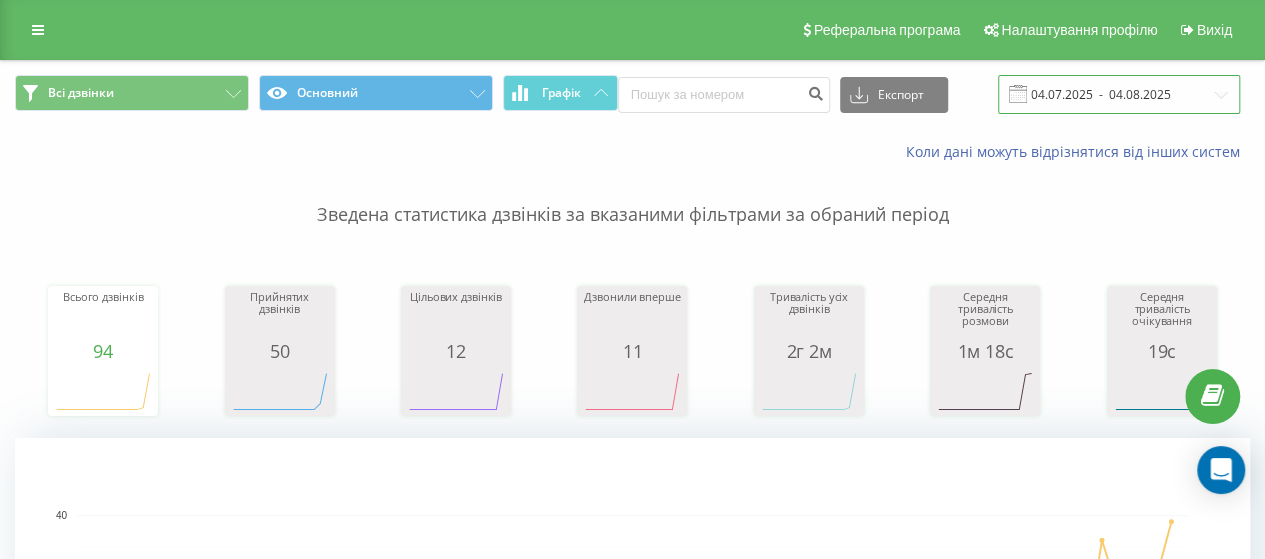click on "04.07.2025  -  04.08.2025" at bounding box center (1119, 94) 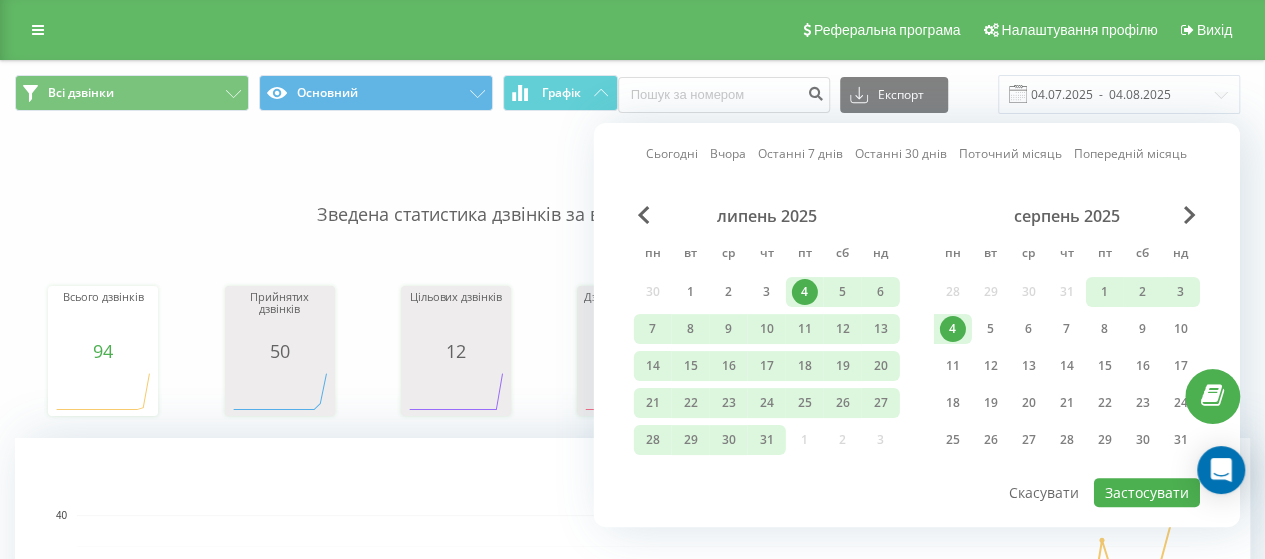 click on "4" at bounding box center [953, 329] 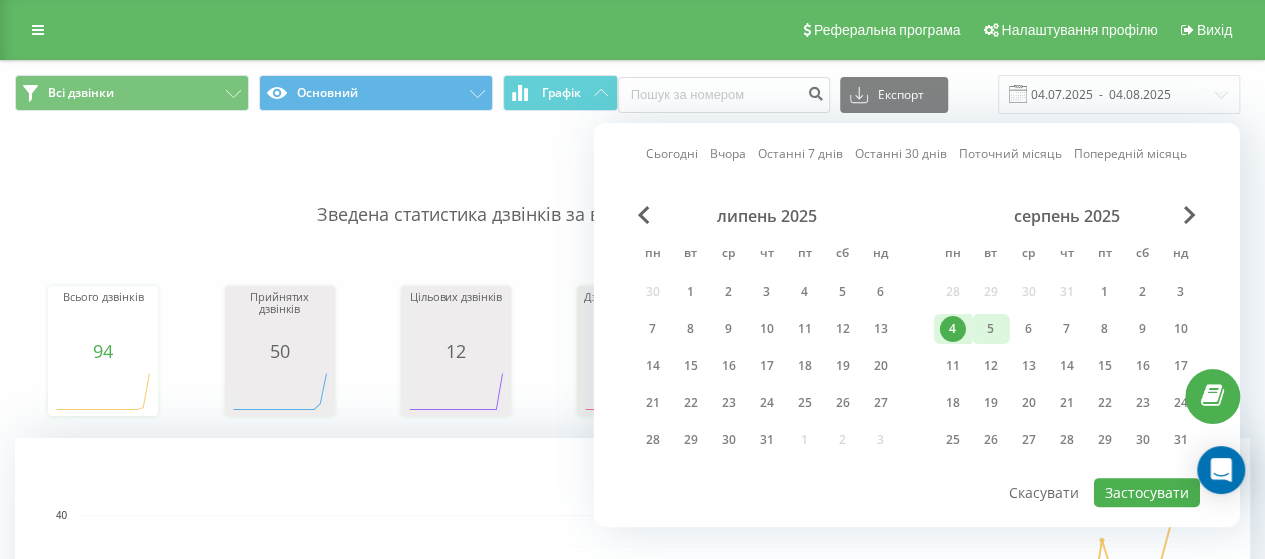 click on "5" at bounding box center [991, 329] 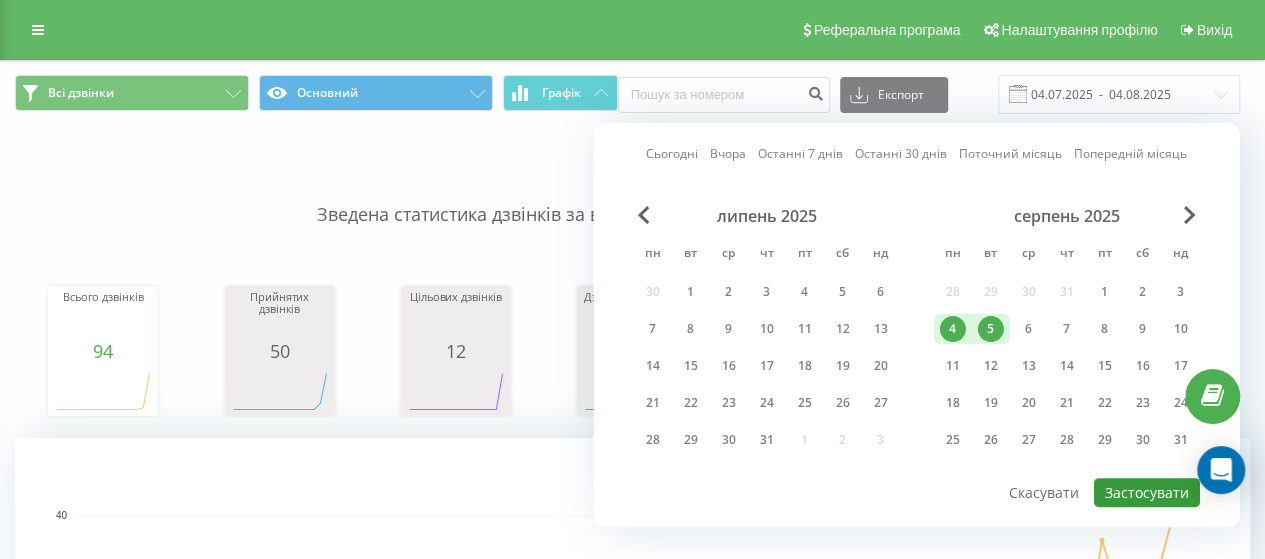 click on "Застосувати" at bounding box center [1147, 492] 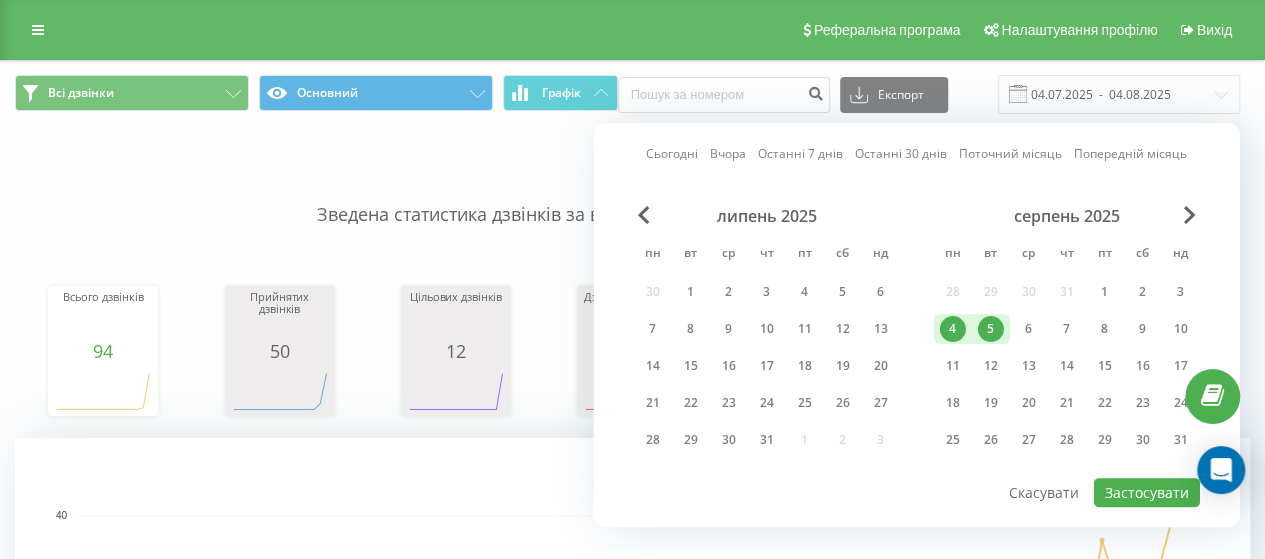 type on "04.08.2025  -  05.08.2025" 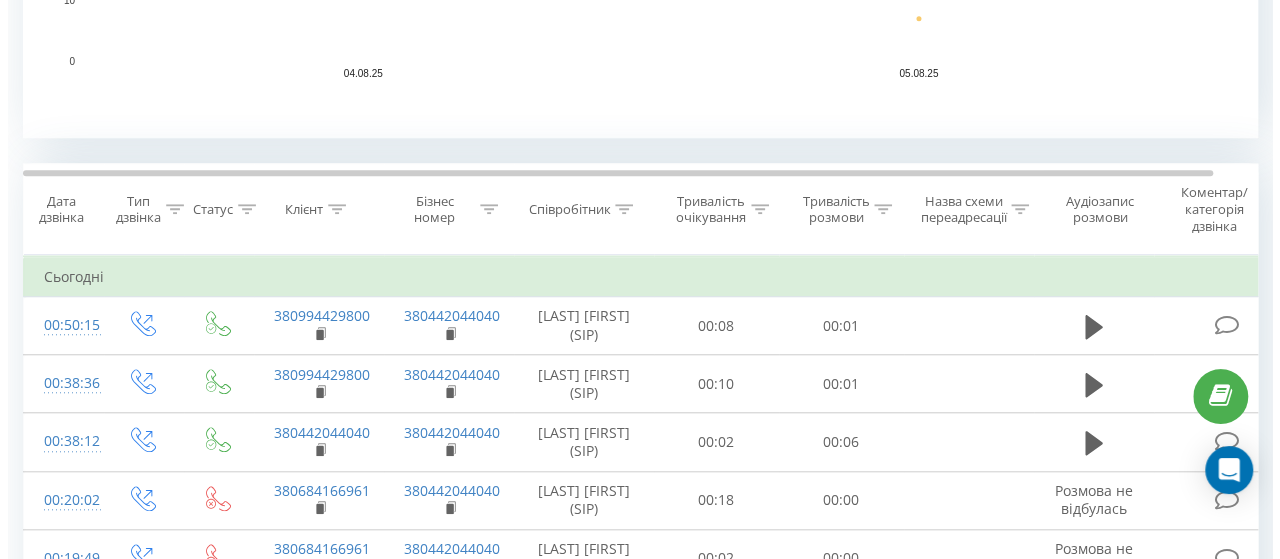 scroll, scrollTop: 800, scrollLeft: 0, axis: vertical 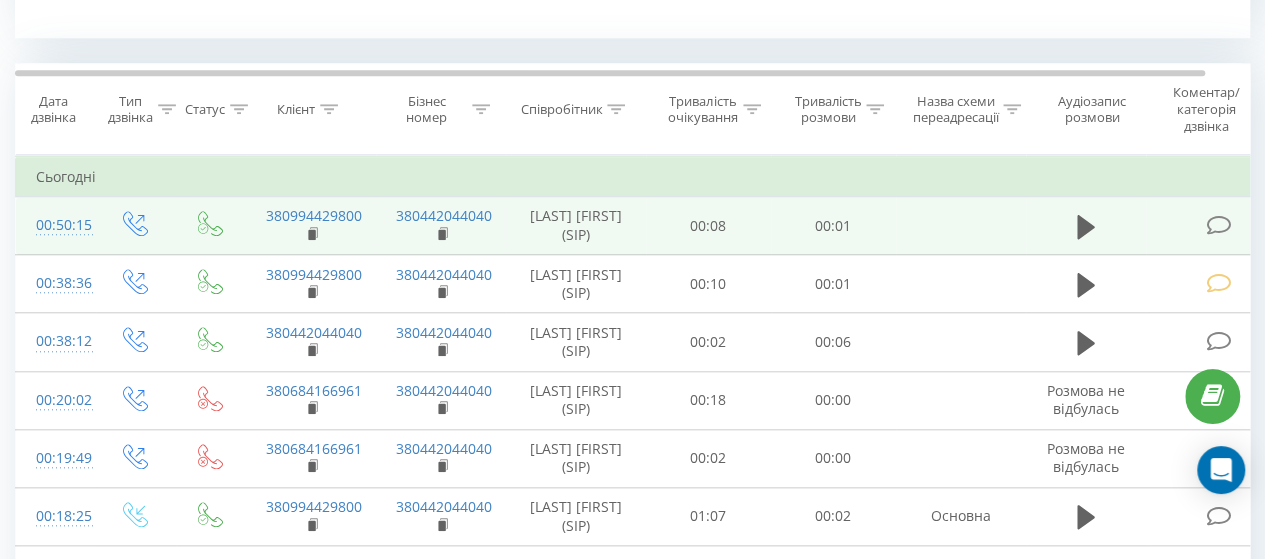 click at bounding box center (1218, 225) 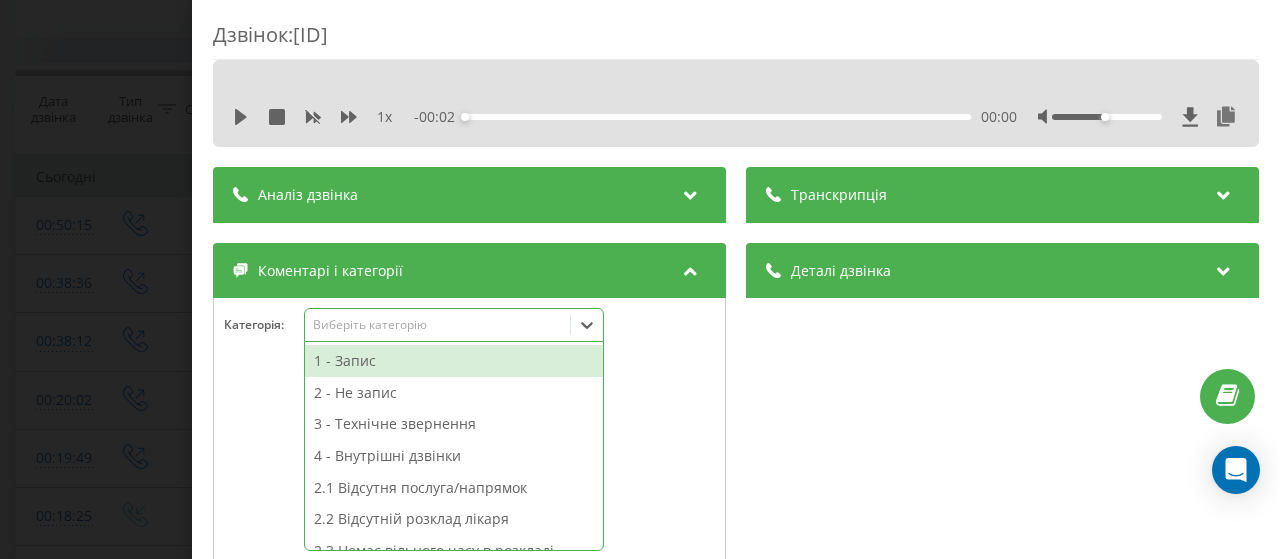 click 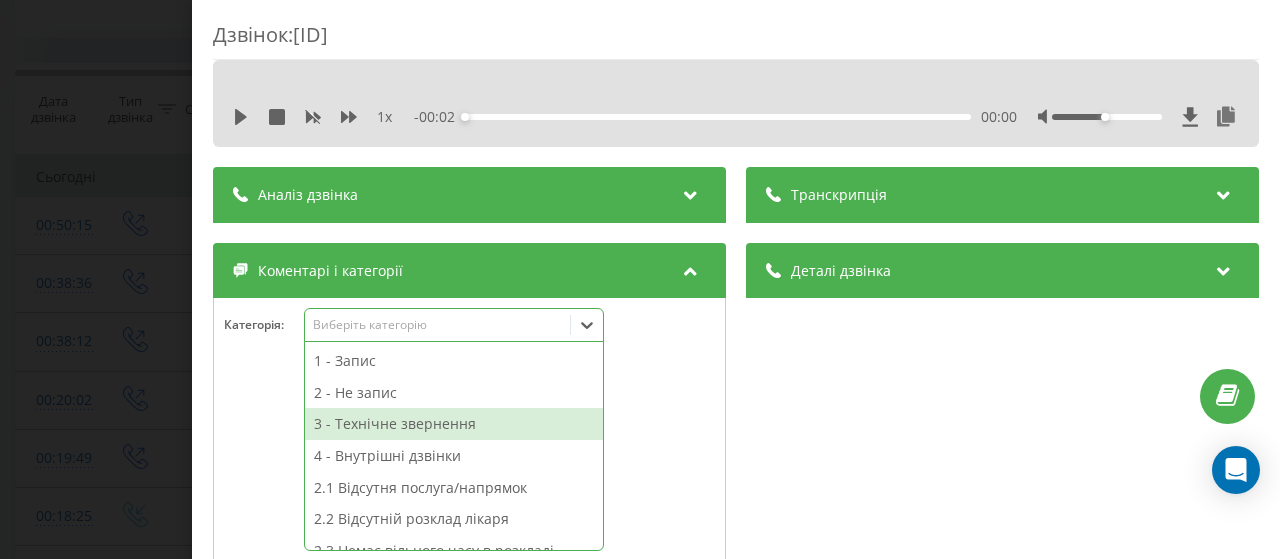 click on "3 - Технічне звернення" at bounding box center [454, 424] 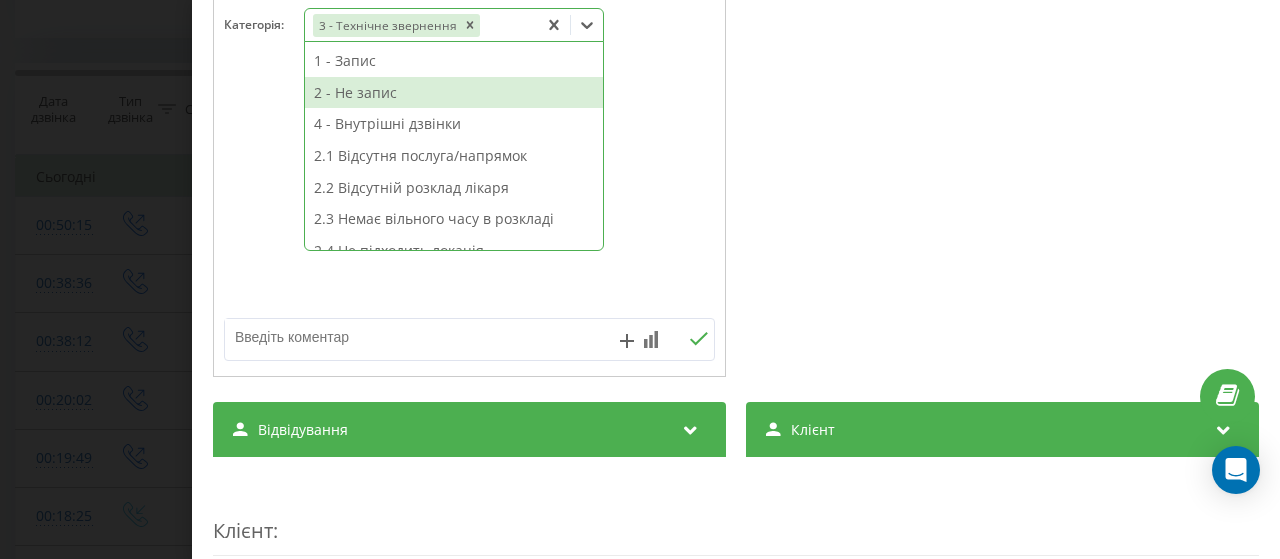 scroll, scrollTop: 400, scrollLeft: 0, axis: vertical 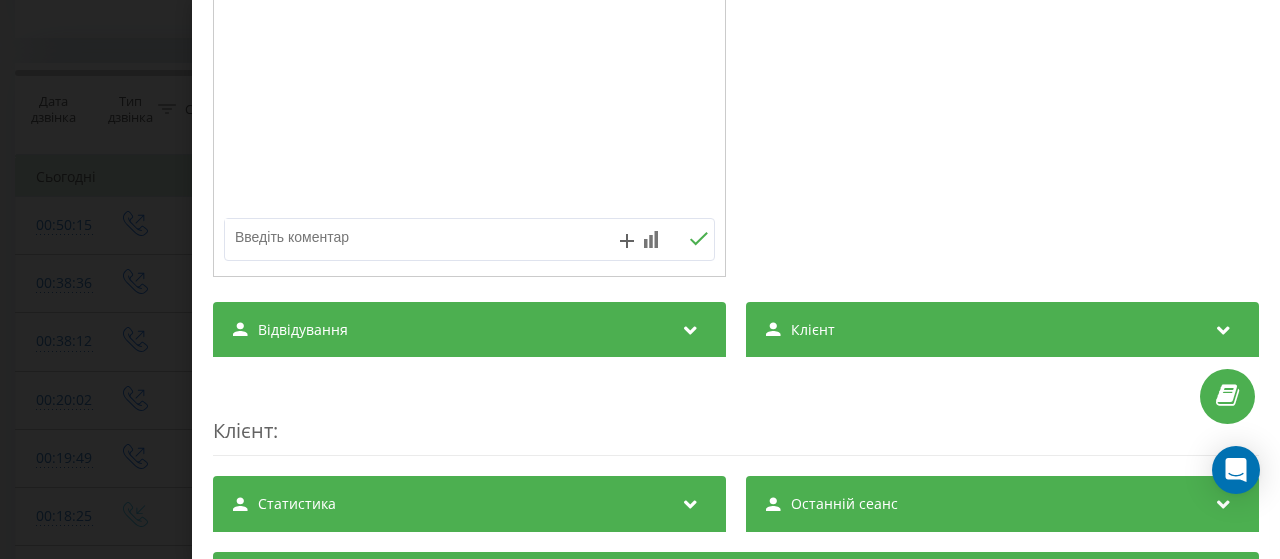 click at bounding box center (420, 237) 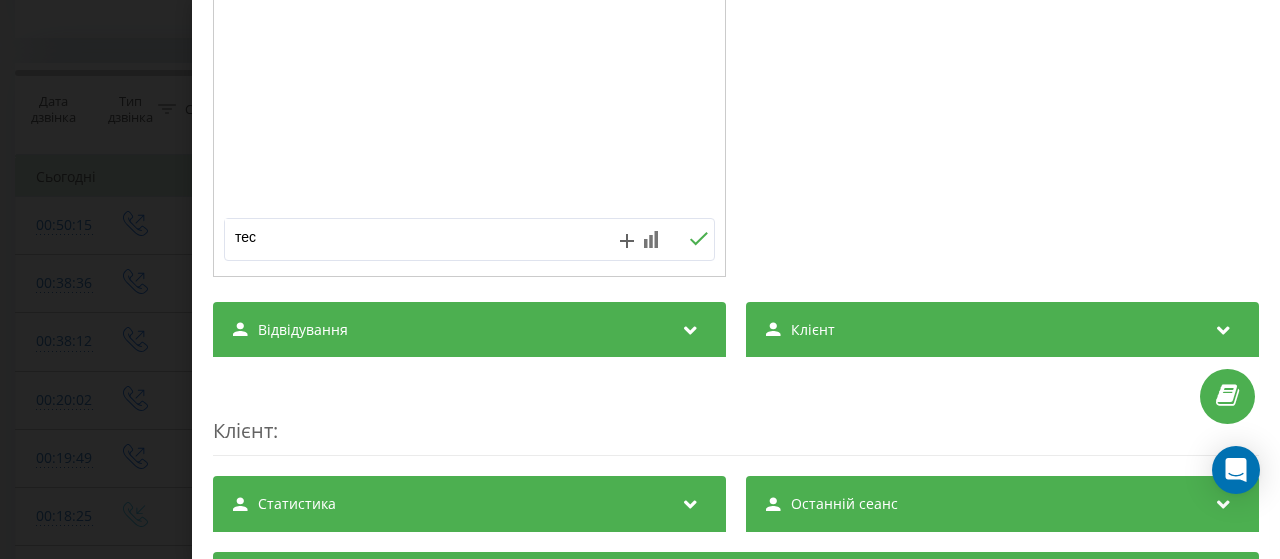type on "тест" 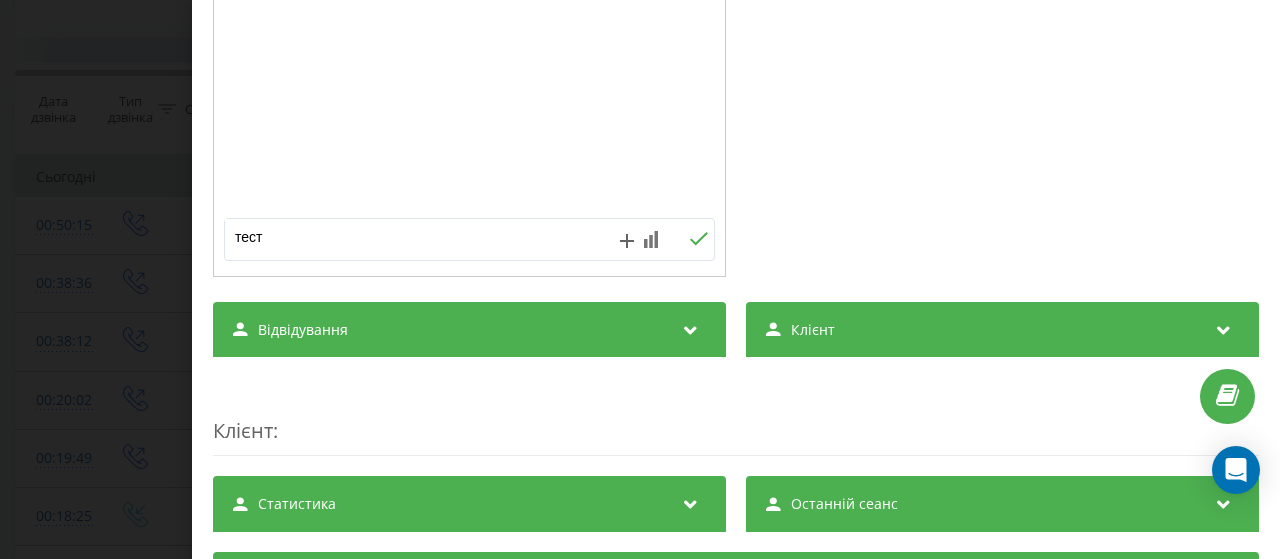 click 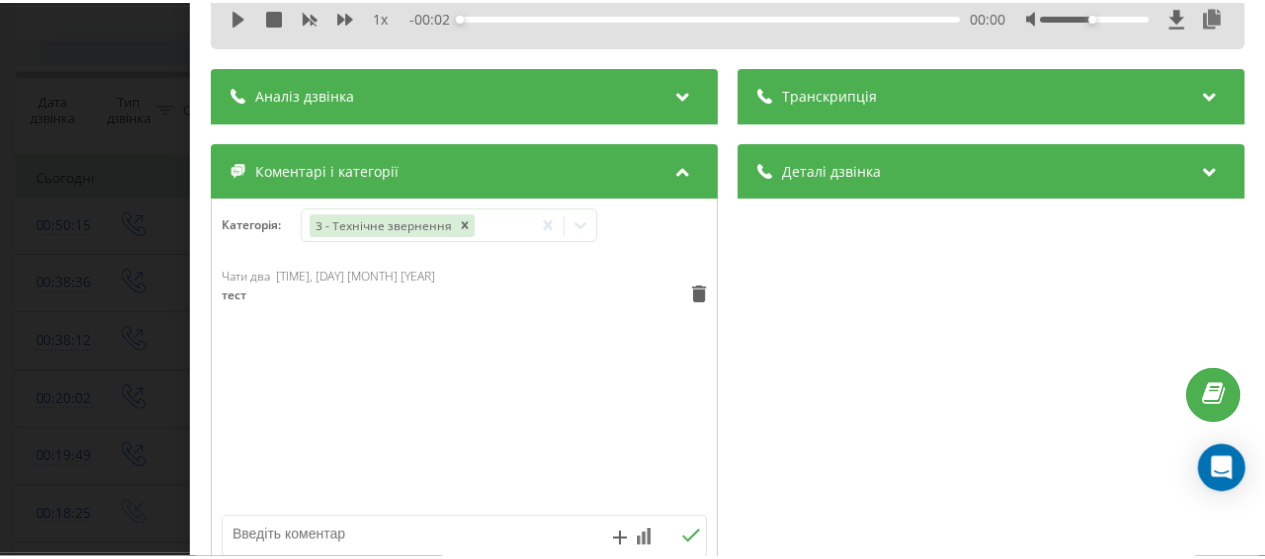 scroll, scrollTop: 0, scrollLeft: 0, axis: both 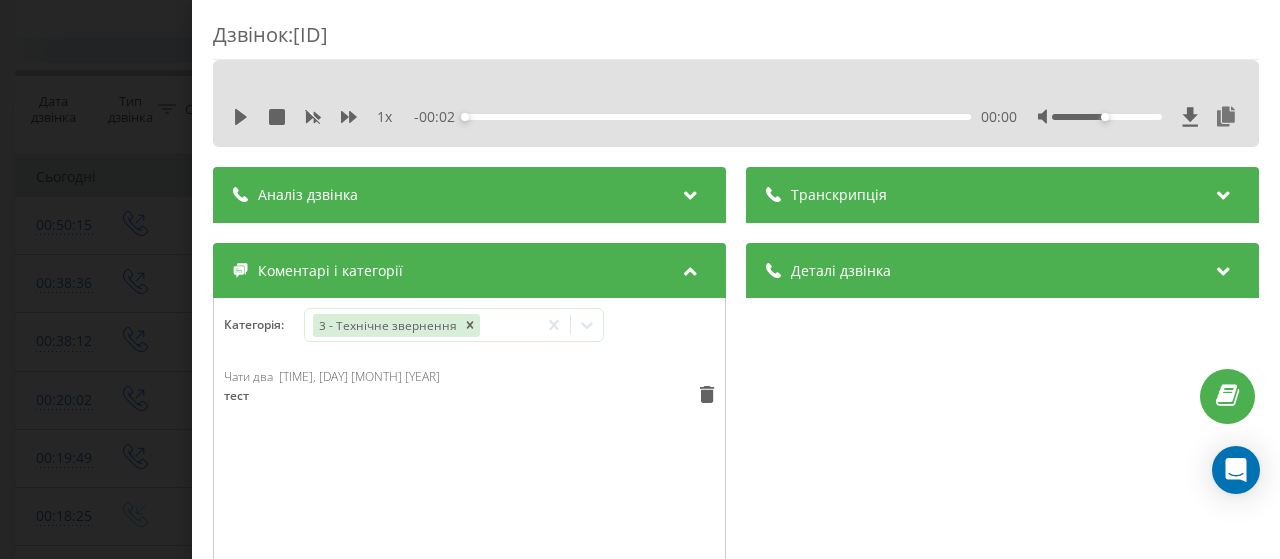 click on "Дзвінок :  ua12_-1754344215.2266603   1 x  - 00:02 00:00   00:00   Транскрипція Для AI-аналізу майбутніх дзвінків  налаштуйте та активуйте профіль на сторінці . Якщо профіль вже є і дзвінок відповідає його умовам, оновіть сторінку через 10 хвилин - AI аналізує поточний дзвінок. Аналіз дзвінка Для AI-аналізу майбутніх дзвінків  налаштуйте та активуйте профіль на сторінці . Якщо профіль вже є і дзвінок відповідає його умовам, оновіть сторінку через 10 хвилин - AI аналізує поточний дзвінок. Деталі дзвінка Загальне Дата дзвінка 2025-08-05 00:50:15 Тип дзвінка Вихідний Статус дзвінка Успішний 380442044040" at bounding box center (640, 279) 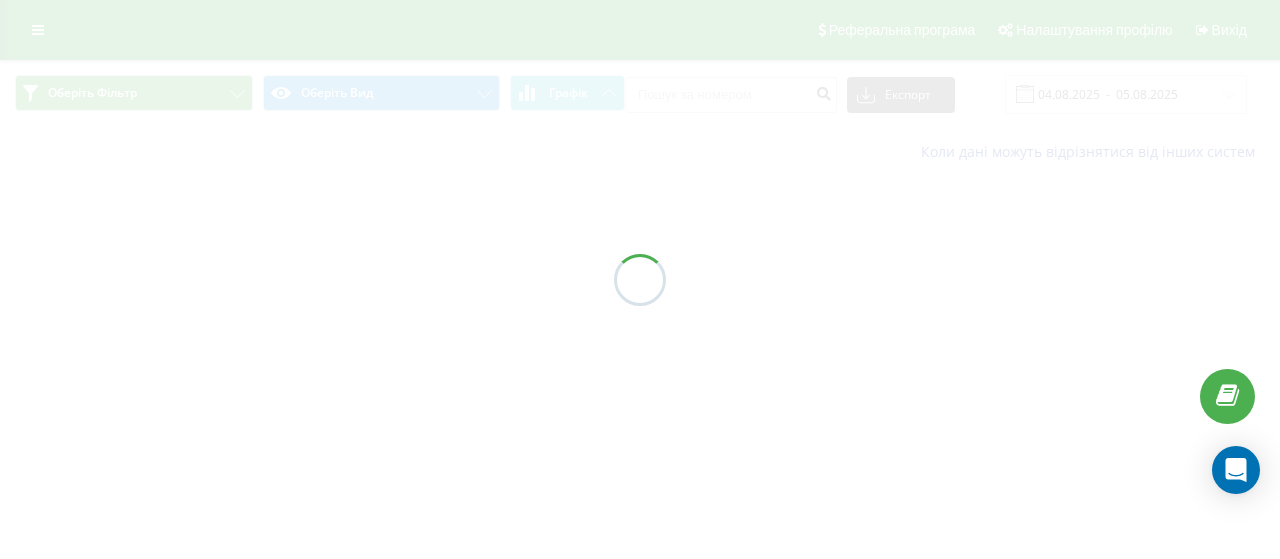 scroll, scrollTop: 0, scrollLeft: 0, axis: both 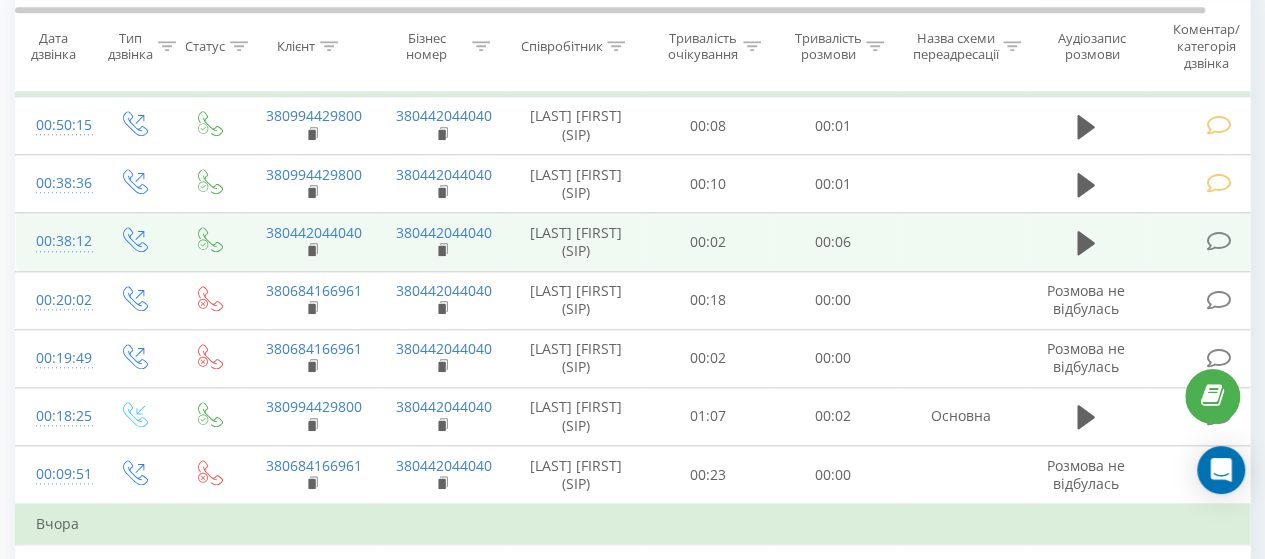 click at bounding box center (1218, 241) 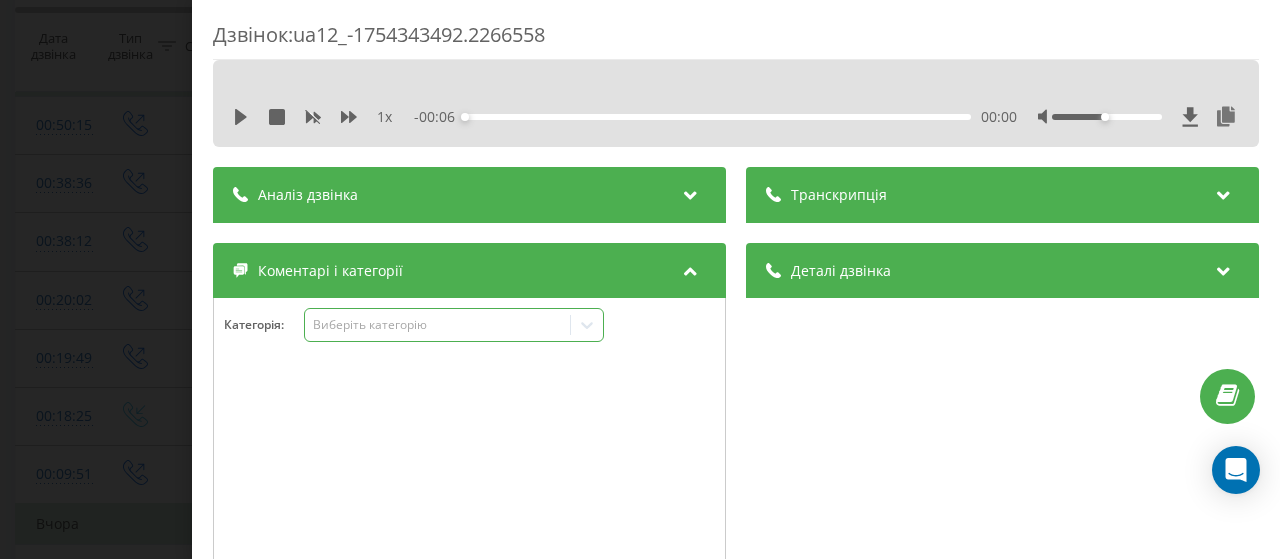 click 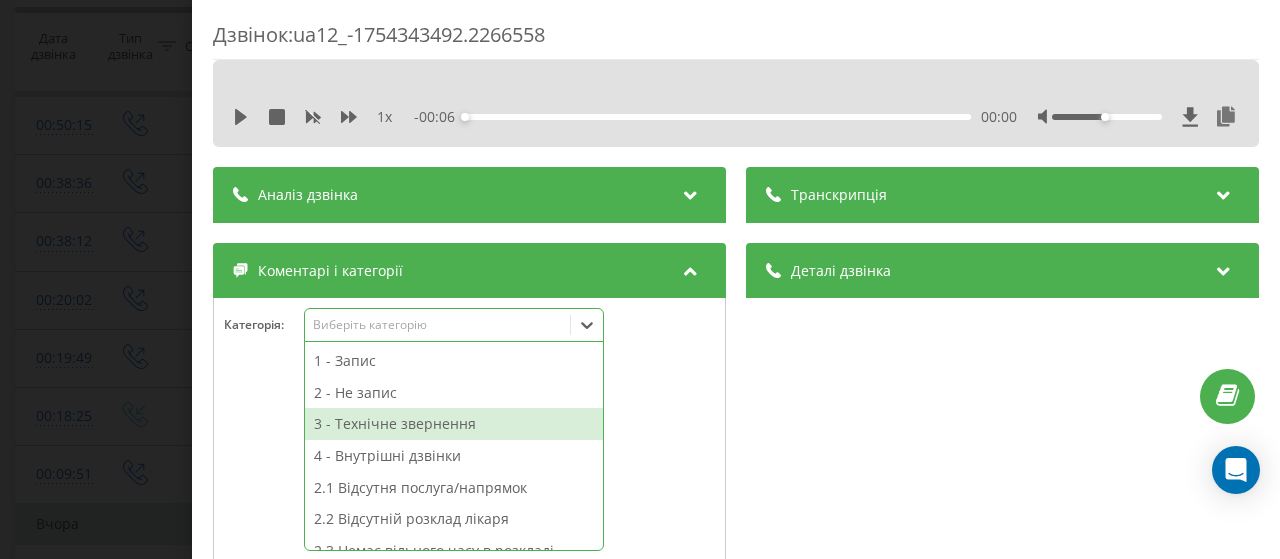 click on "3 - Технічне звернення" at bounding box center (454, 424) 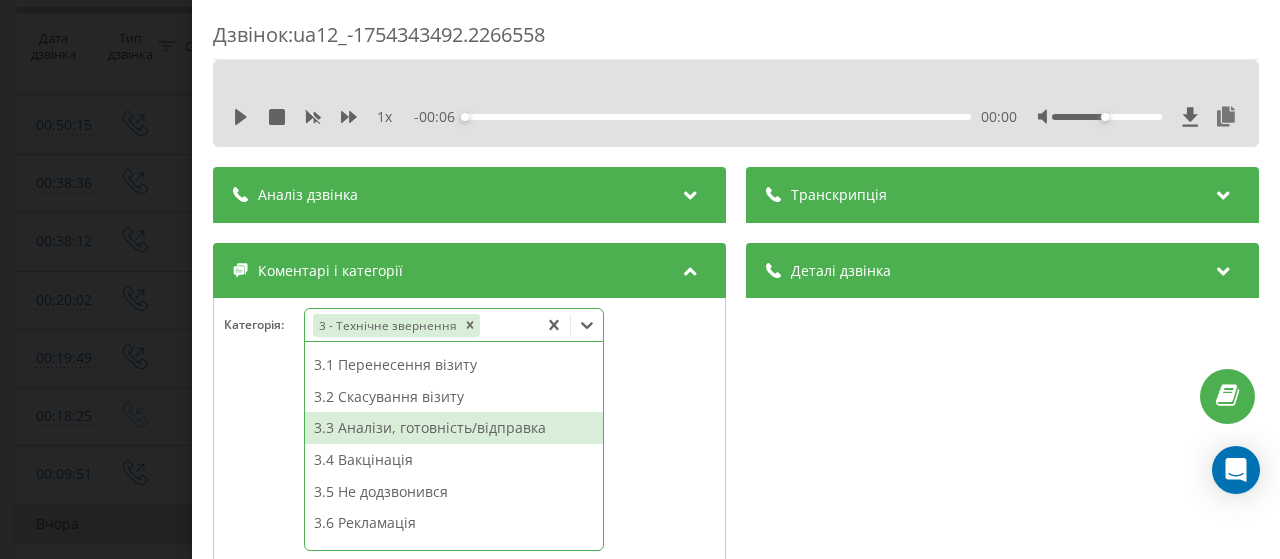 scroll, scrollTop: 406, scrollLeft: 0, axis: vertical 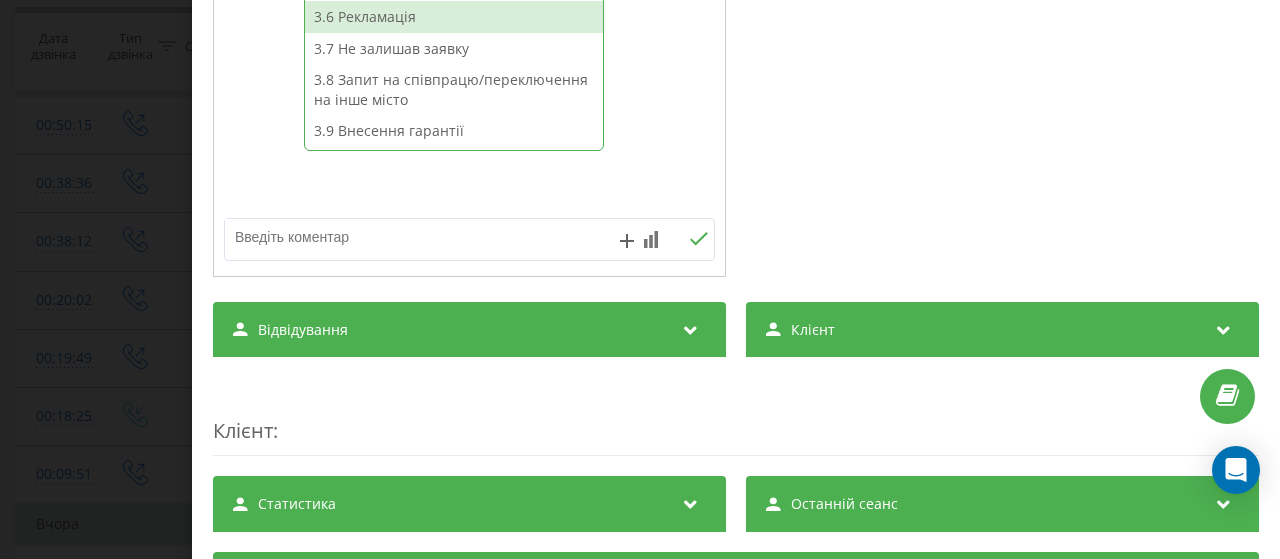 click at bounding box center (420, 237) 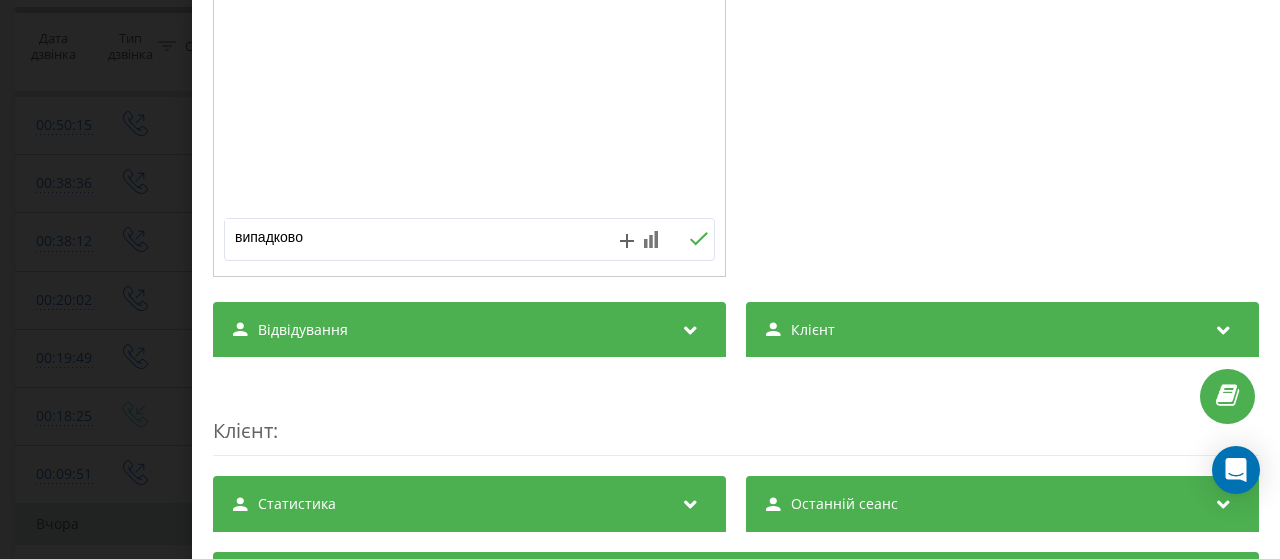 type on "випадково" 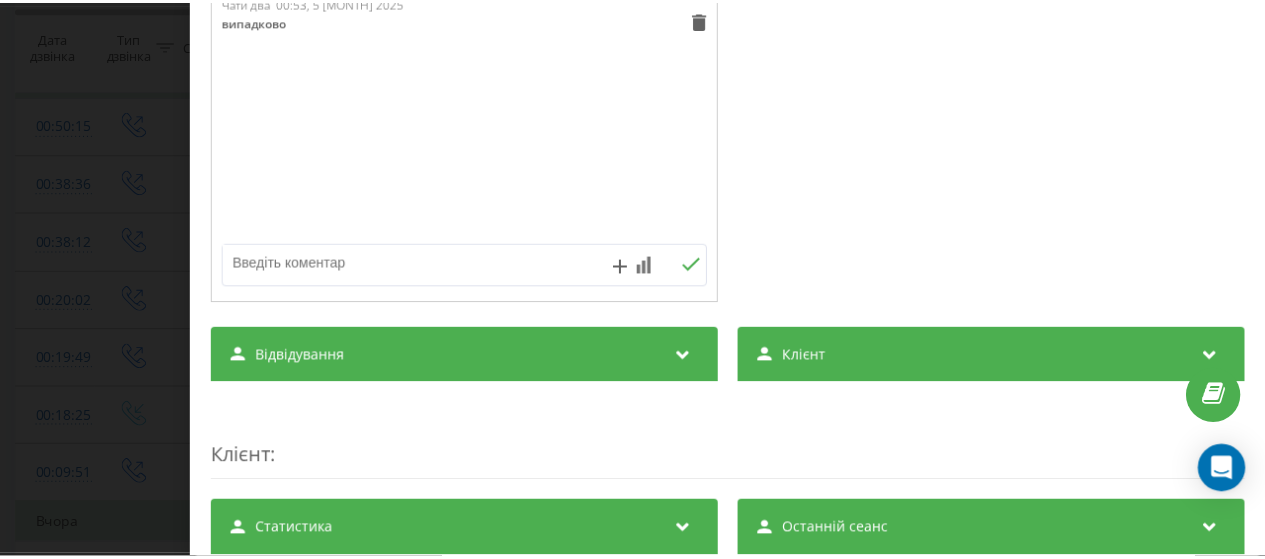scroll, scrollTop: 400, scrollLeft: 0, axis: vertical 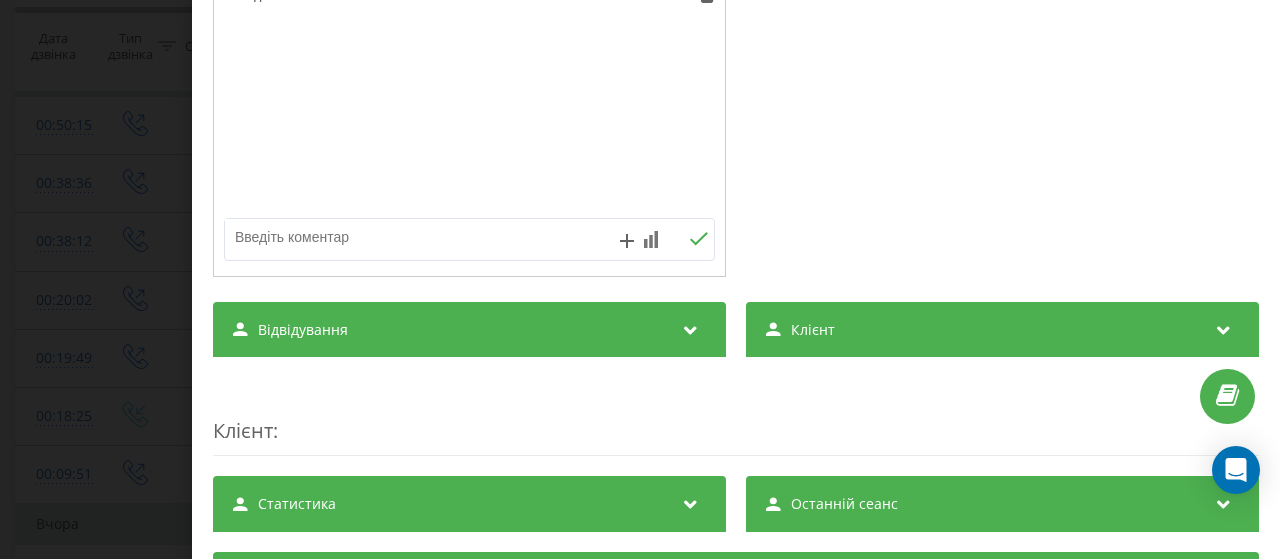 click on "Дзвінок :  ua12_-1754343492.2266558   1 x  - 00:06 00:00   00:00   Транскрипція Для AI-аналізу майбутніх дзвінків  налаштуйте та активуйте профіль на сторінці . Якщо профіль вже є і дзвінок відповідає його умовам, оновіть сторінку через 10 хвилин - AI аналізує поточний дзвінок. Аналіз дзвінка Для AI-аналізу майбутніх дзвінків  налаштуйте та активуйте профіль на сторінці . Якщо профіль вже є і дзвінок відповідає його умовам, оновіть сторінку через 10 хвилин - AI аналізує поточний дзвінок. Деталі дзвінка Загальне Дата дзвінка 2025-08-05 00:38:12 Тип дзвінка Вихідний Статус дзвінка Успішний [PHONE]" at bounding box center [640, 279] 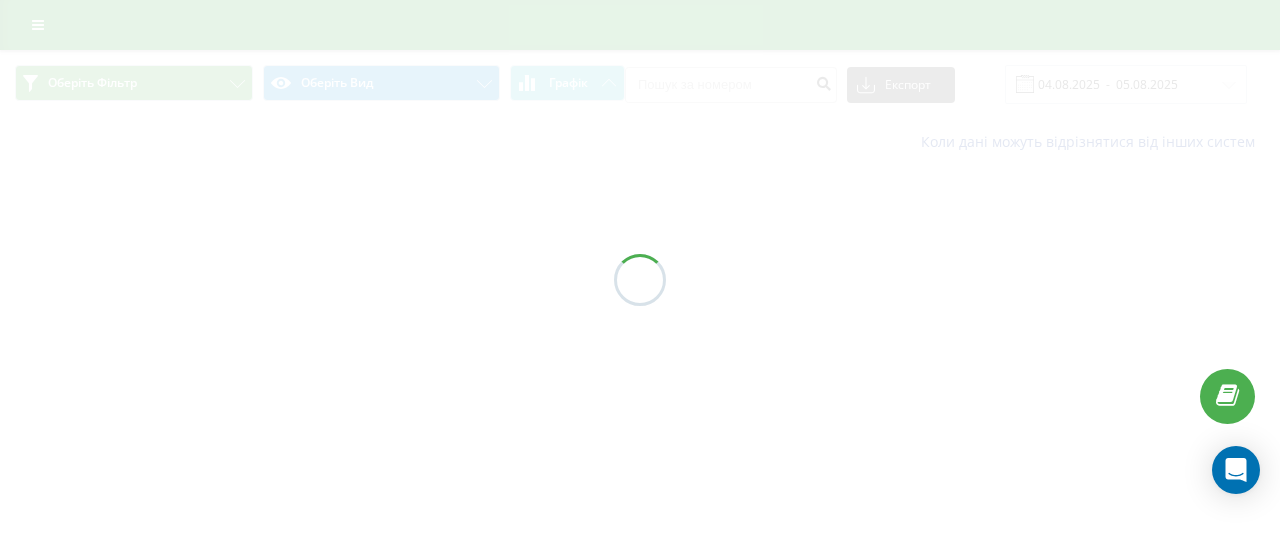 scroll, scrollTop: 0, scrollLeft: 0, axis: both 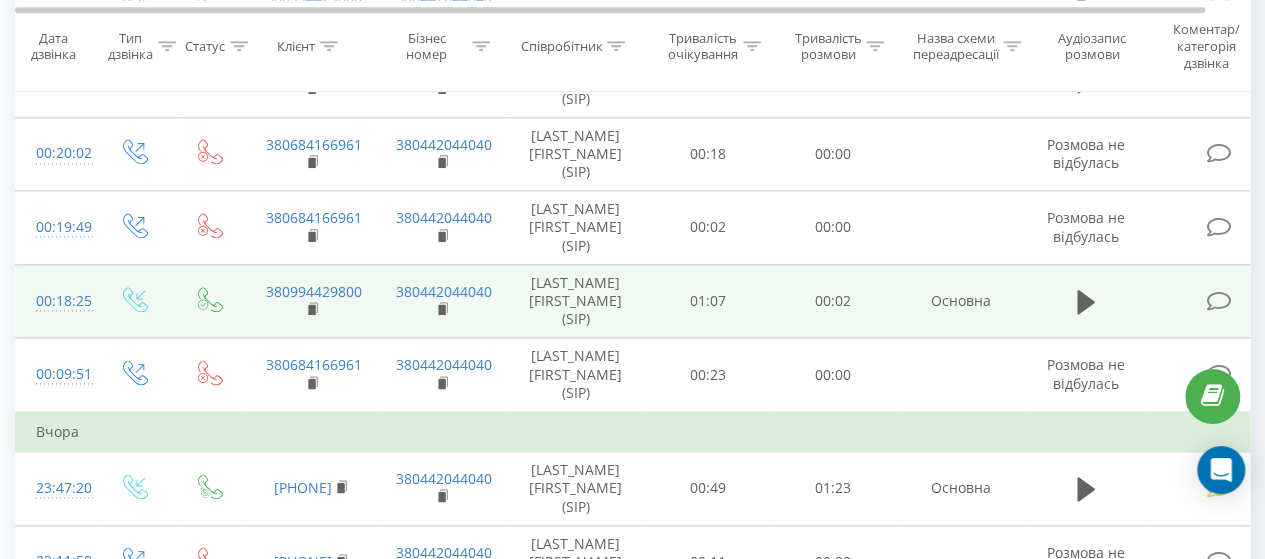click at bounding box center [1218, 301] 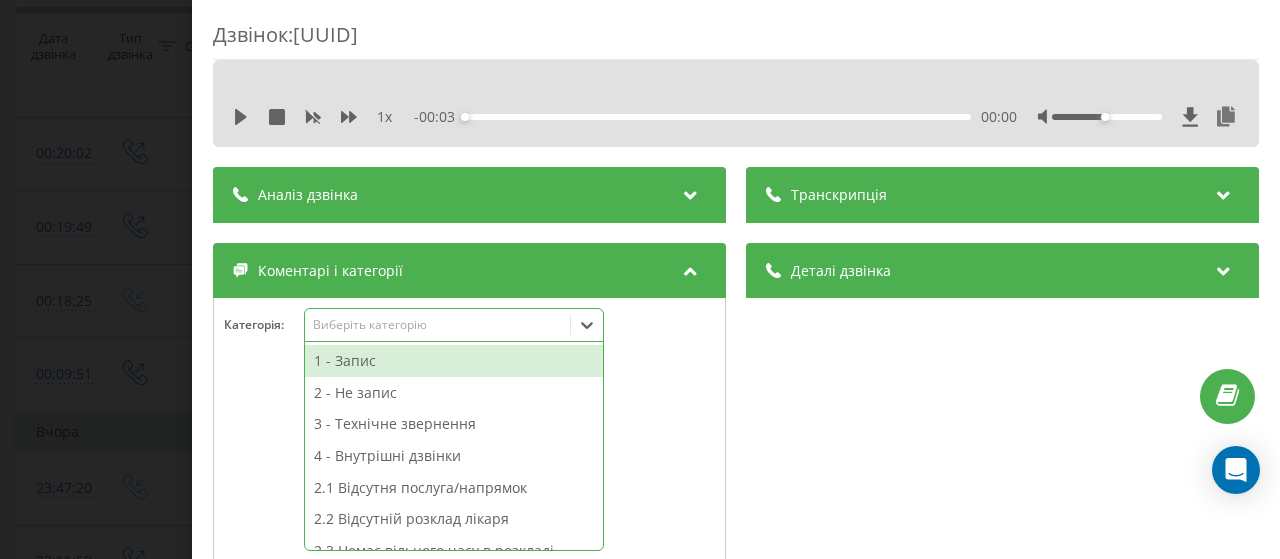 click 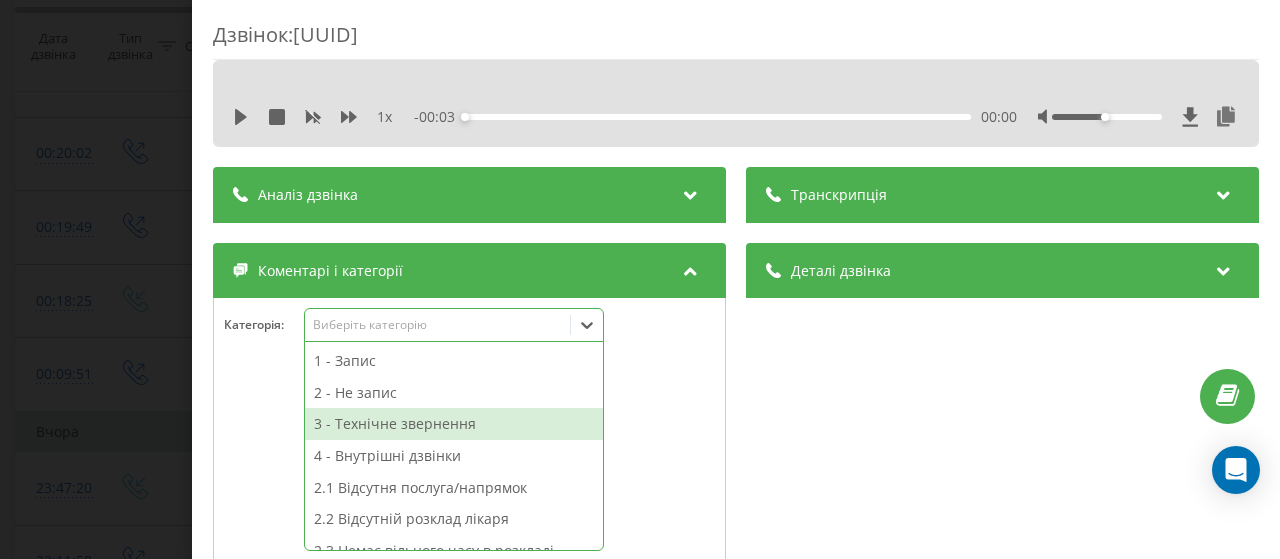 click on "3 - Технічне звернення" at bounding box center (454, 424) 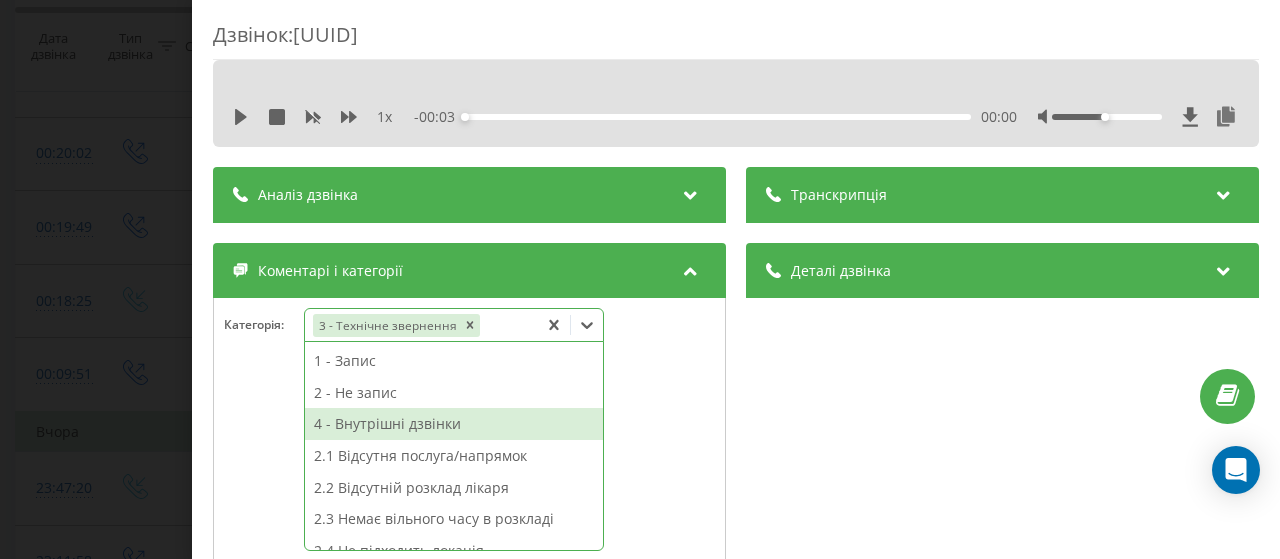 click on "4 - Внутрішні дзвінки" at bounding box center (454, 424) 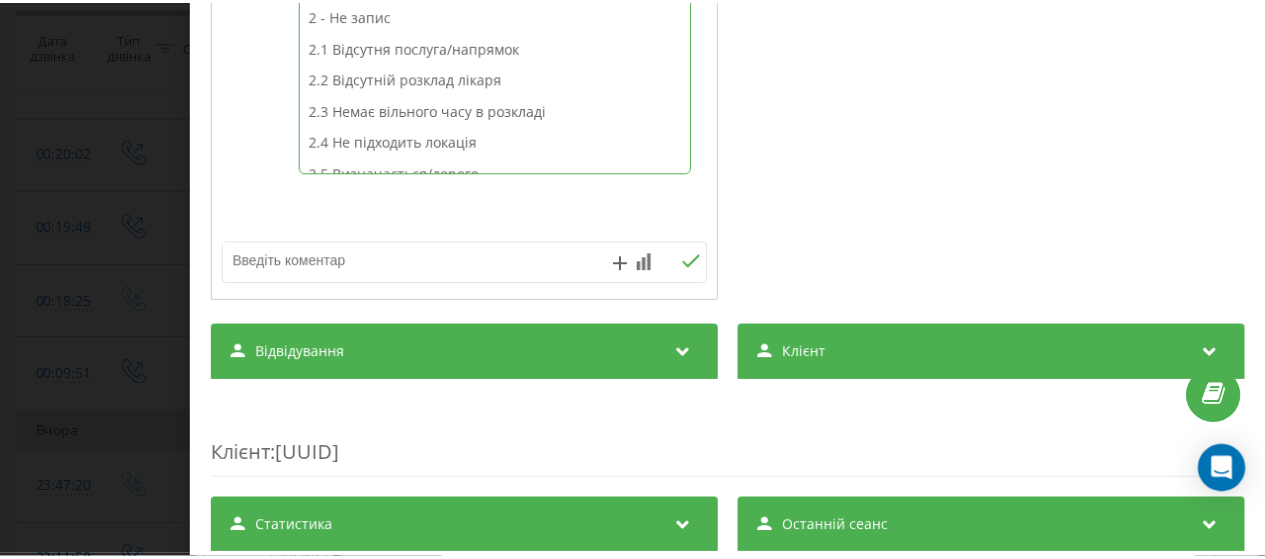 scroll, scrollTop: 200, scrollLeft: 0, axis: vertical 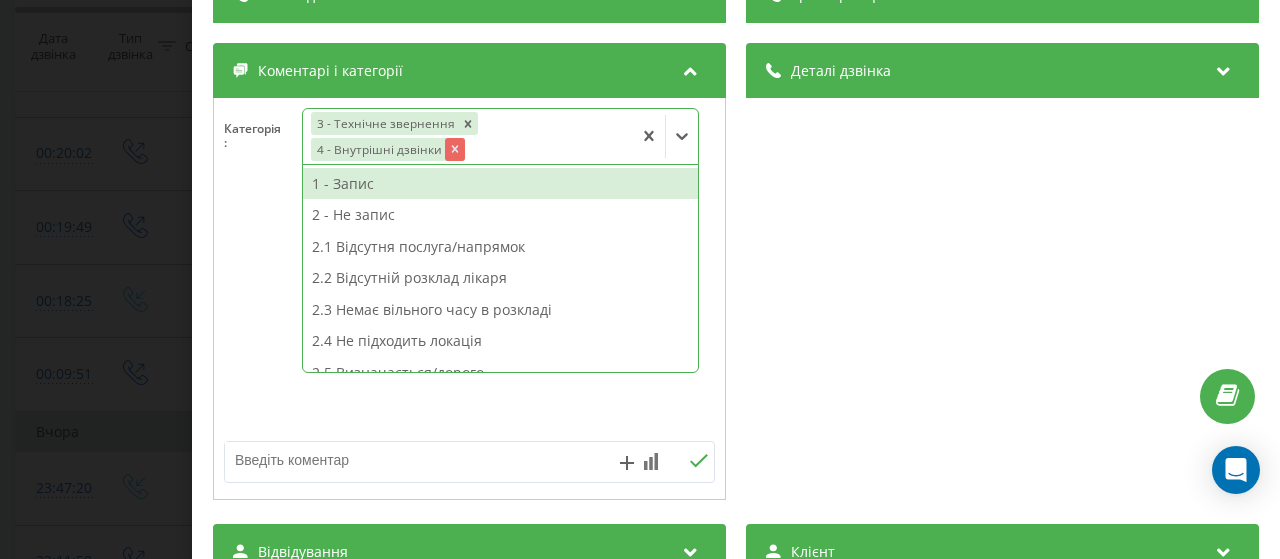 click at bounding box center (455, 149) 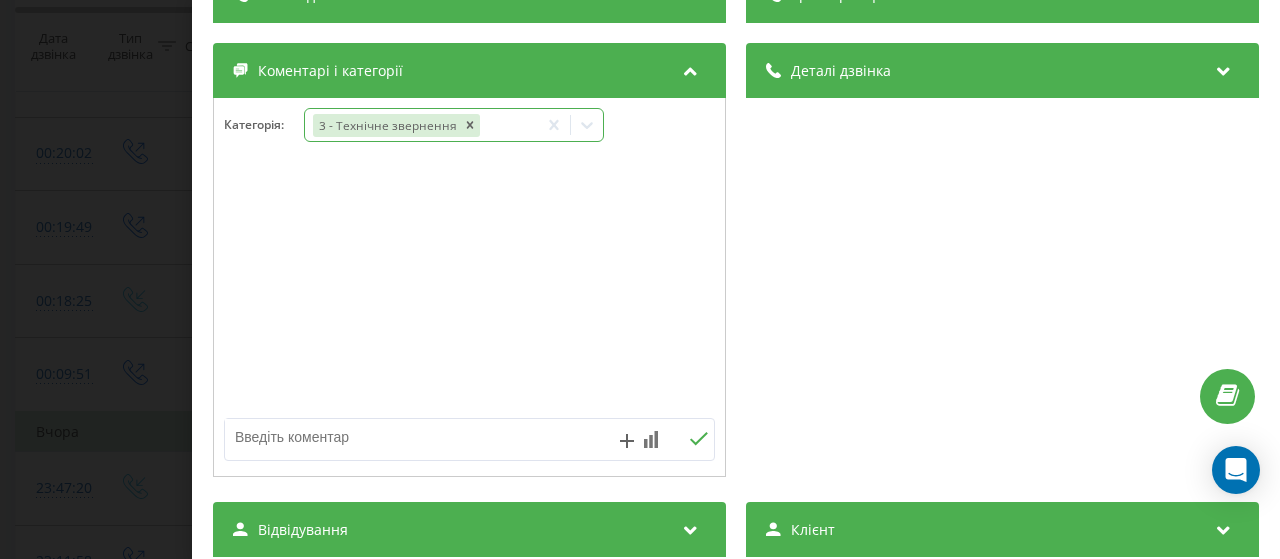 click at bounding box center (420, 437) 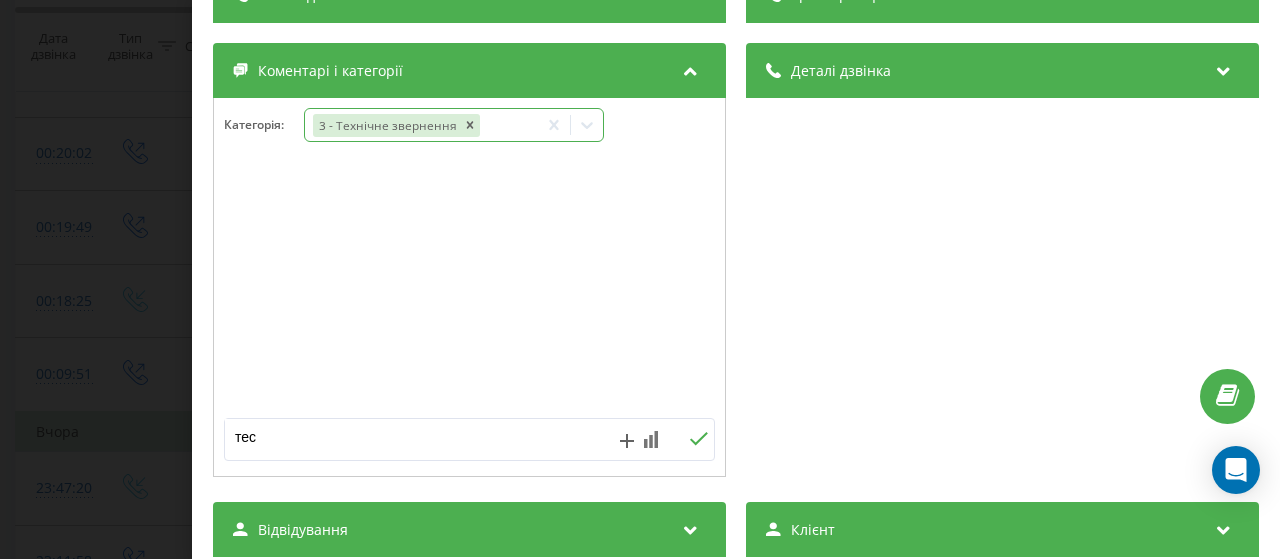 type on "тест" 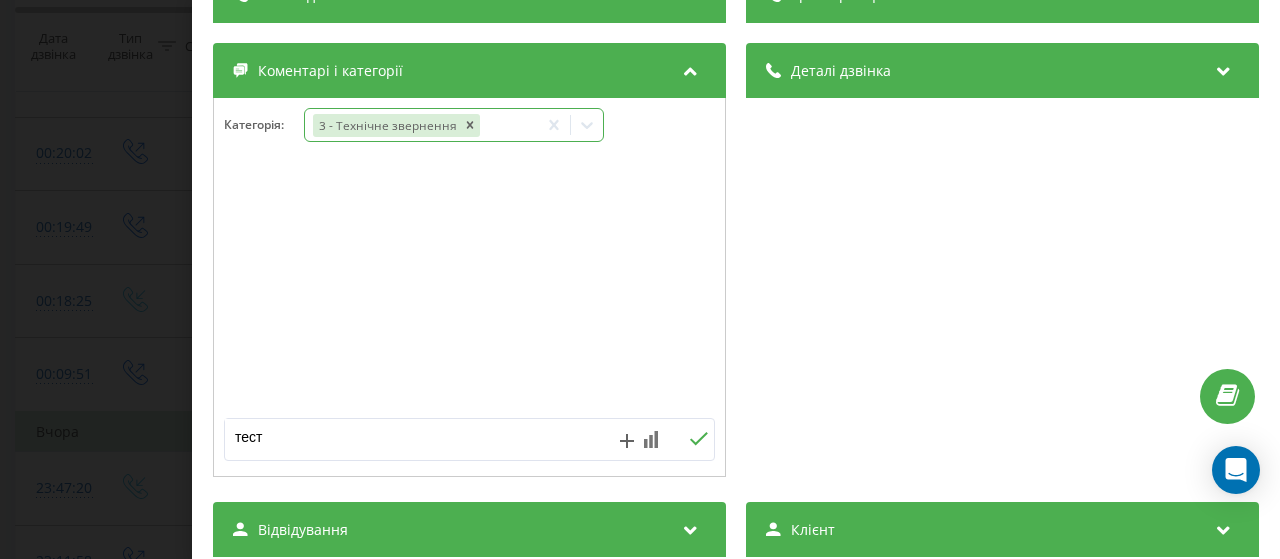 click 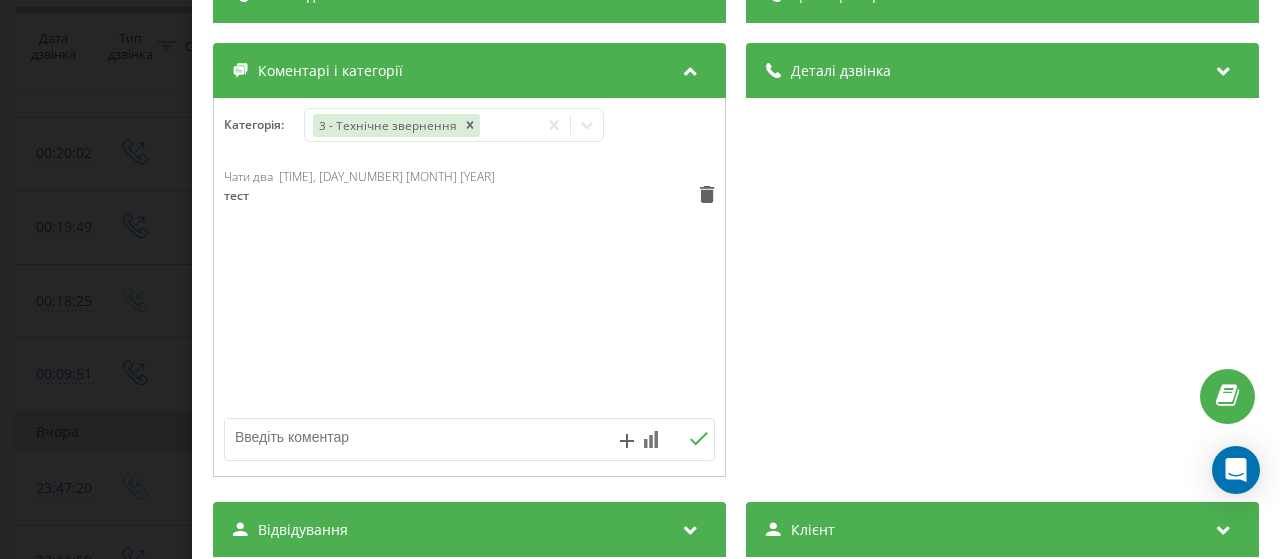 click on "Дзвінок :  ua7_-1754342305.11220028   1 x  - 00:03 00:00   00:00   Транскрипція Для AI-аналізу майбутніх дзвінків  налаштуйте та активуйте профіль на сторінці . Якщо профіль вже є і дзвінок відповідає його умовам, оновіть сторінку через 10 хвилин - AI аналізує поточний дзвінок. Аналіз дзвінка Для AI-аналізу майбутніх дзвінків  налаштуйте та активуйте профіль на сторінці . Якщо профіль вже є і дзвінок відповідає його умовам, оновіть сторінку через 10 хвилин - AI аналізує поточний дзвінок. Деталі дзвінка Загальне Дата дзвінка 2025-08-05 00:18:25 Тип дзвінка Вхідний Статус дзвінка Успішний 380994429800 /" at bounding box center (640, 279) 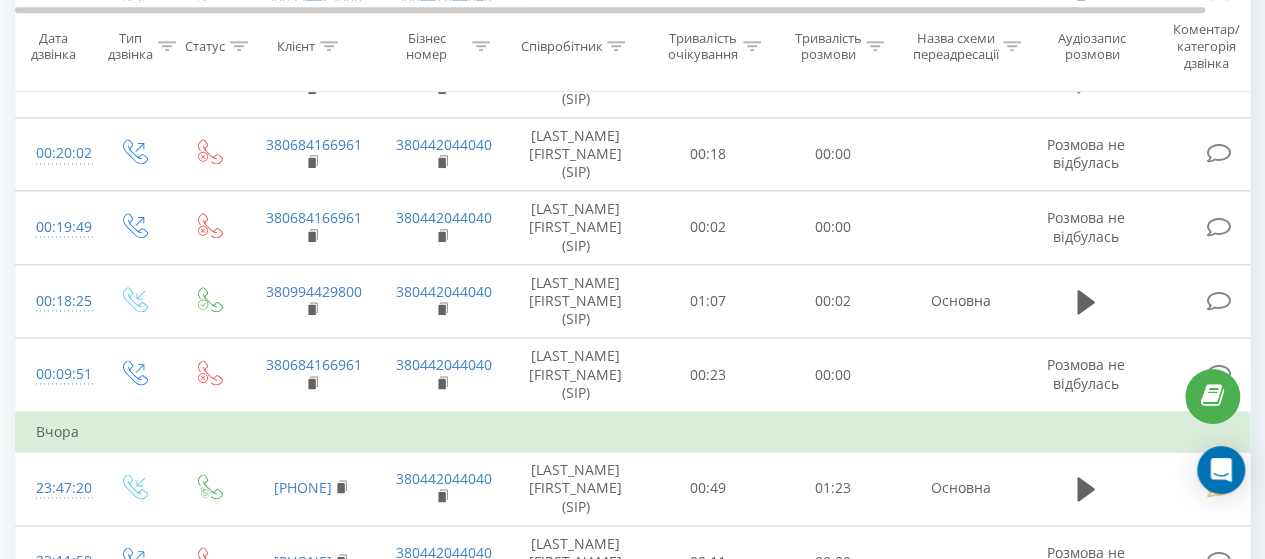 scroll, scrollTop: 800, scrollLeft: 0, axis: vertical 